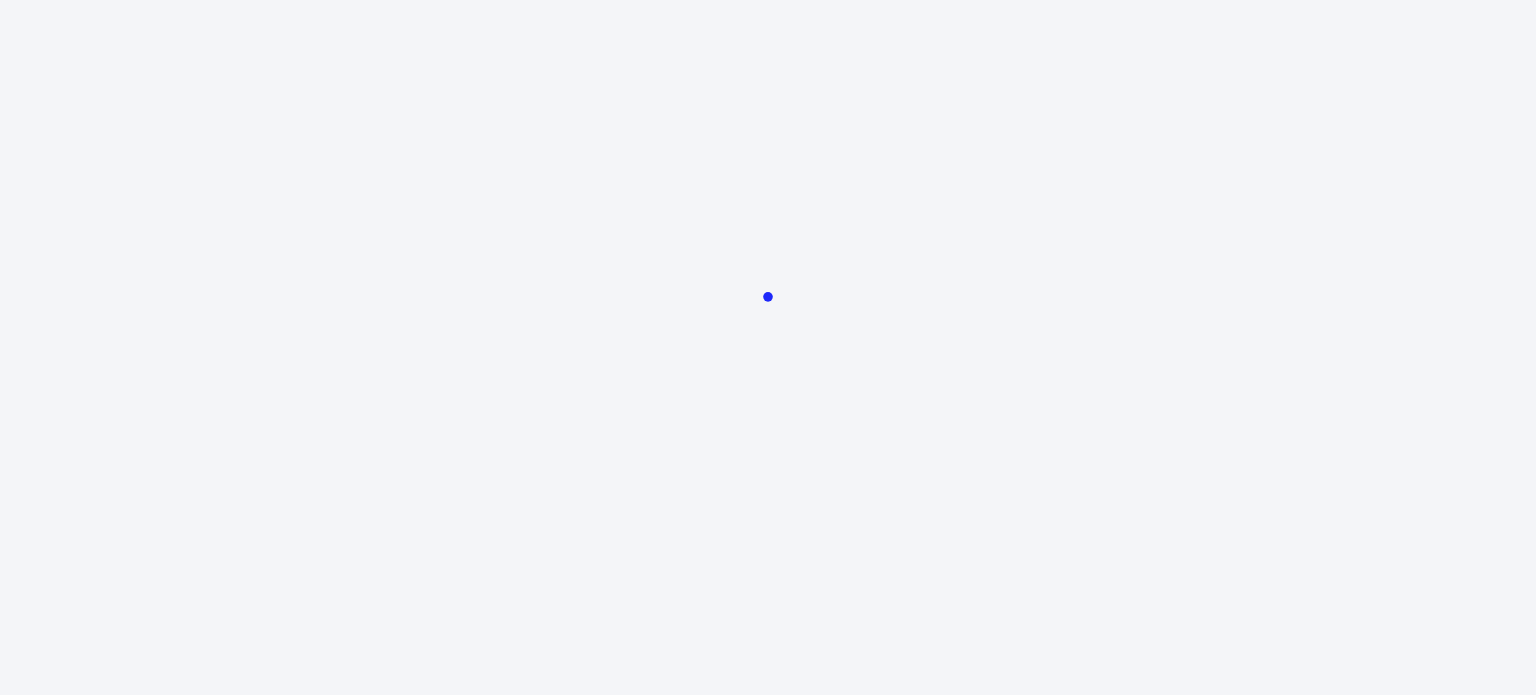 scroll, scrollTop: 0, scrollLeft: 0, axis: both 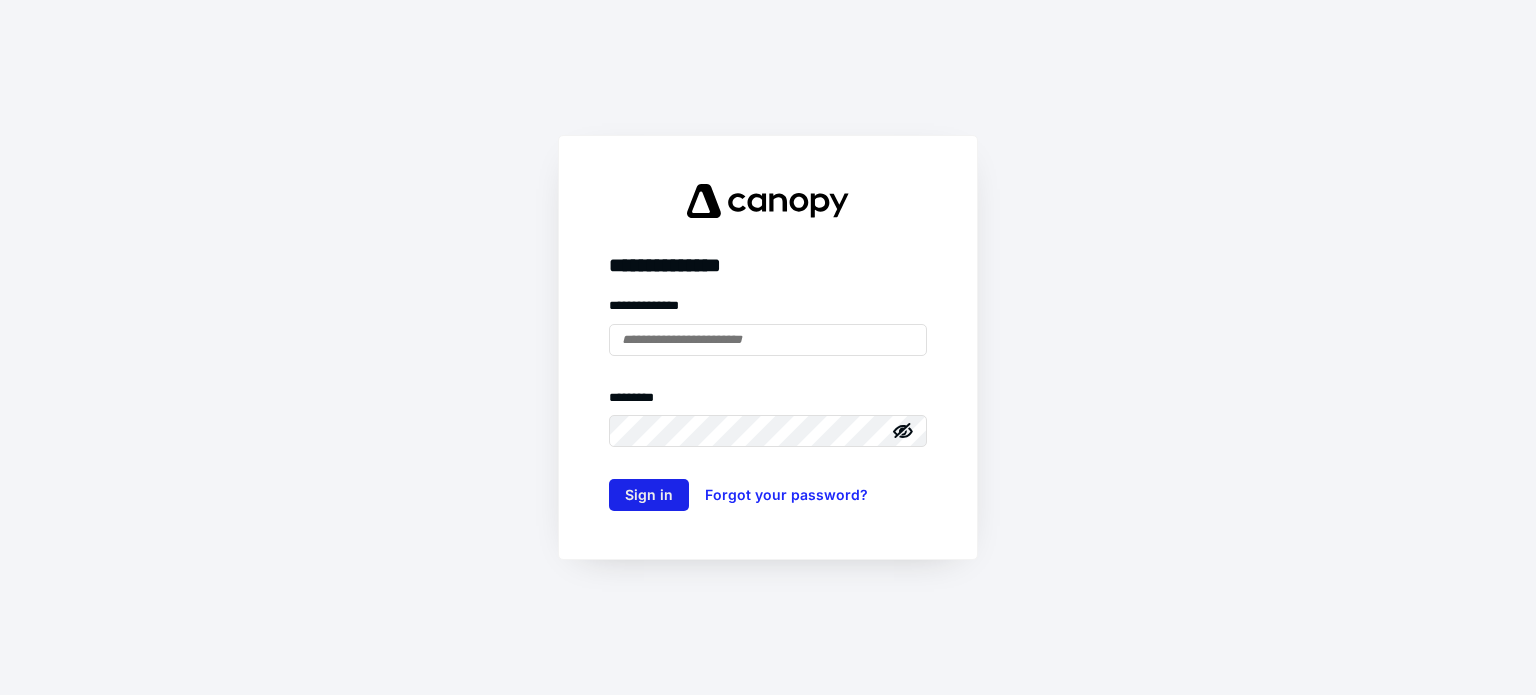 type on "**********" 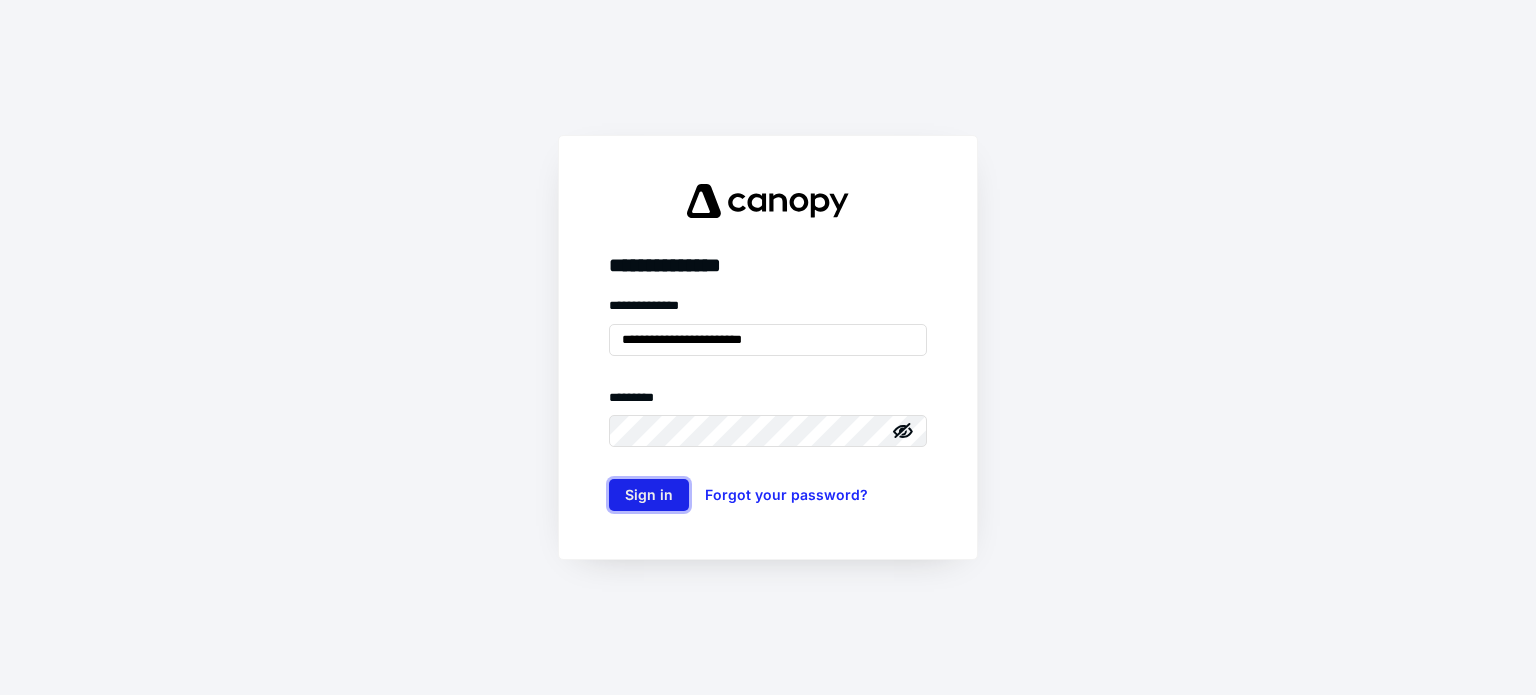 click on "Sign in" at bounding box center (649, 495) 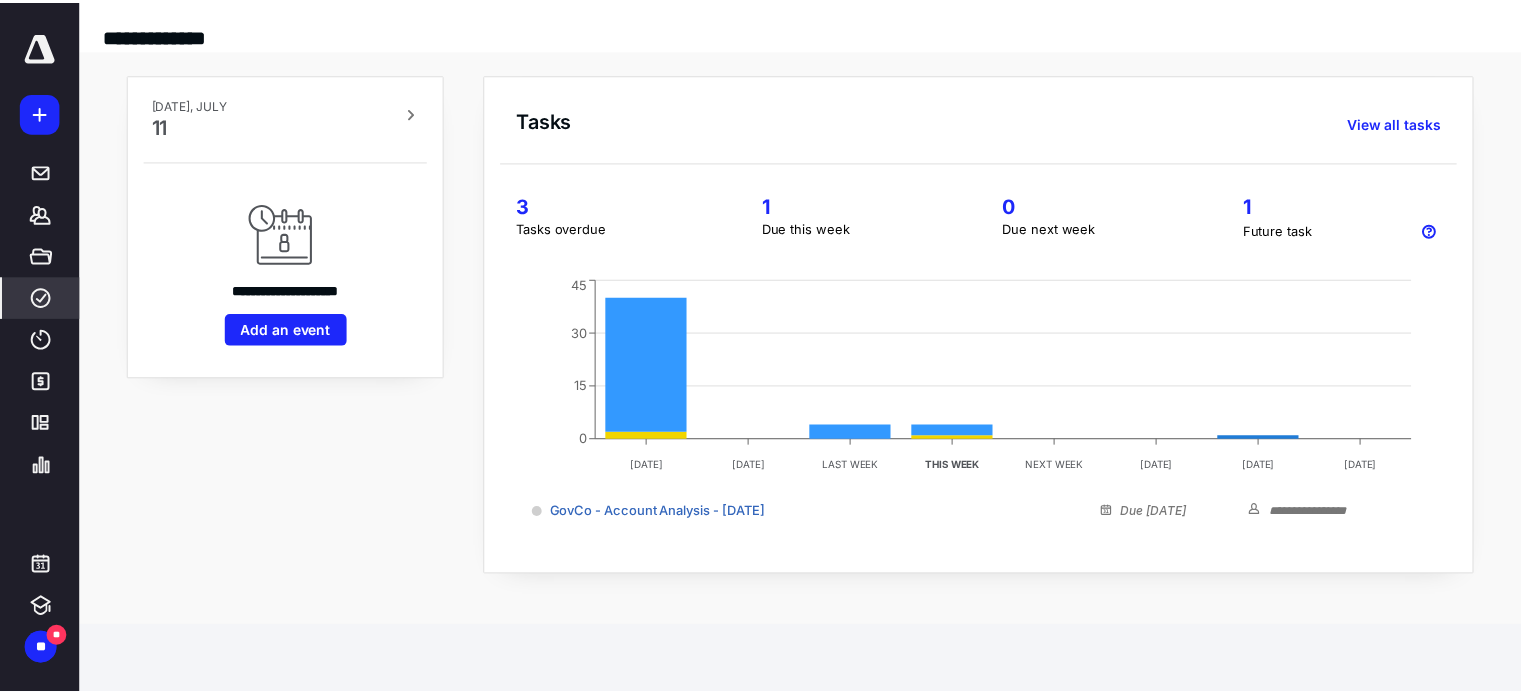 scroll, scrollTop: 0, scrollLeft: 0, axis: both 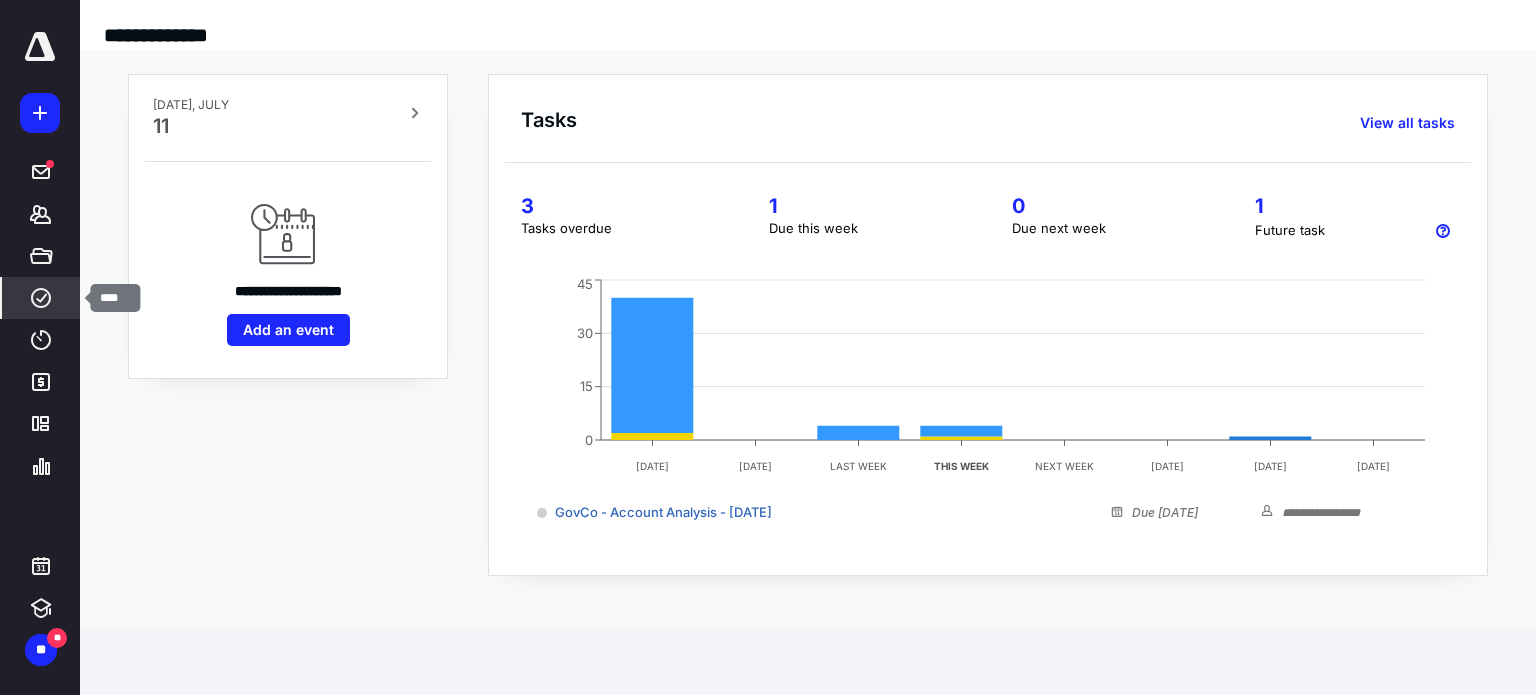 click on "****" at bounding box center (41, 298) 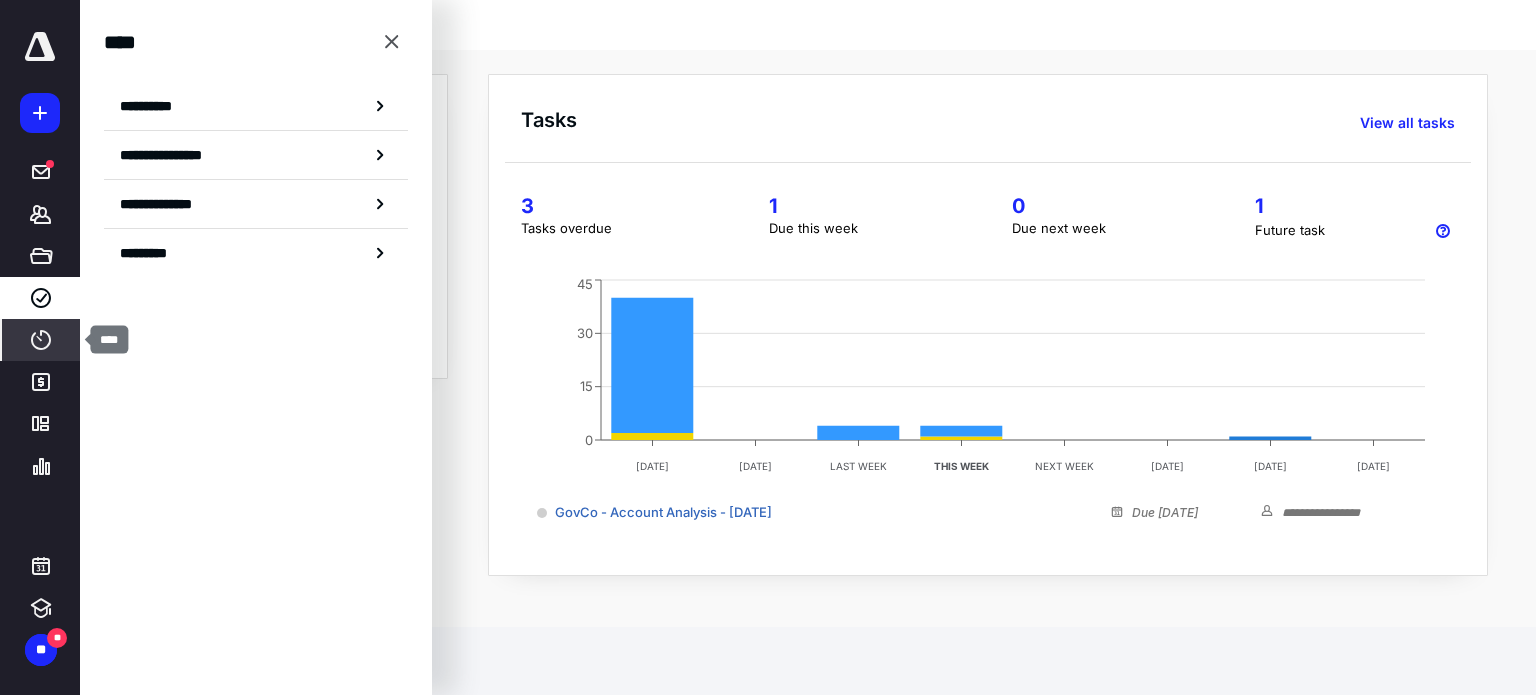 click on "****" at bounding box center (41, 340) 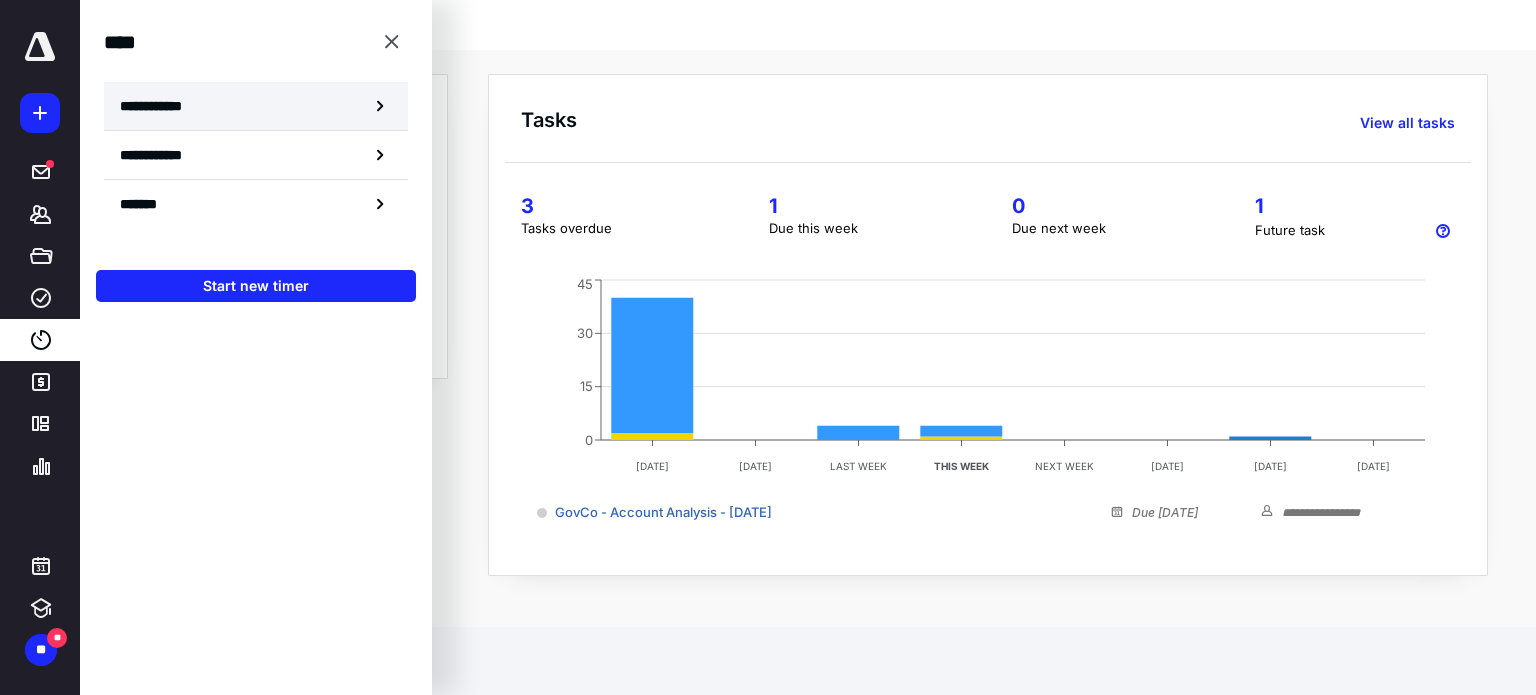 click on "**********" at bounding box center (256, 106) 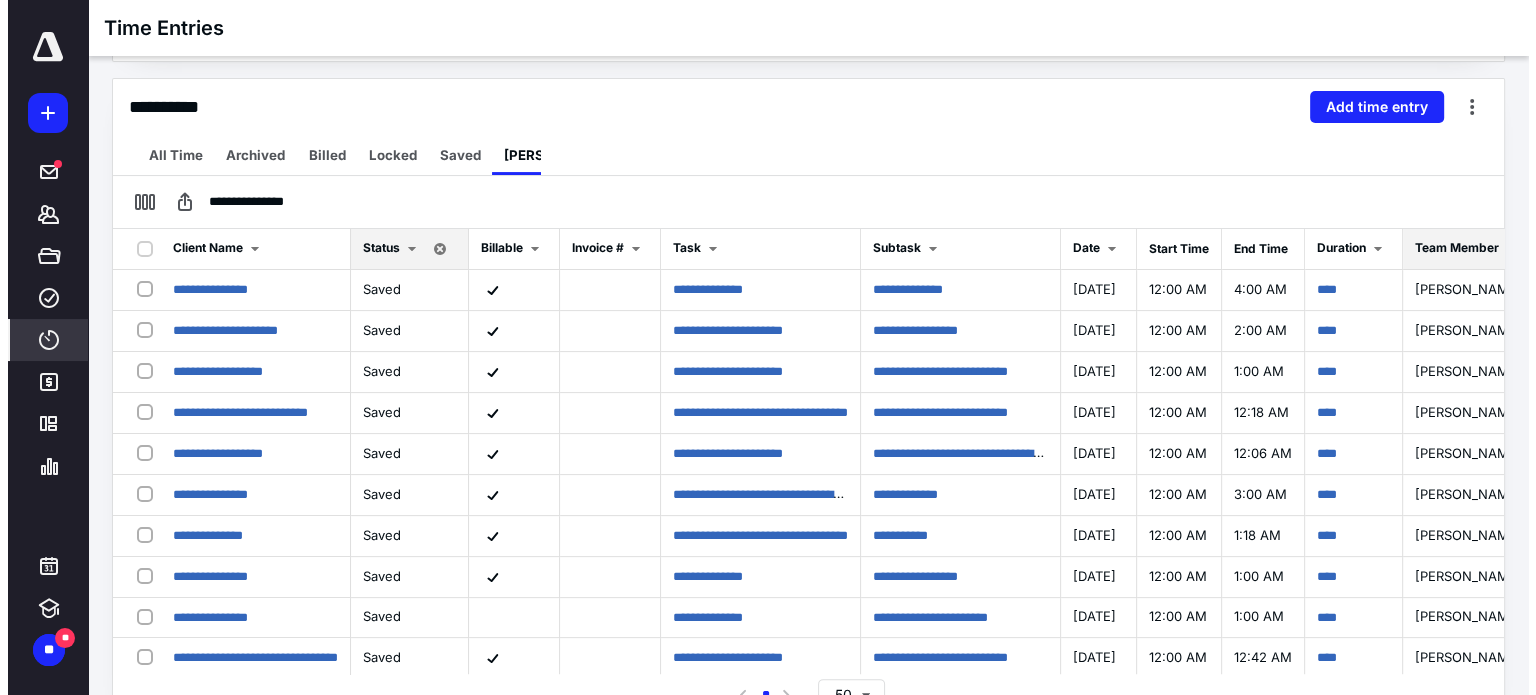 scroll, scrollTop: 431, scrollLeft: 0, axis: vertical 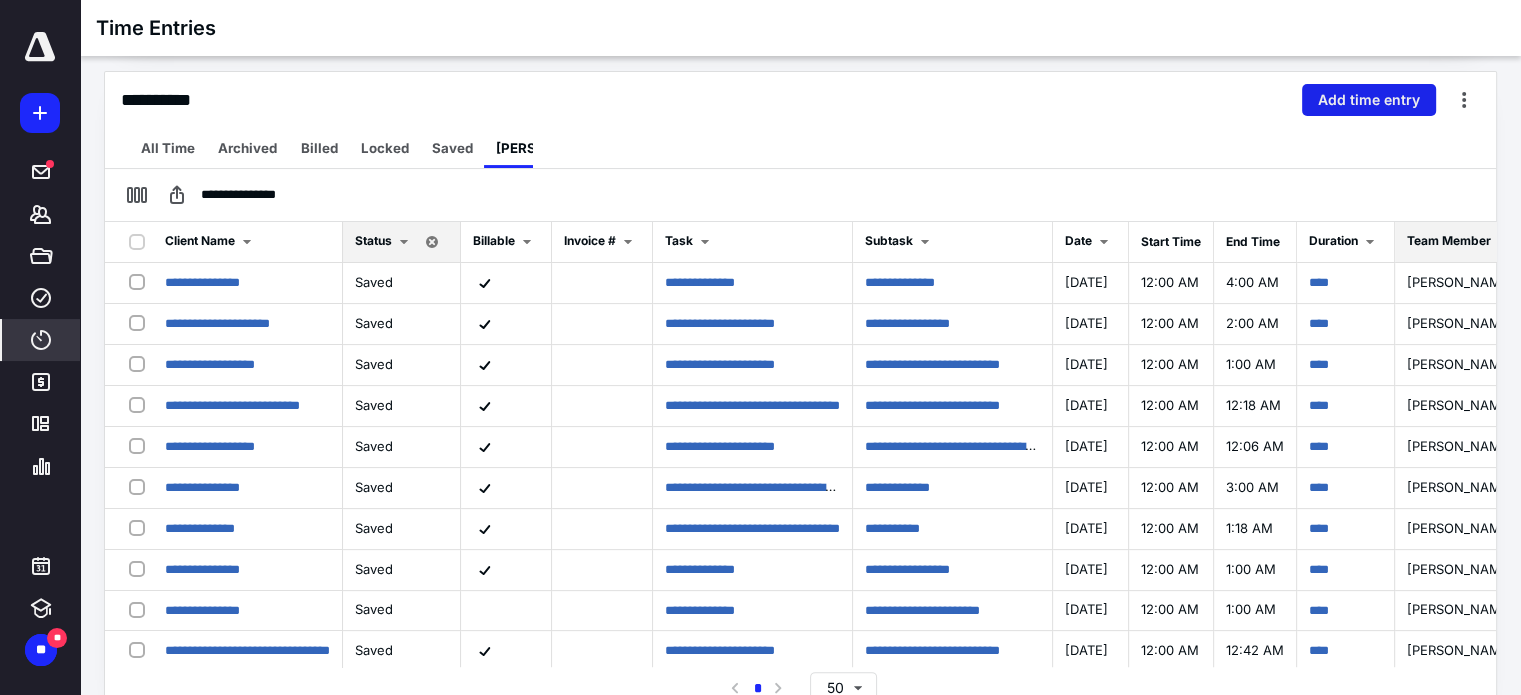 click on "Add time entry" at bounding box center (1369, 100) 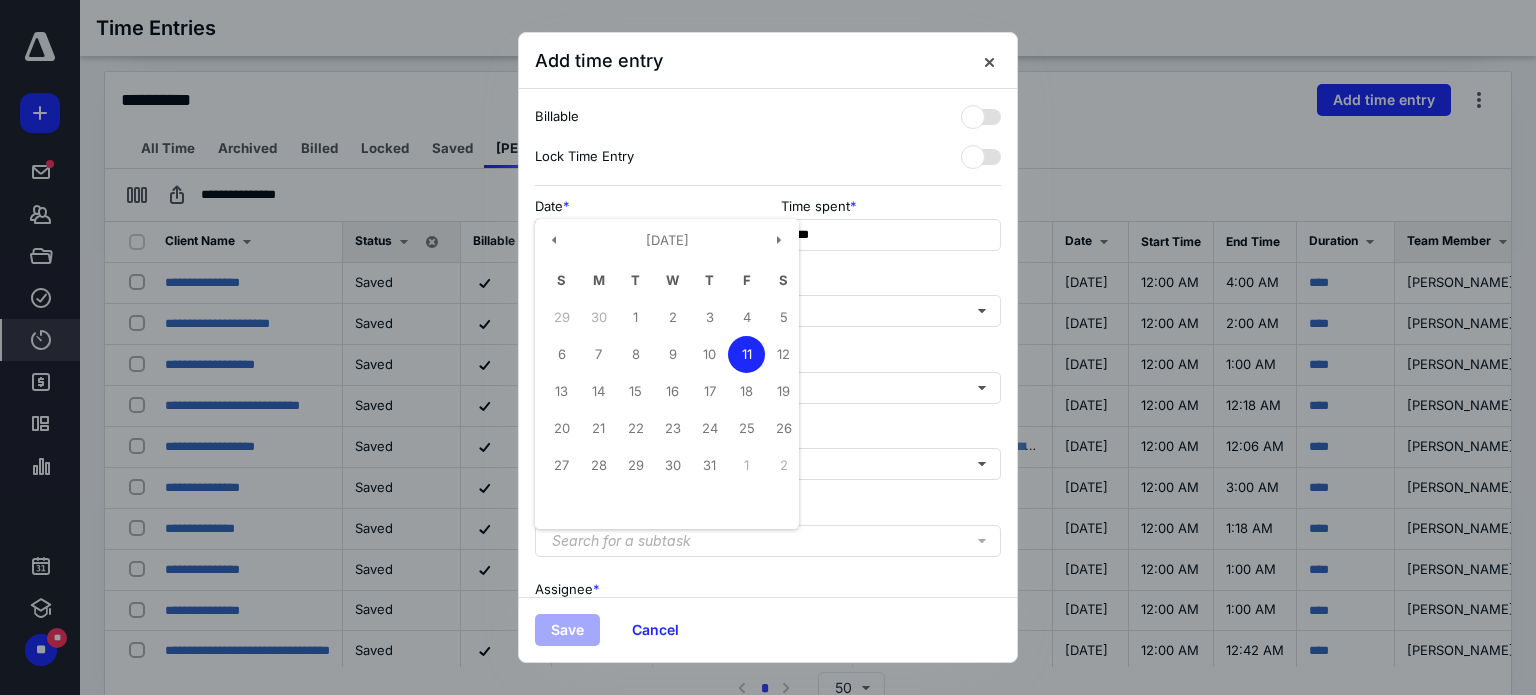 click on "**********" at bounding box center [645, 235] 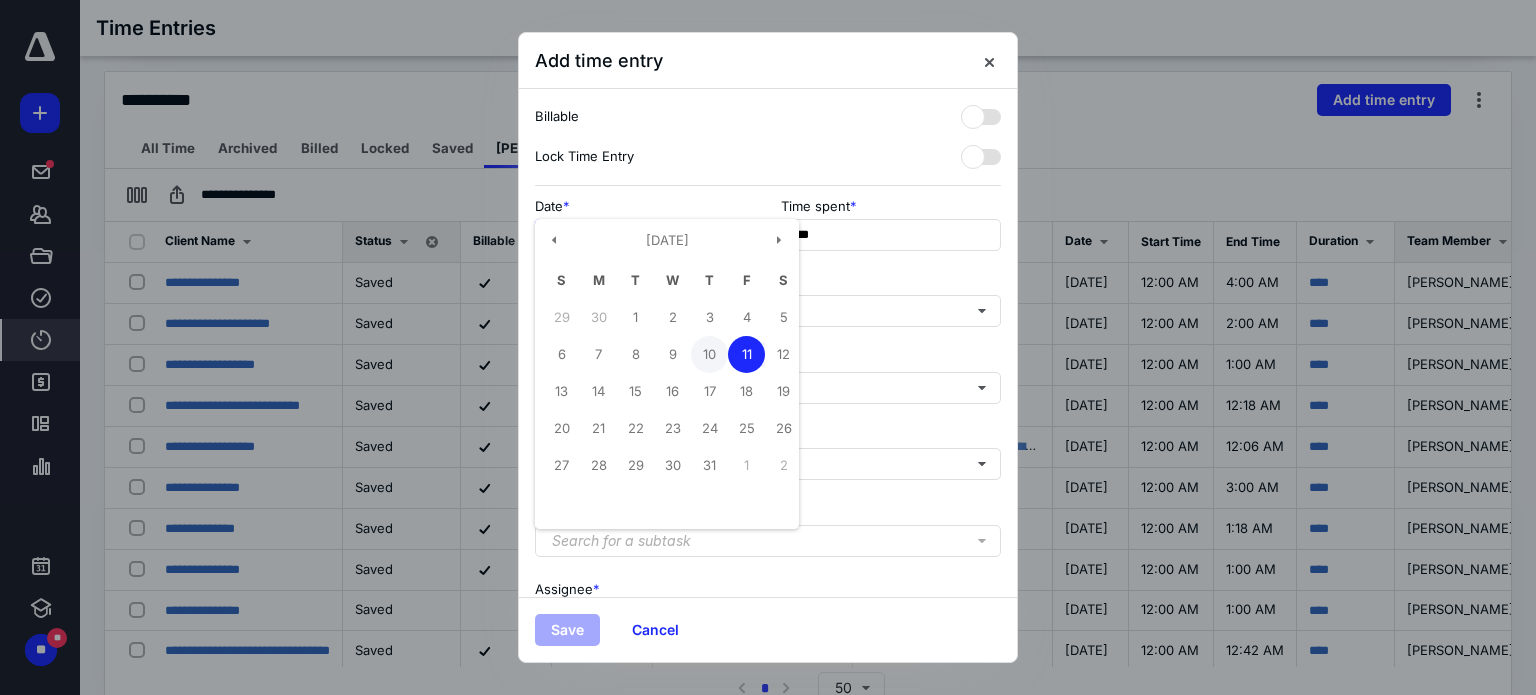 click on "10" at bounding box center [709, 354] 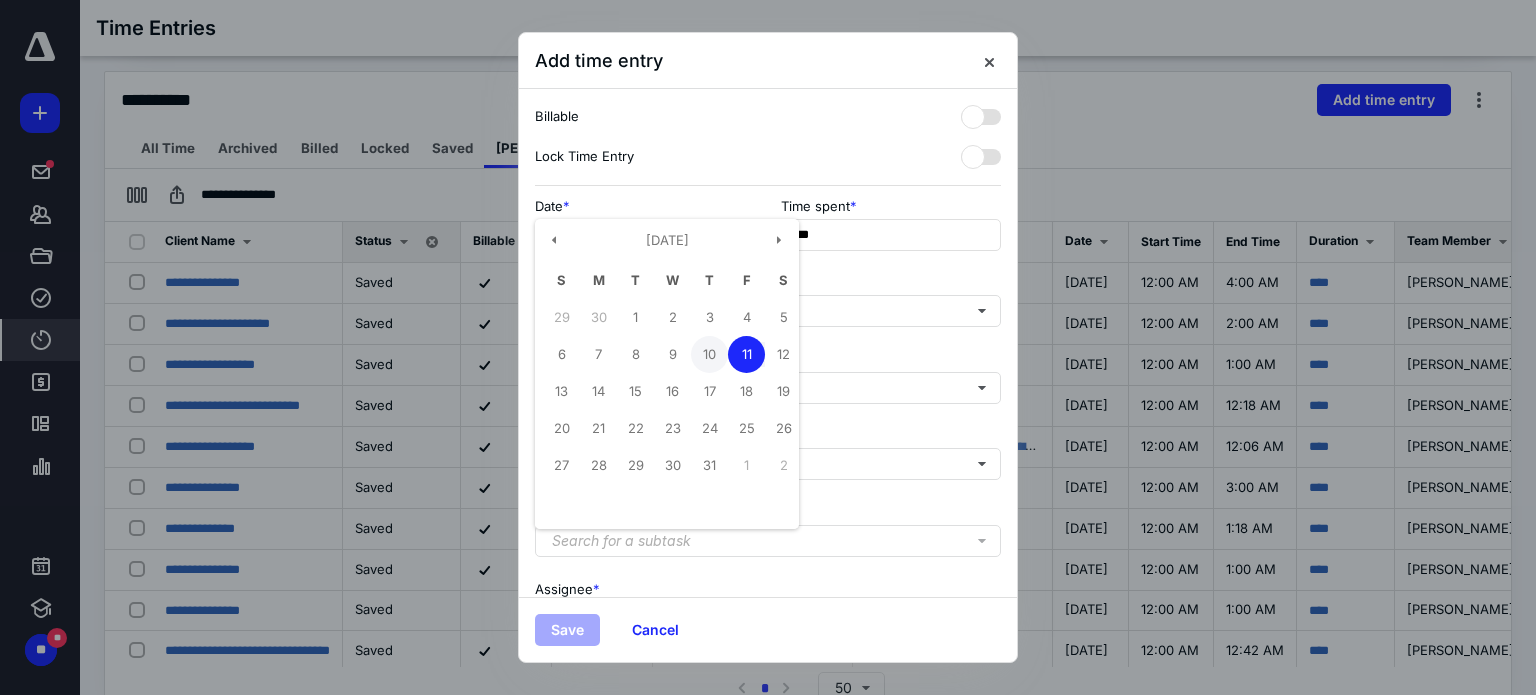 type on "**********" 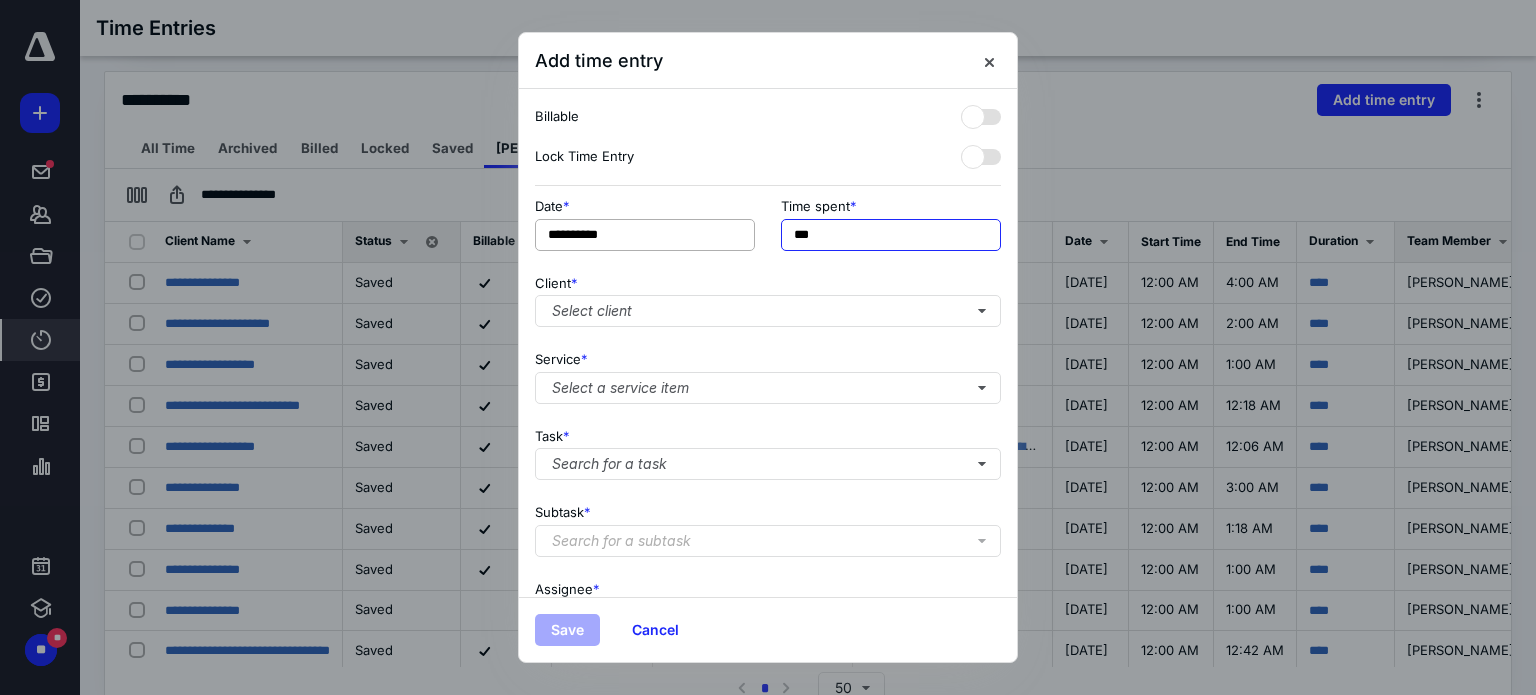 drag, startPoint x: 872, startPoint y: 236, endPoint x: 751, endPoint y: 234, distance: 121.016525 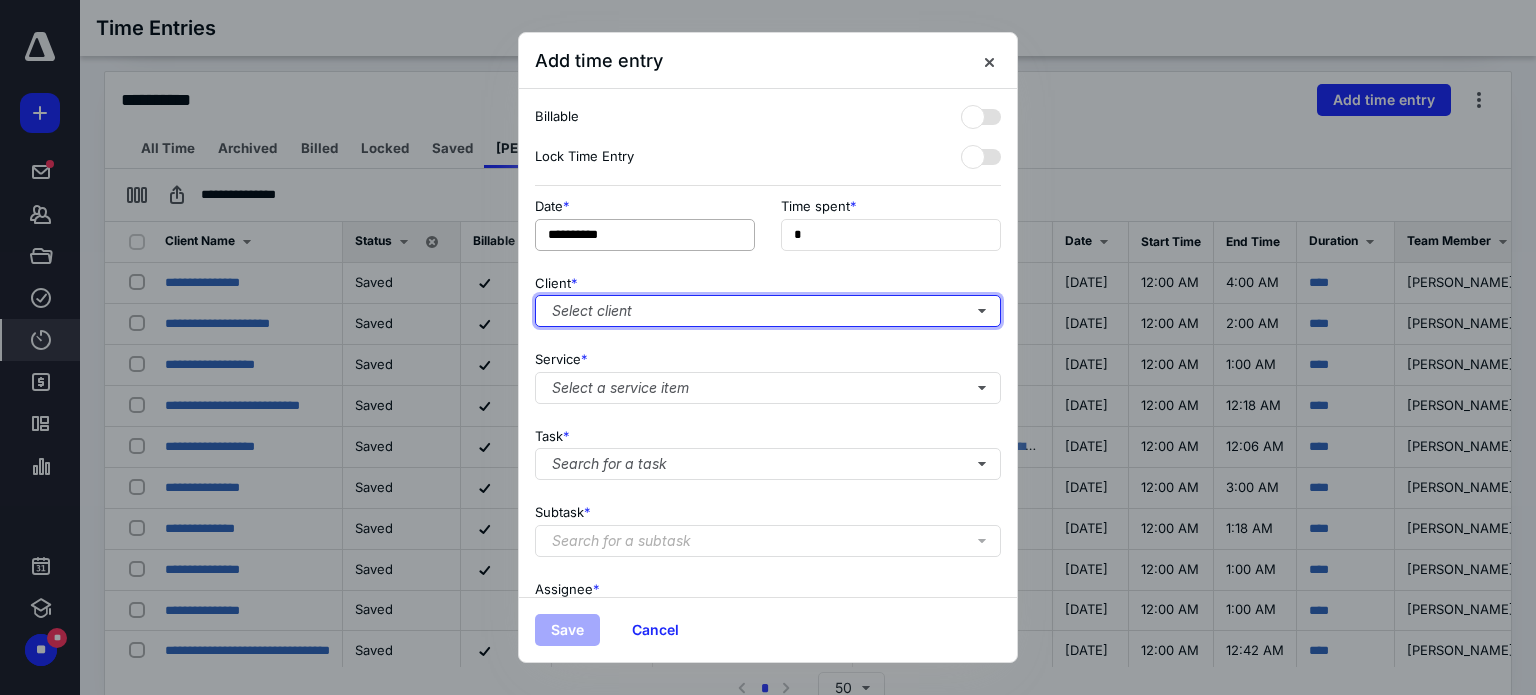 type on "**" 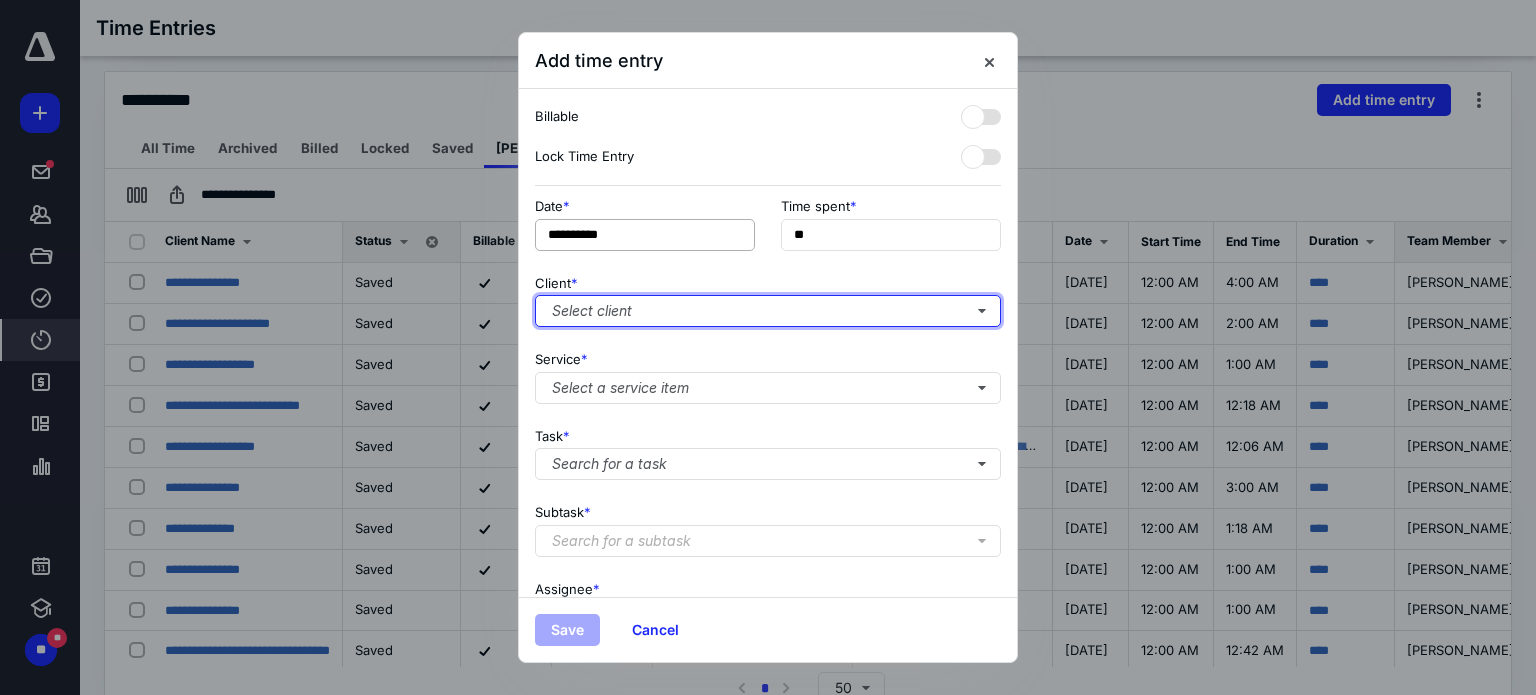 type 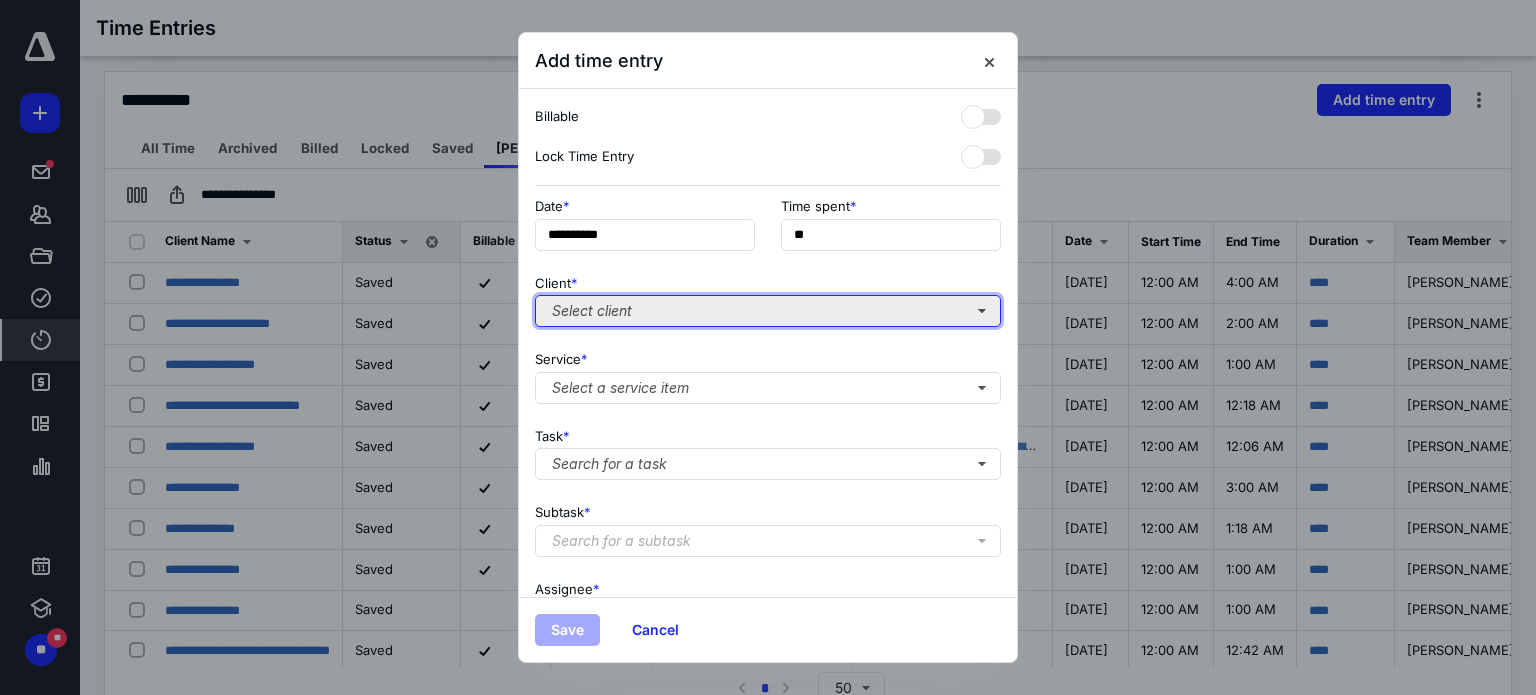 click on "Select client" at bounding box center (768, 311) 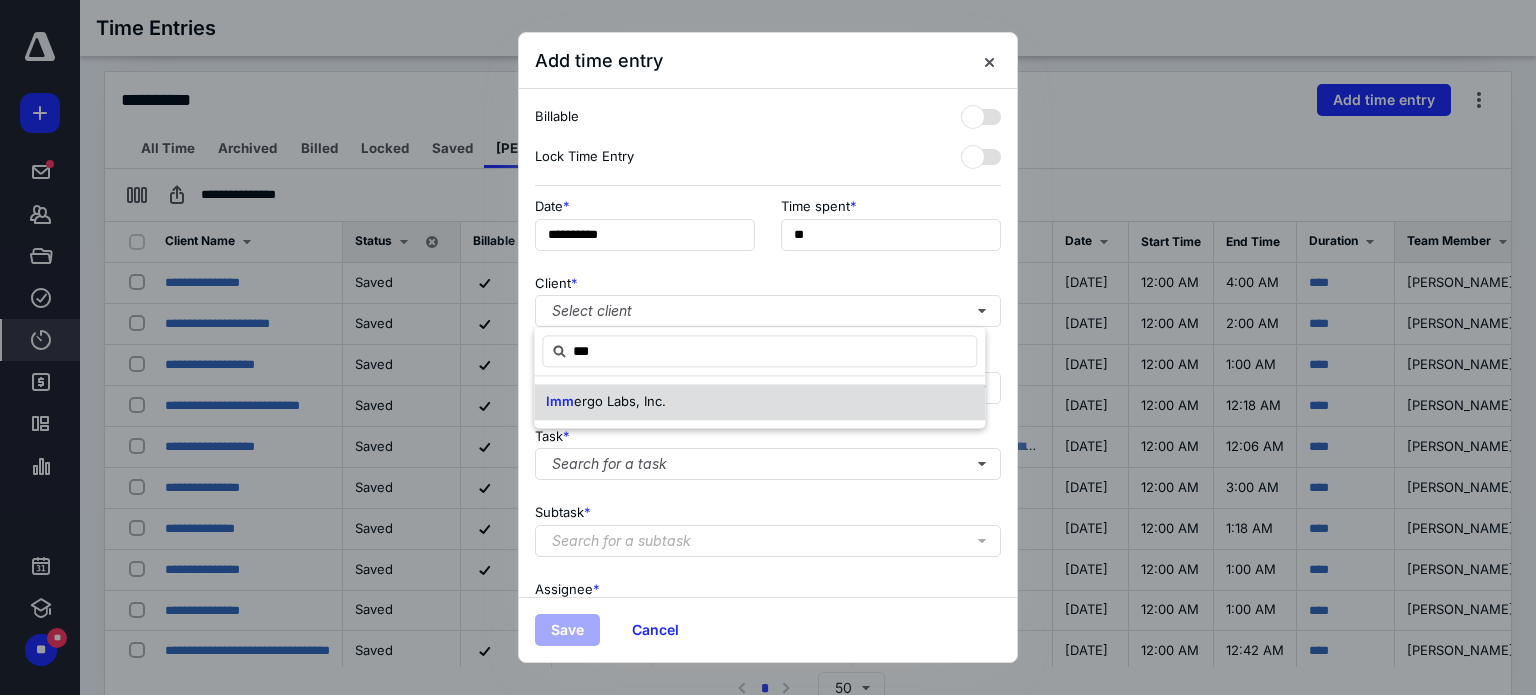 click on "Imm ergo Labs, Inc." at bounding box center [759, 402] 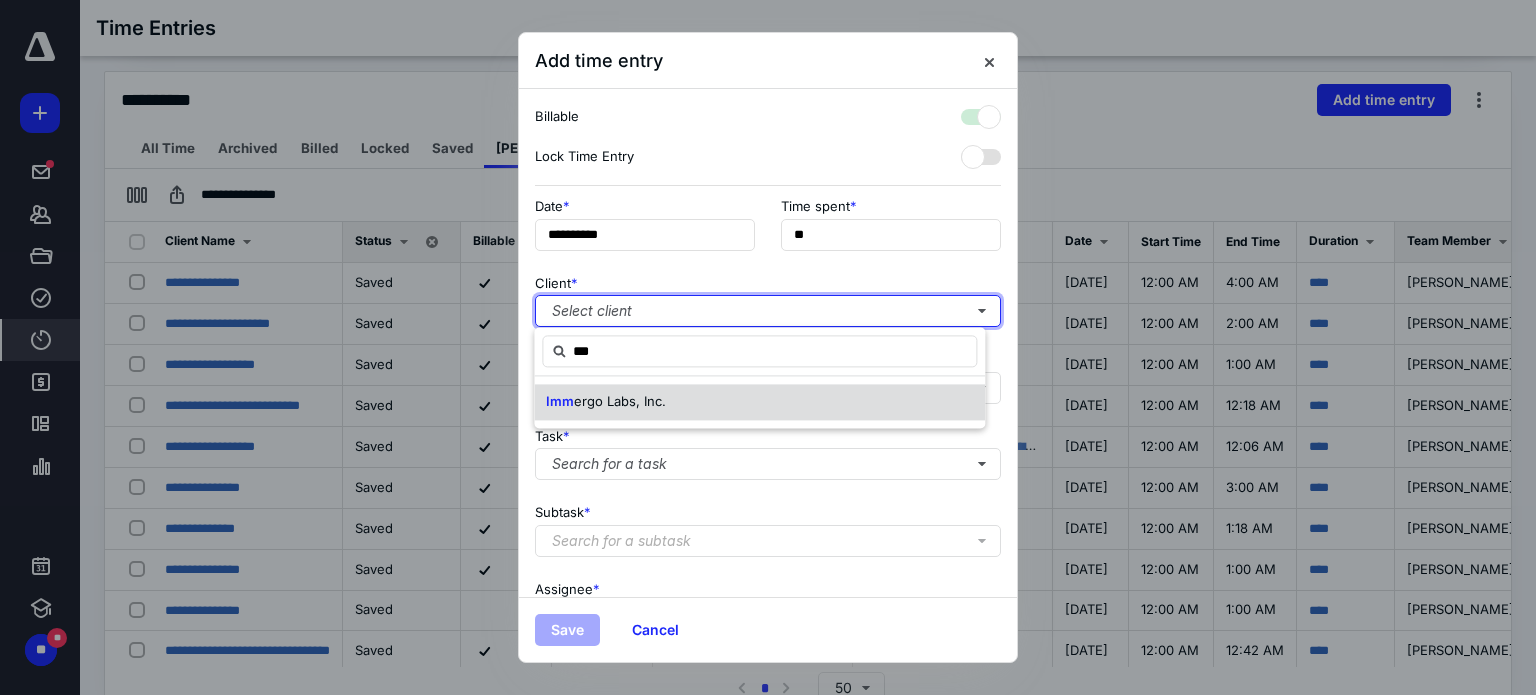 checkbox on "true" 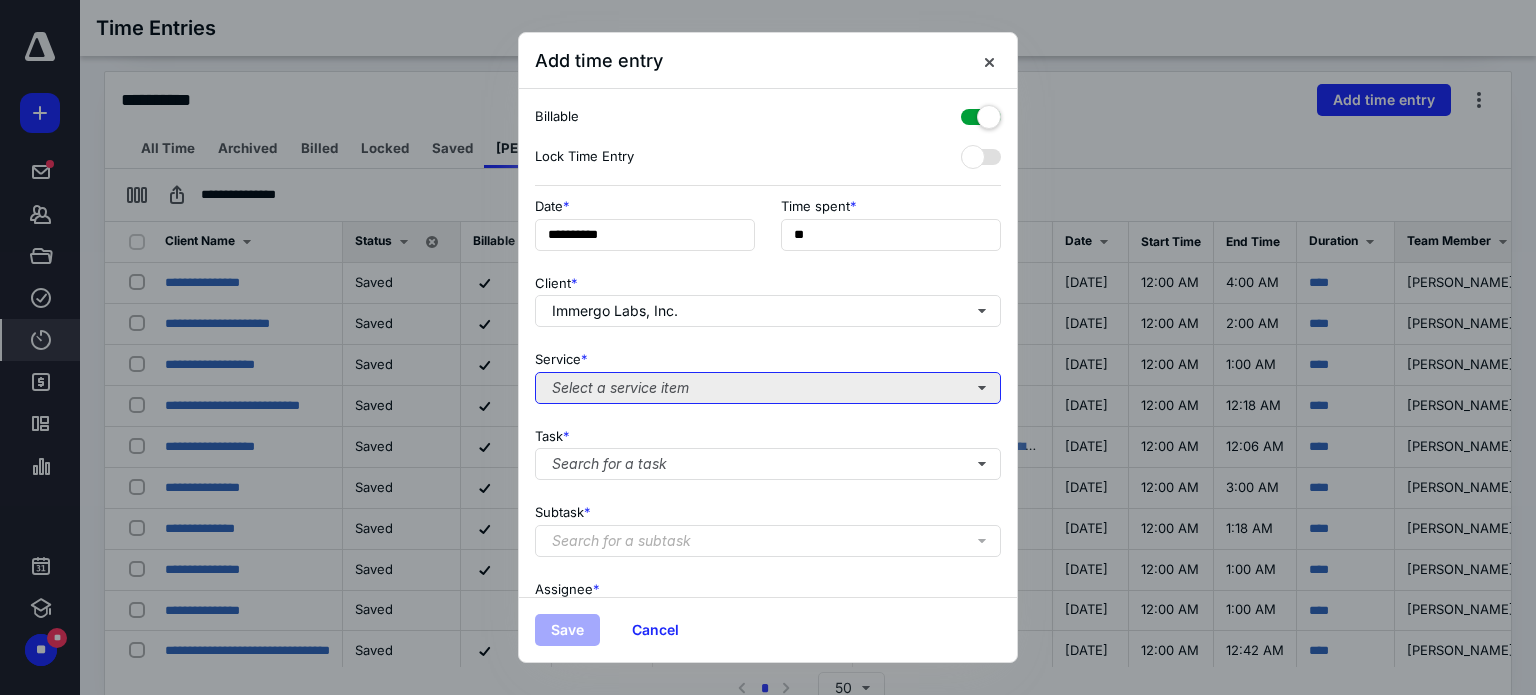 click on "Select a service item" at bounding box center (768, 388) 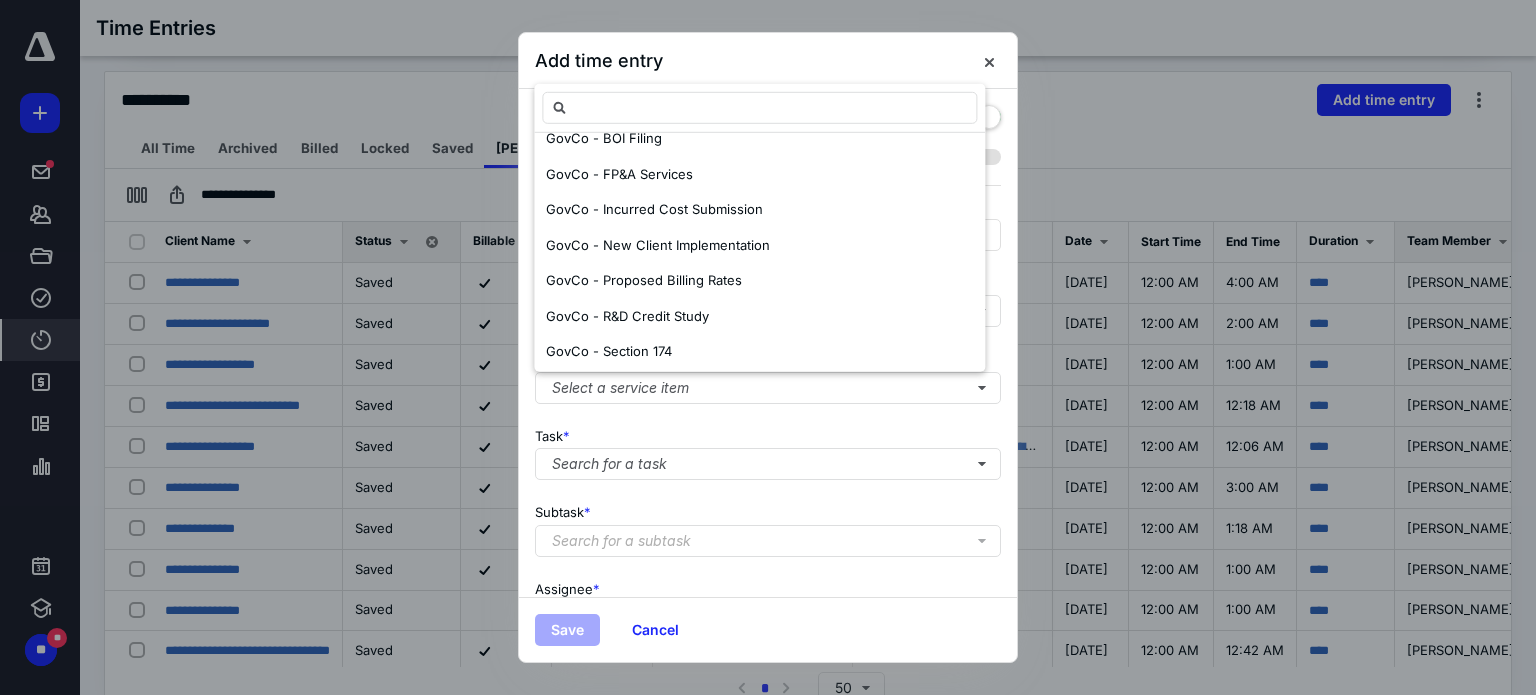scroll, scrollTop: 932, scrollLeft: 0, axis: vertical 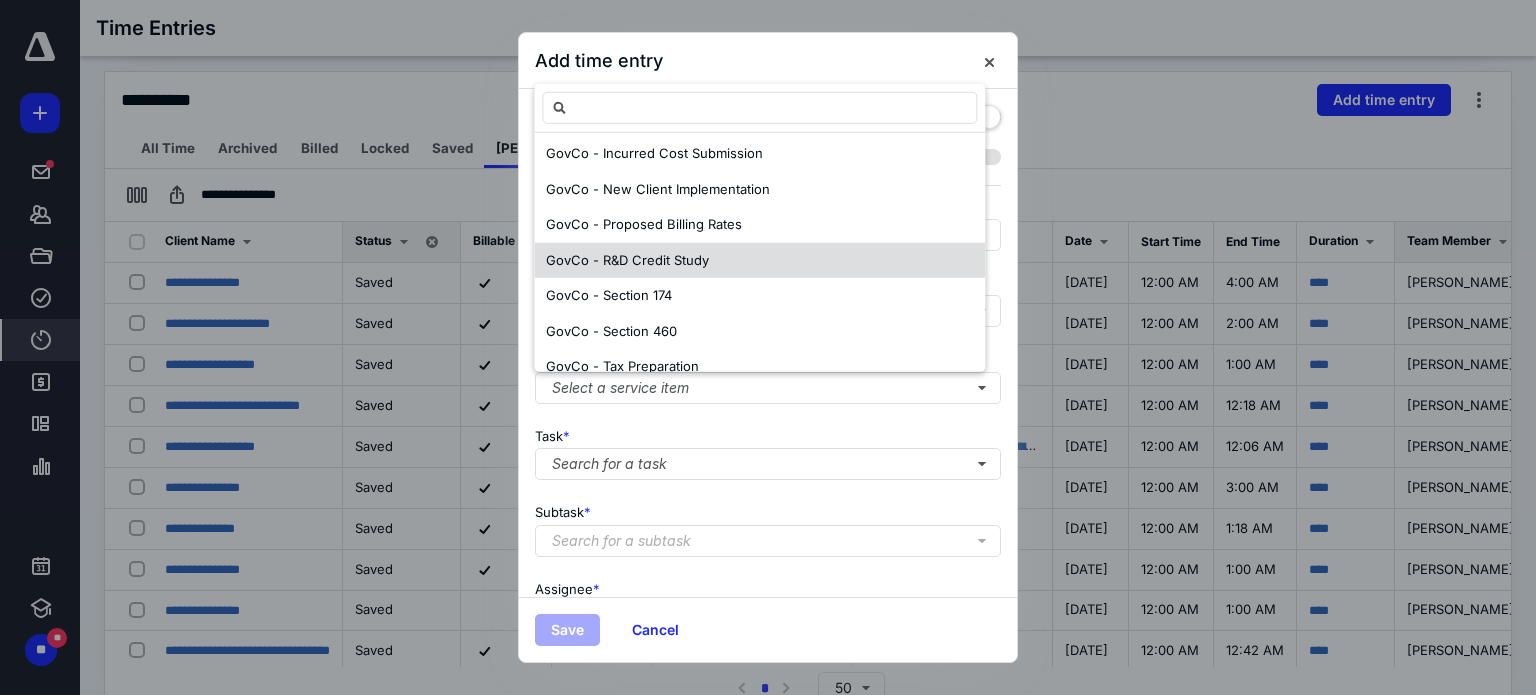 click on "GovCo - R&D Credit Study" at bounding box center (627, 260) 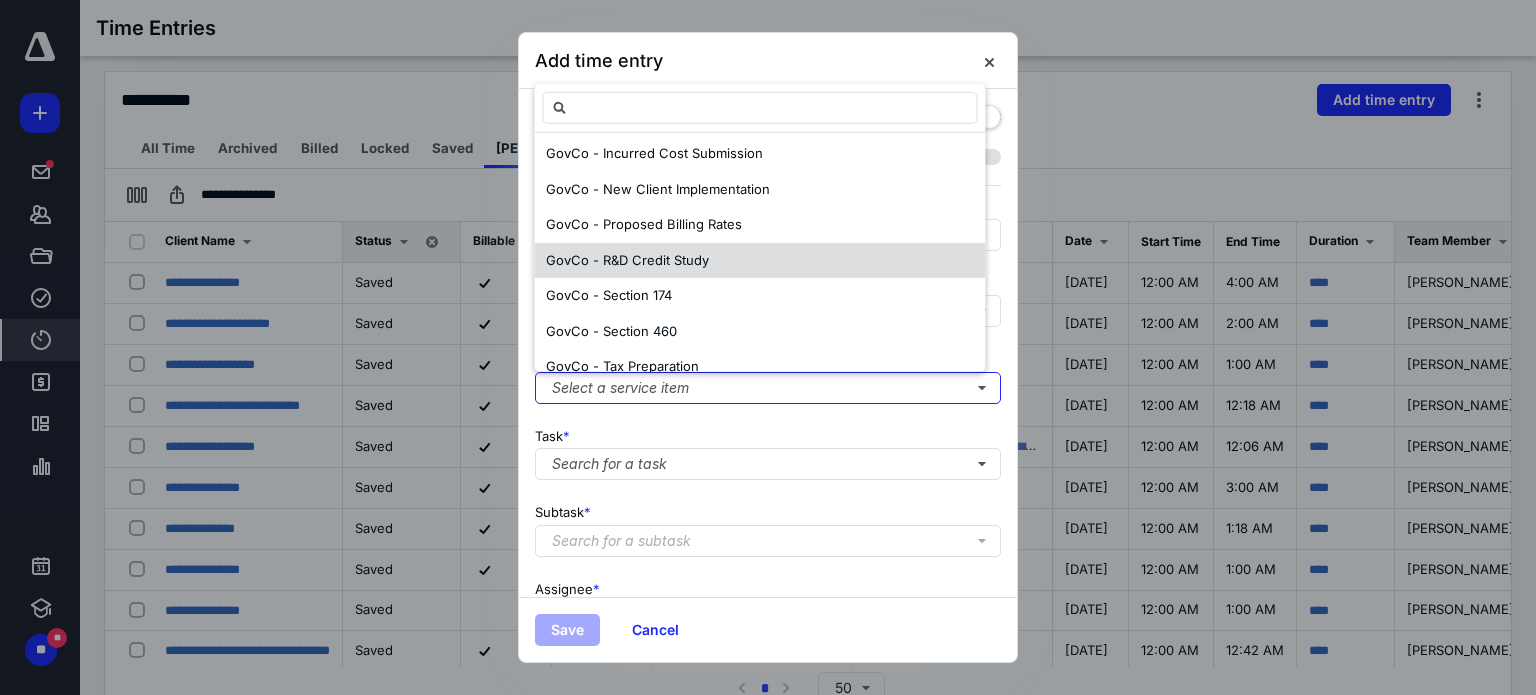 scroll, scrollTop: 0, scrollLeft: 0, axis: both 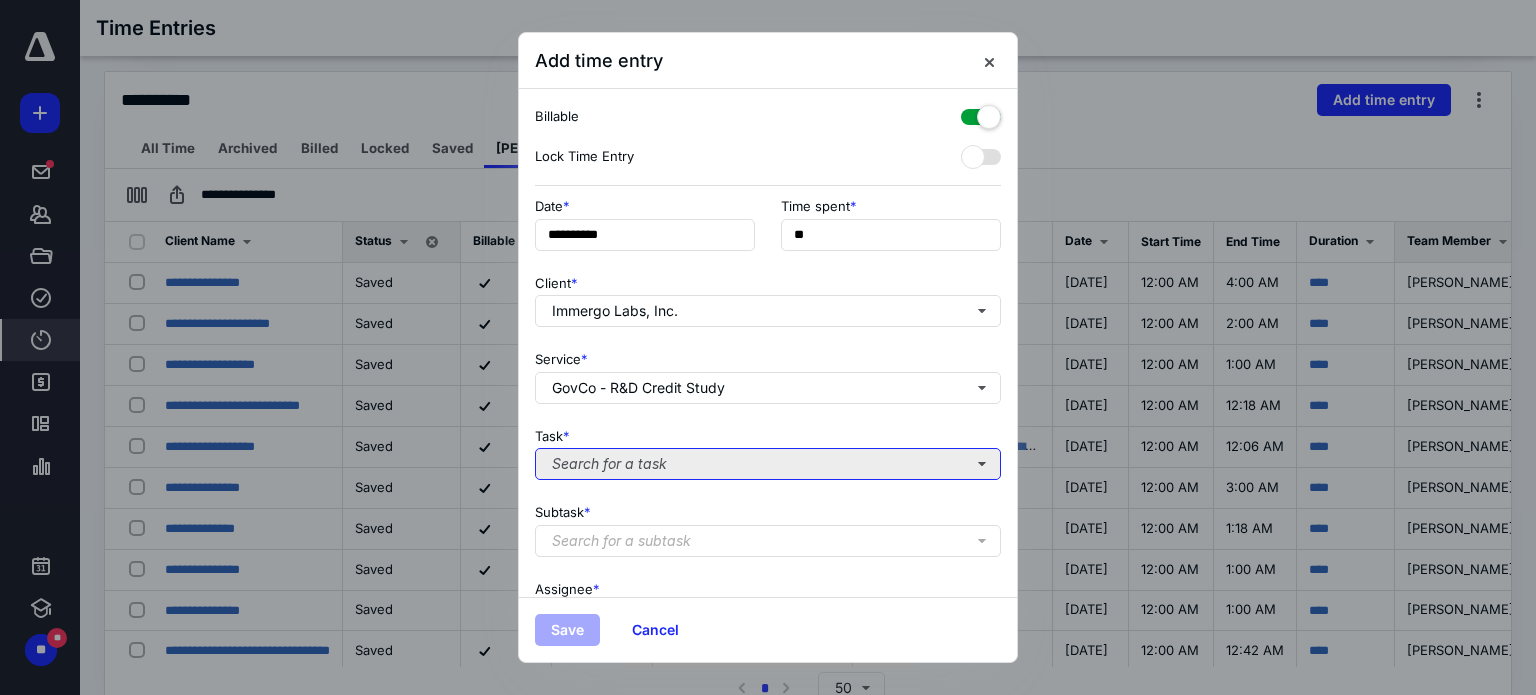 click on "Search for a task" at bounding box center [768, 464] 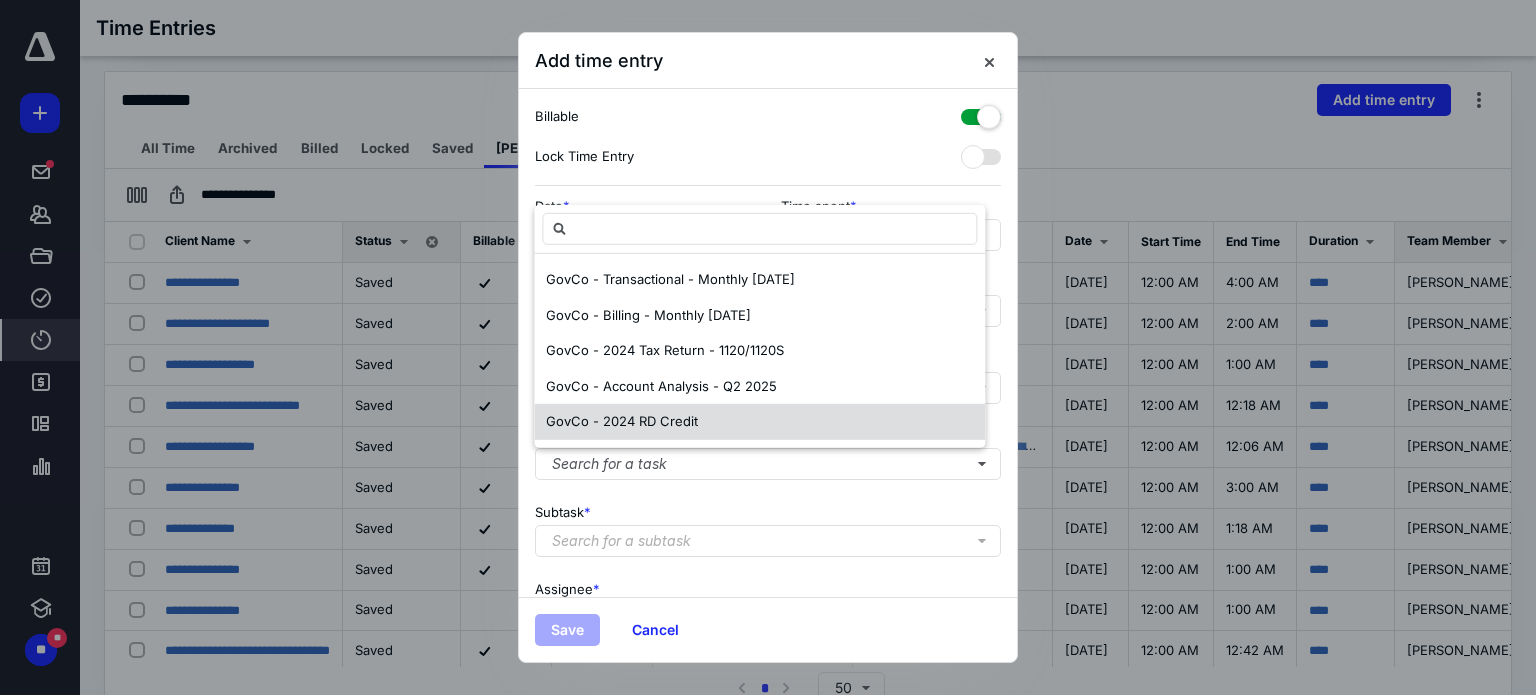 click on "GovCo - 2024 RD Credit" at bounding box center [622, 422] 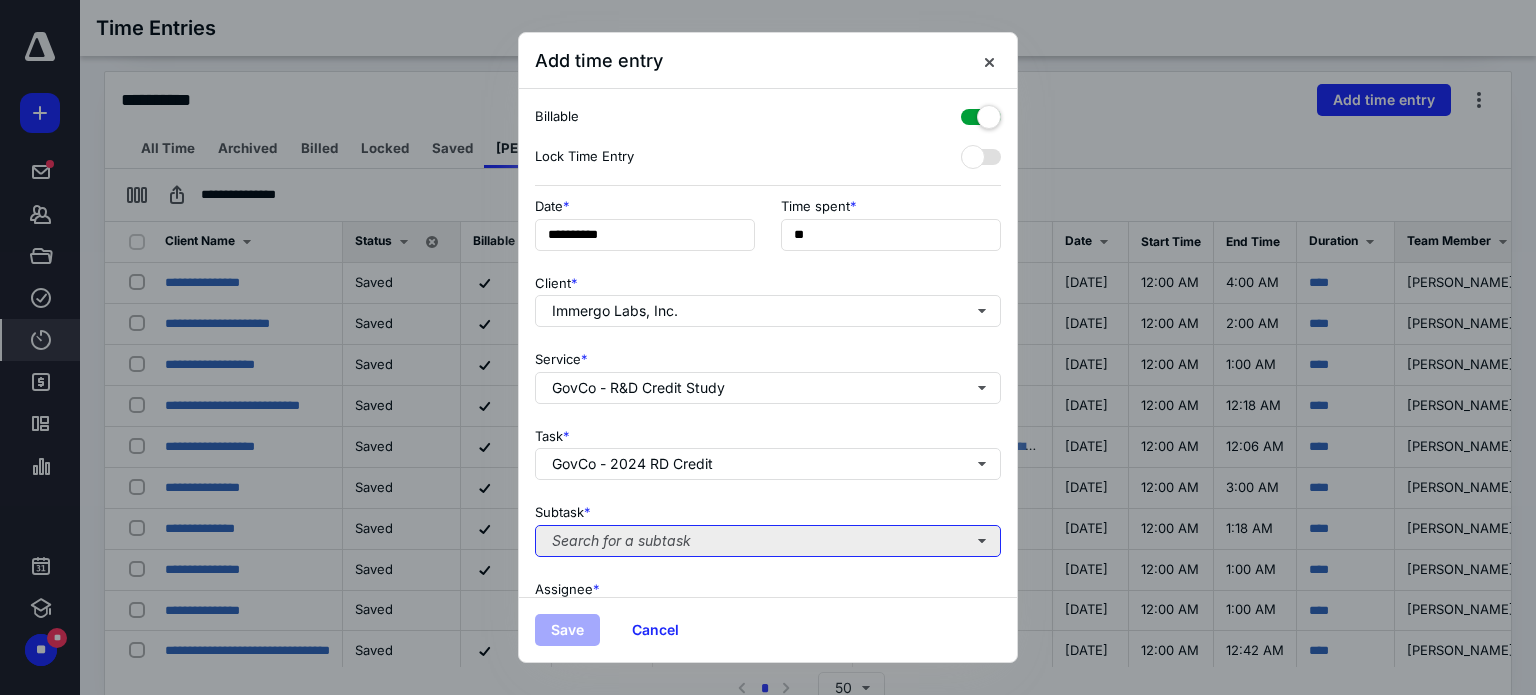 click on "Search for a subtask" at bounding box center (768, 541) 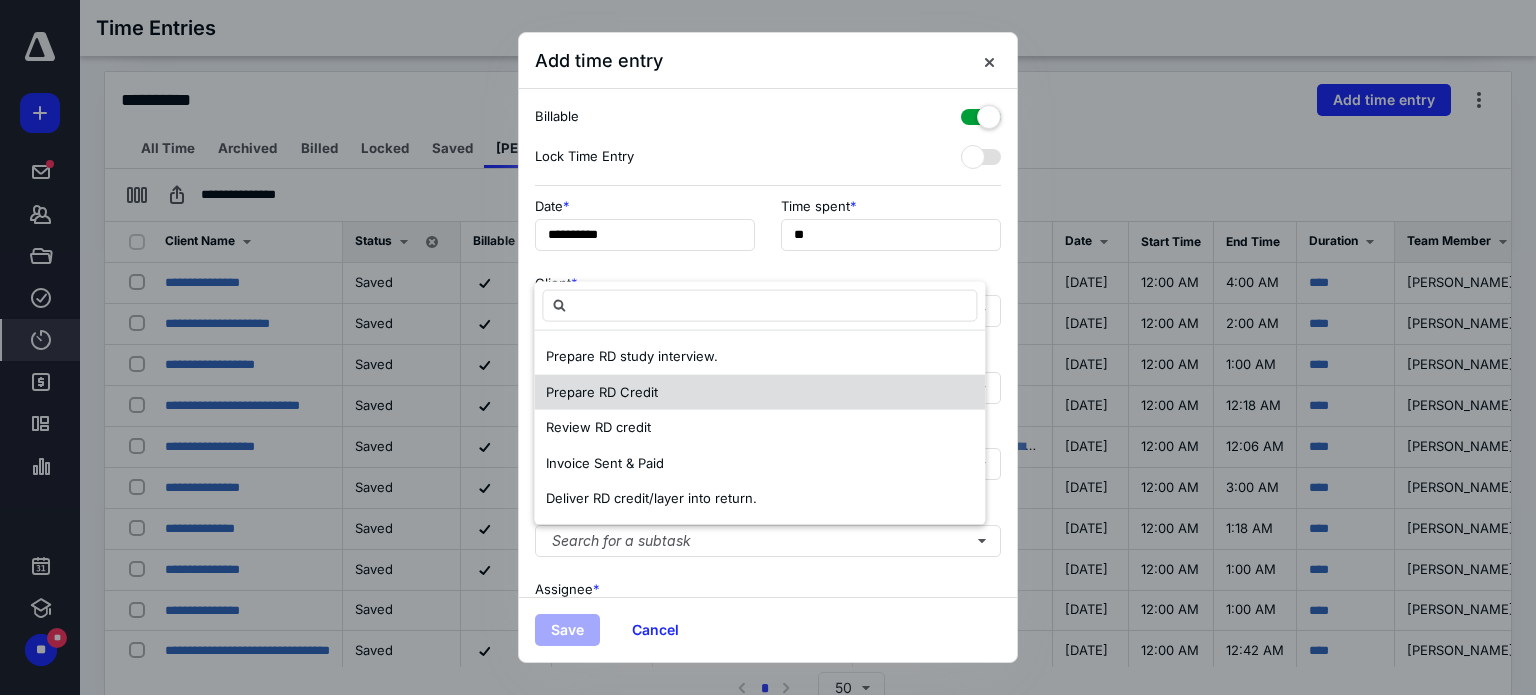 click on "Prepare RD Credit" at bounding box center (759, 392) 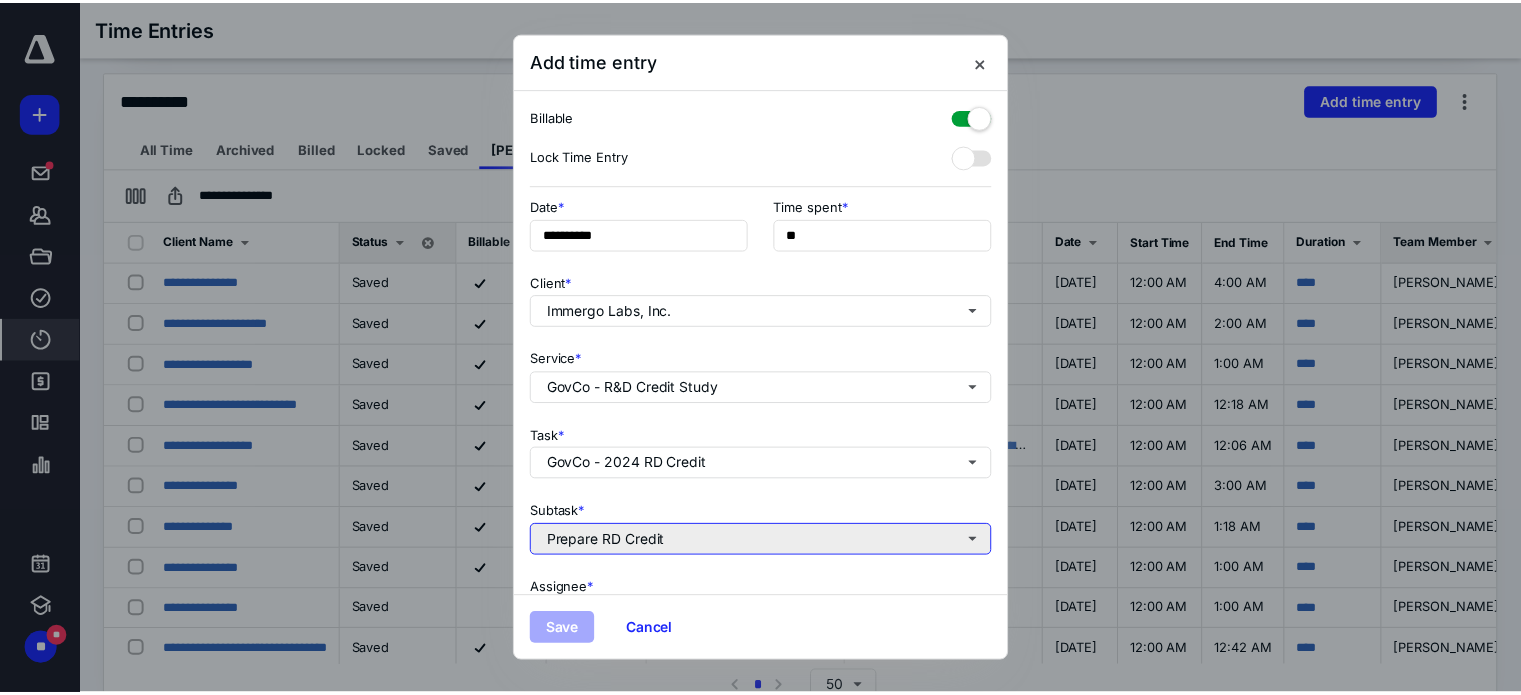 scroll, scrollTop: 260, scrollLeft: 0, axis: vertical 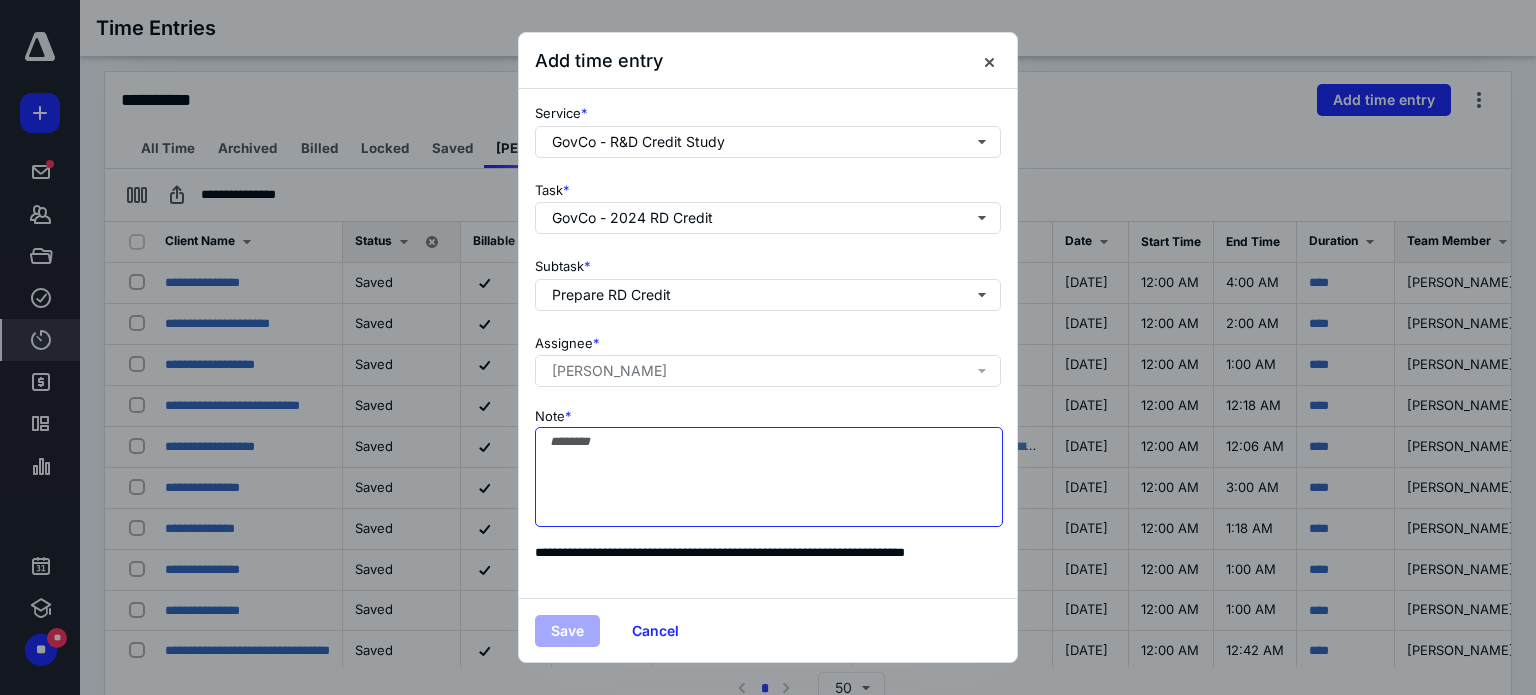 click on "Note *" at bounding box center [769, 477] 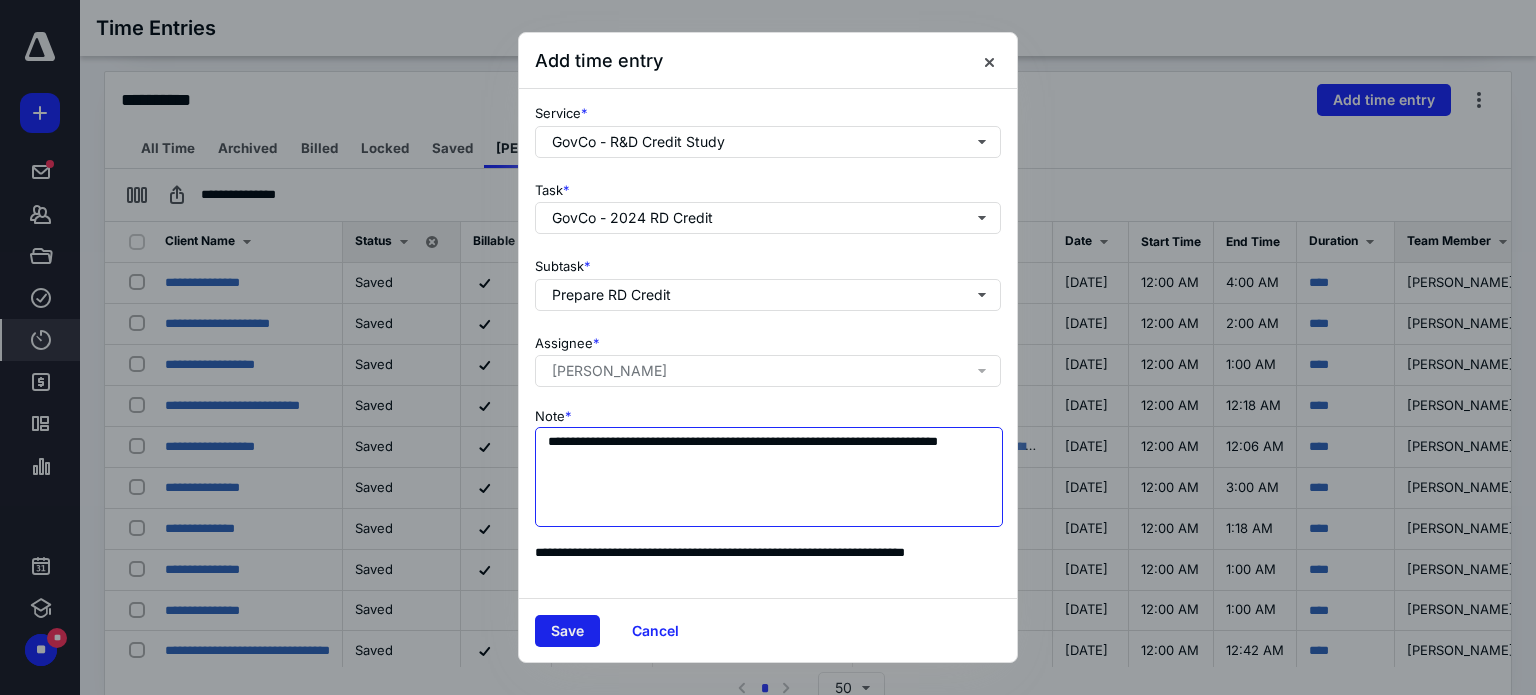 type on "**********" 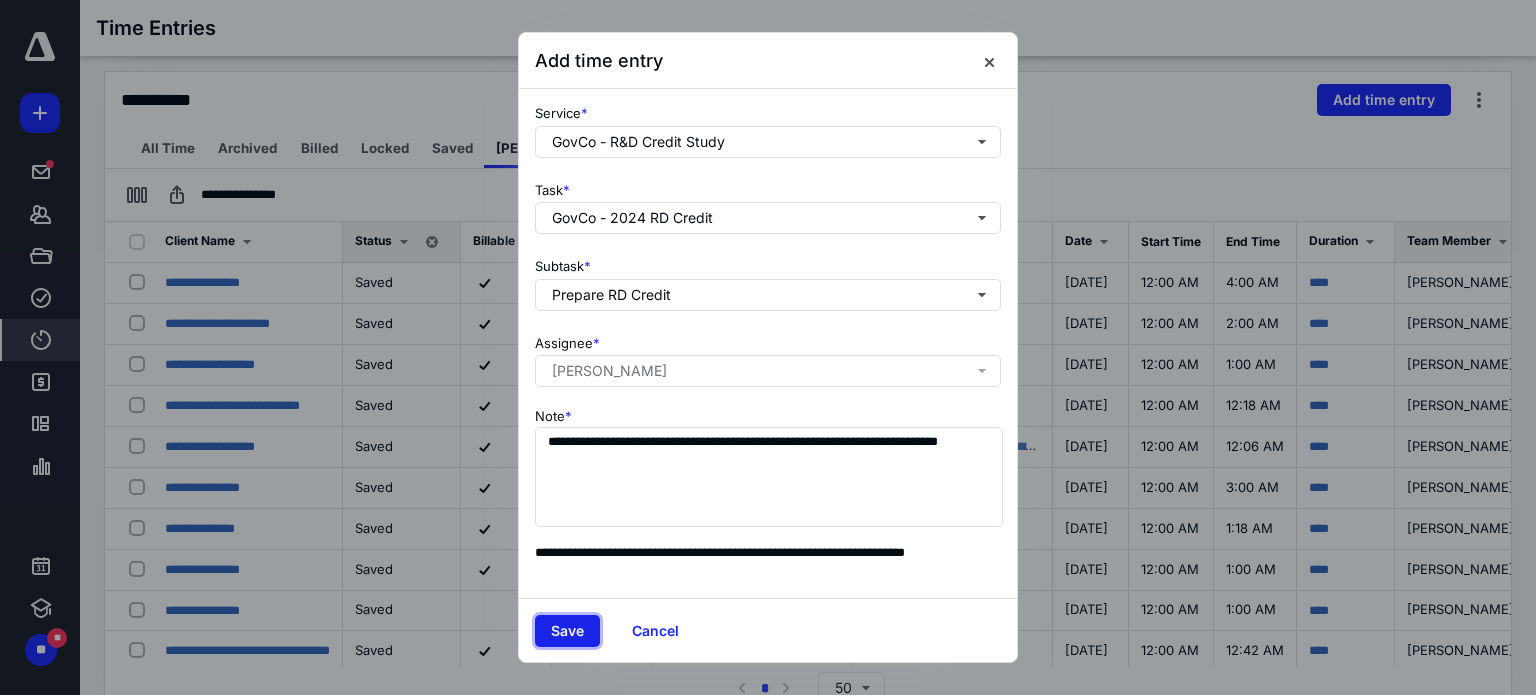 click on "Save" at bounding box center [567, 631] 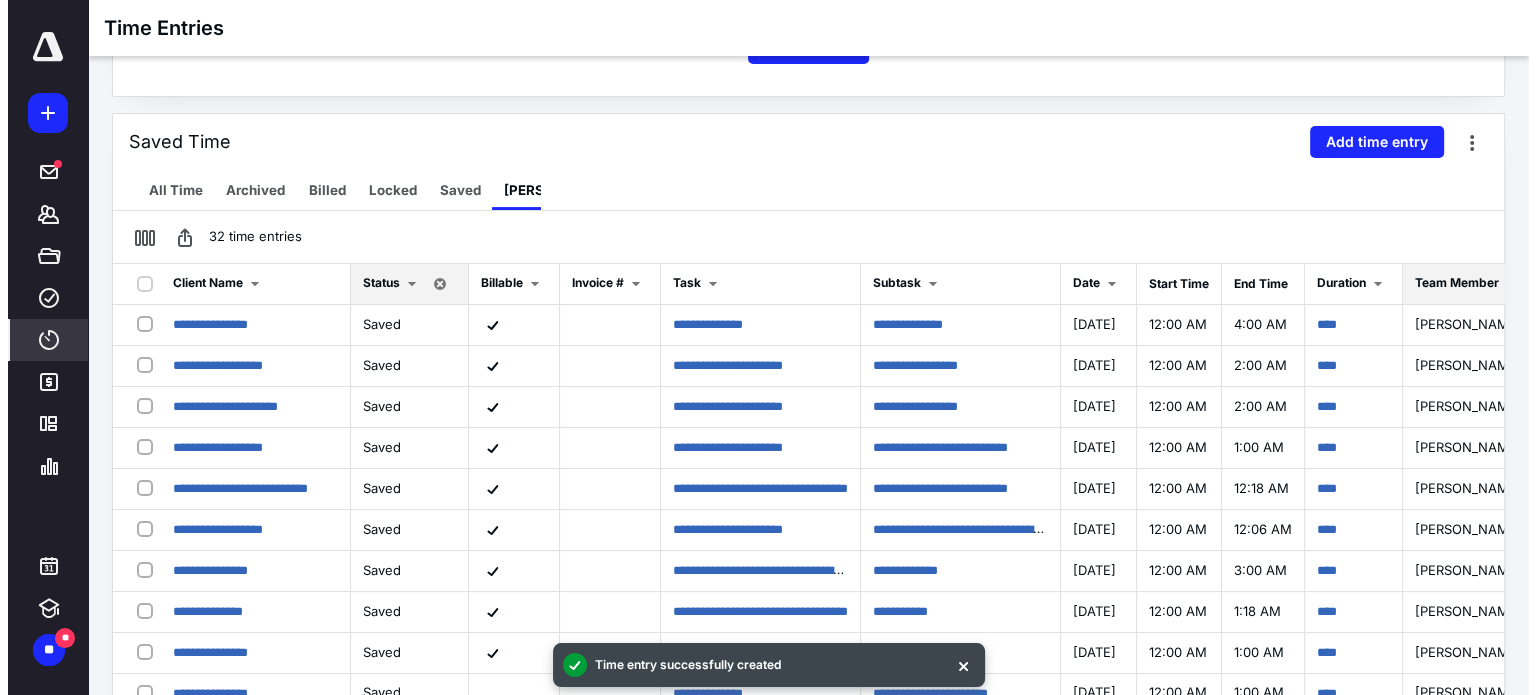scroll, scrollTop: 442, scrollLeft: 0, axis: vertical 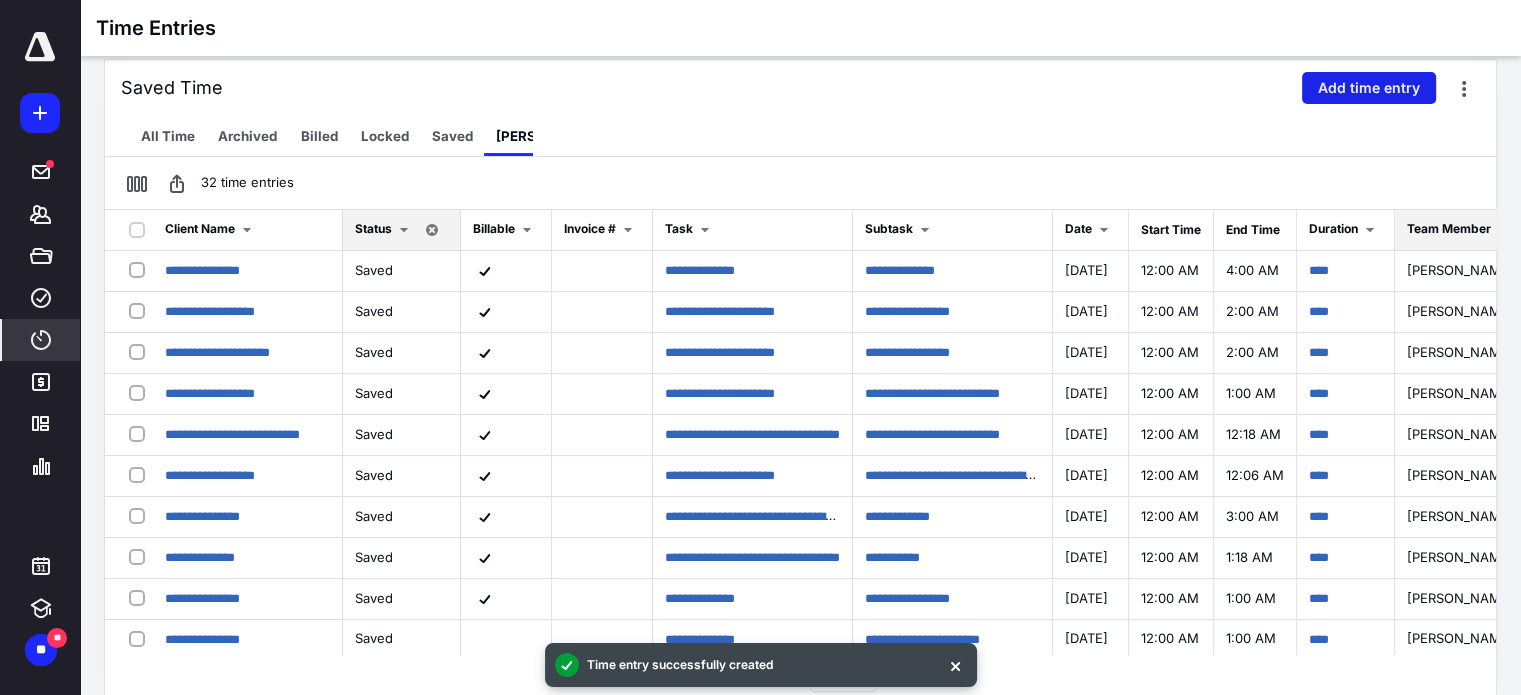 click on "Add time entry" at bounding box center [1369, 88] 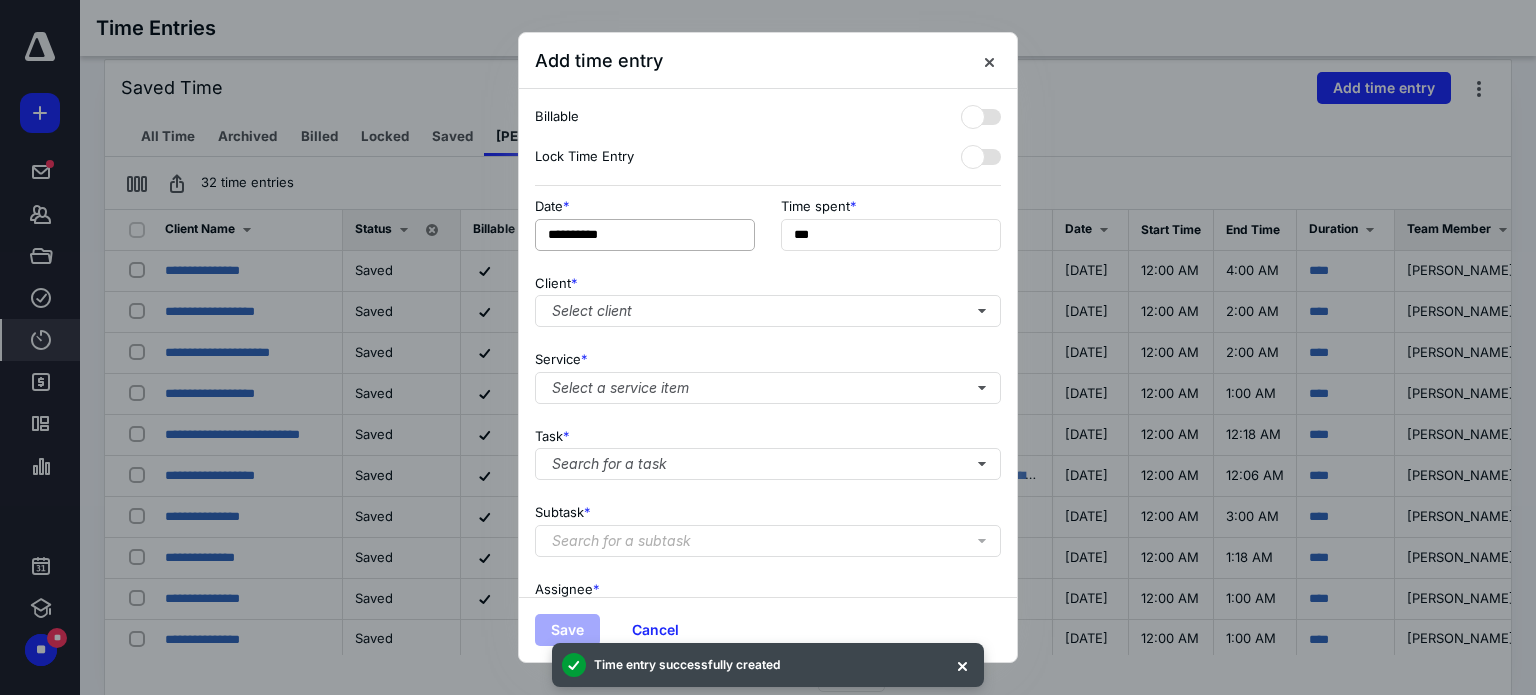 drag, startPoint x: 731, startPoint y: 212, endPoint x: 692, endPoint y: 239, distance: 47.434166 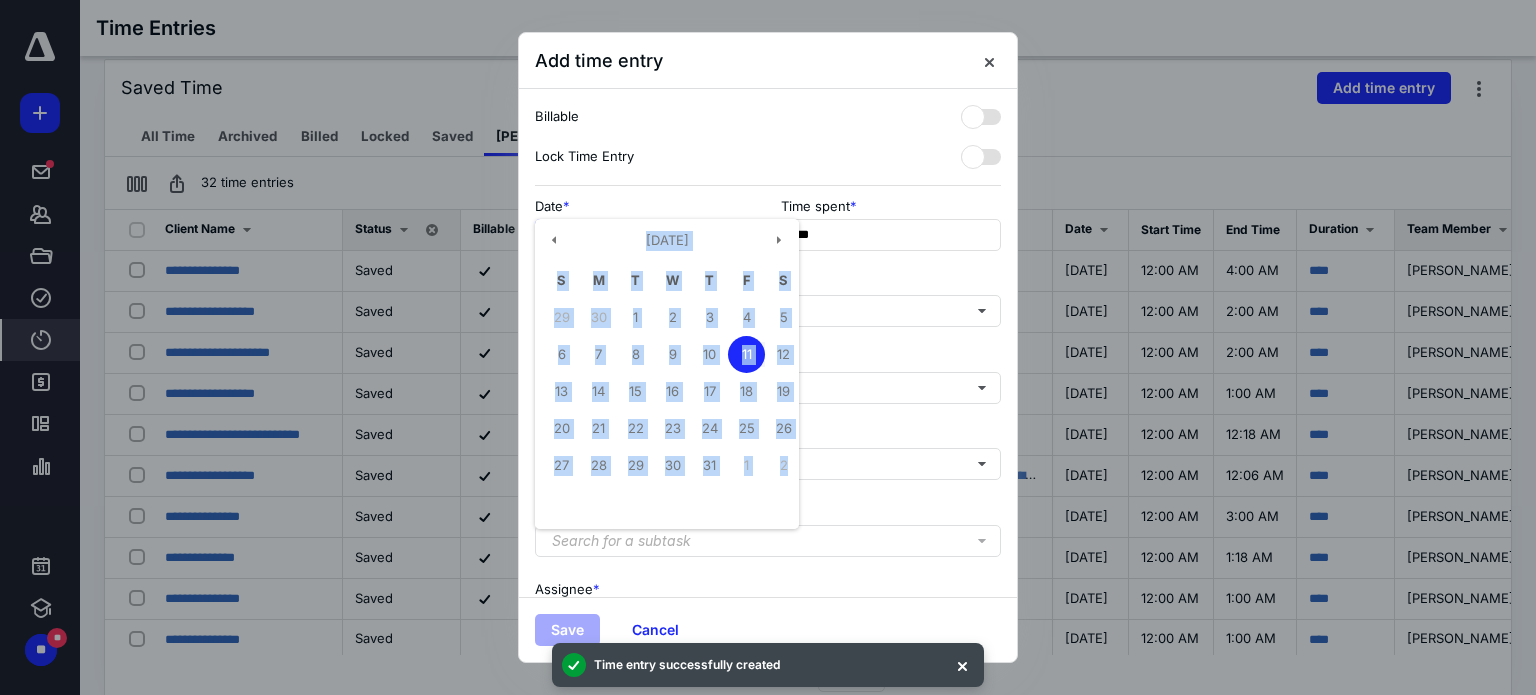click on "**********" at bounding box center [645, 235] 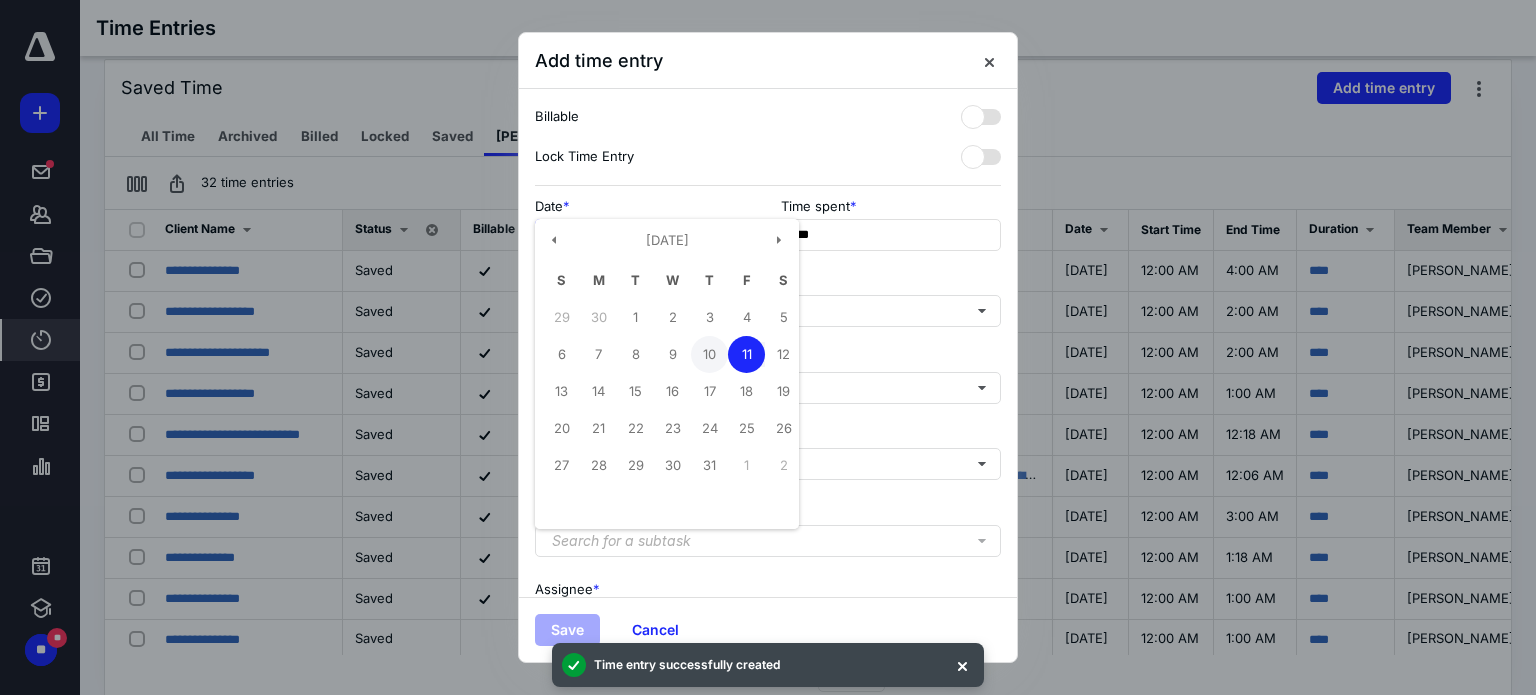 click on "10" at bounding box center [709, 354] 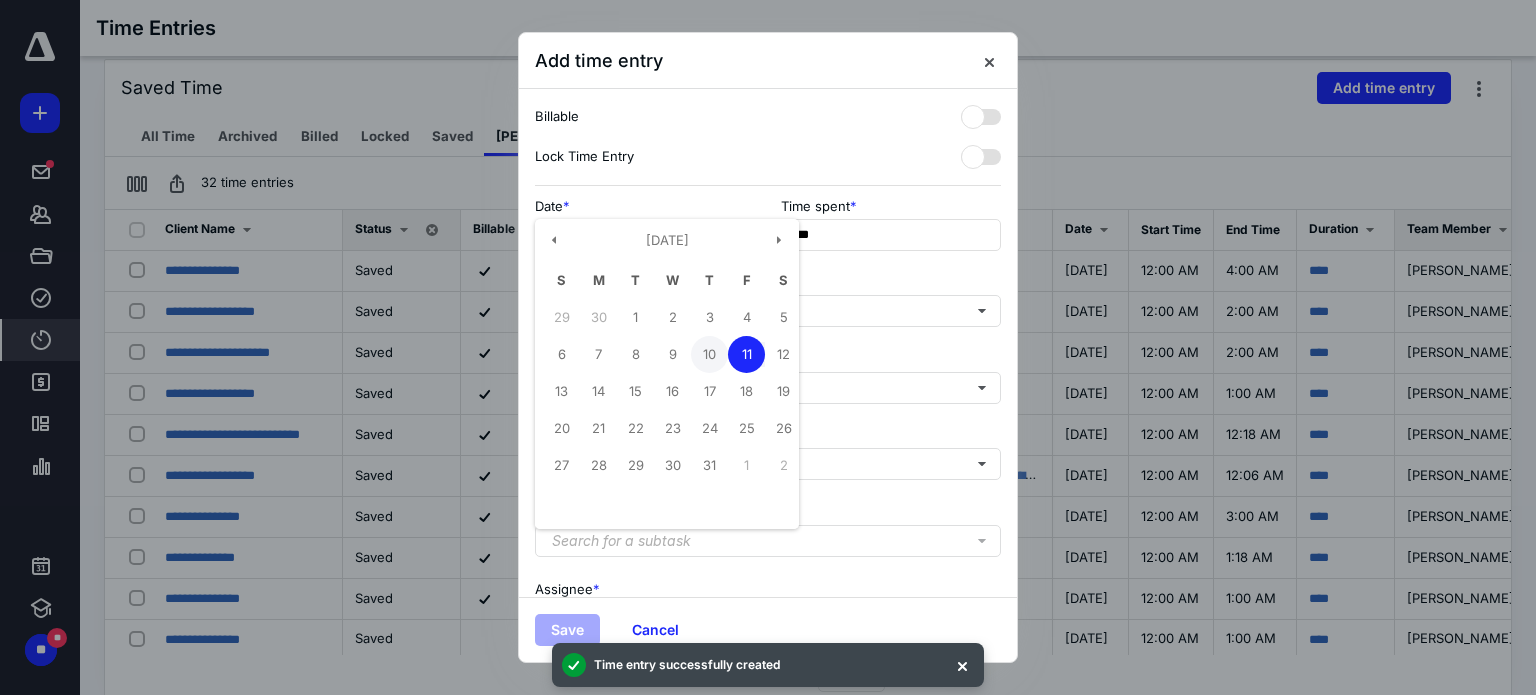 type on "**********" 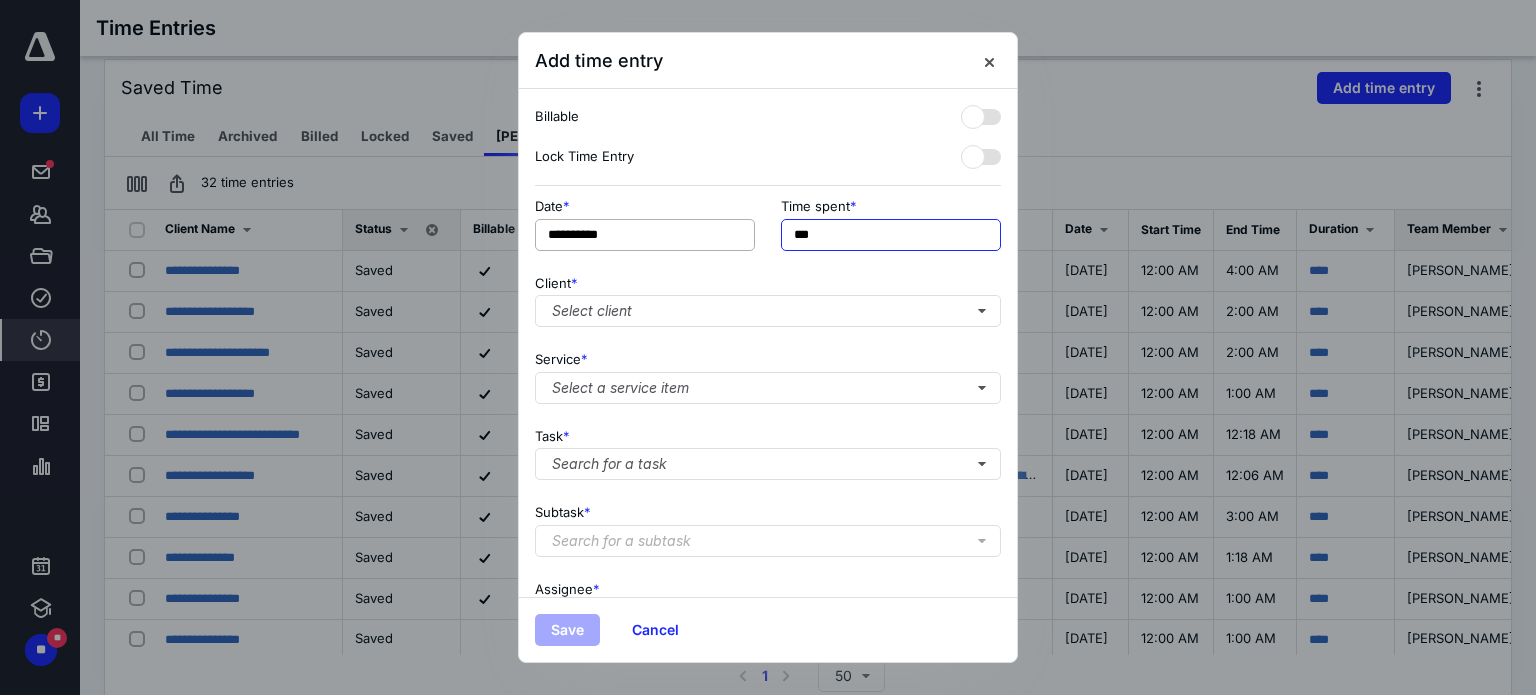 drag, startPoint x: 874, startPoint y: 247, endPoint x: 745, endPoint y: 227, distance: 130.54118 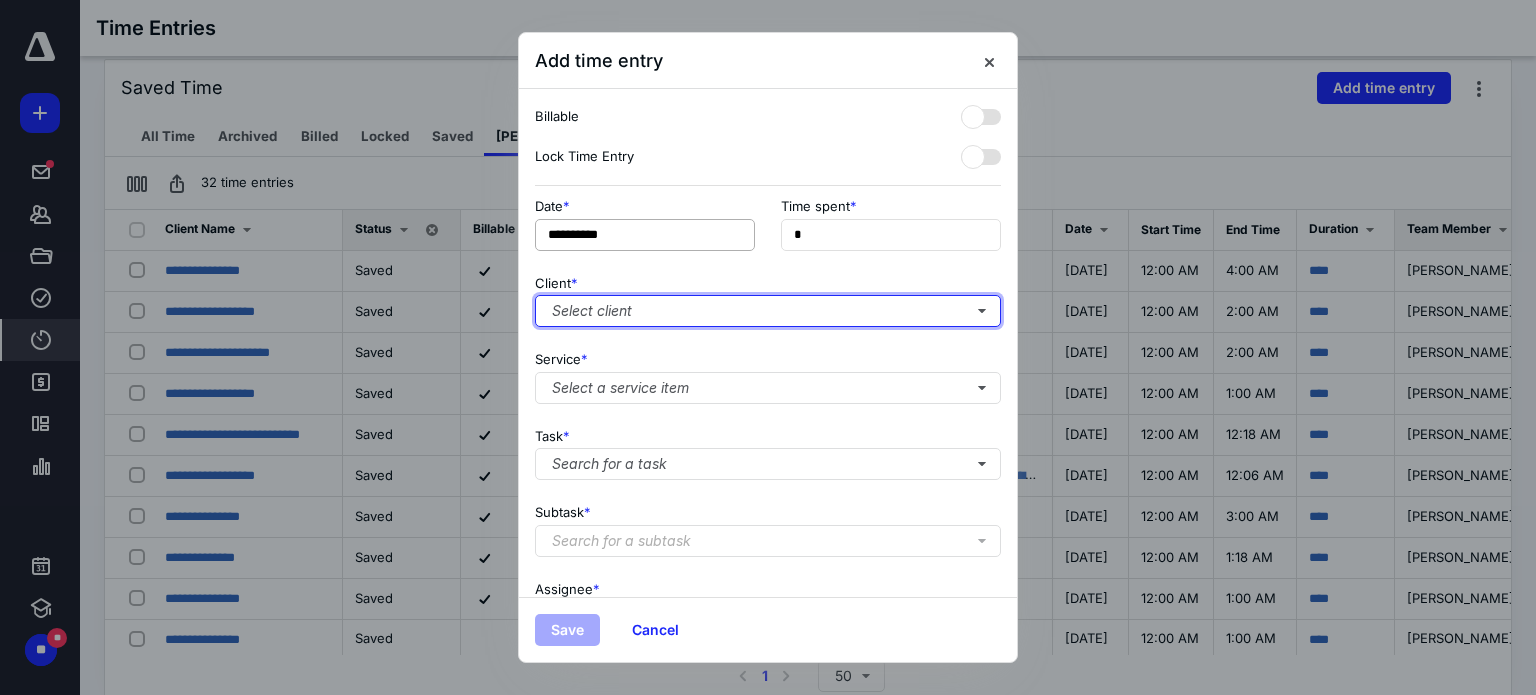 type on "**" 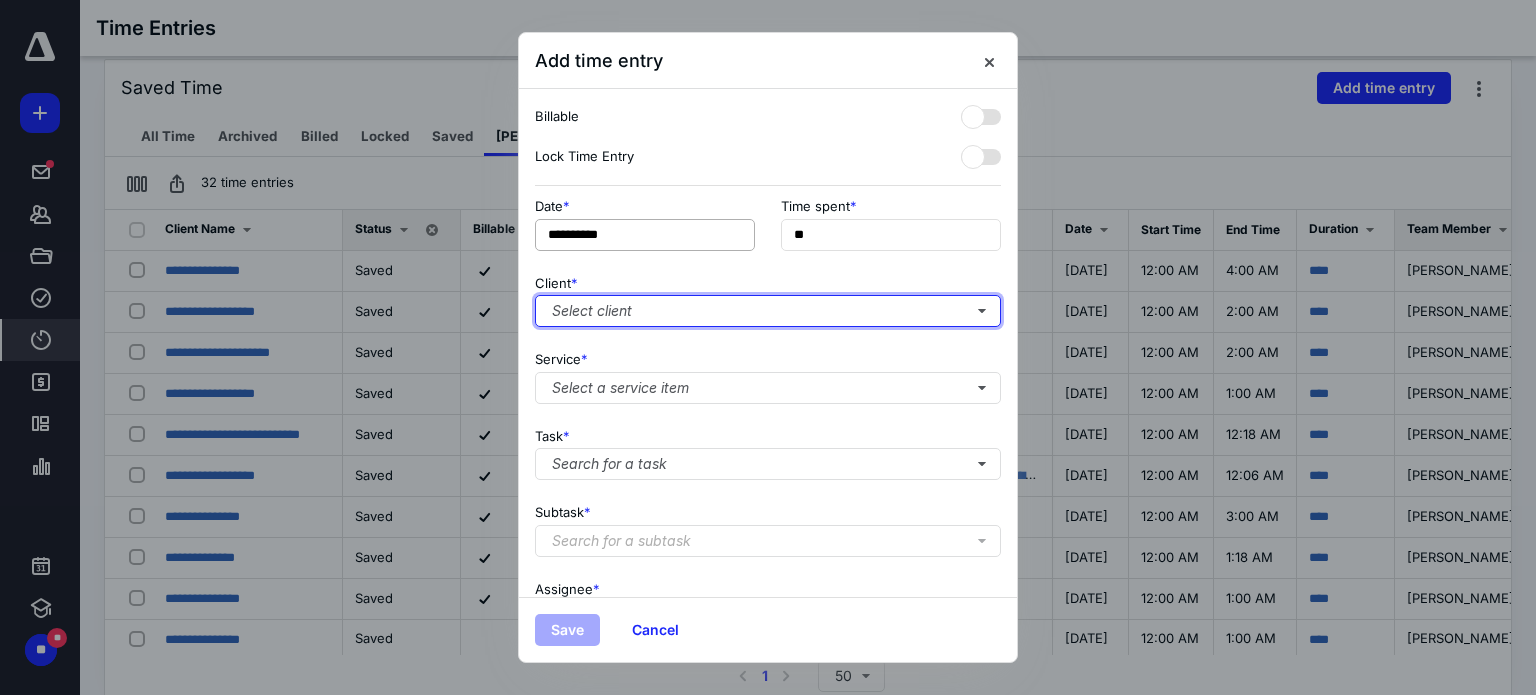 type 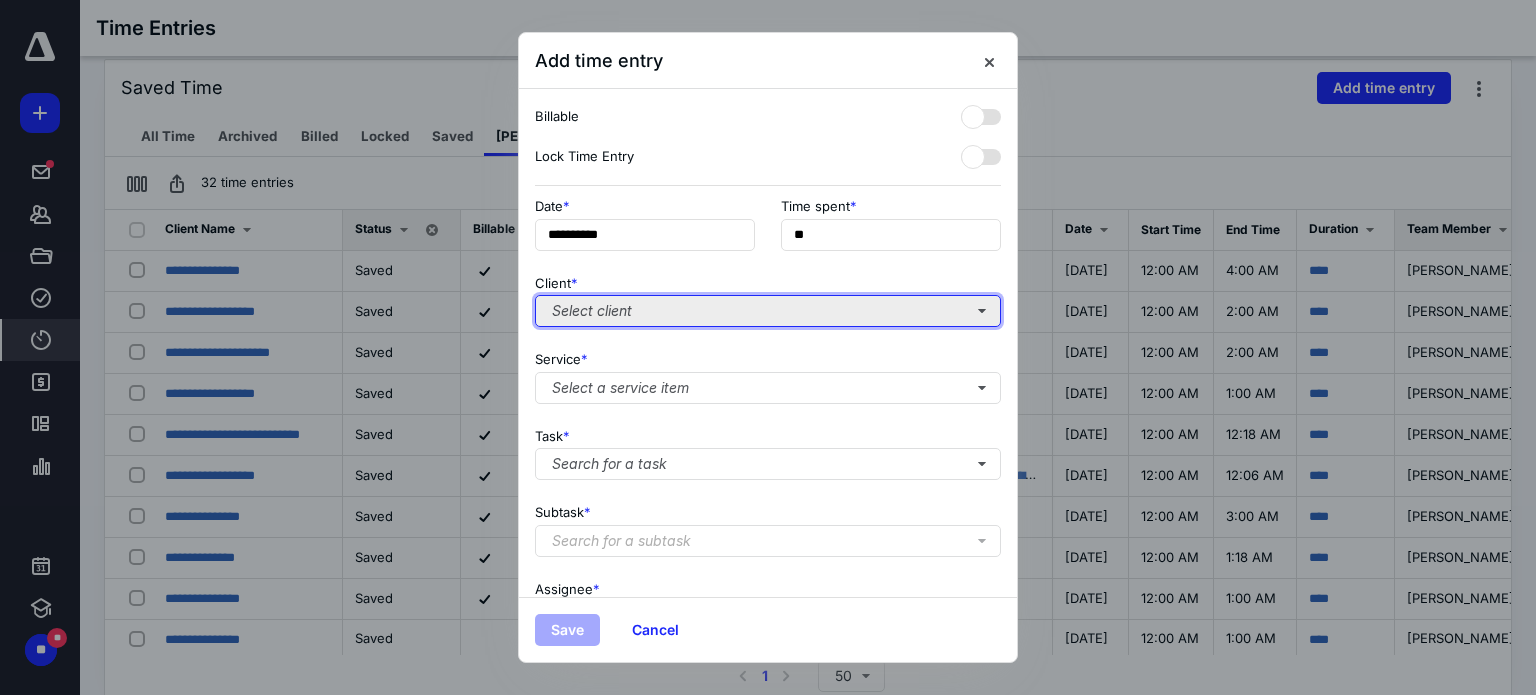 click on "Select client" at bounding box center [768, 311] 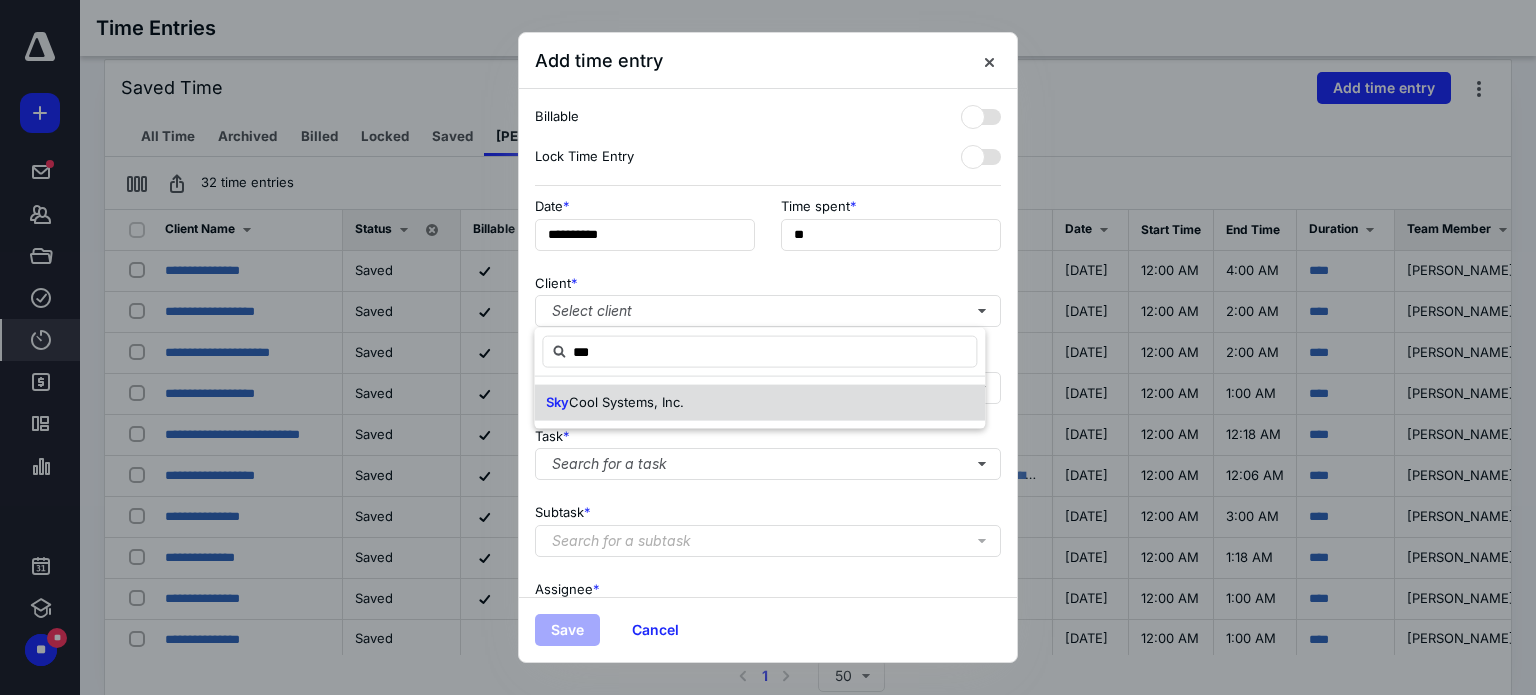 click on "Sky Cool Systems, Inc." at bounding box center [759, 403] 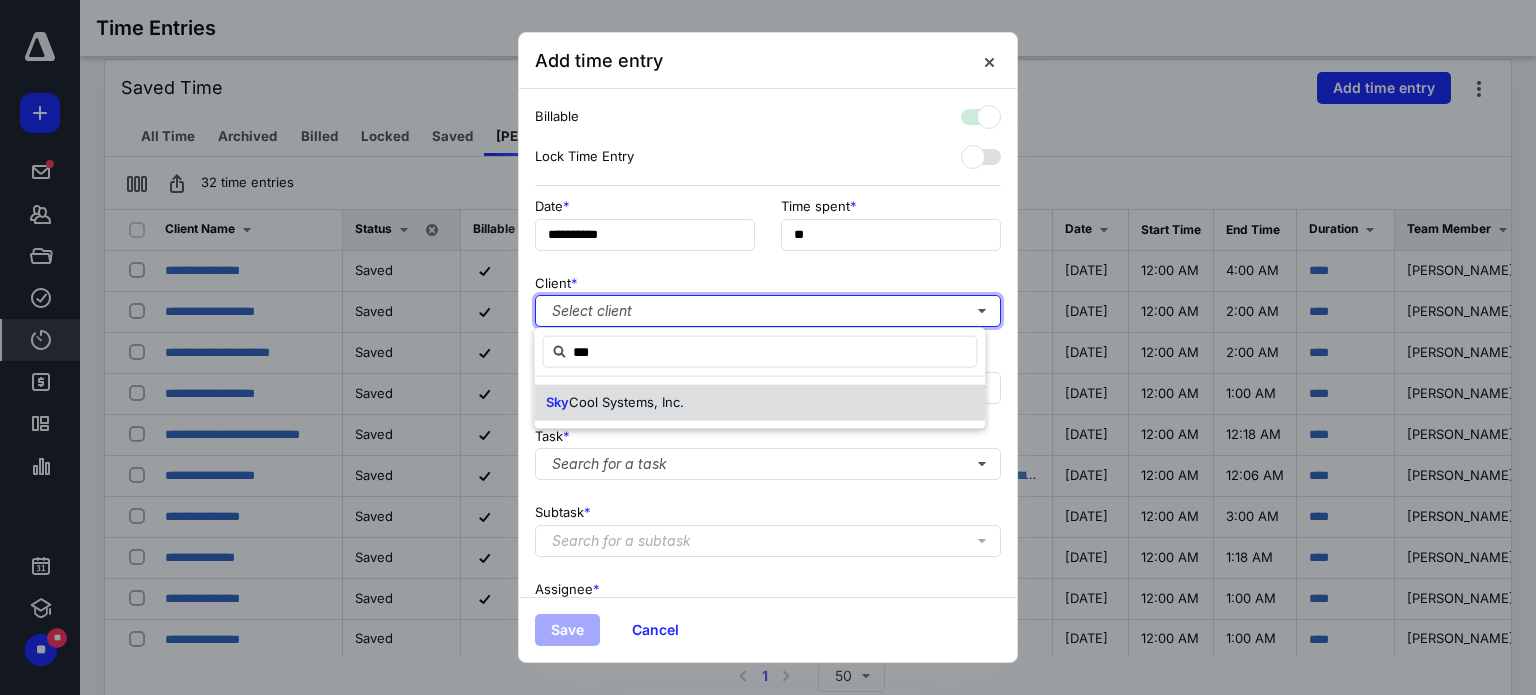 checkbox on "true" 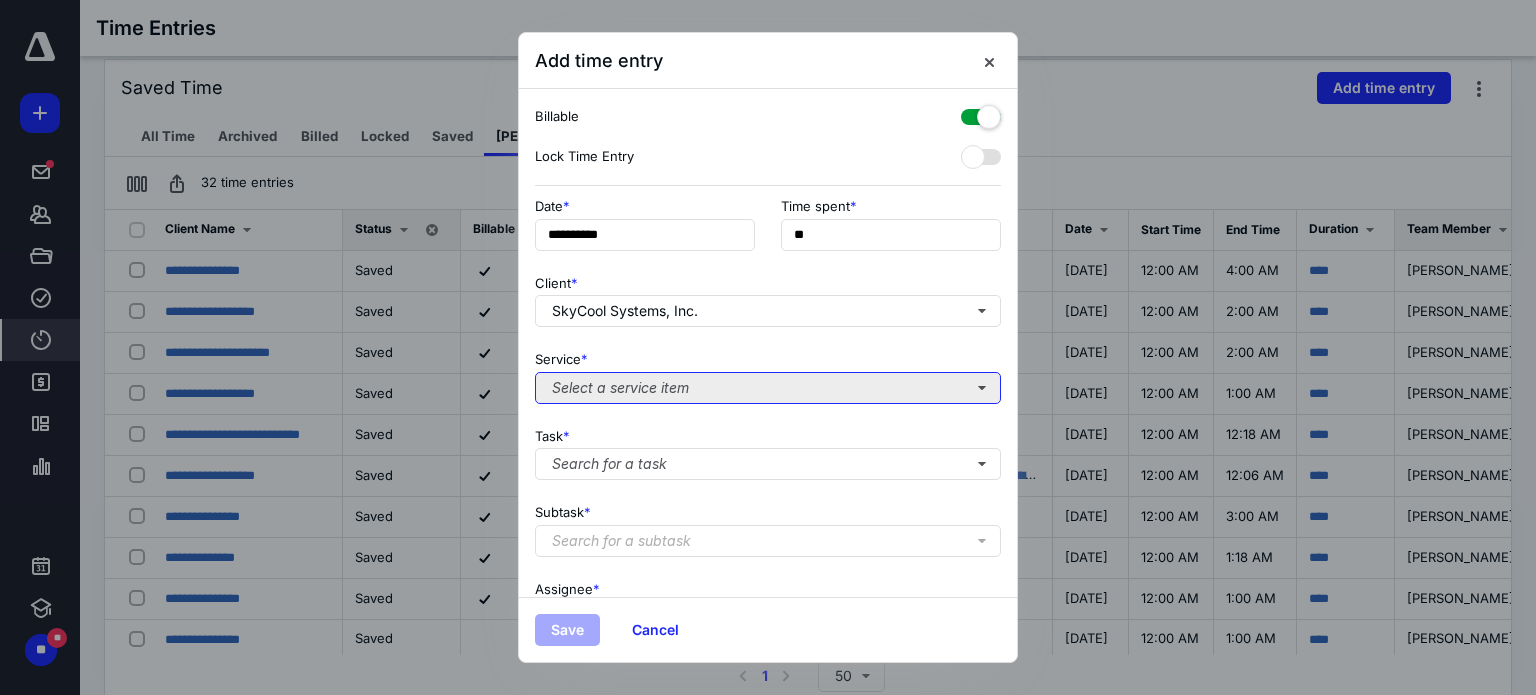 click on "Select a service item" at bounding box center (768, 388) 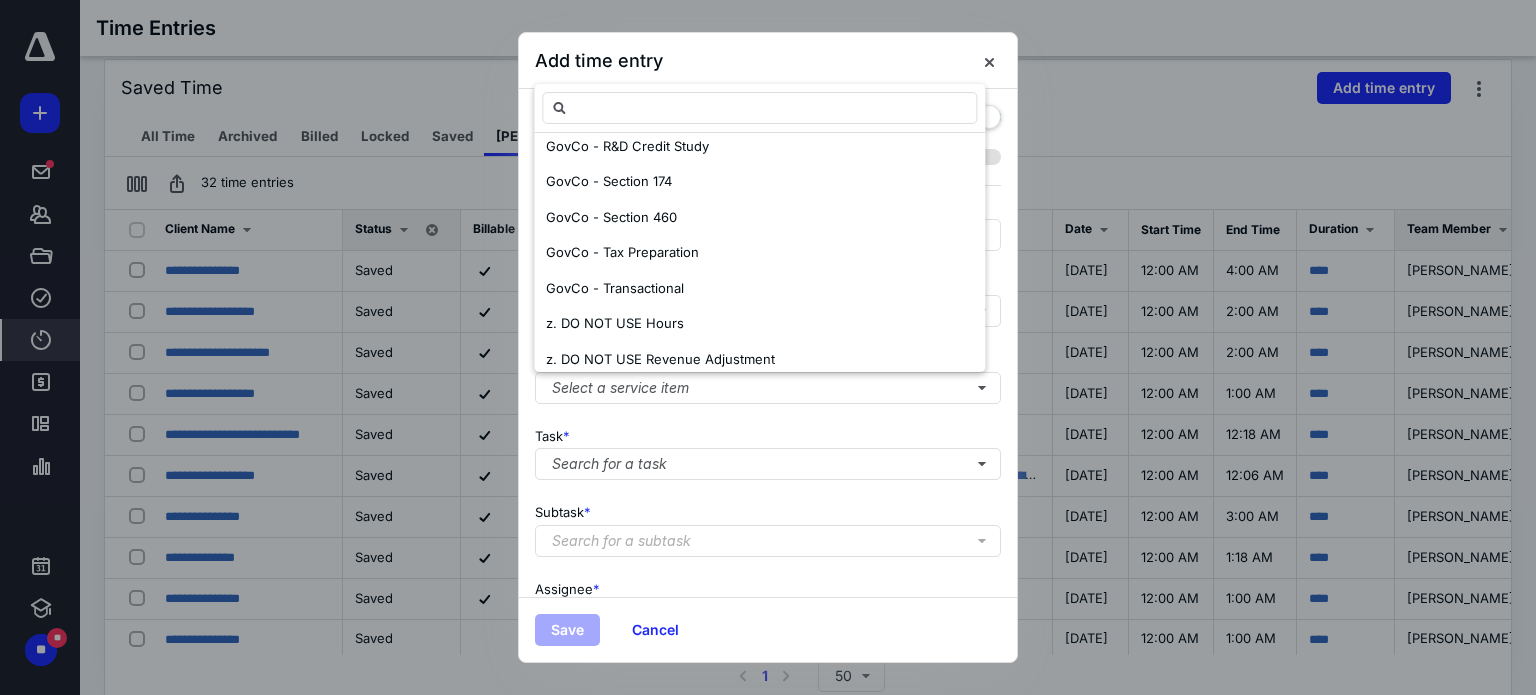 scroll, scrollTop: 998, scrollLeft: 0, axis: vertical 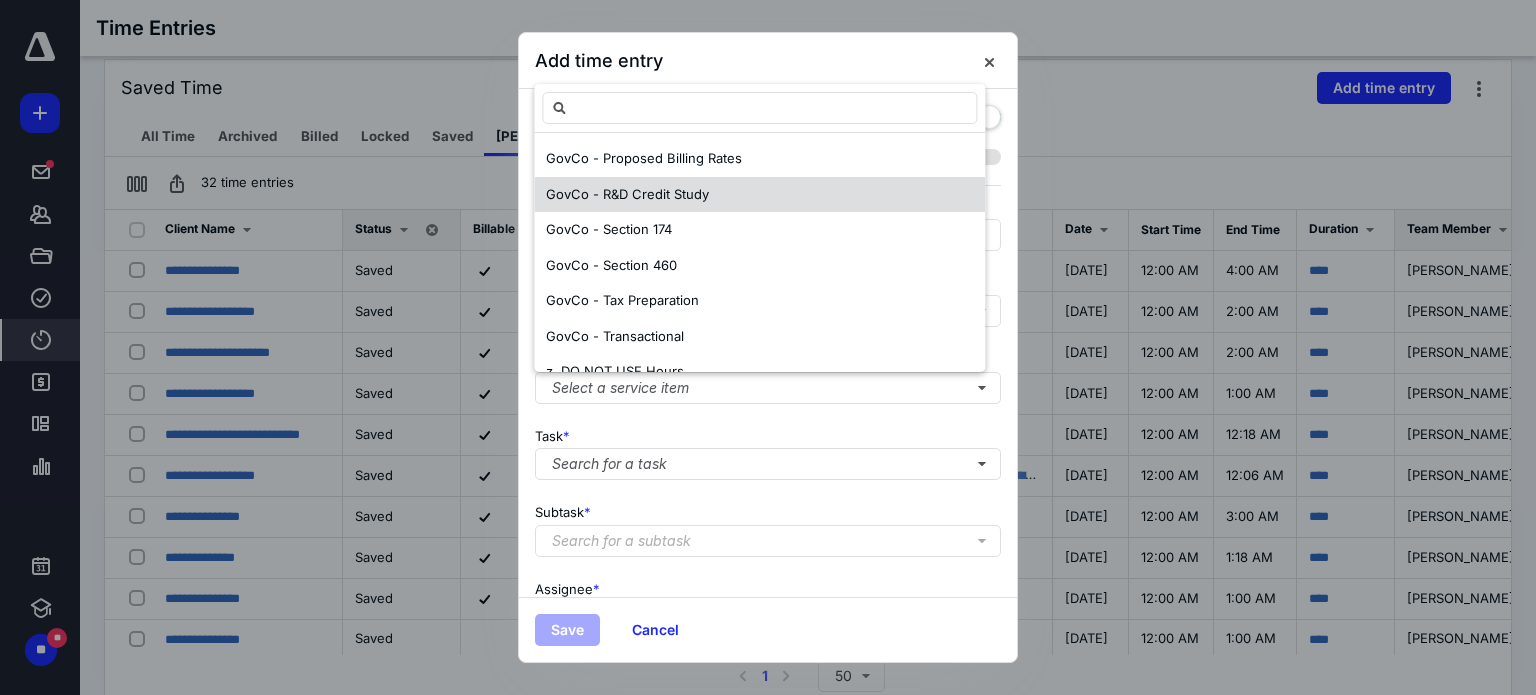 click on "GovCo - R&D Credit Study" at bounding box center [627, 194] 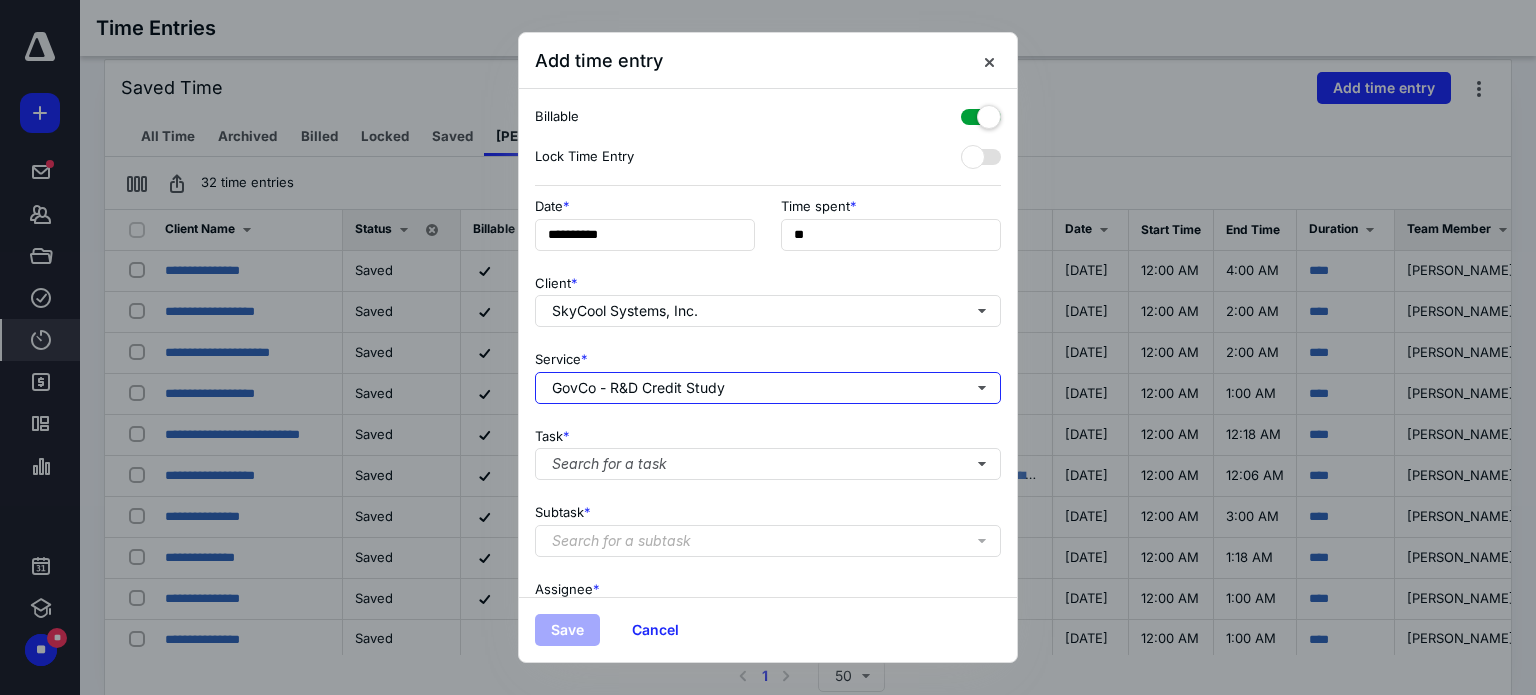 scroll, scrollTop: 0, scrollLeft: 0, axis: both 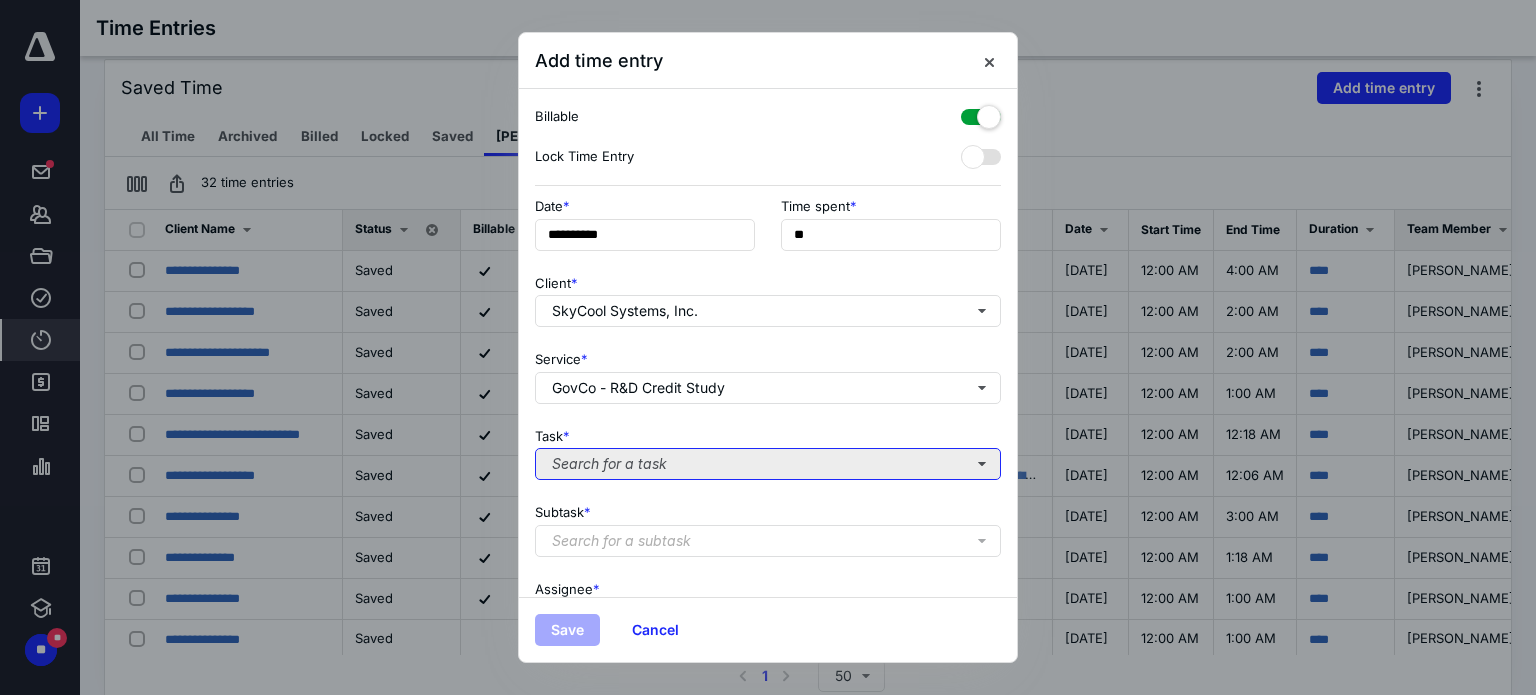 click on "Search for a task" at bounding box center (768, 464) 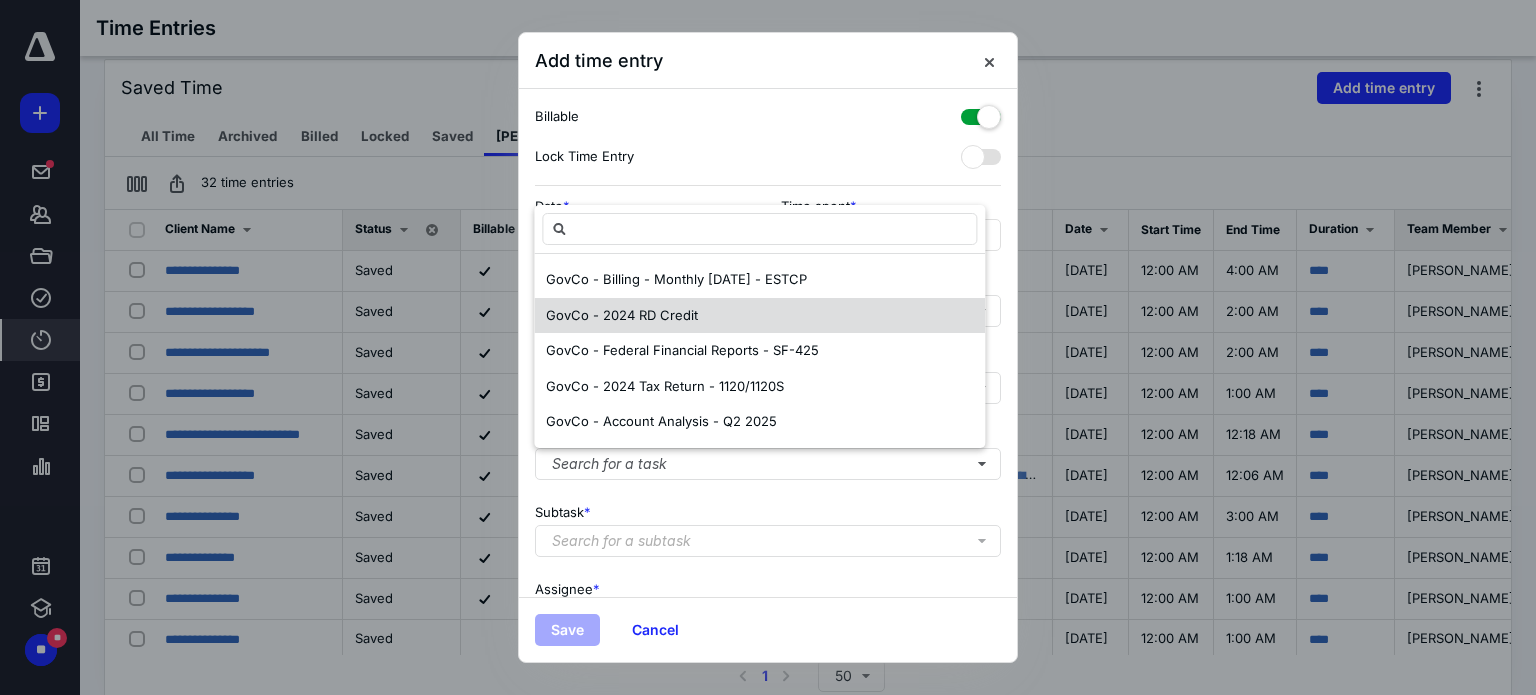 click on "GovCo - 2024 RD Credit" at bounding box center (759, 316) 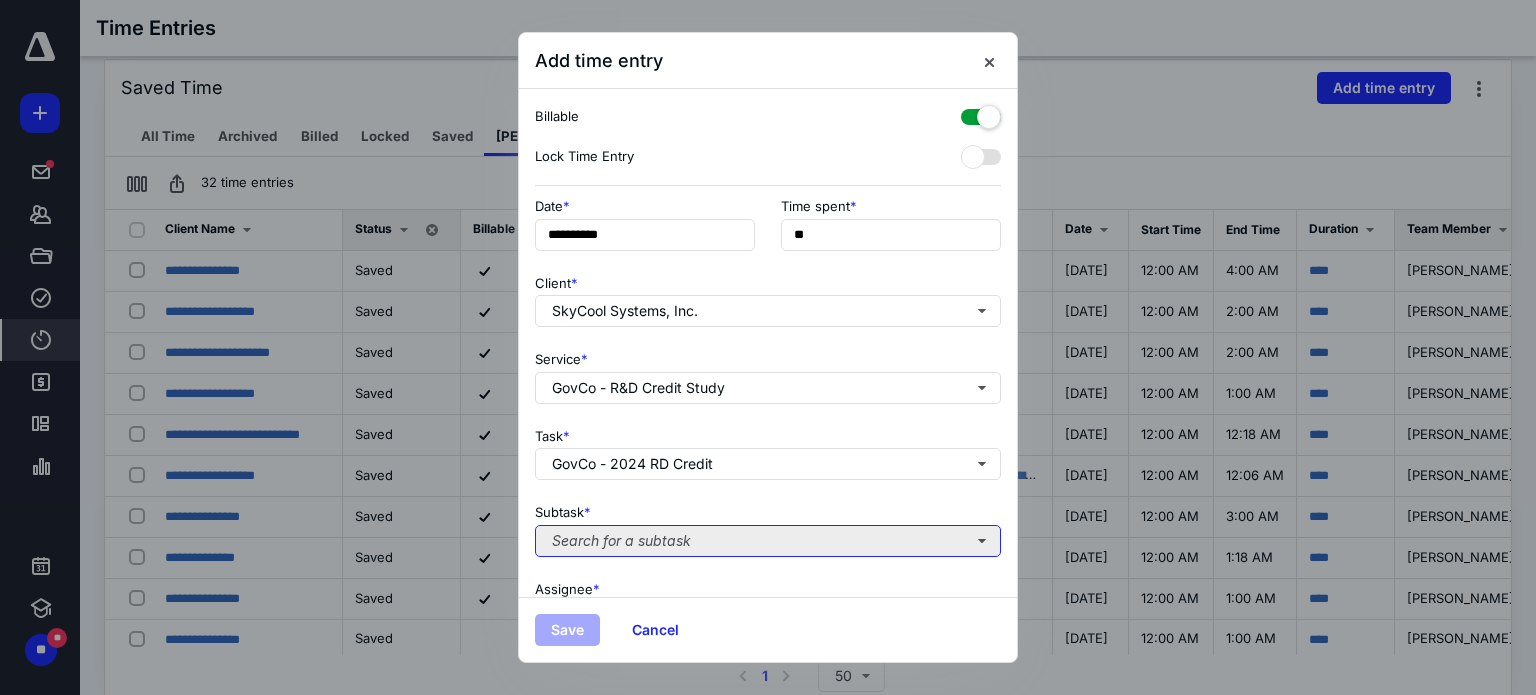 click on "Search for a subtask" at bounding box center (768, 541) 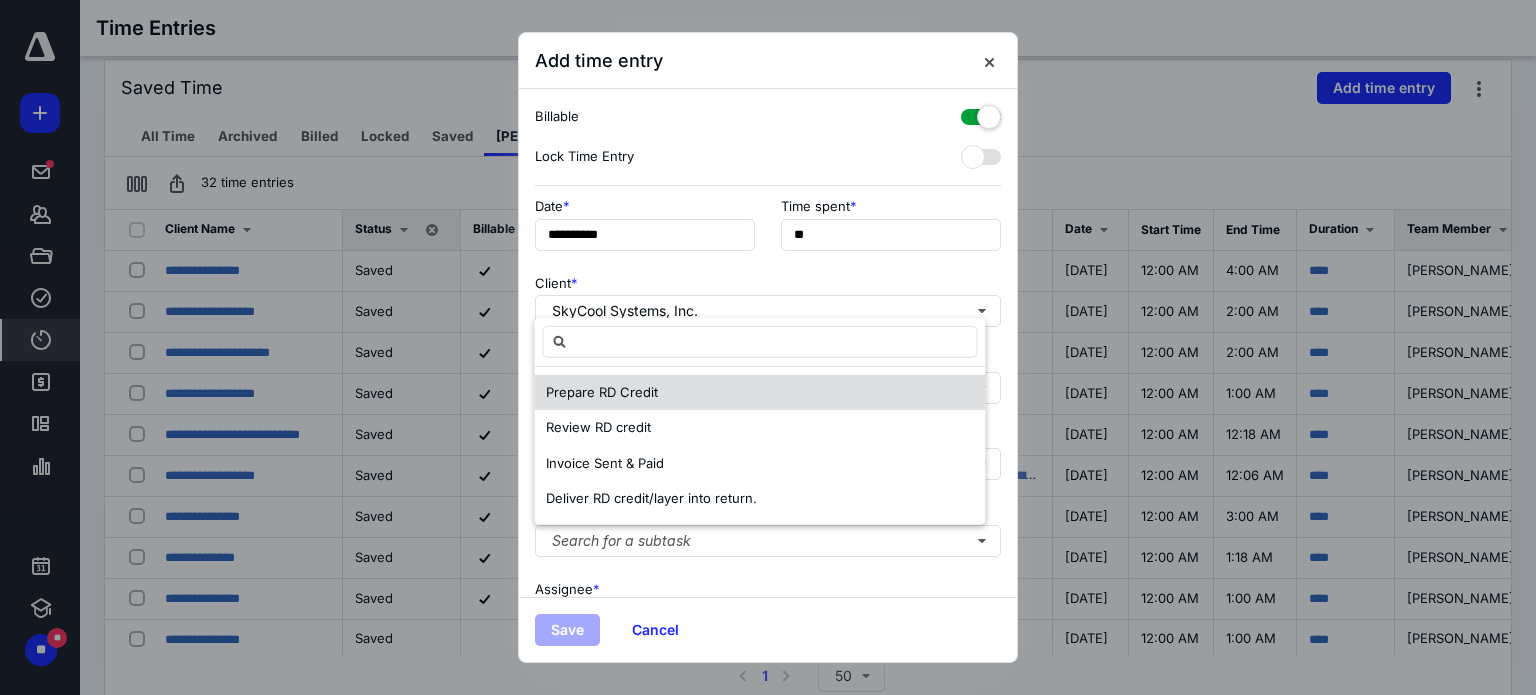 click on "Prepare RD Credit" at bounding box center [759, 393] 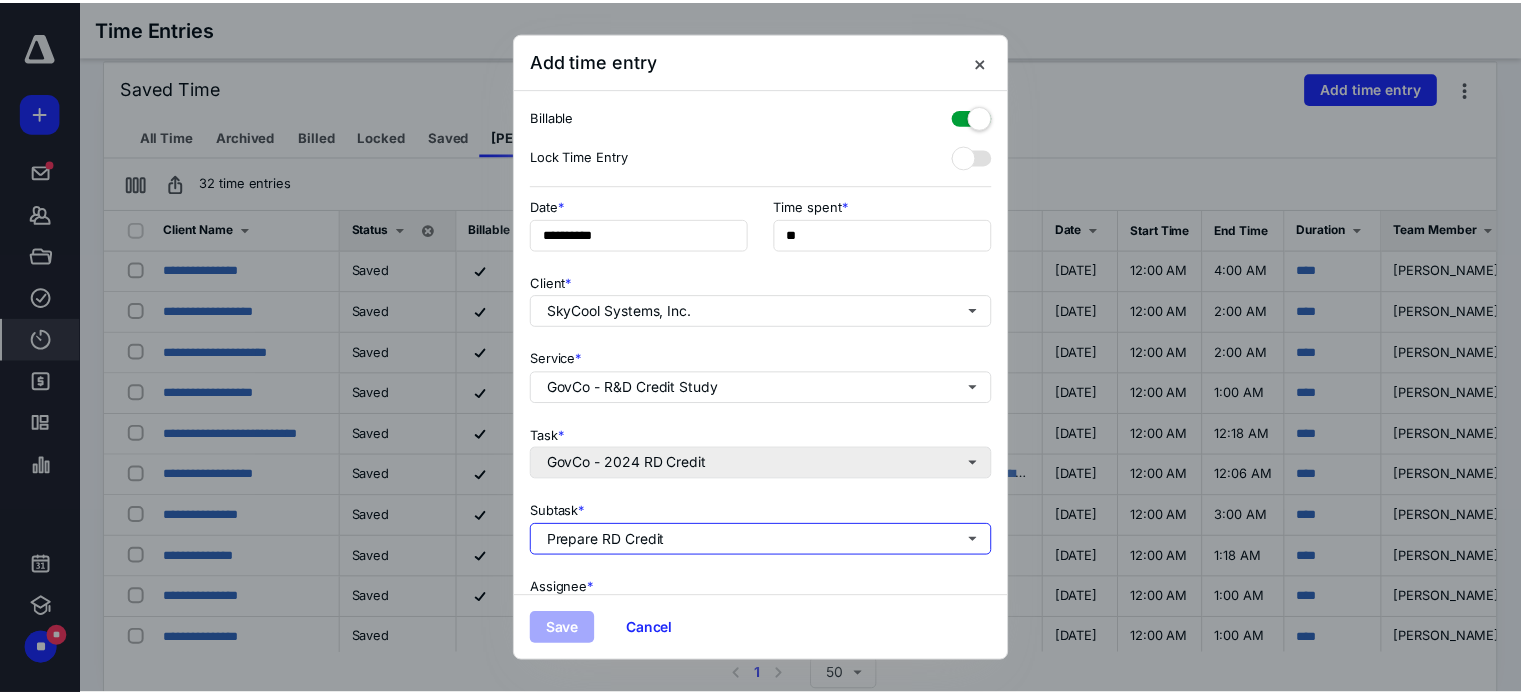 scroll, scrollTop: 260, scrollLeft: 0, axis: vertical 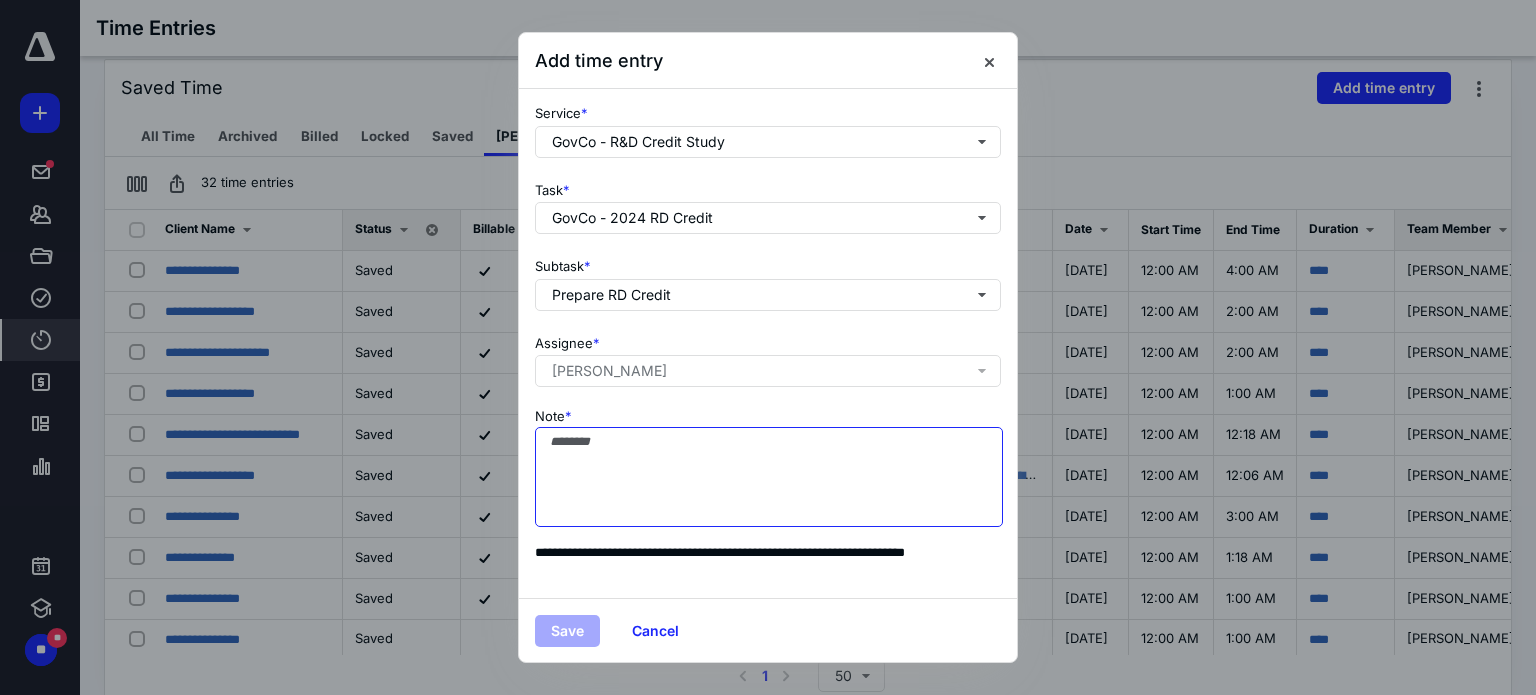 click on "Note *" at bounding box center (769, 477) 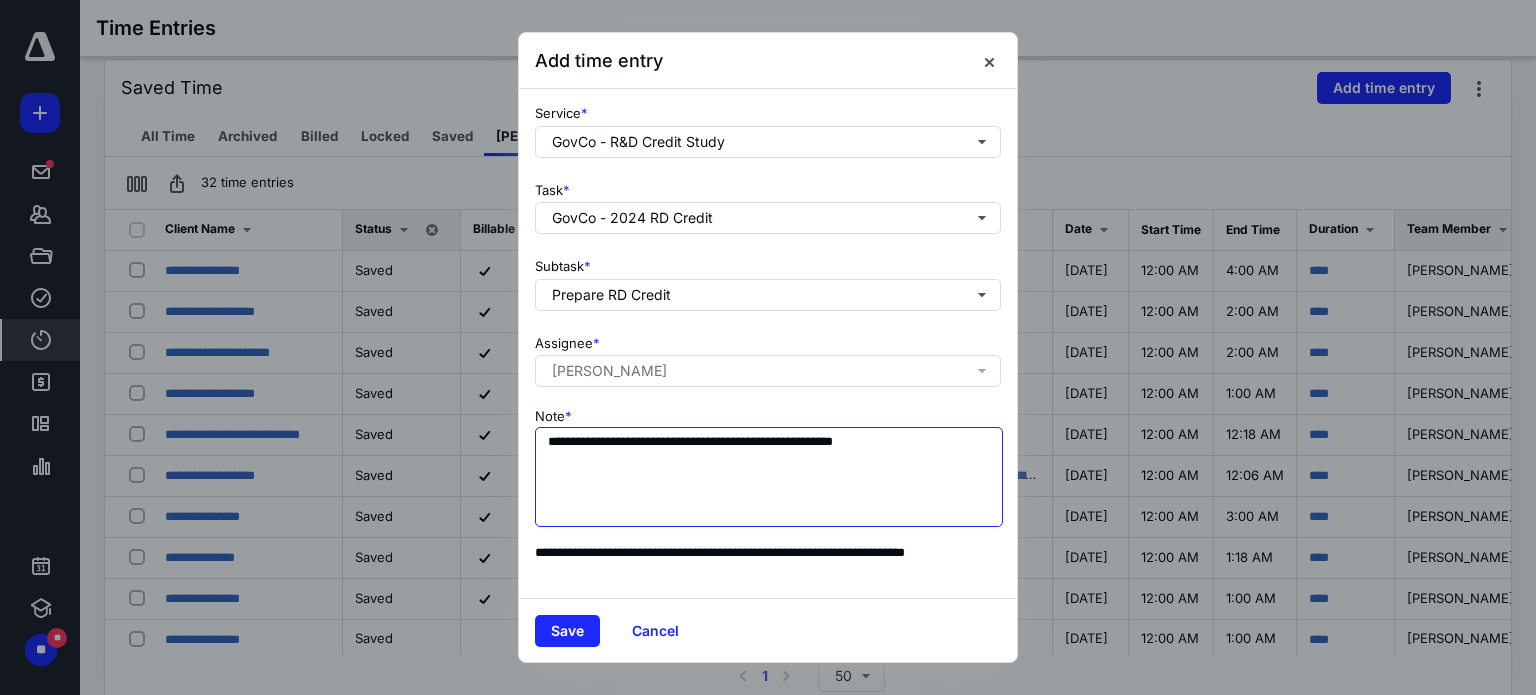 click on "**********" at bounding box center [769, 477] 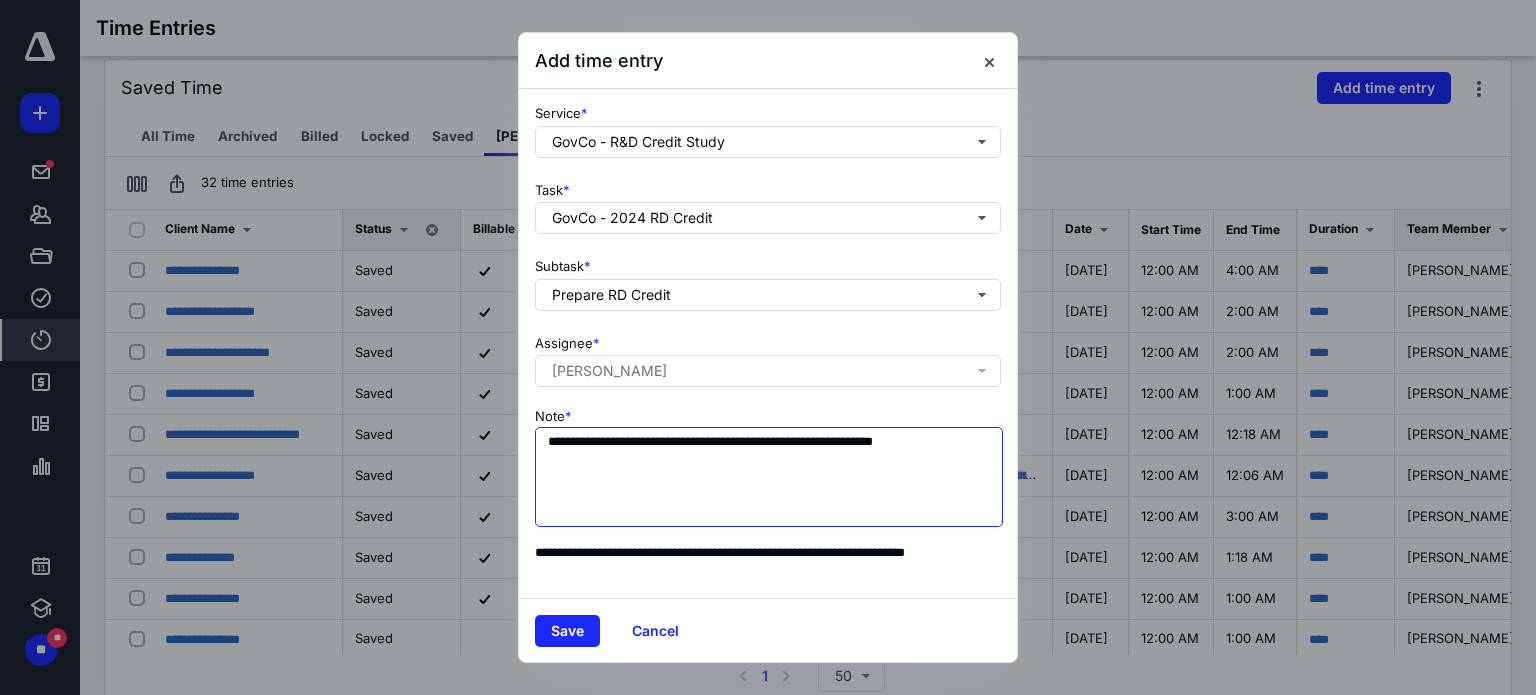 click on "**********" at bounding box center [769, 477] 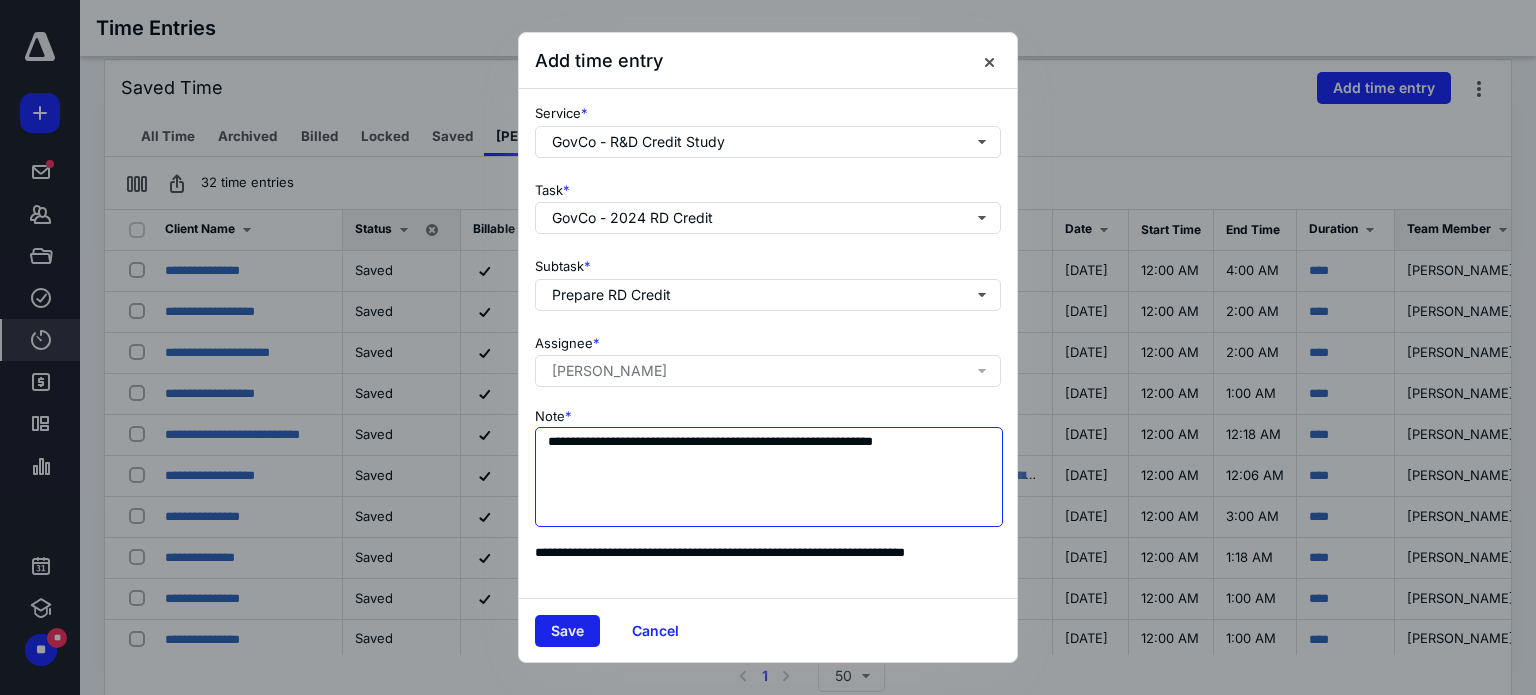 type on "**********" 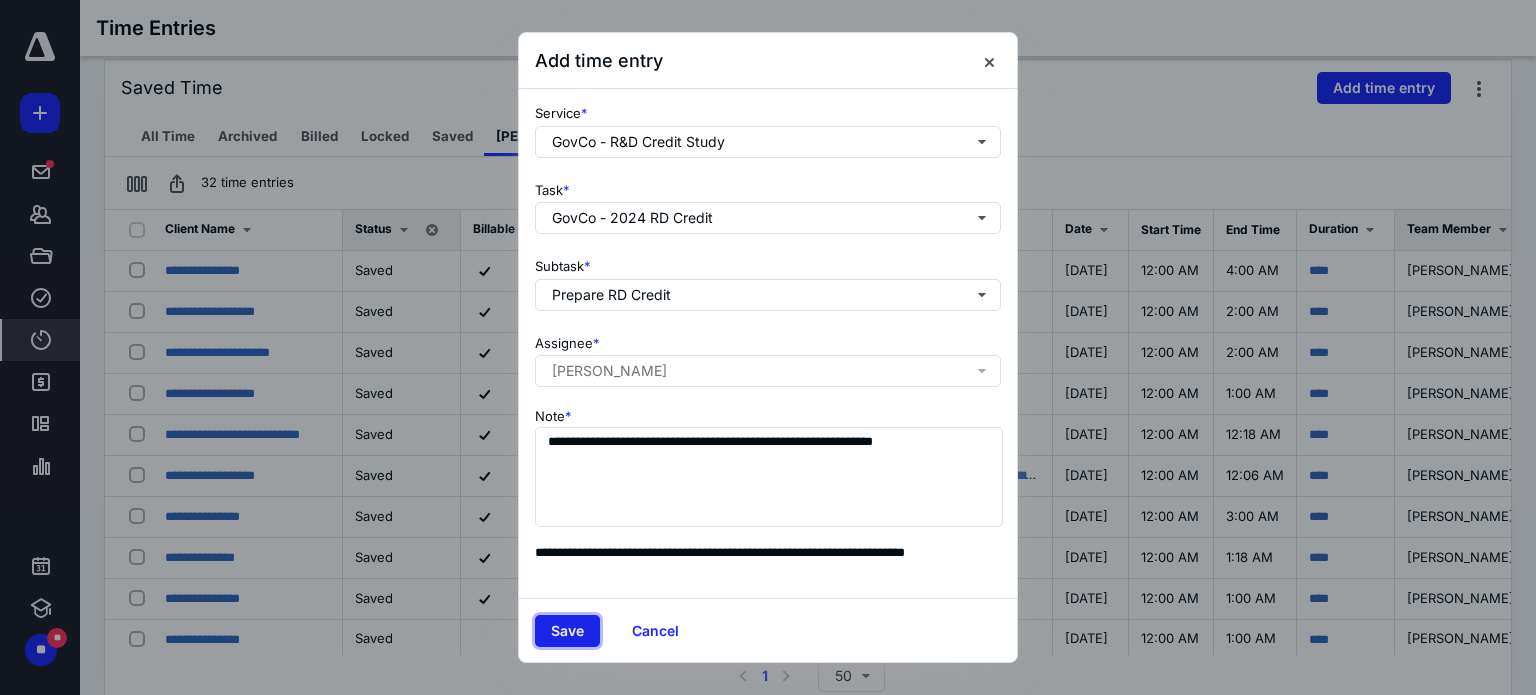 click on "Save" at bounding box center (567, 631) 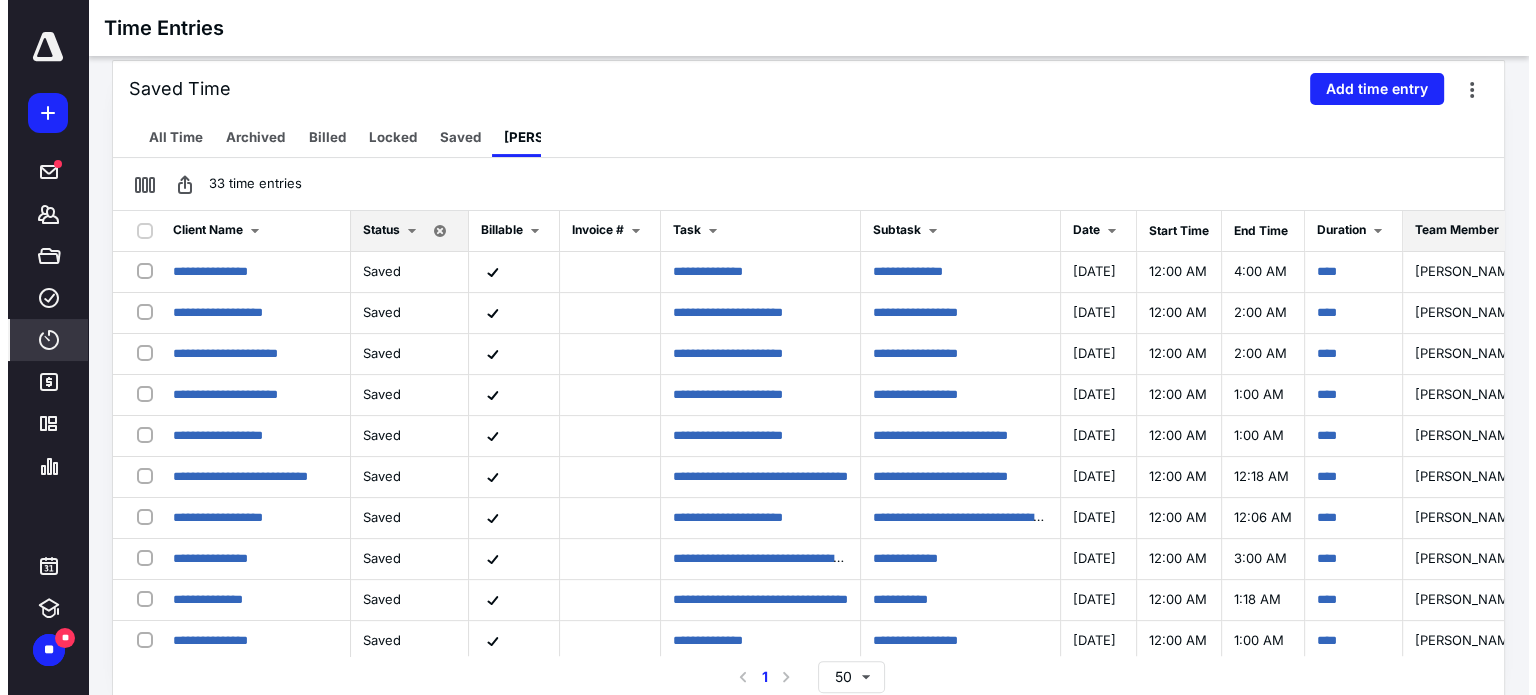 scroll, scrollTop: 442, scrollLeft: 0, axis: vertical 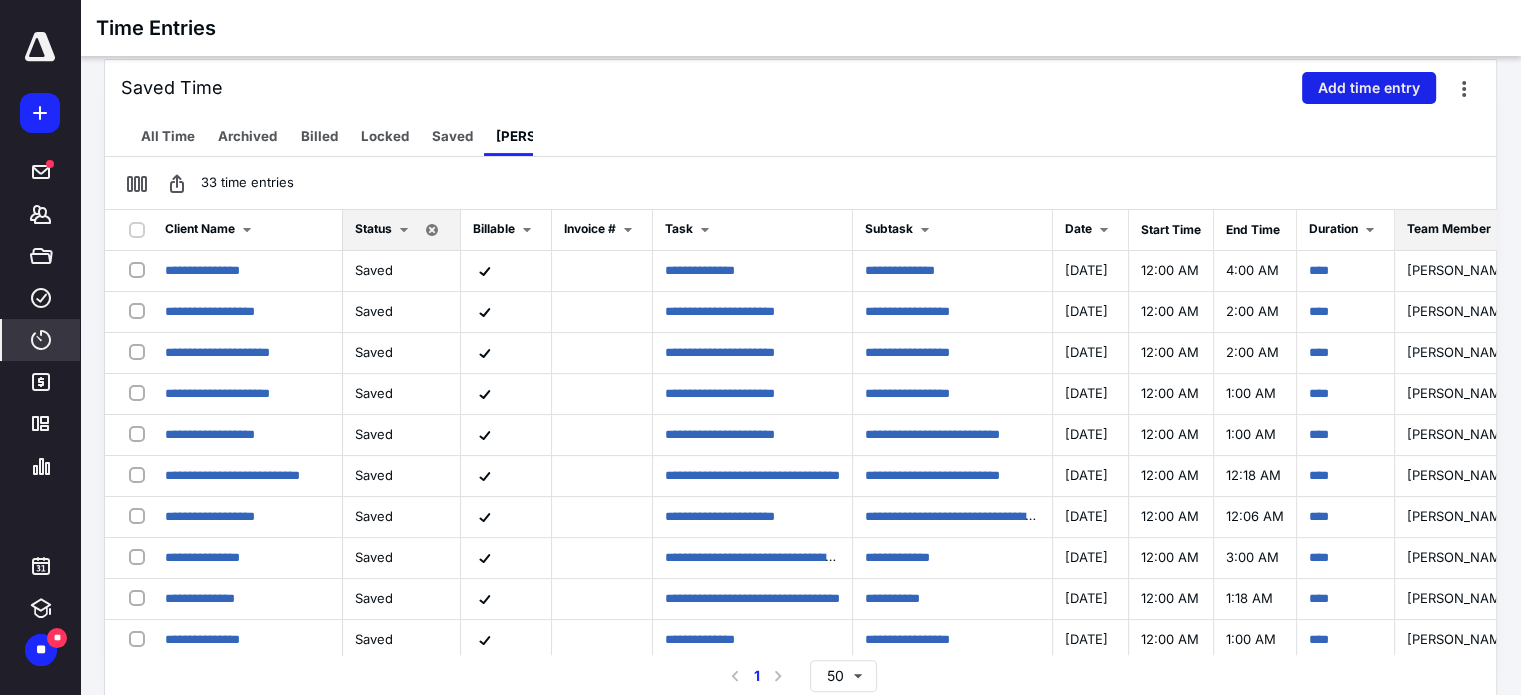 click on "Add time entry" at bounding box center (1369, 88) 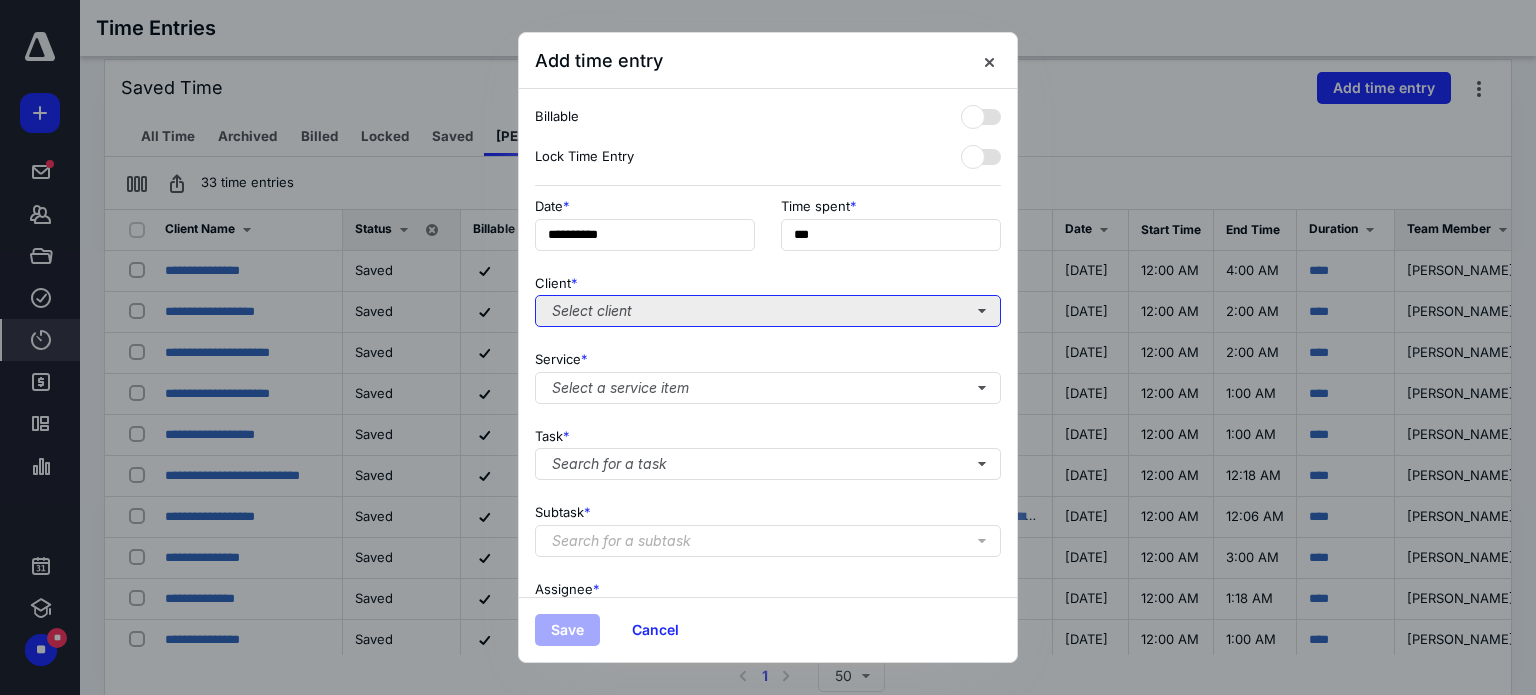 click on "Select client" at bounding box center (768, 311) 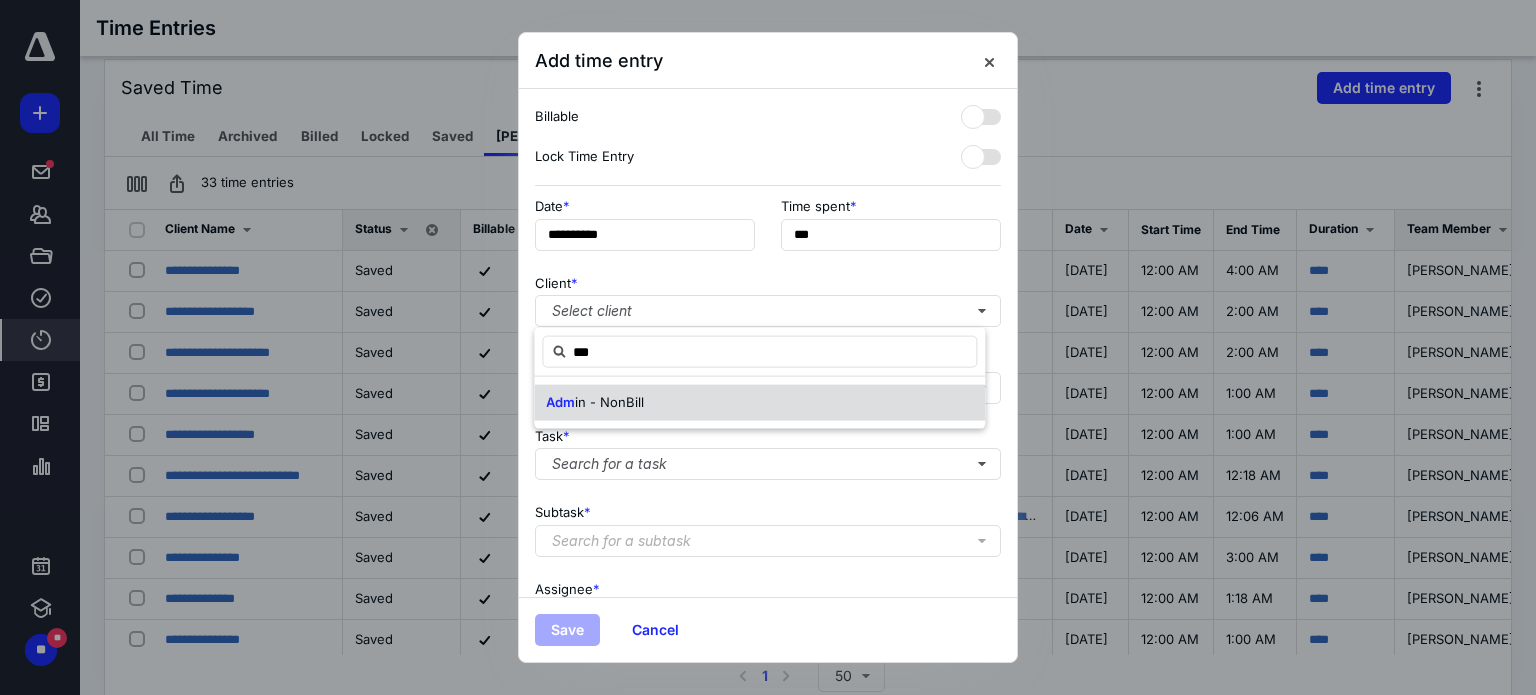 click on "Adm in - NonBill" at bounding box center [759, 403] 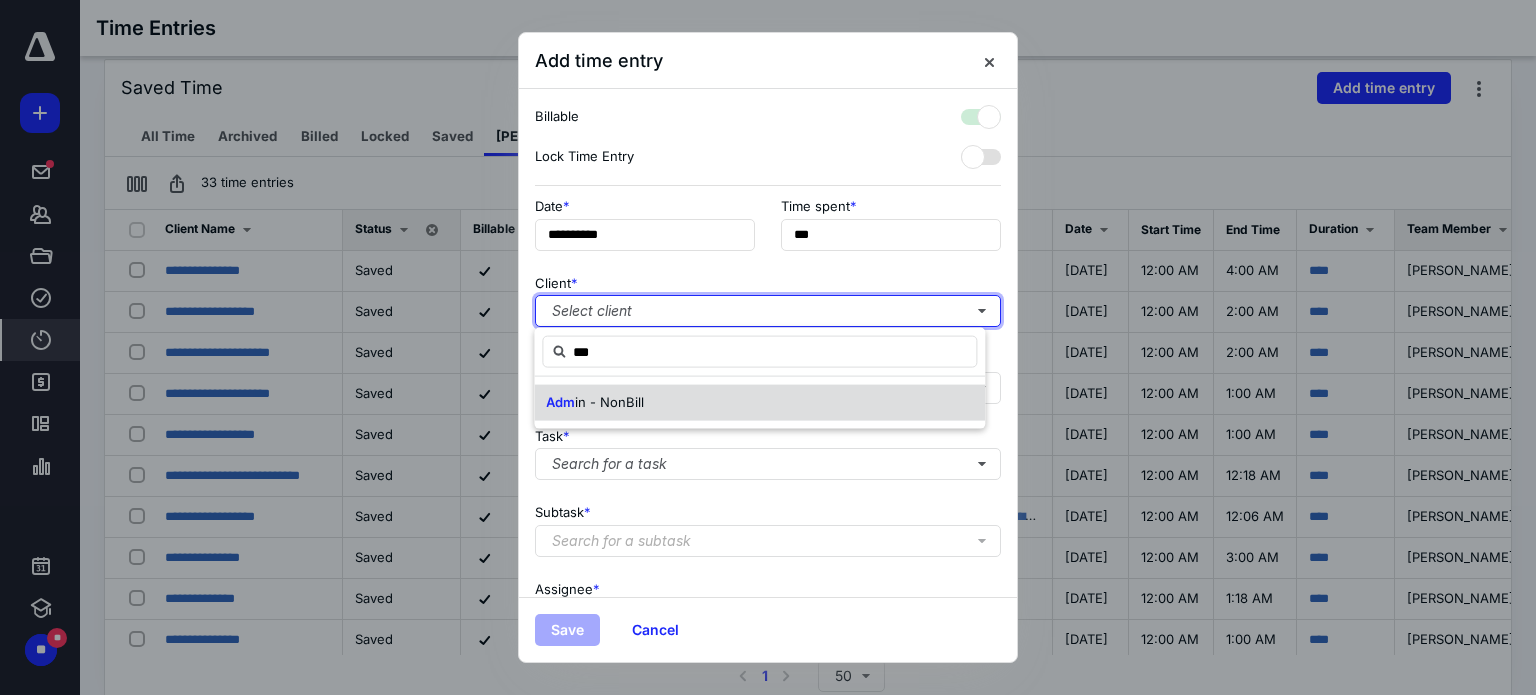 checkbox on "true" 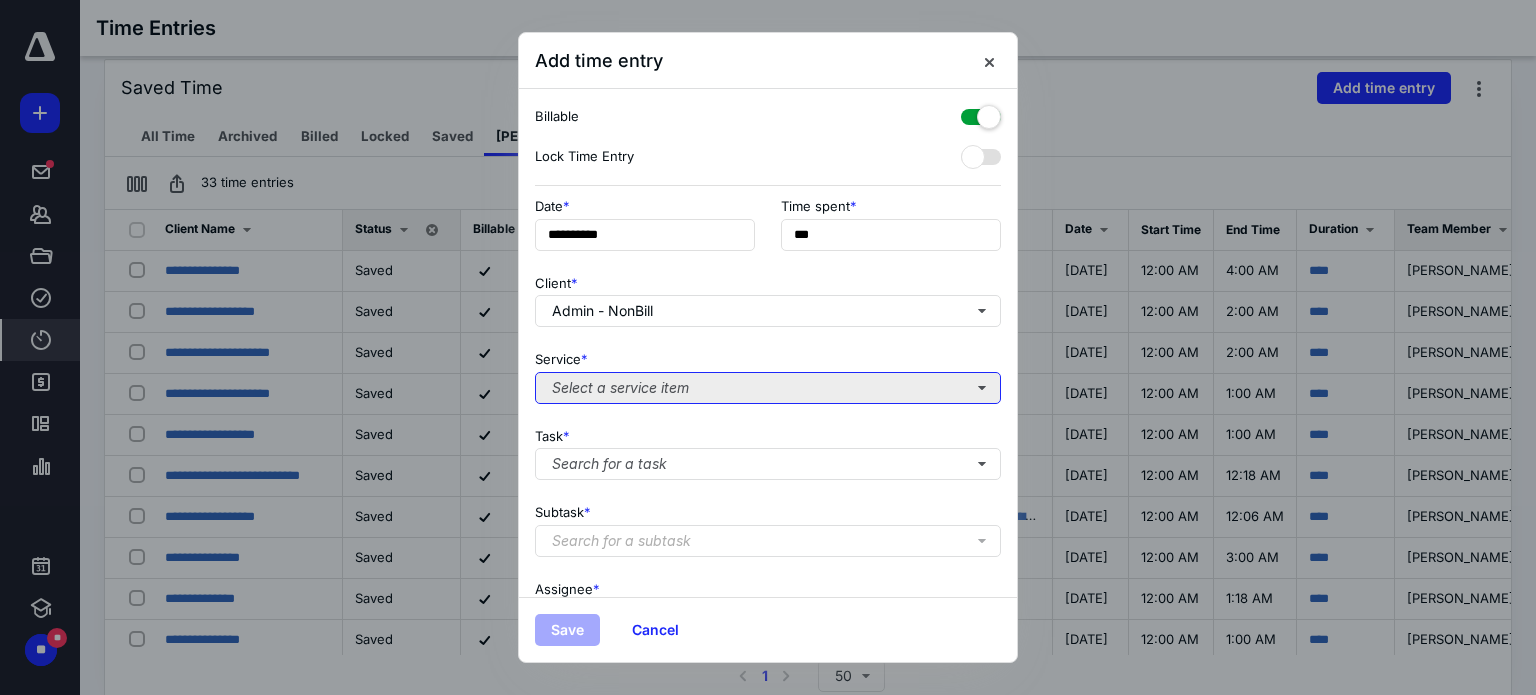 click on "Select a service item" at bounding box center [768, 388] 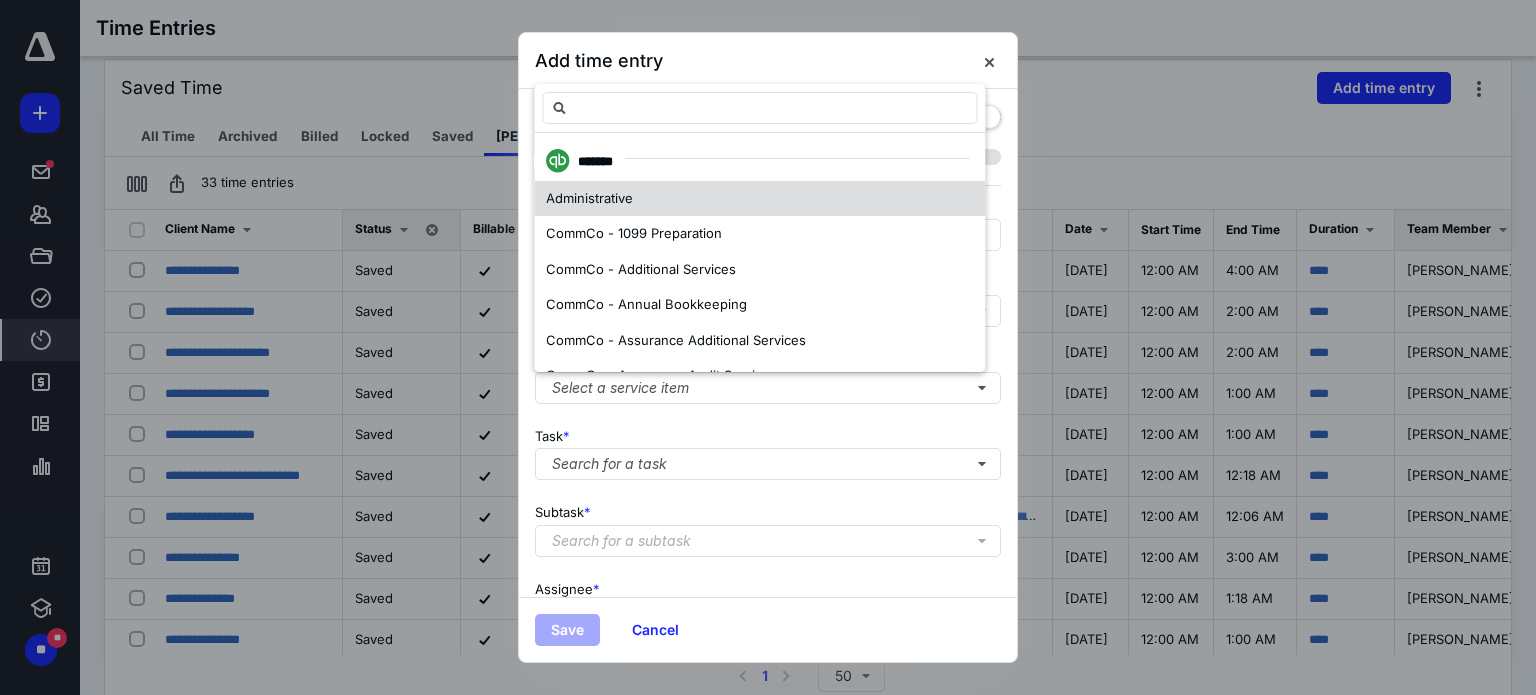 click on "Administrative" at bounding box center [759, 199] 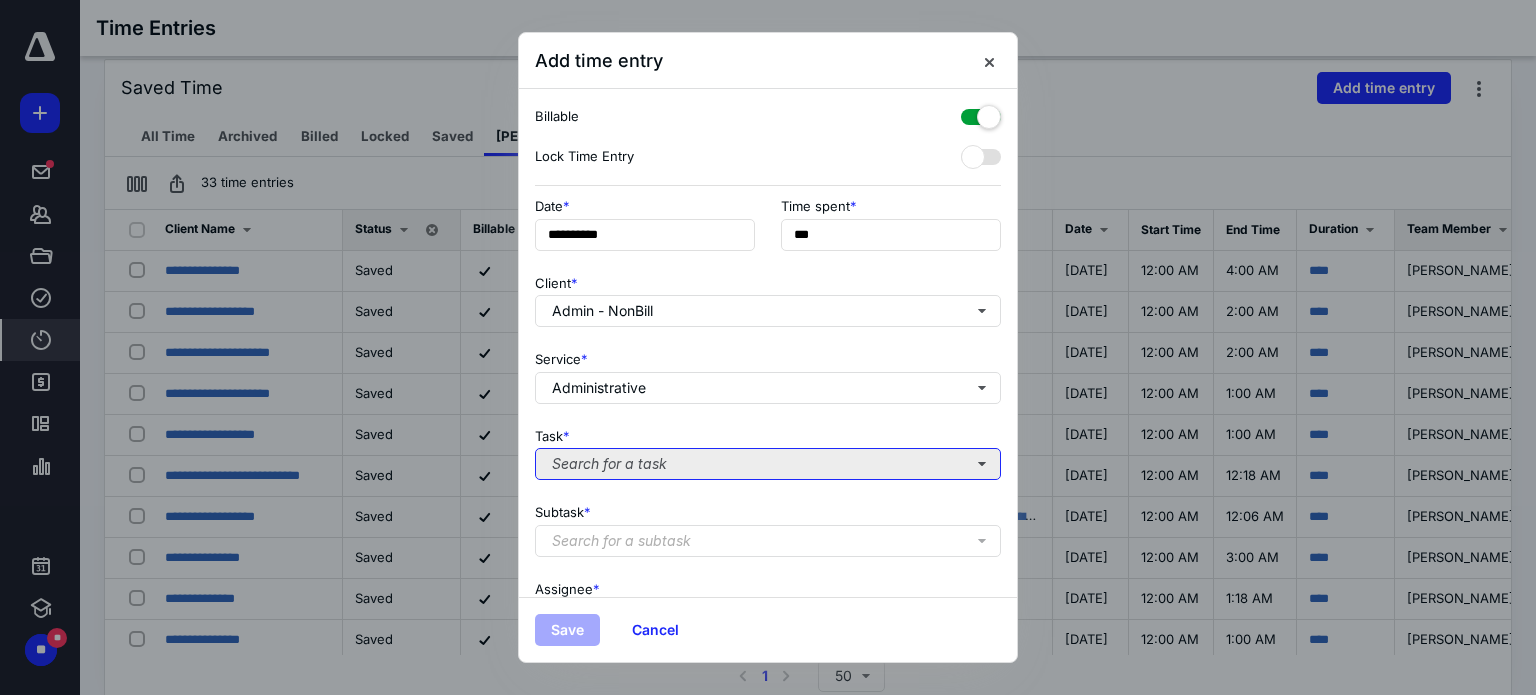 click on "Search for a task" at bounding box center [768, 464] 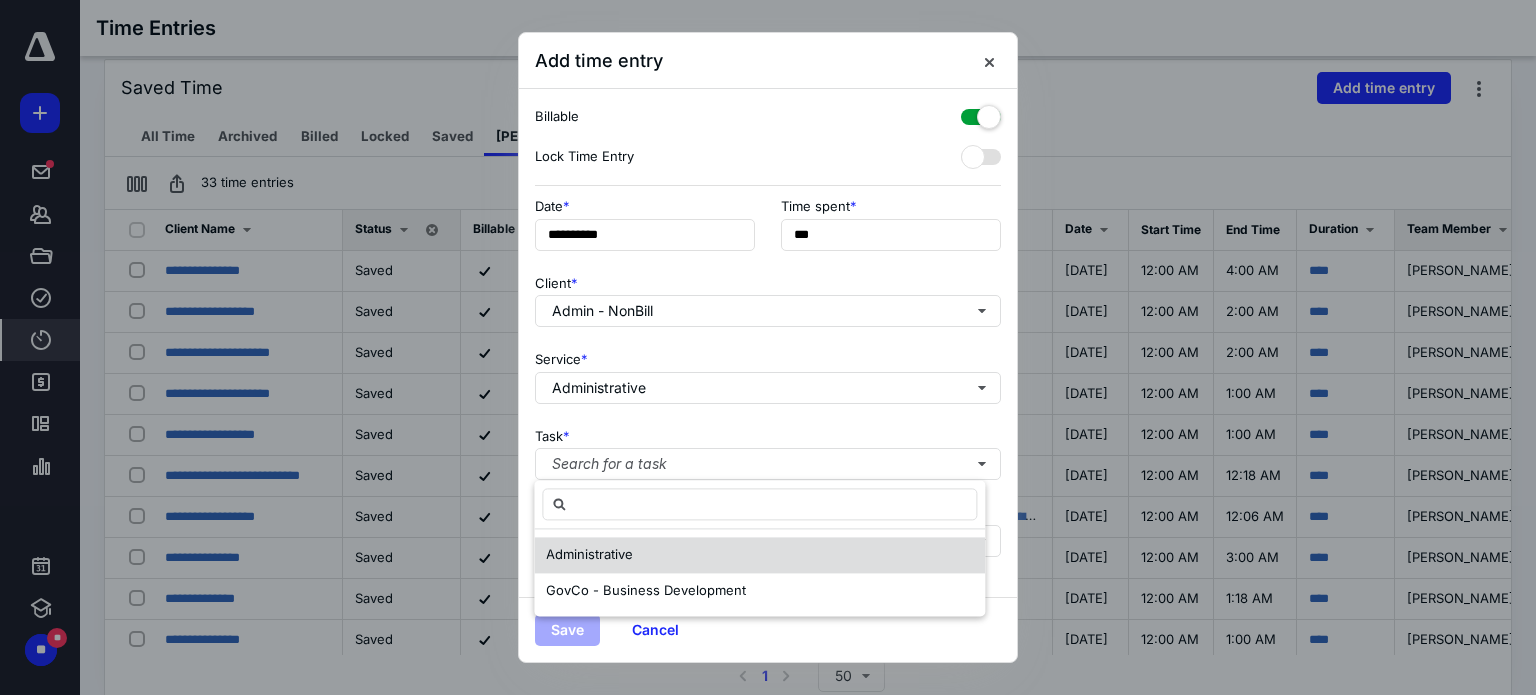 click on "Administrative" at bounding box center (759, 555) 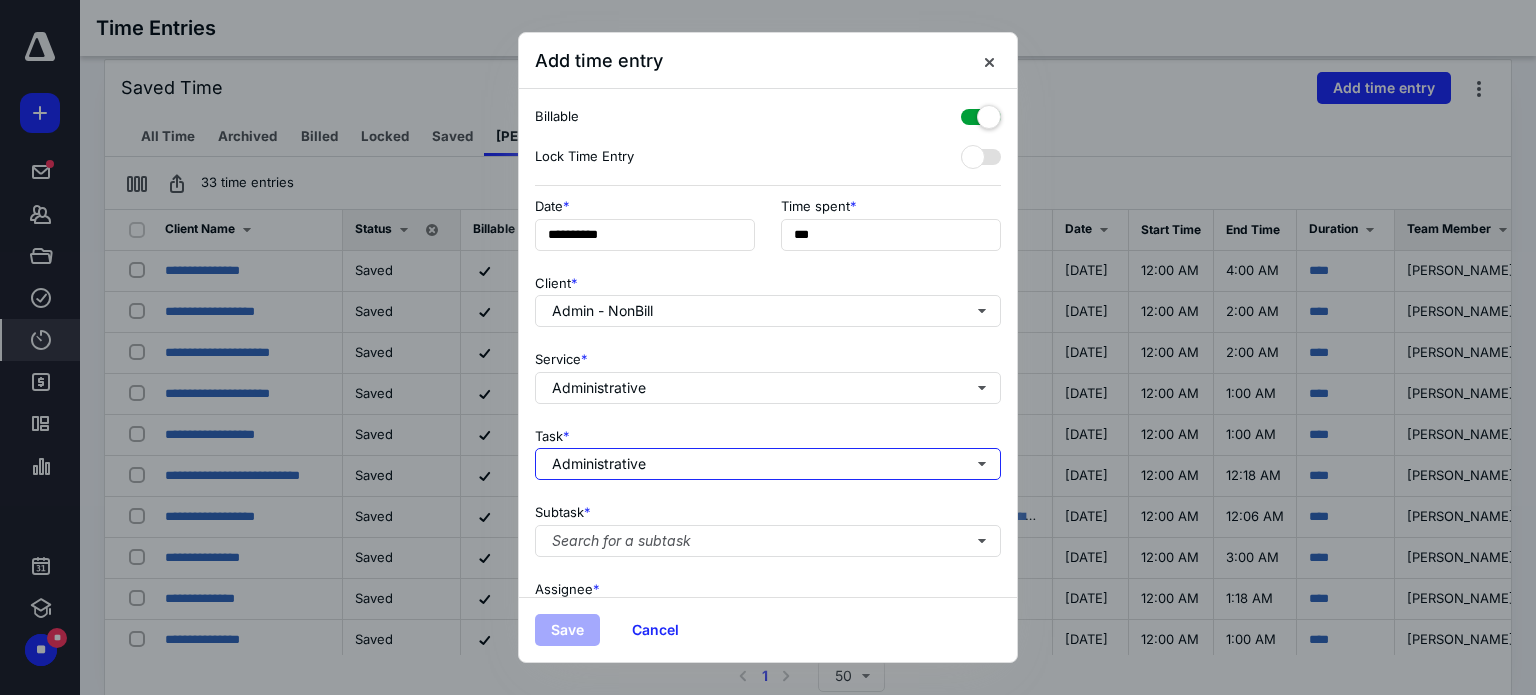 scroll, scrollTop: 205, scrollLeft: 0, axis: vertical 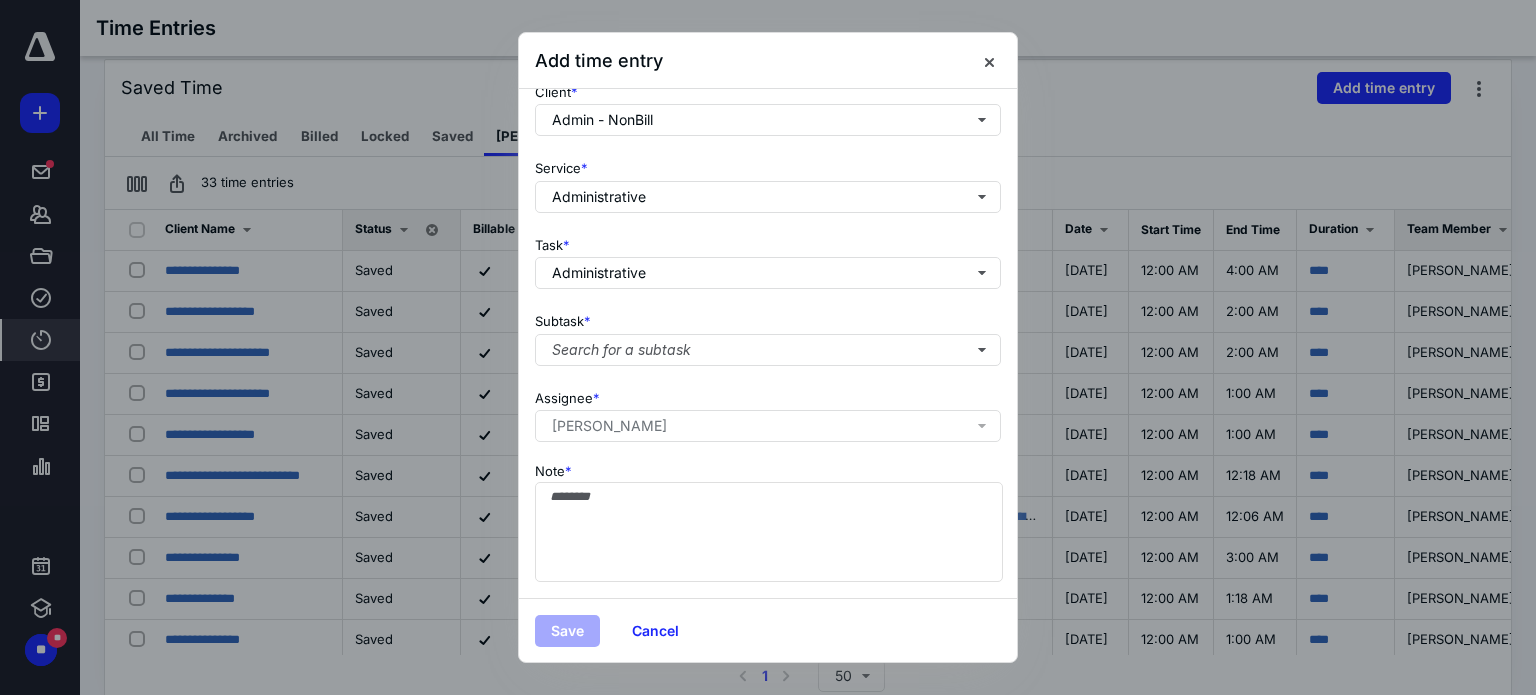 click on "**********" at bounding box center [768, 343] 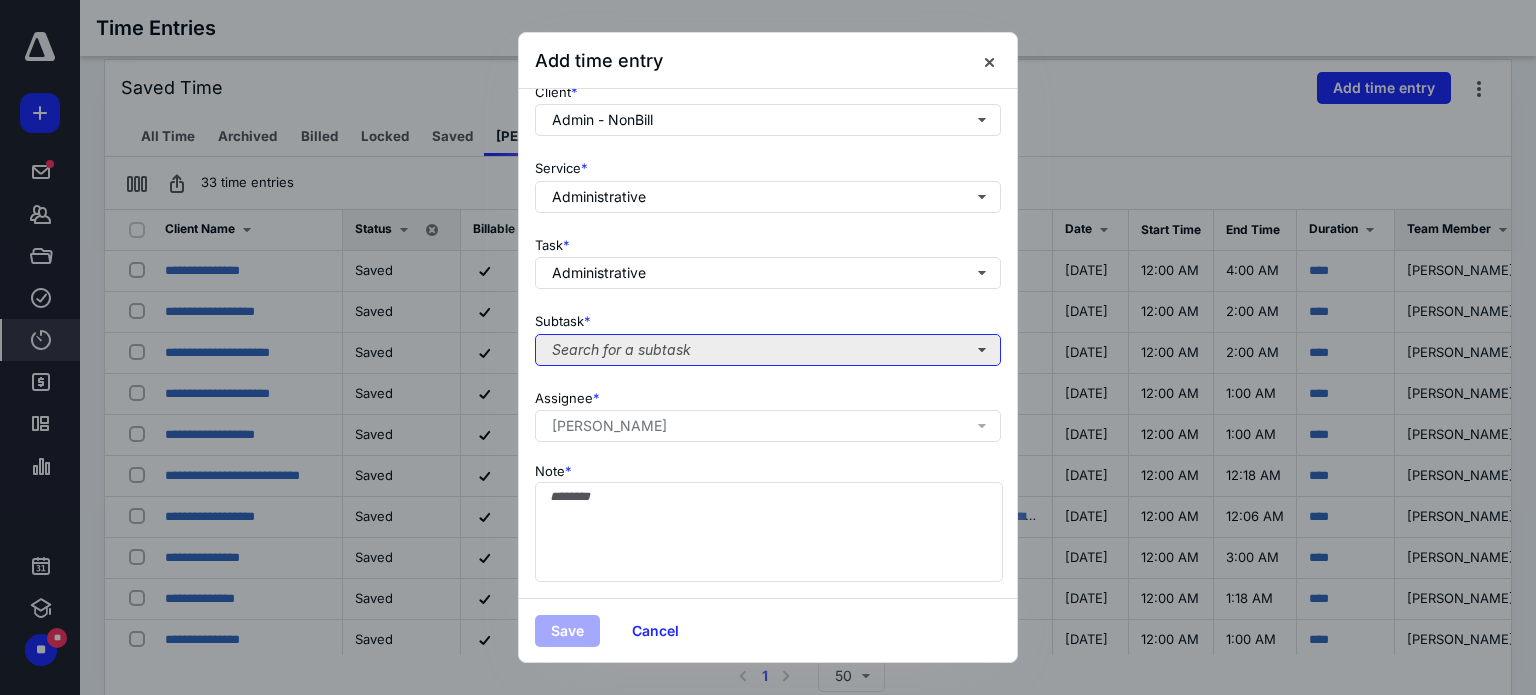 click on "Search for a subtask" at bounding box center (768, 350) 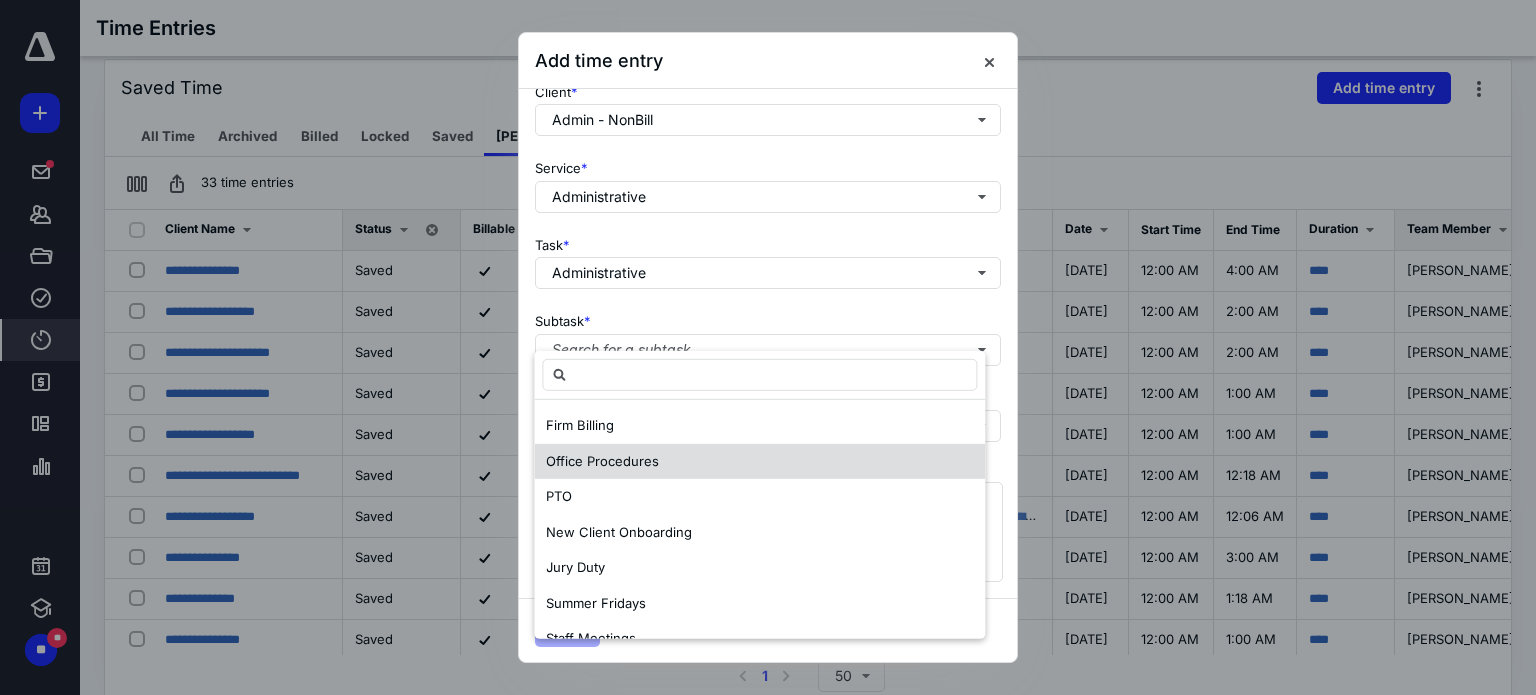 click on "Office Procedures" at bounding box center (759, 461) 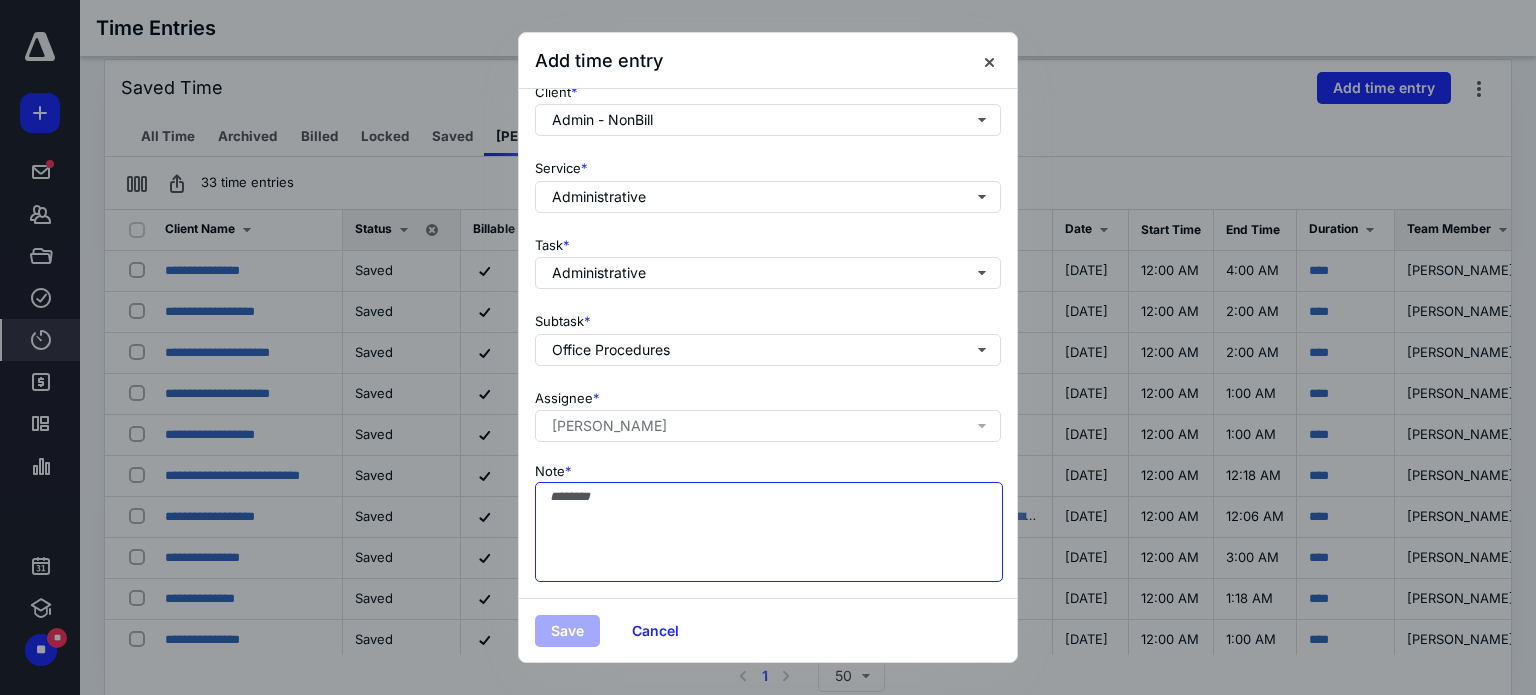 click on "Note *" at bounding box center (769, 532) 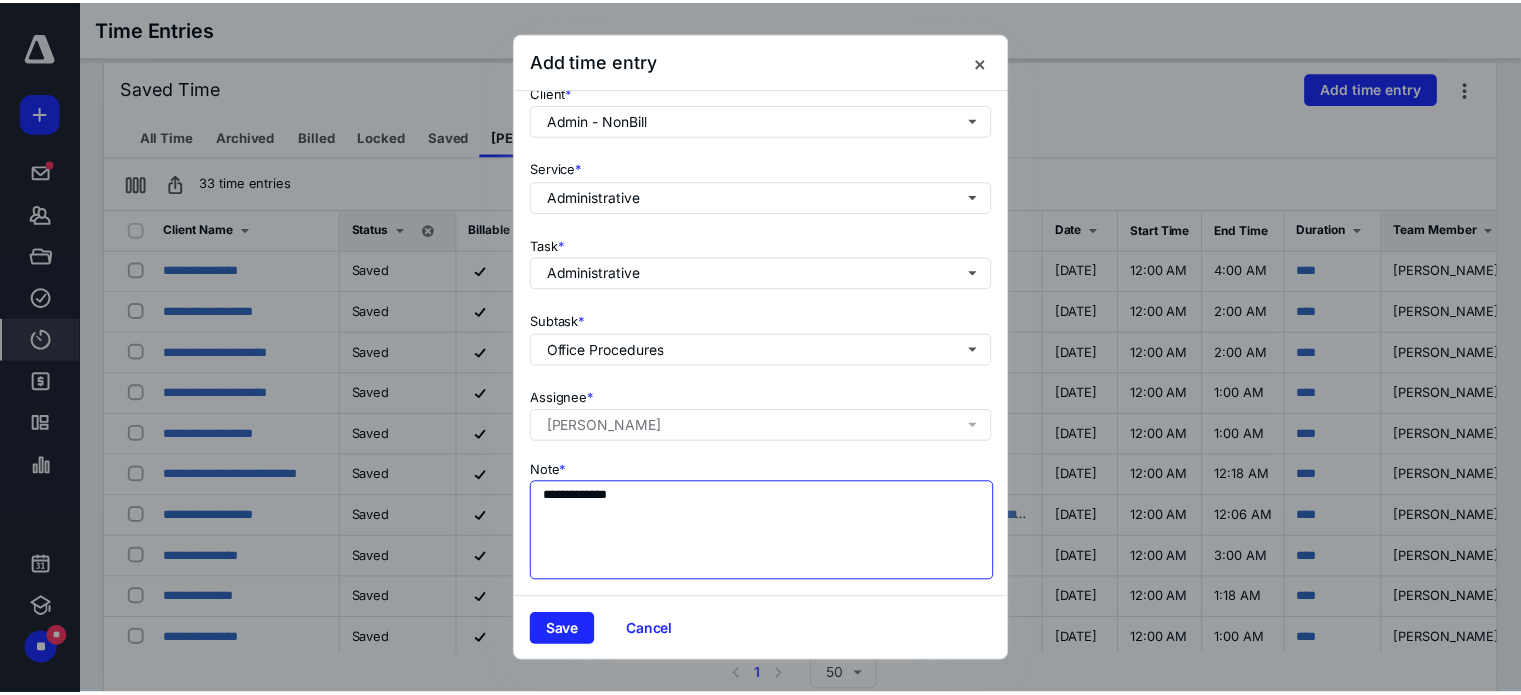 scroll, scrollTop: 0, scrollLeft: 0, axis: both 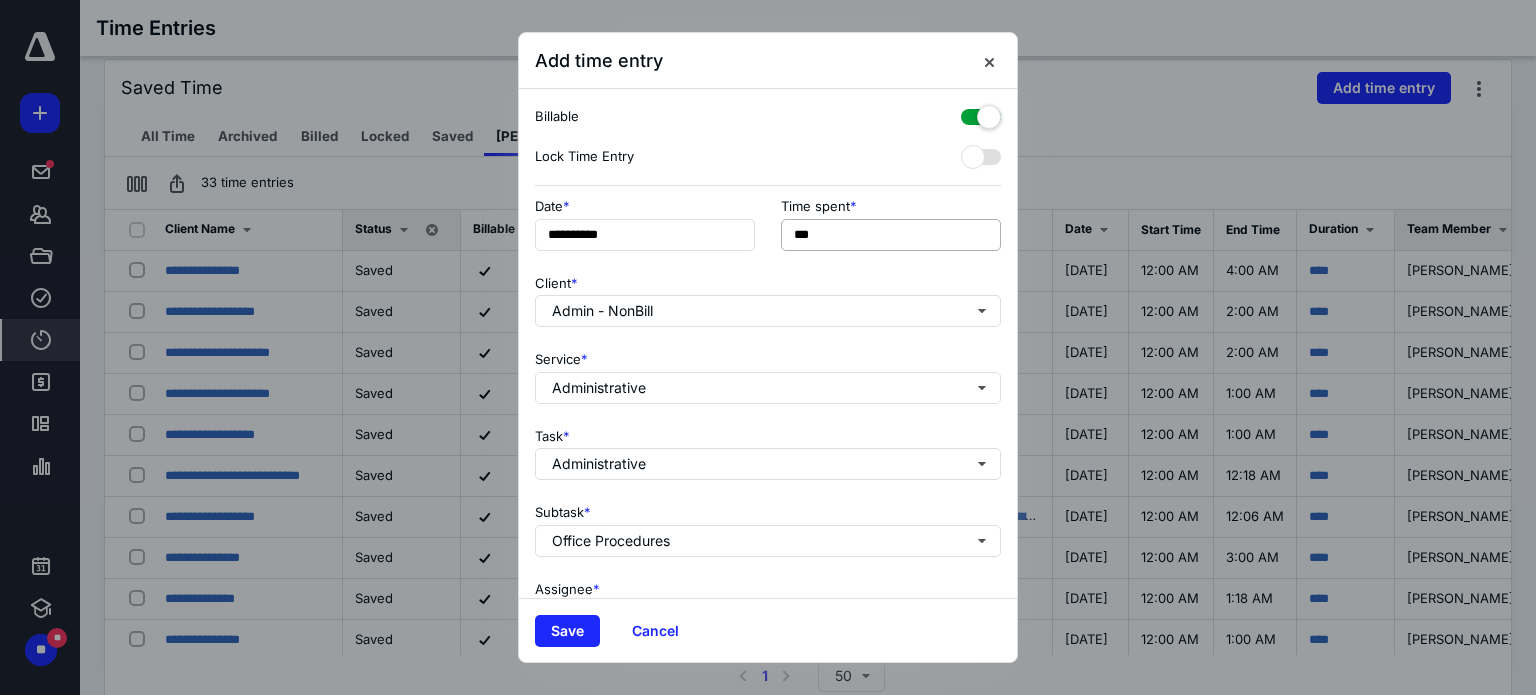 type on "**********" 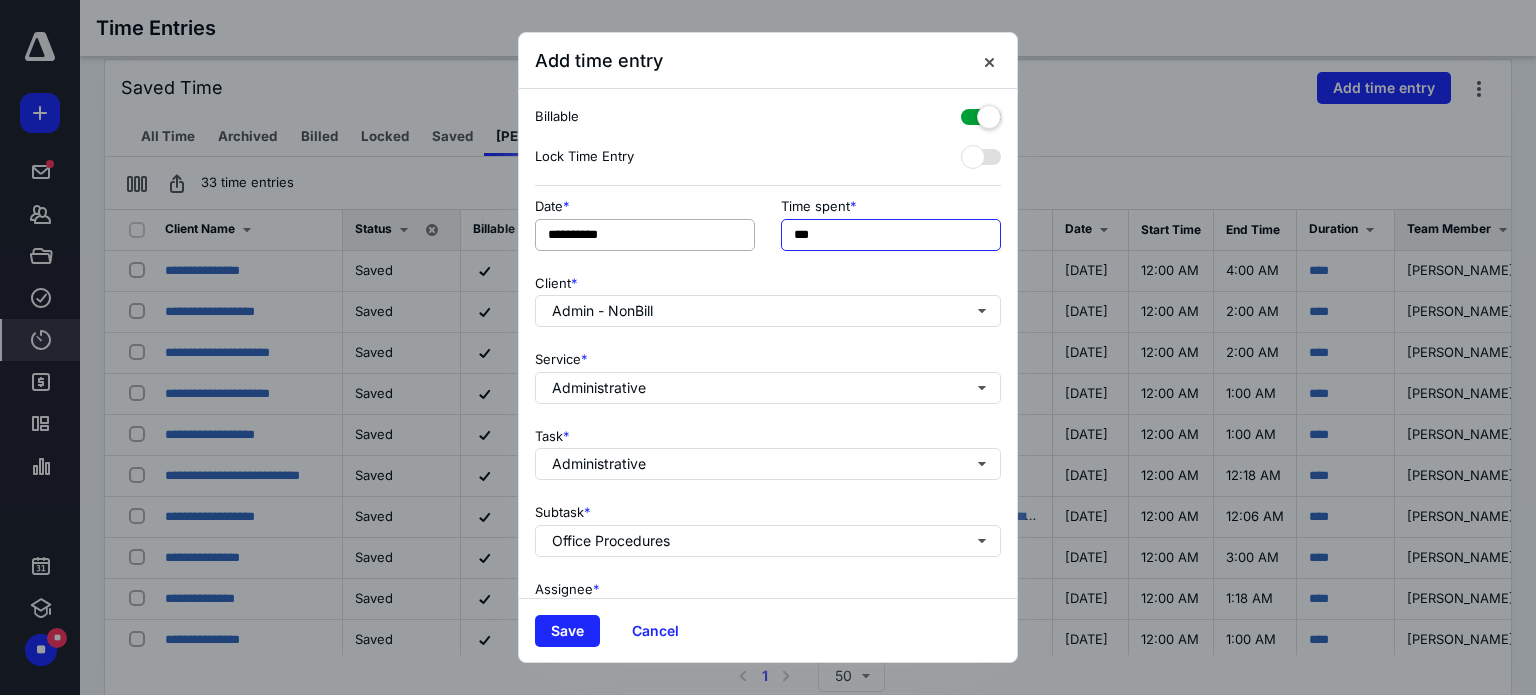 drag, startPoint x: 876, startPoint y: 228, endPoint x: 724, endPoint y: 234, distance: 152.11838 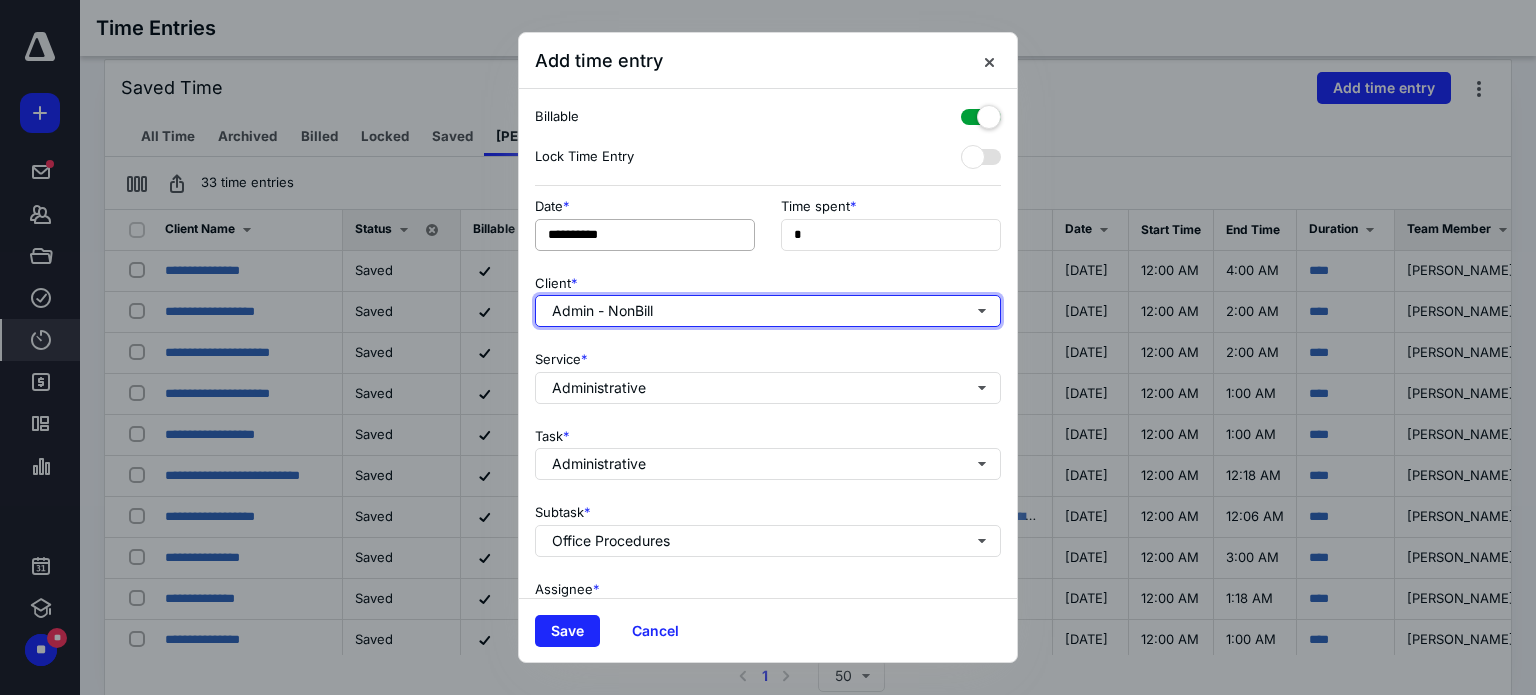 type on "**" 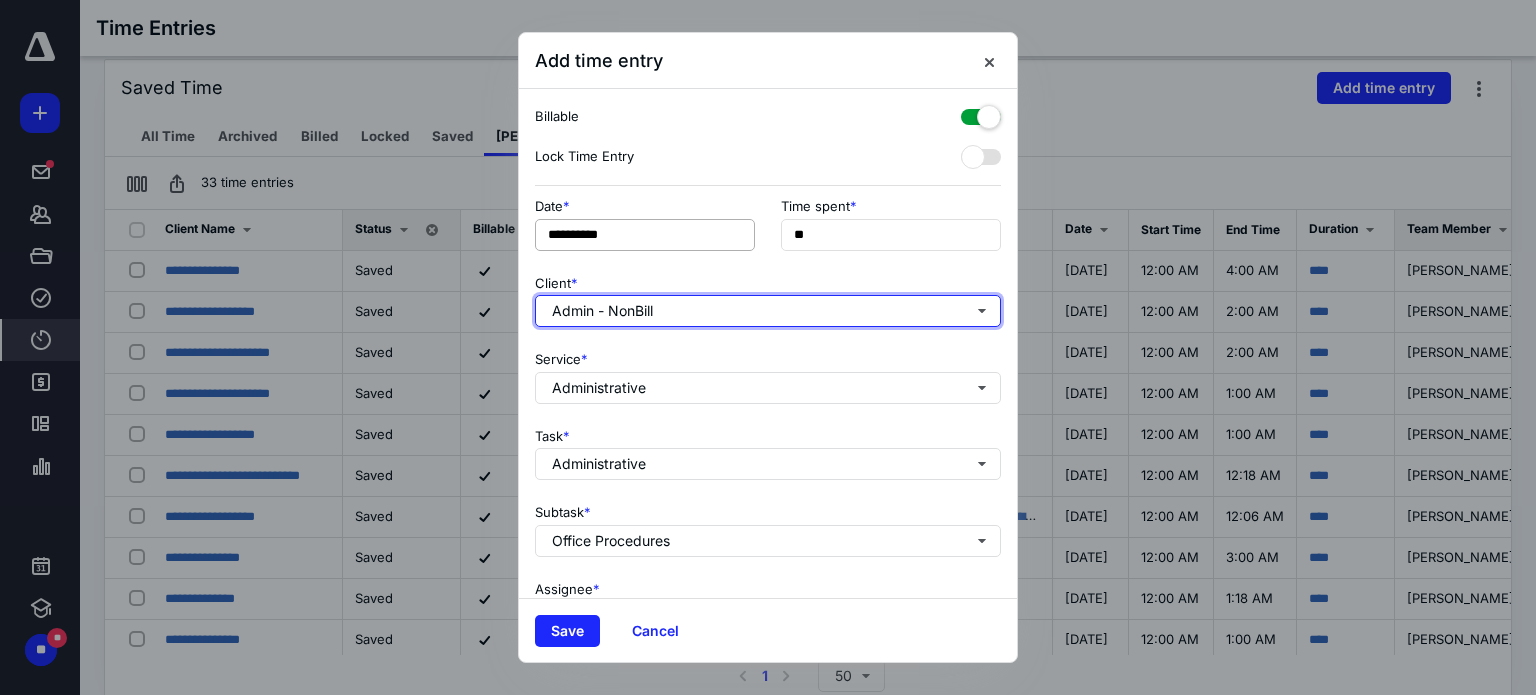 type 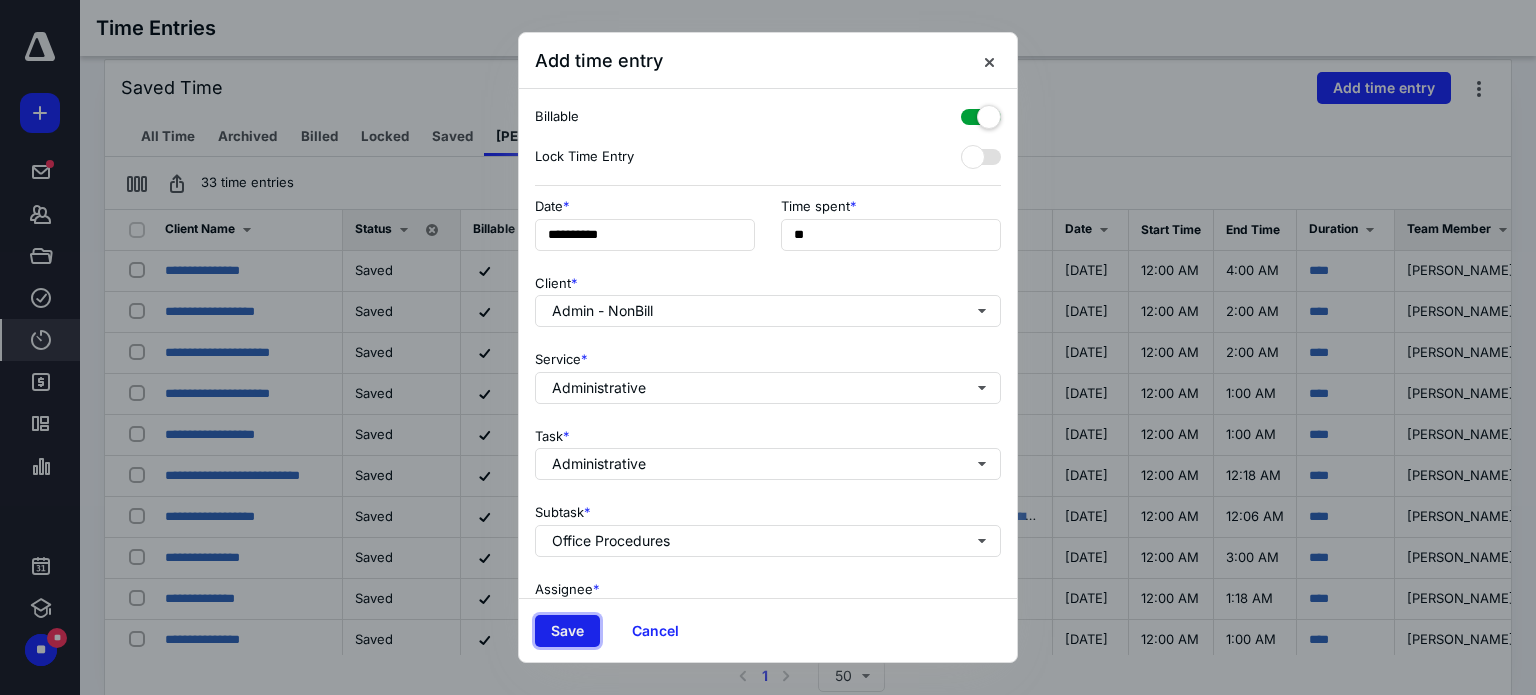 click on "Save" at bounding box center (567, 631) 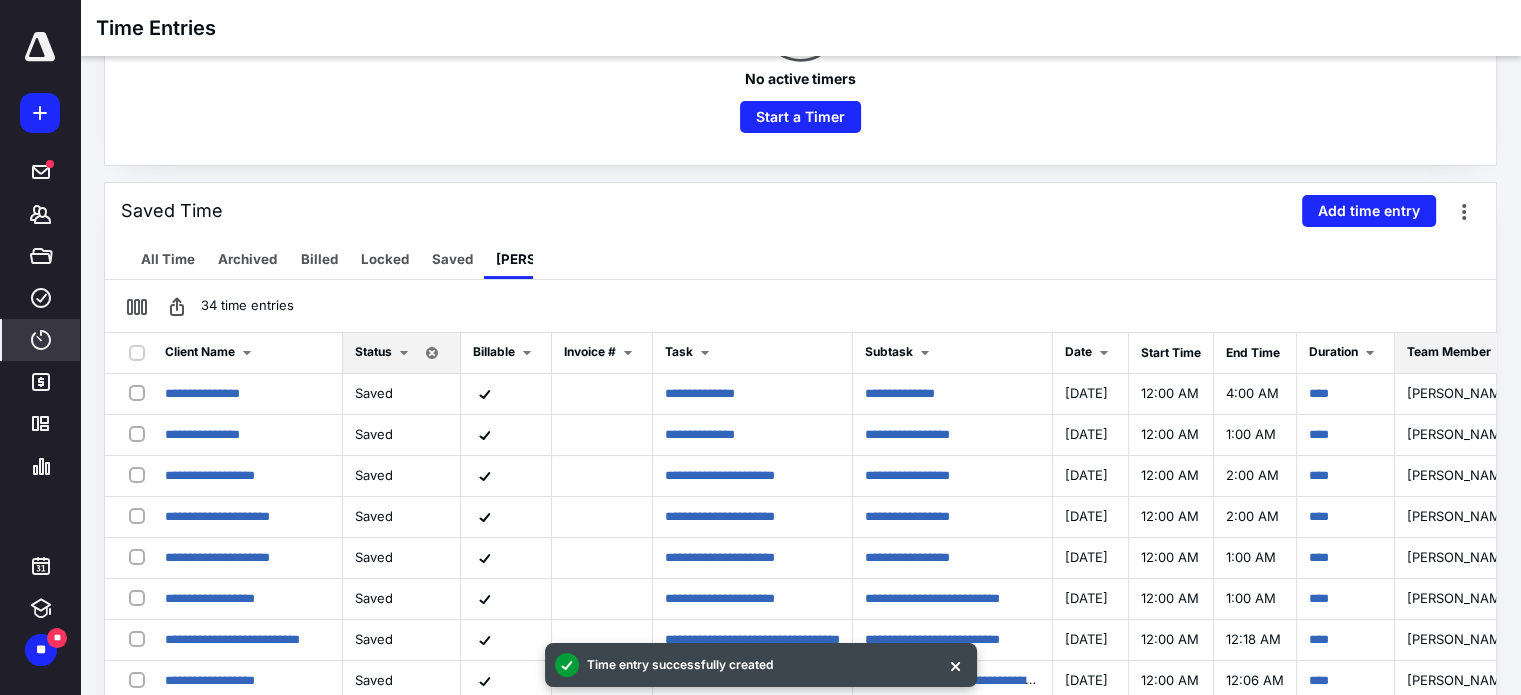 scroll, scrollTop: 320, scrollLeft: 0, axis: vertical 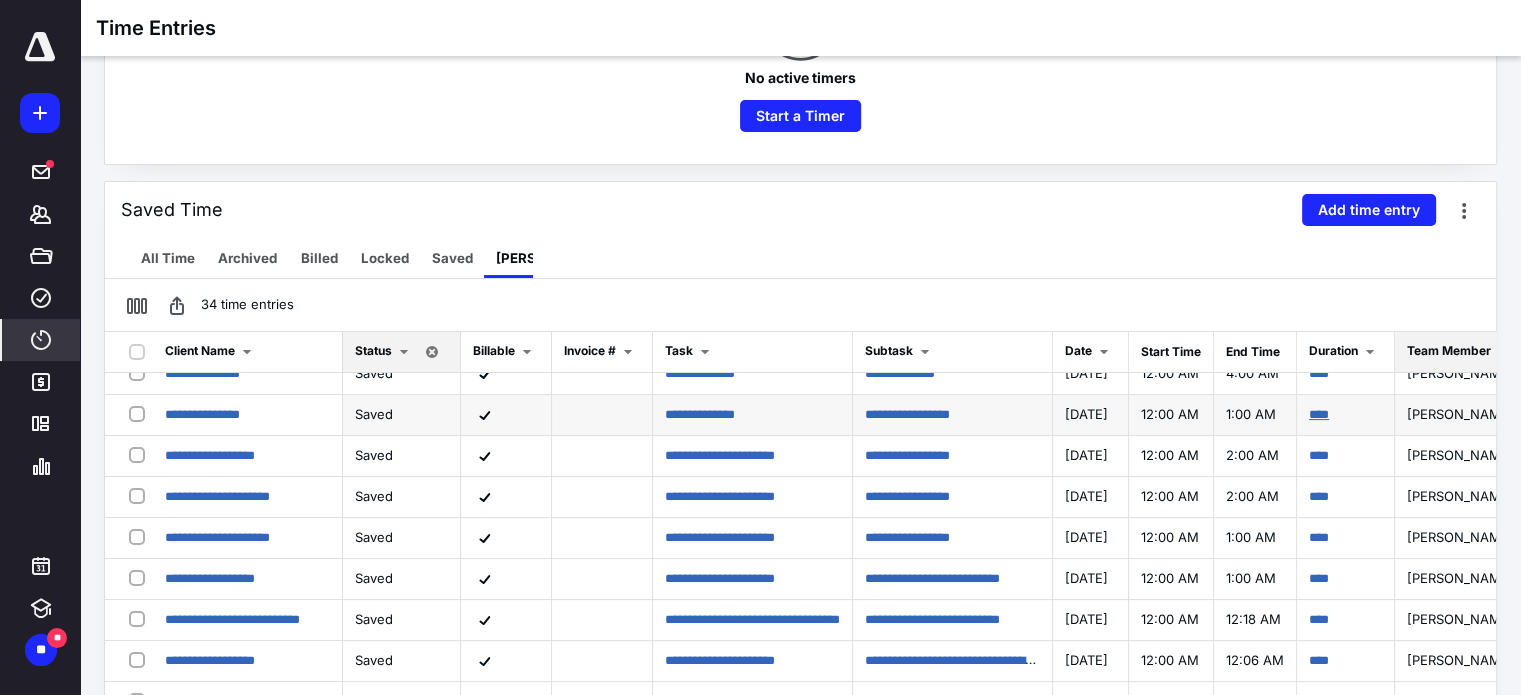 click on "****" at bounding box center [1319, 414] 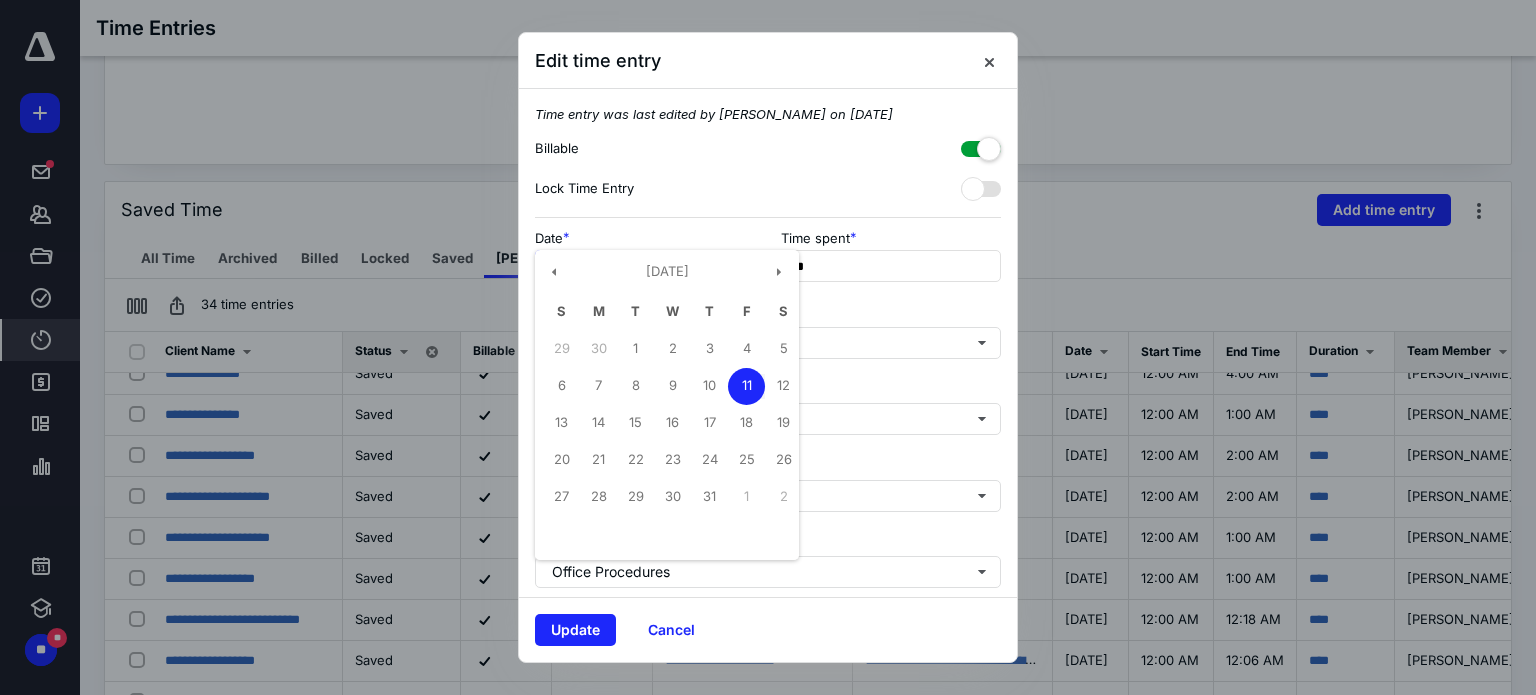click on "**********" at bounding box center [645, 266] 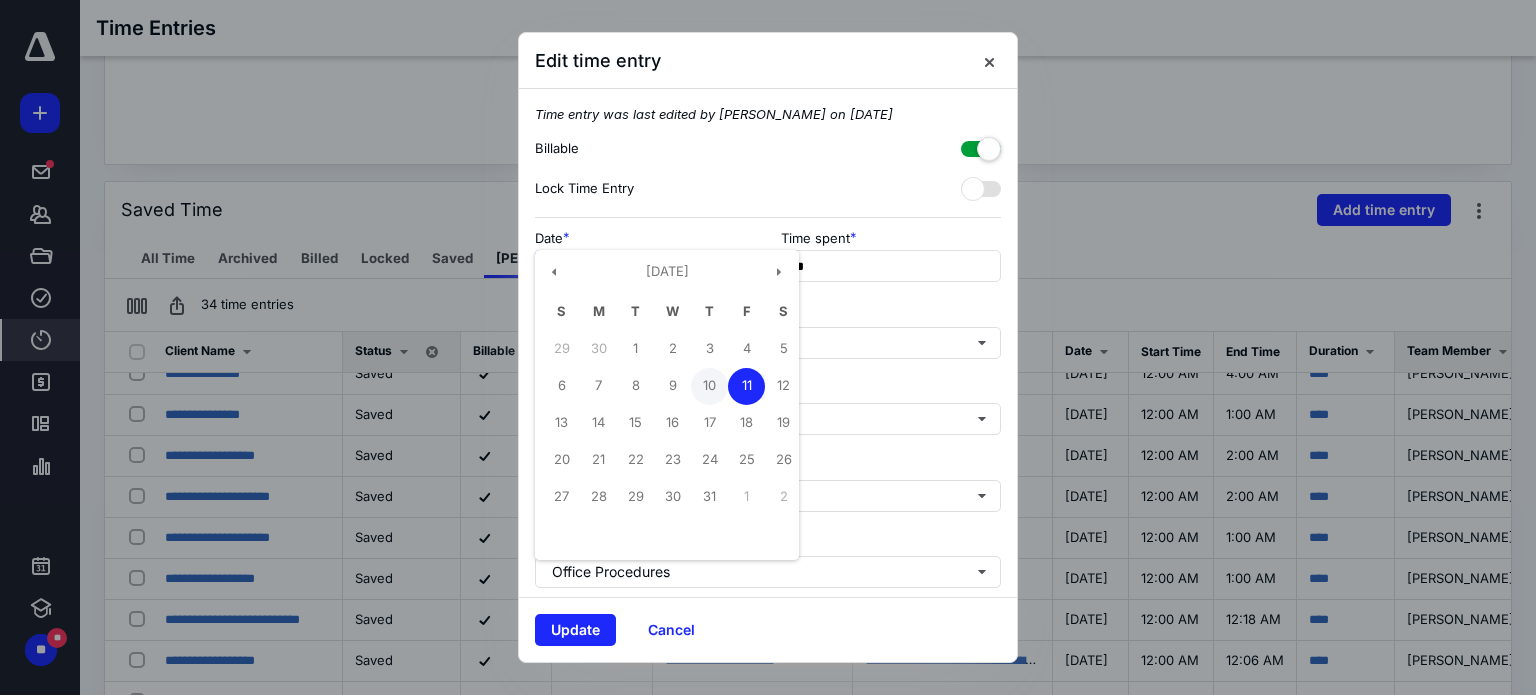 click on "10" at bounding box center (709, 386) 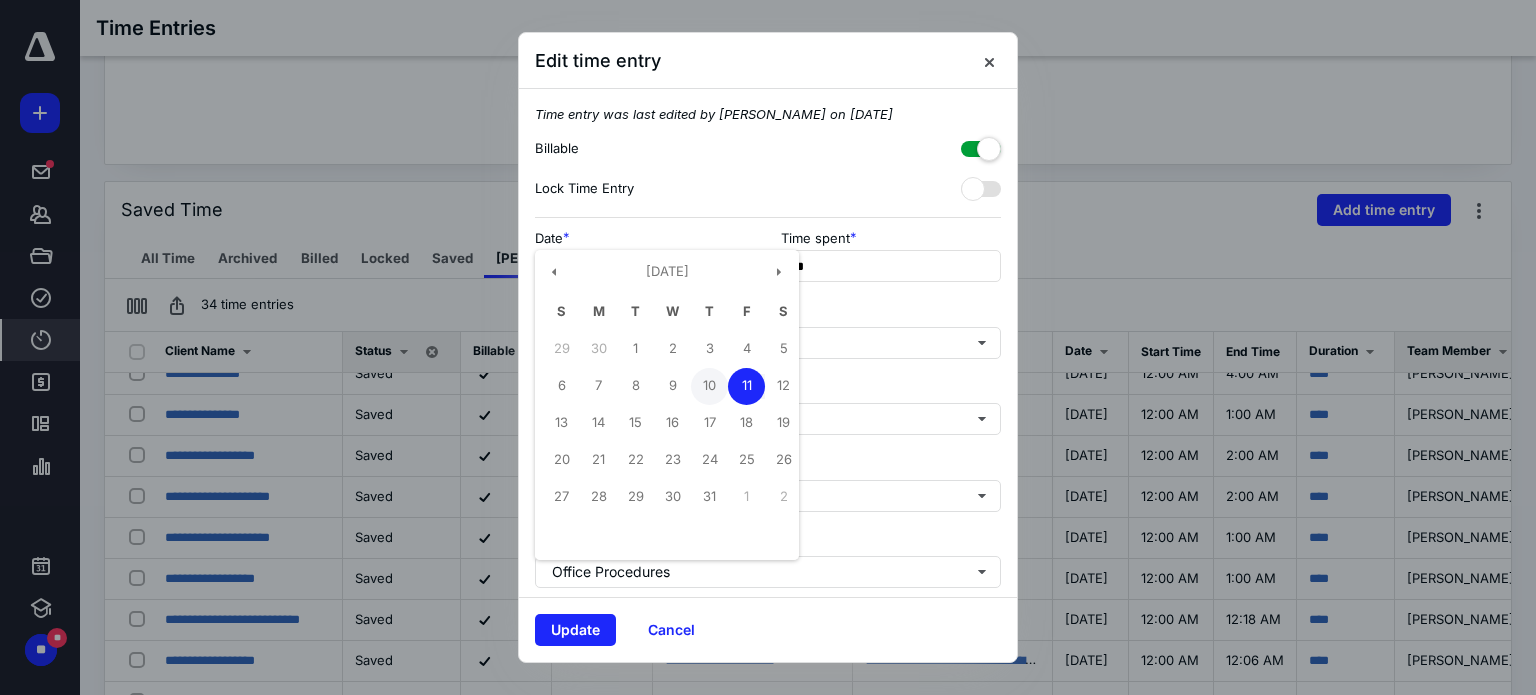 type on "**********" 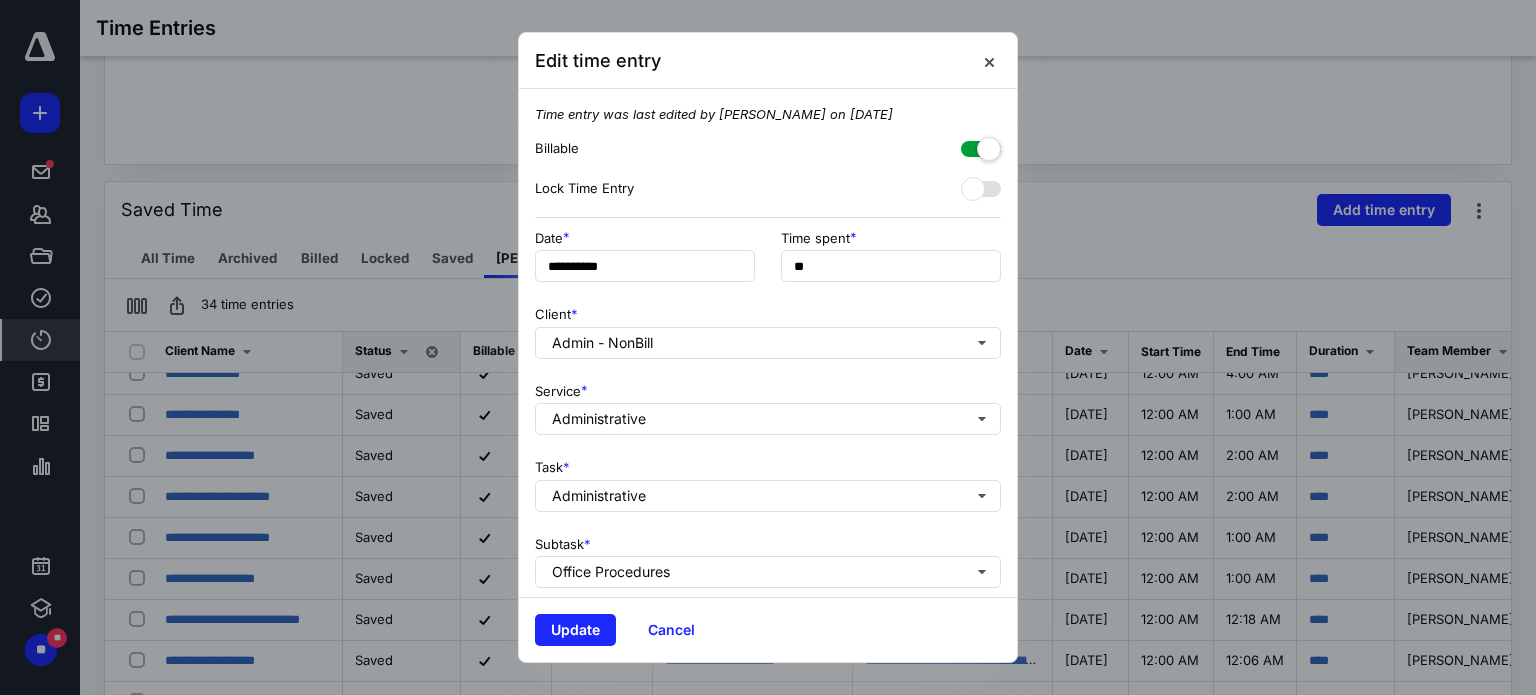 click at bounding box center (981, 145) 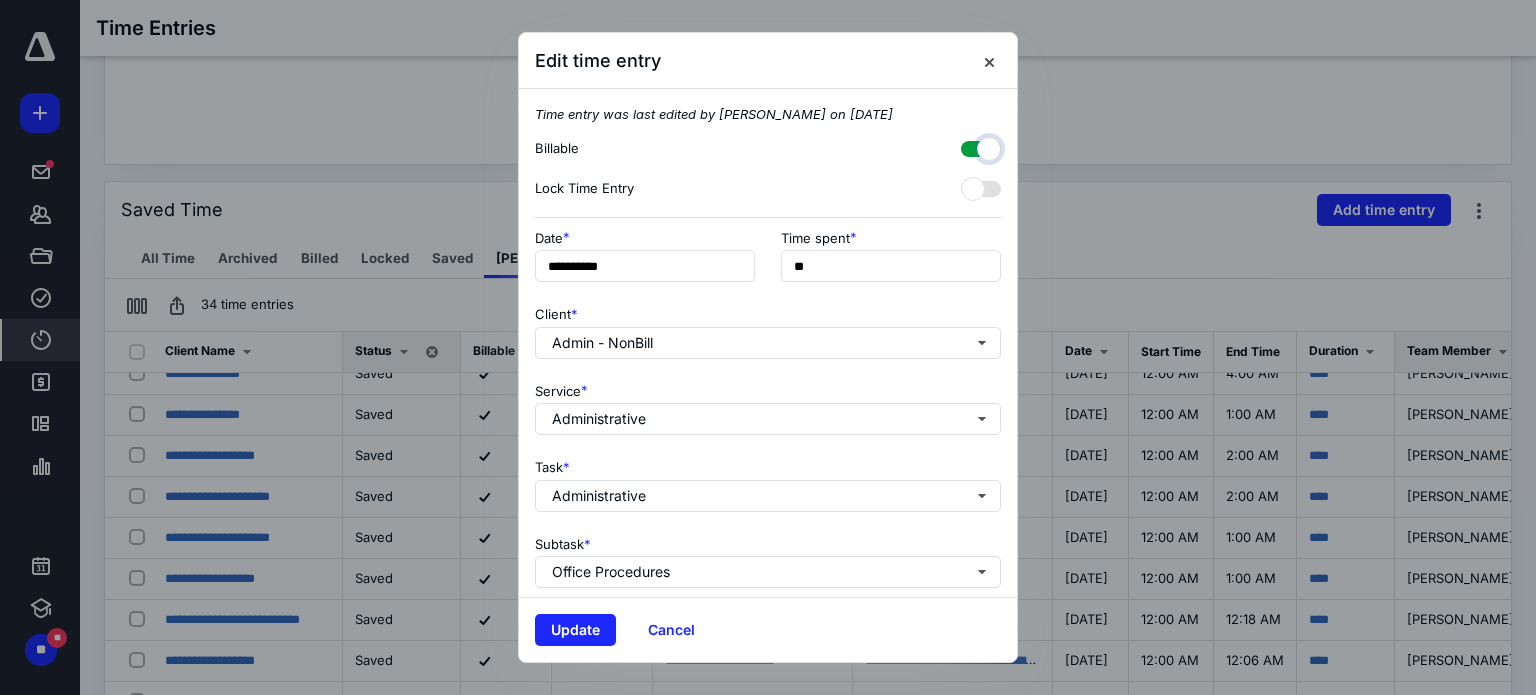 click at bounding box center (971, 146) 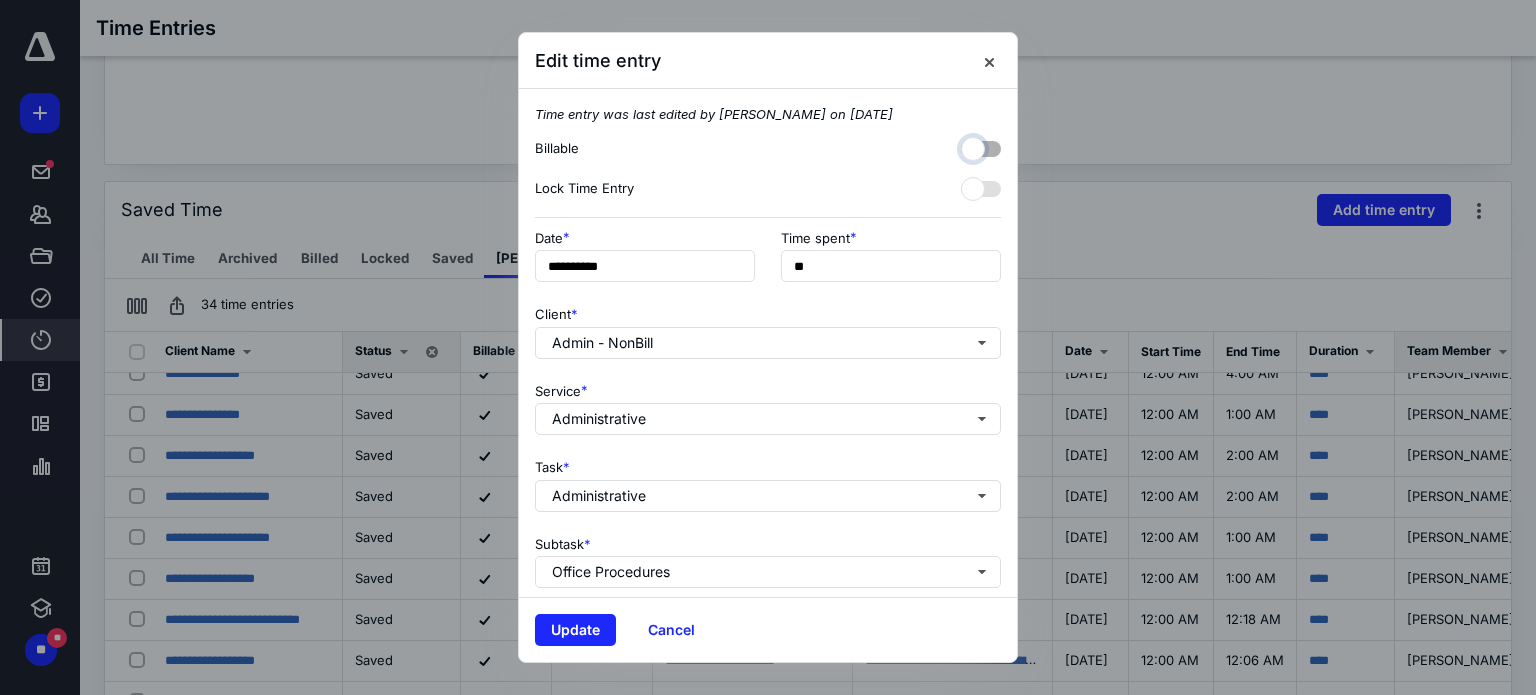 checkbox on "false" 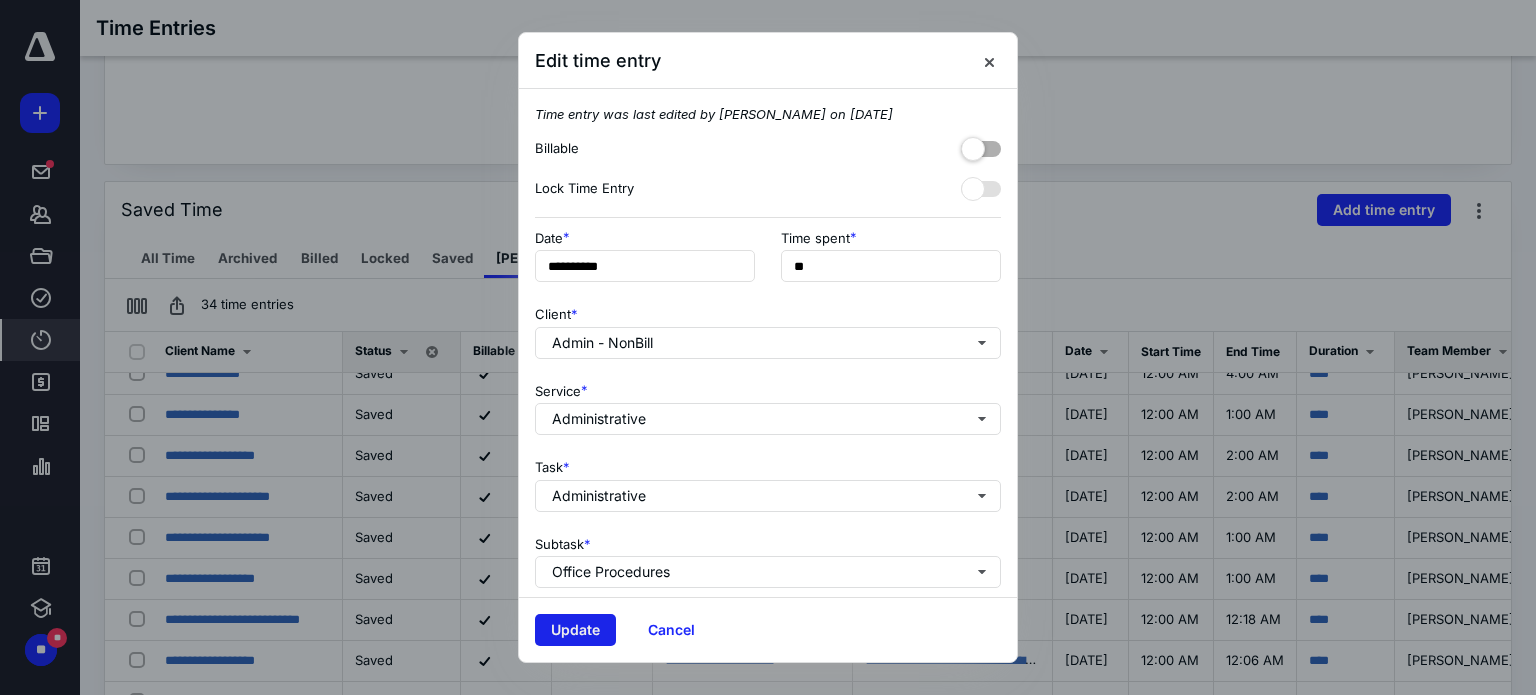 click on "Update" at bounding box center (575, 630) 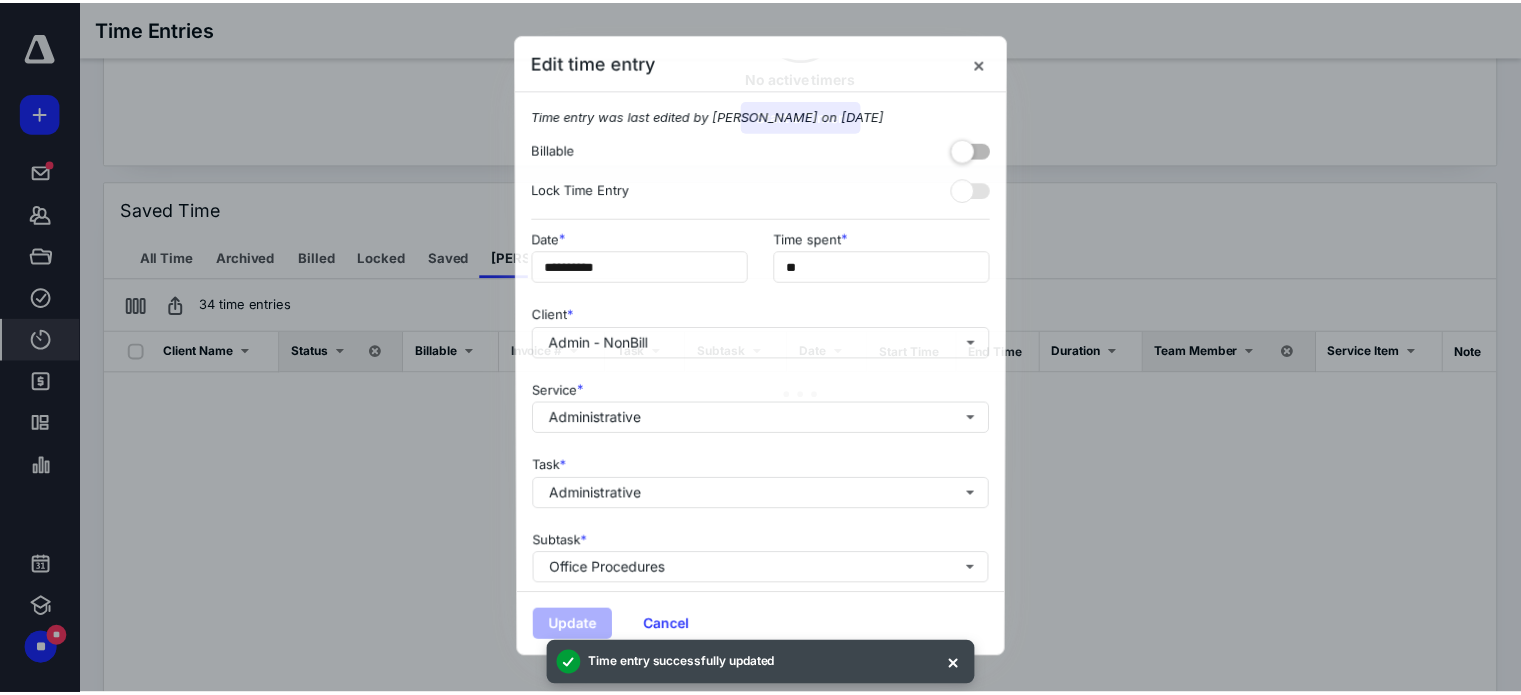scroll, scrollTop: 0, scrollLeft: 0, axis: both 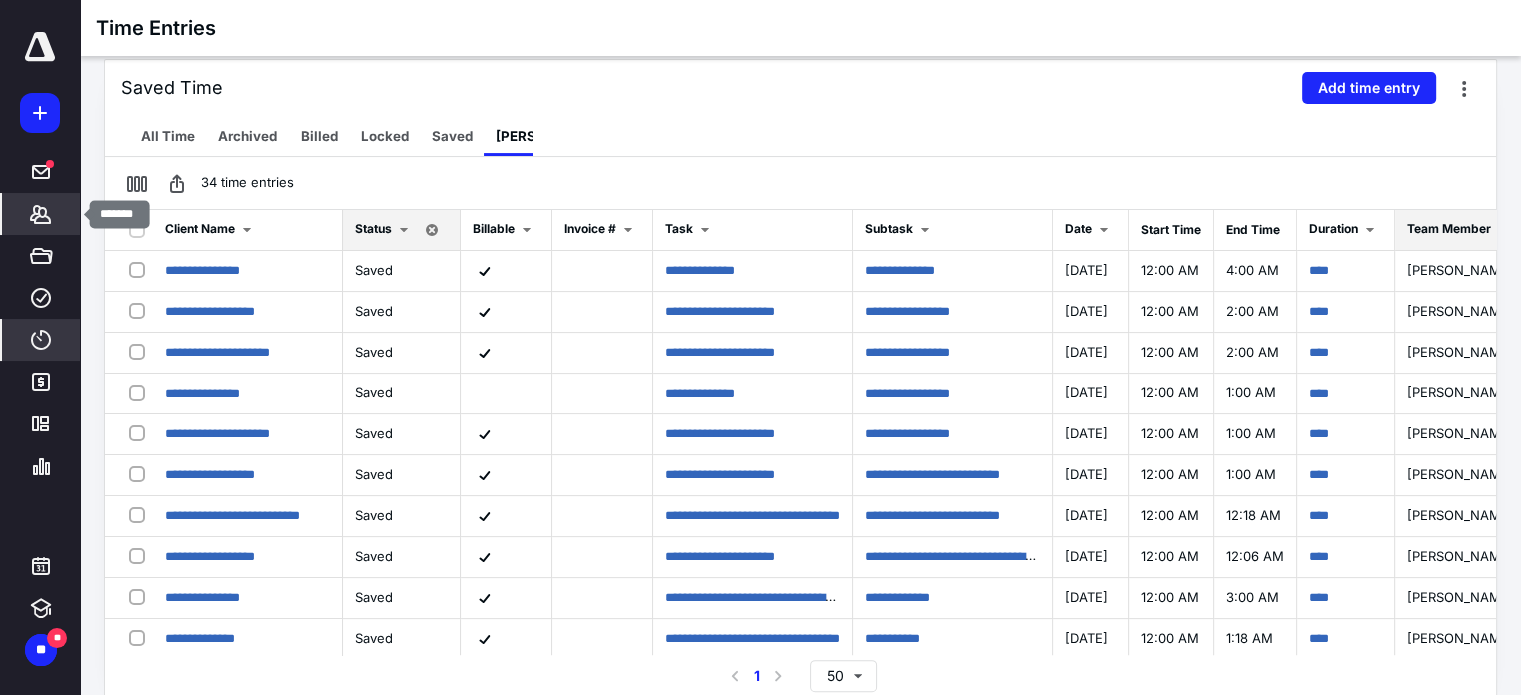 click 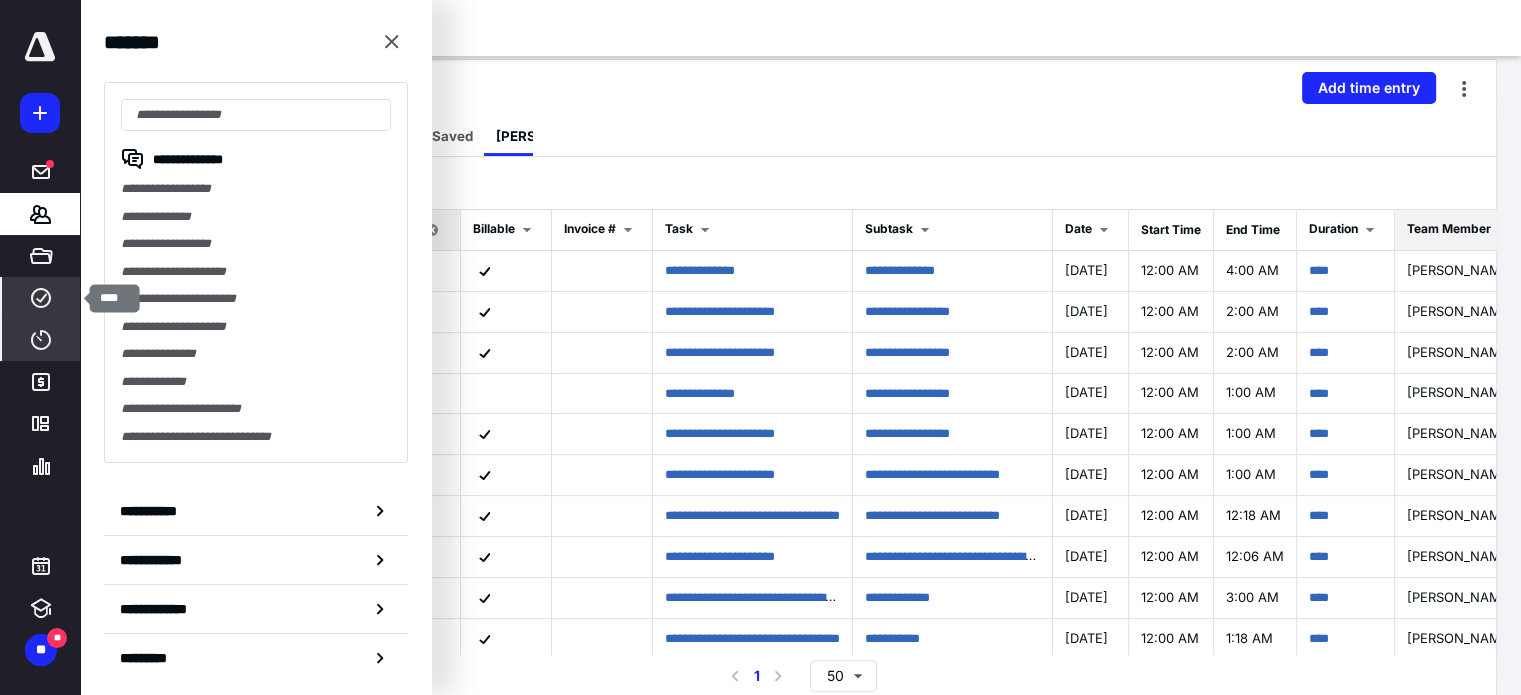 click 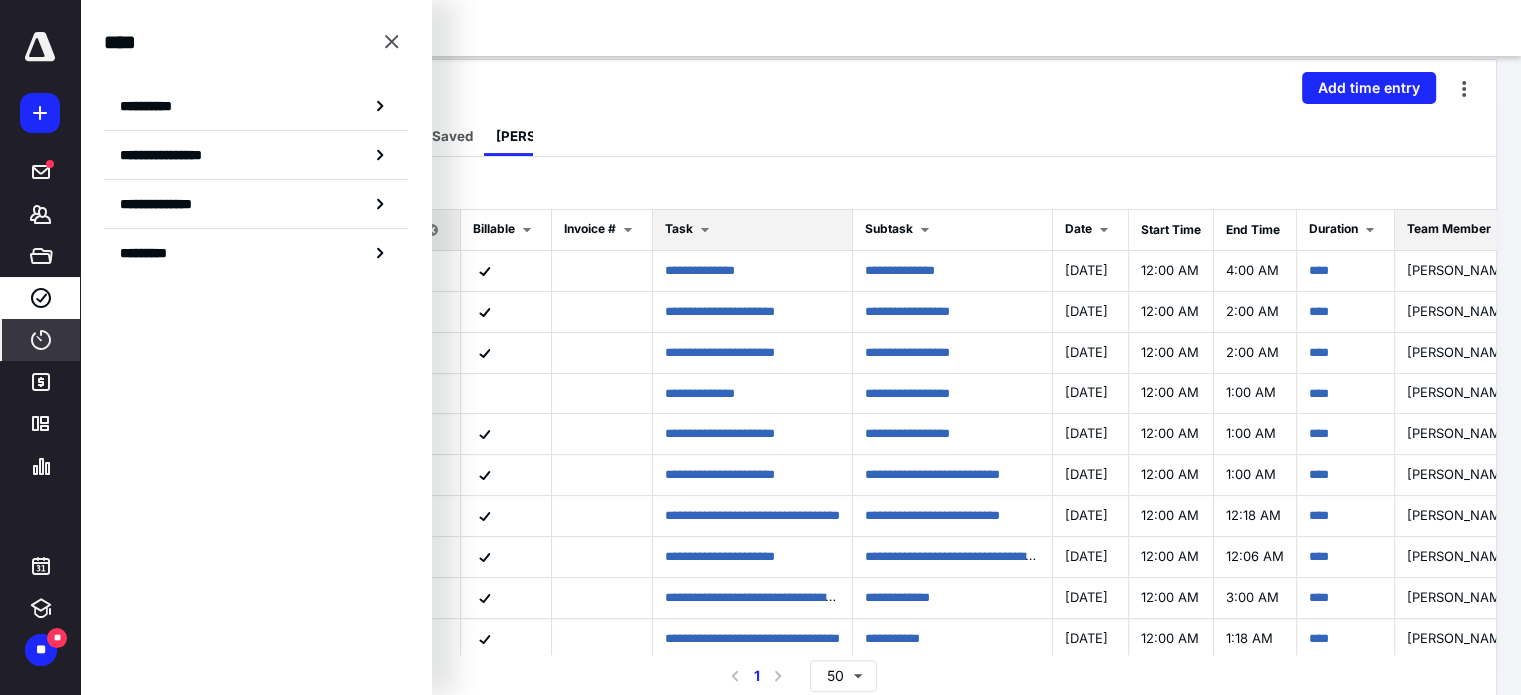 click on "Task" at bounding box center [753, 230] 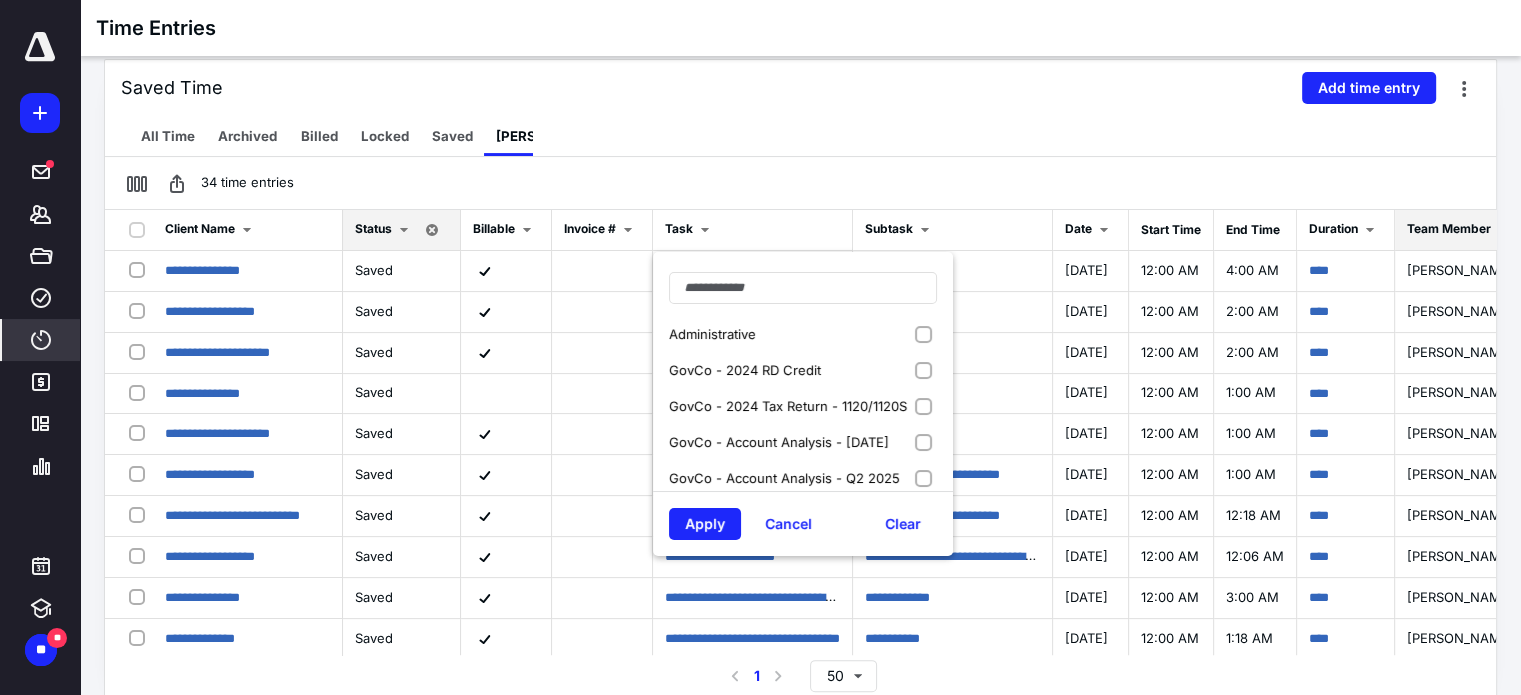 click on "All Time Archived Billed Locked Saved [PERSON_NAME]" at bounding box center [800, 136] 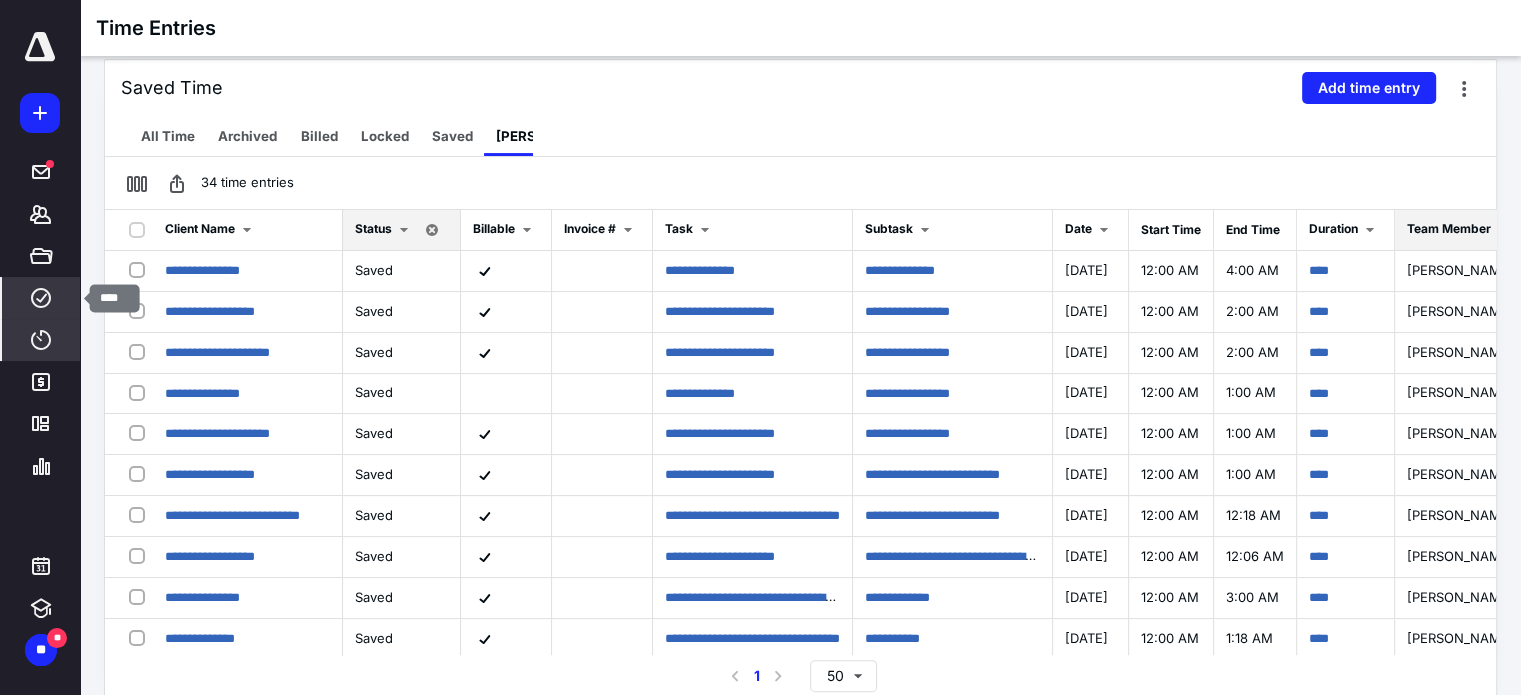 click 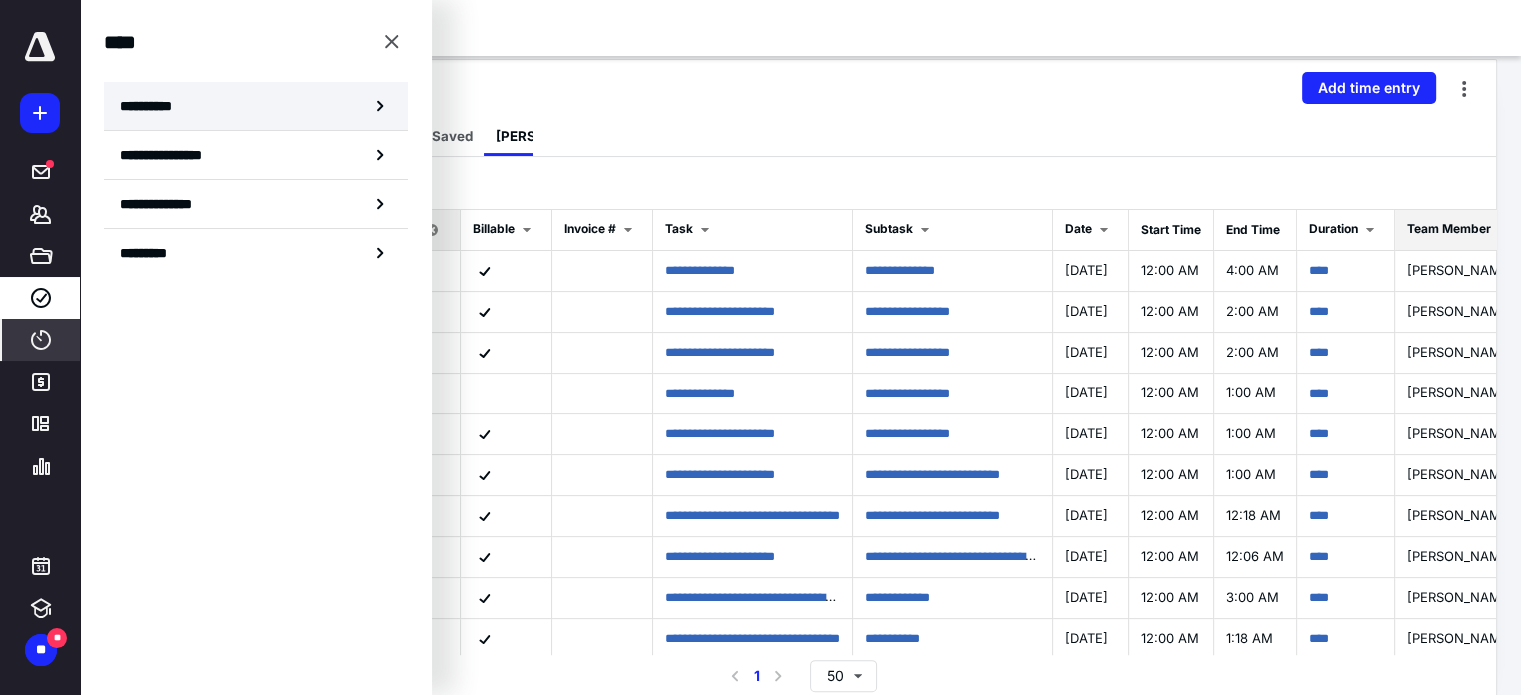 click on "**********" at bounding box center (153, 106) 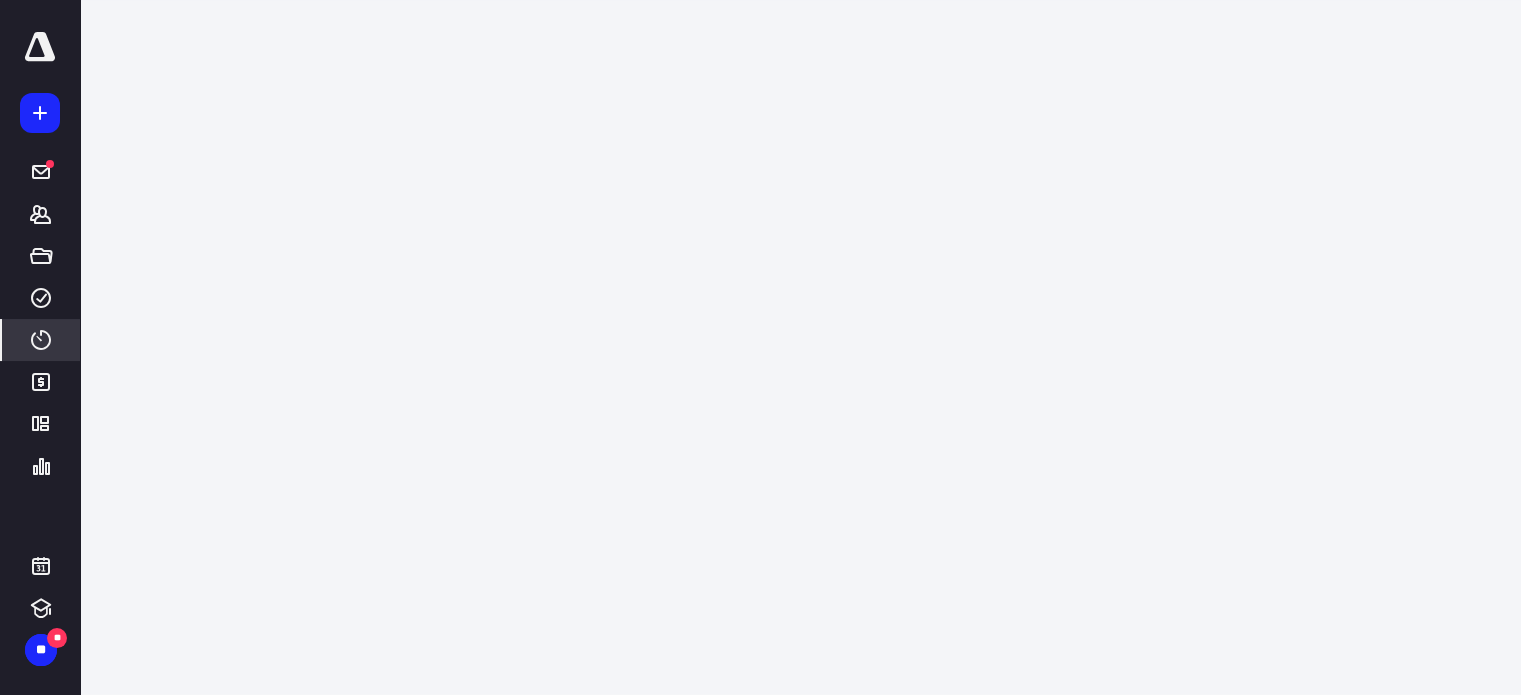 scroll, scrollTop: 0, scrollLeft: 0, axis: both 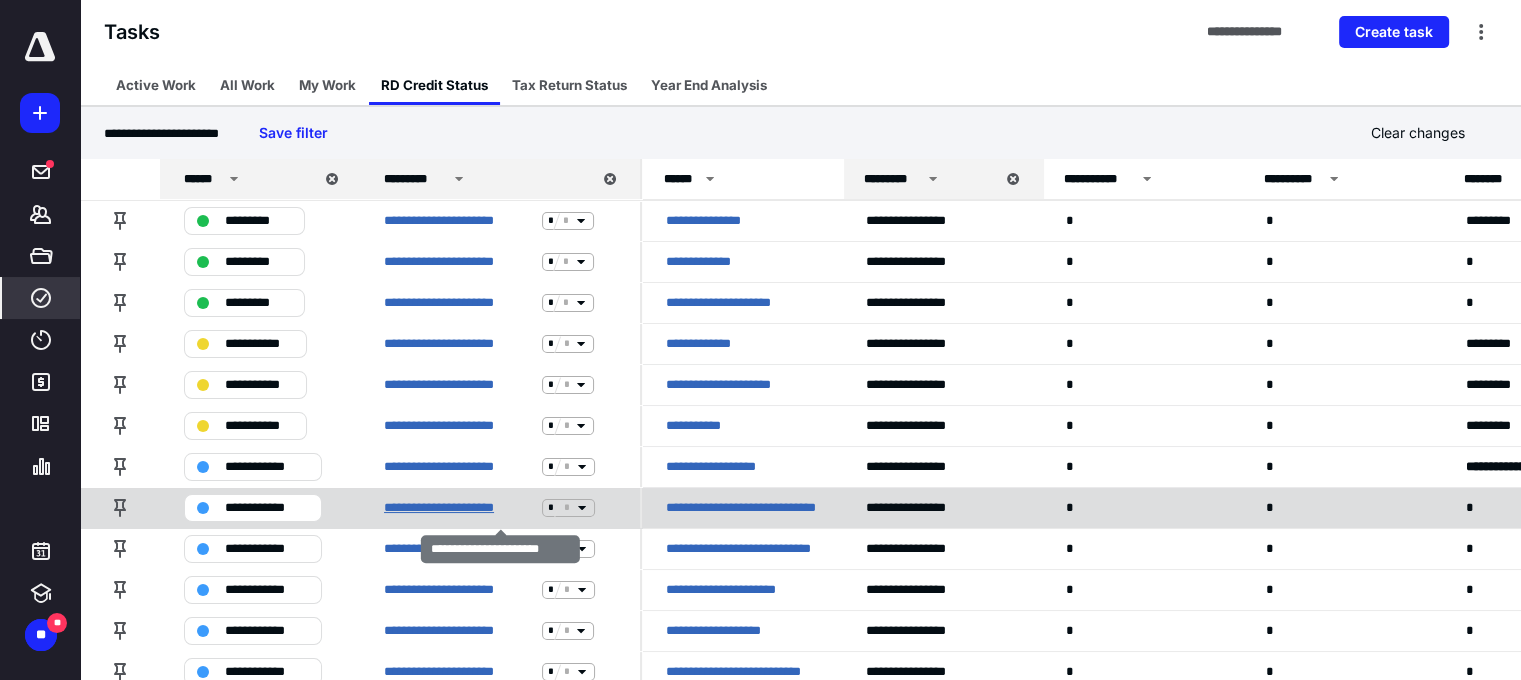 click on "**********" at bounding box center (459, 508) 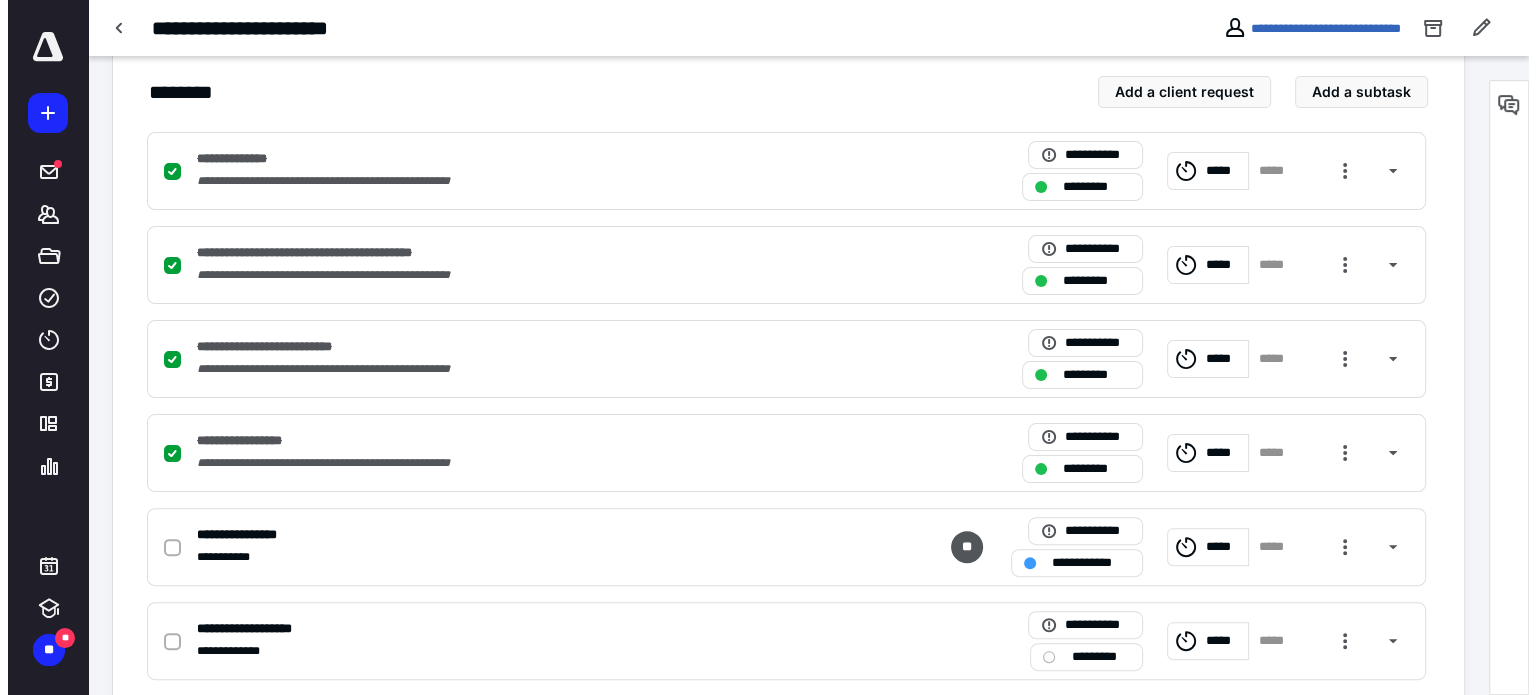 scroll, scrollTop: 573, scrollLeft: 0, axis: vertical 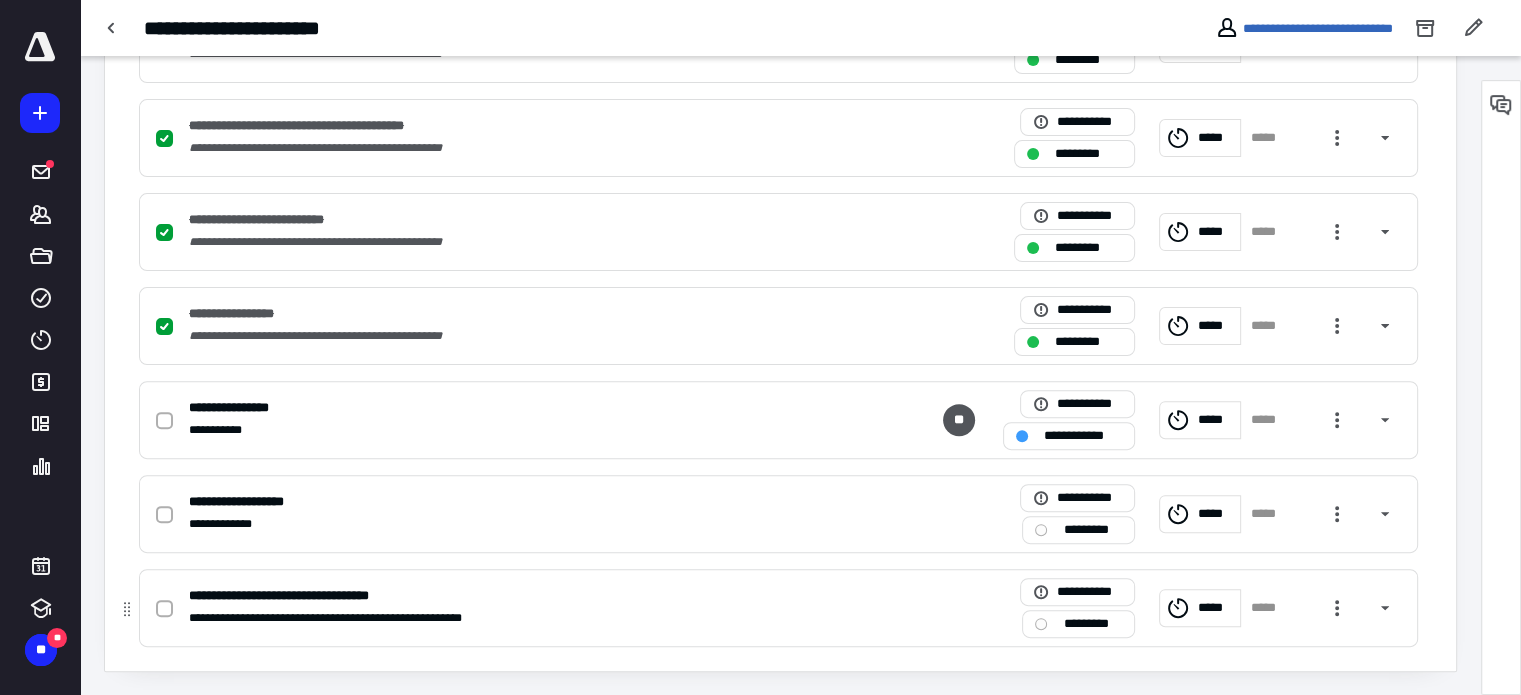 click on "*****" at bounding box center (1268, 608) 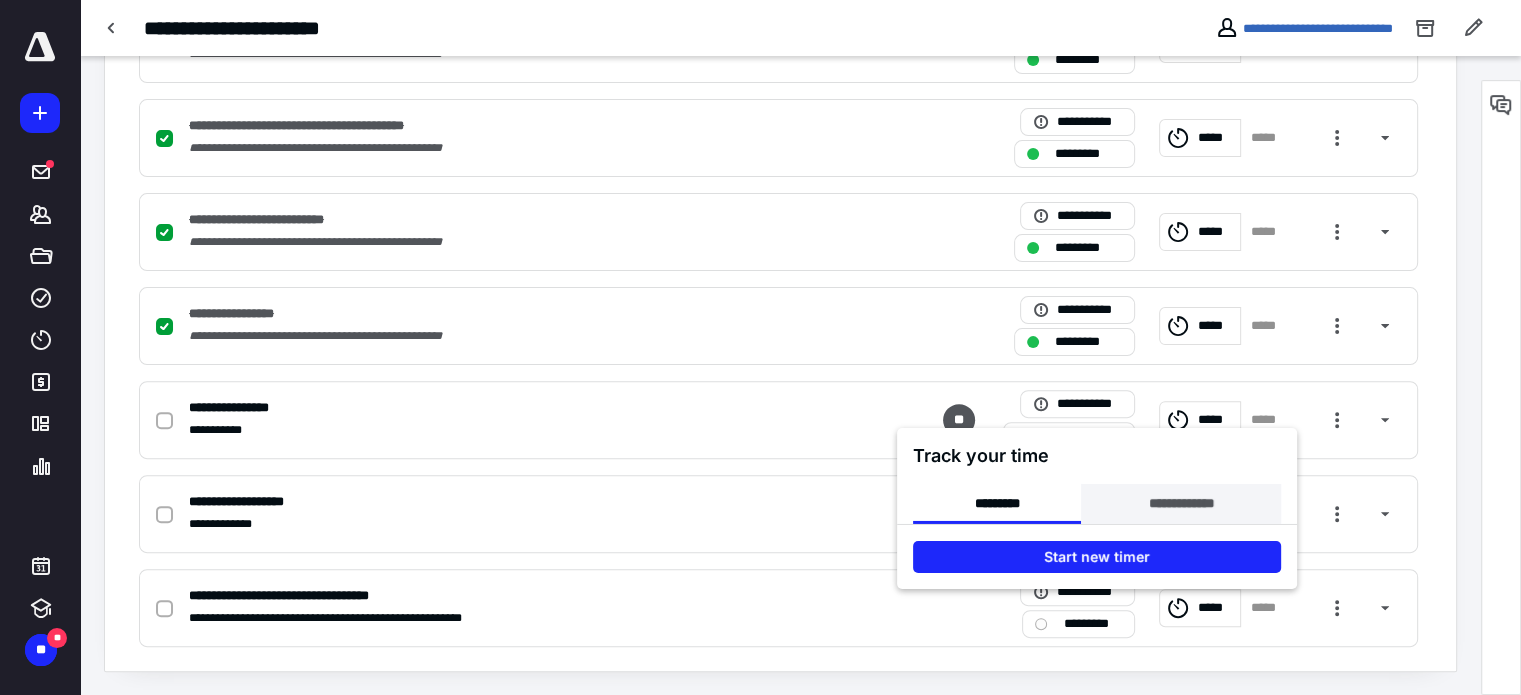 click on "**********" at bounding box center [1180, 503] 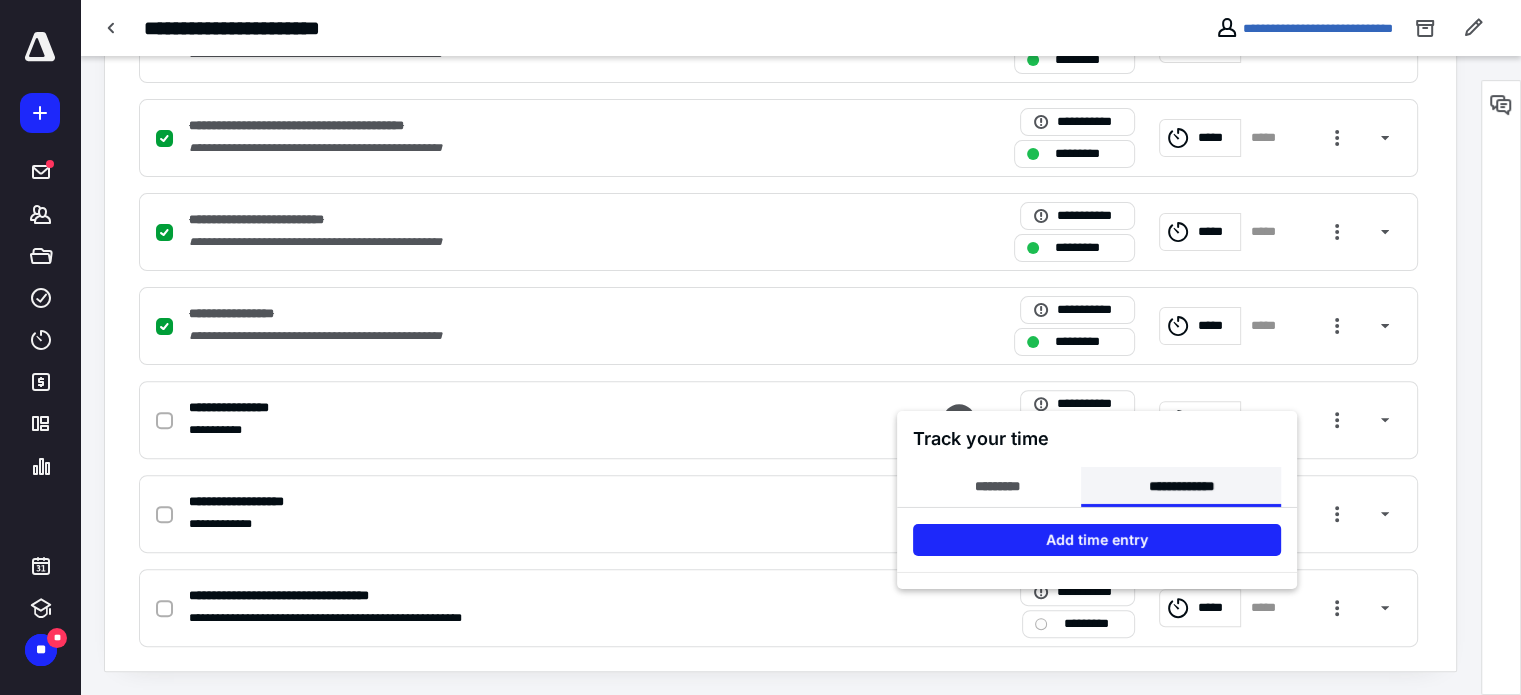 click on "**********" at bounding box center (1180, 486) 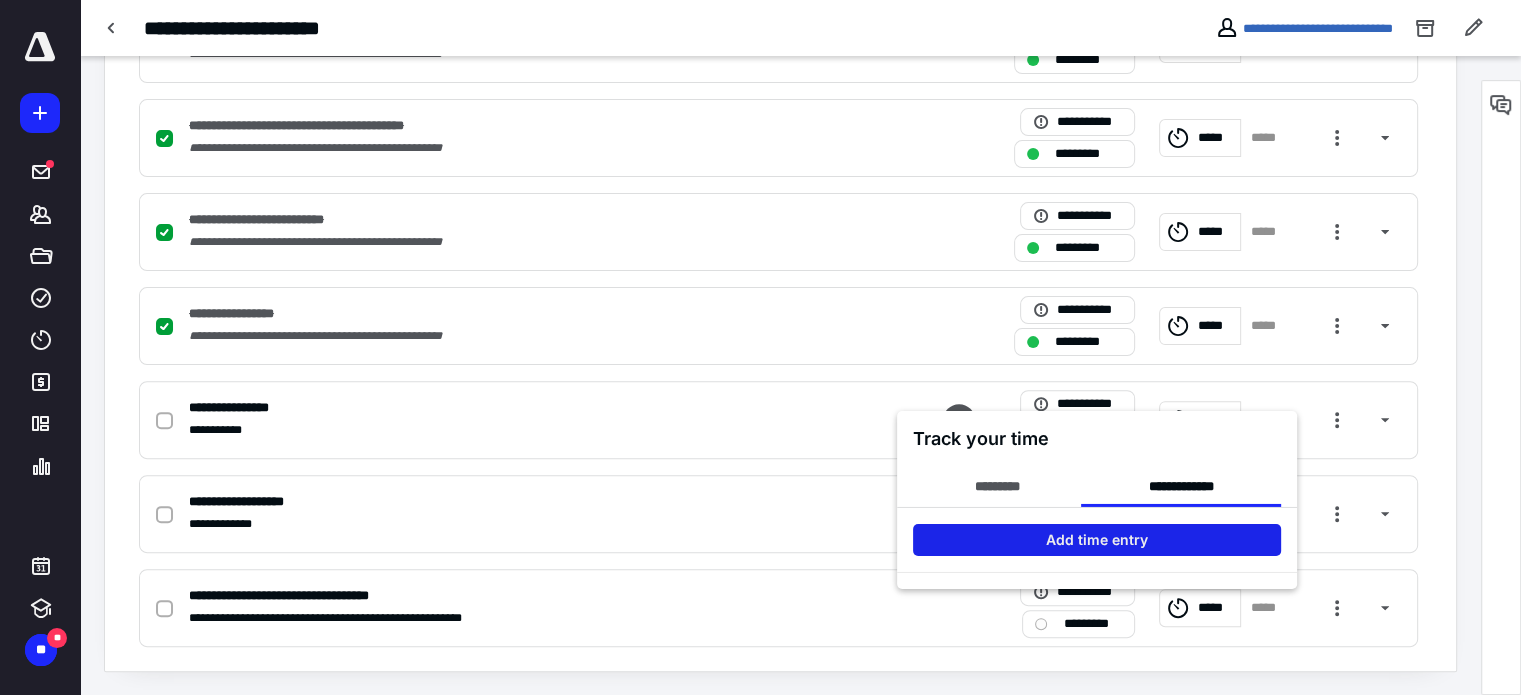 click on "Add time entry" at bounding box center (1097, 539) 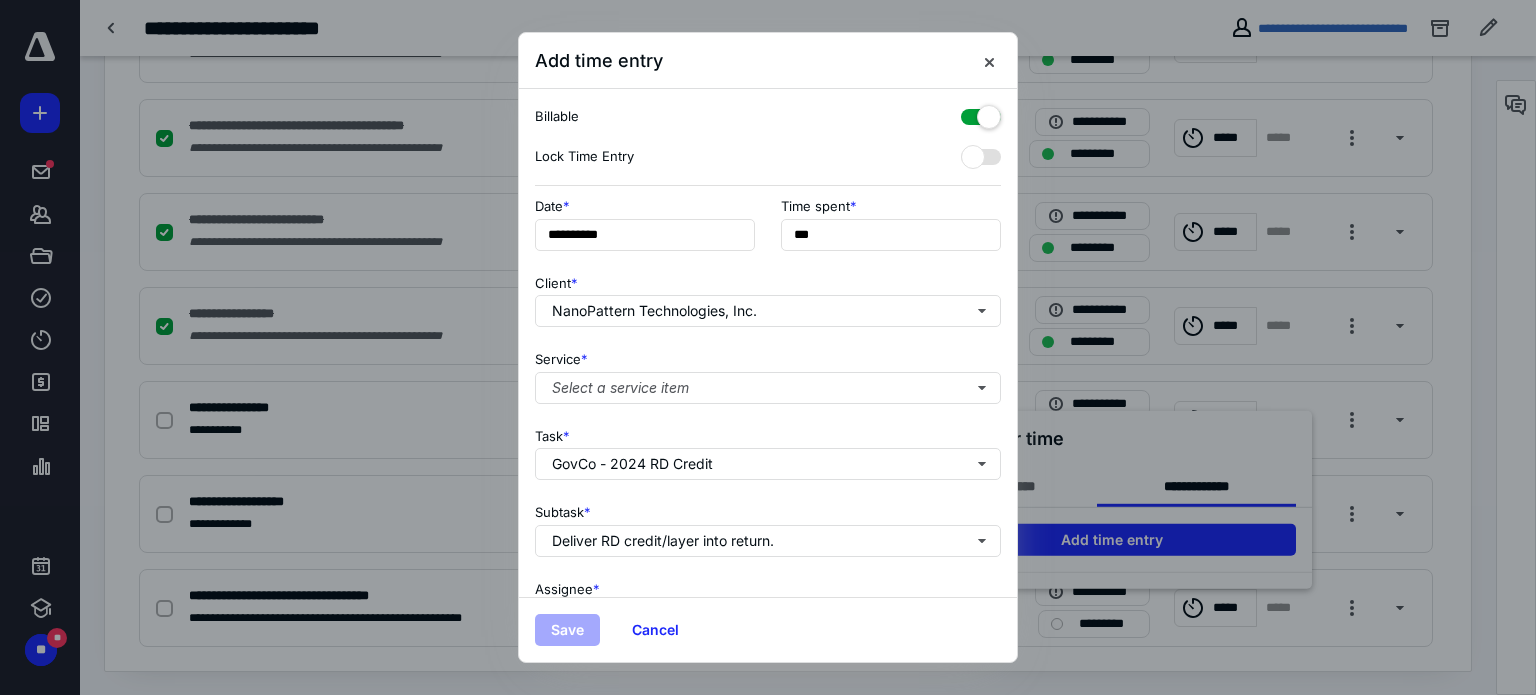 click on "**********" at bounding box center [768, 343] 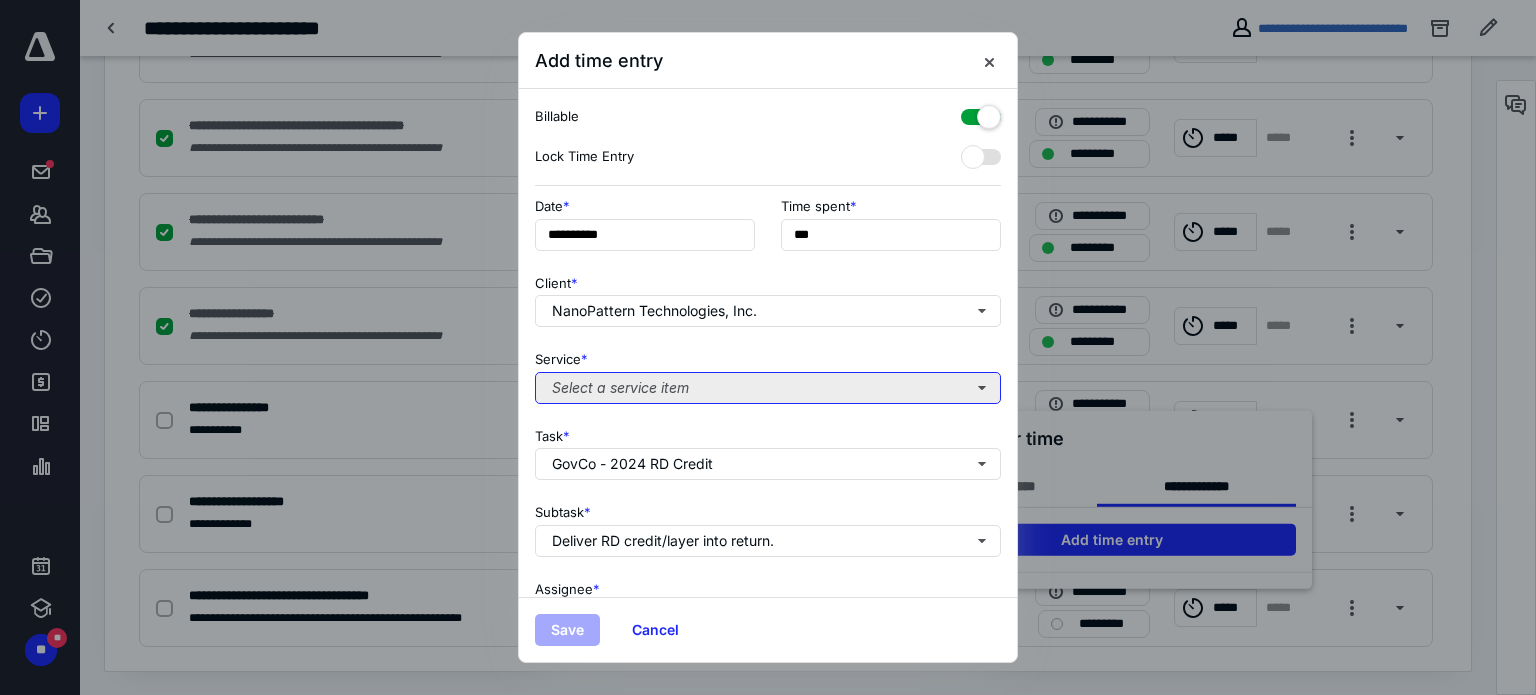 click on "Select a service item" at bounding box center [768, 388] 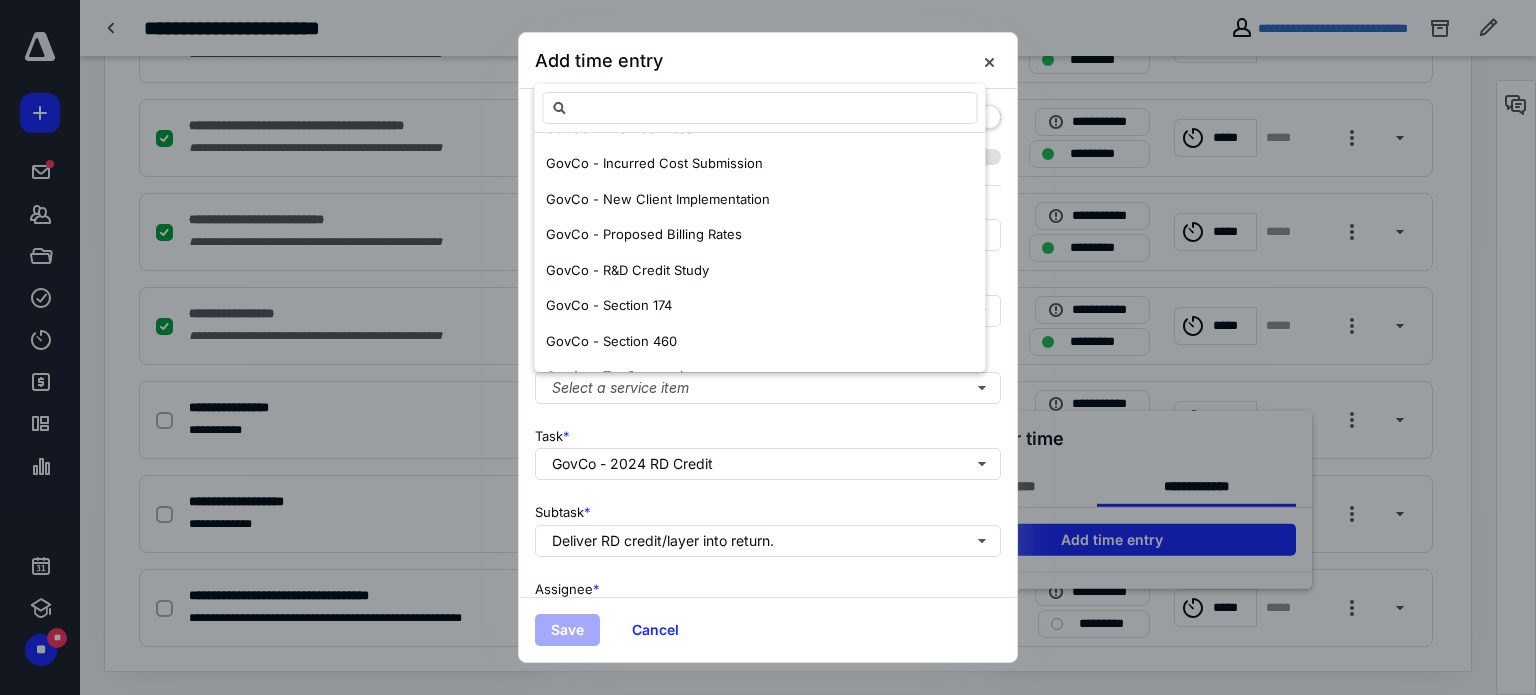 scroll, scrollTop: 923, scrollLeft: 0, axis: vertical 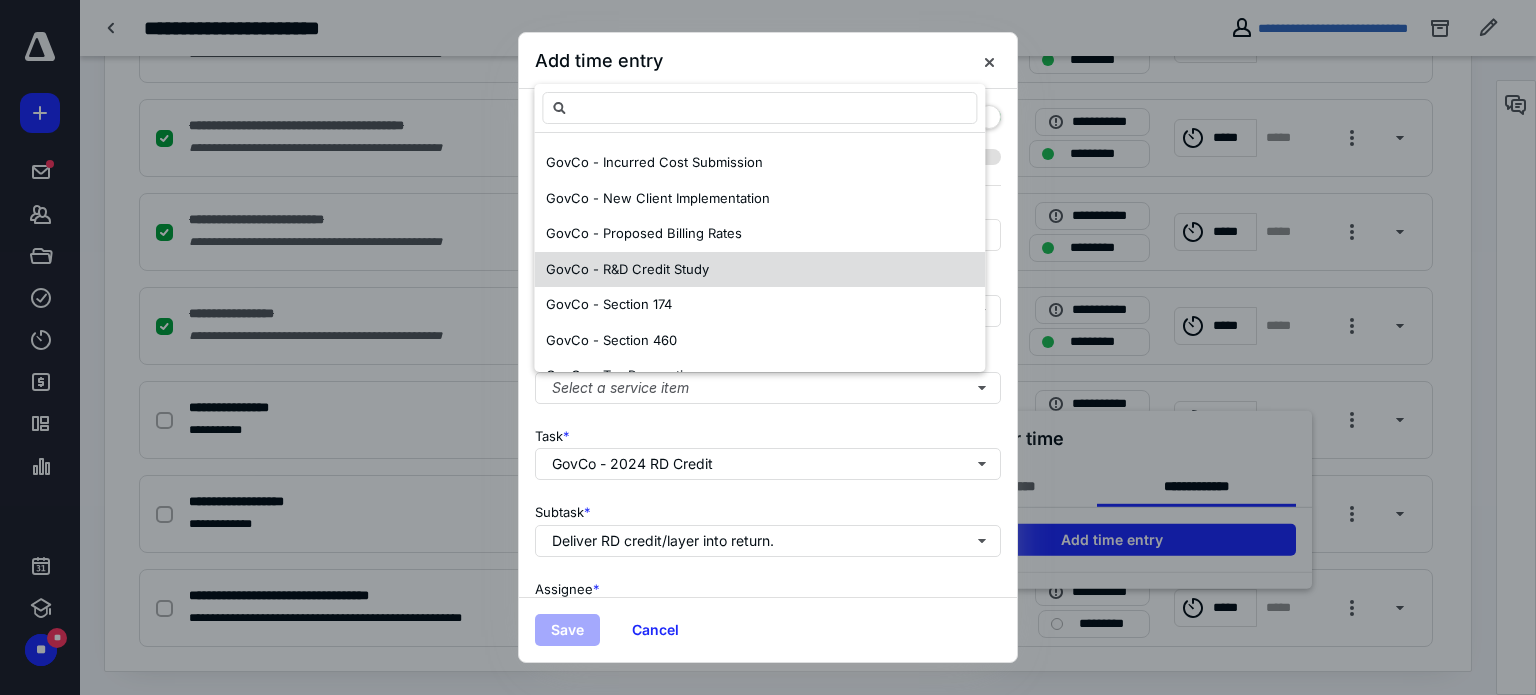 click on "GovCo - R&D Credit Study" at bounding box center [759, 270] 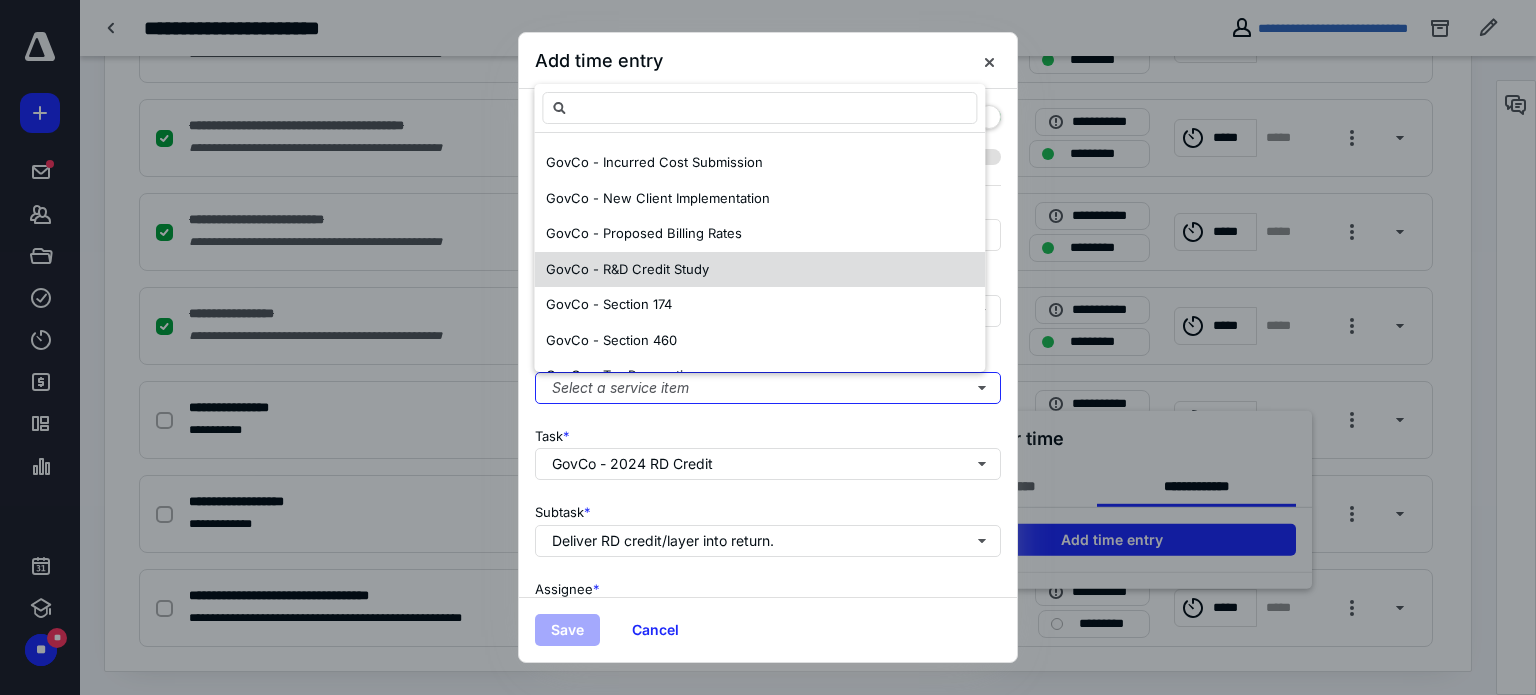 scroll, scrollTop: 0, scrollLeft: 0, axis: both 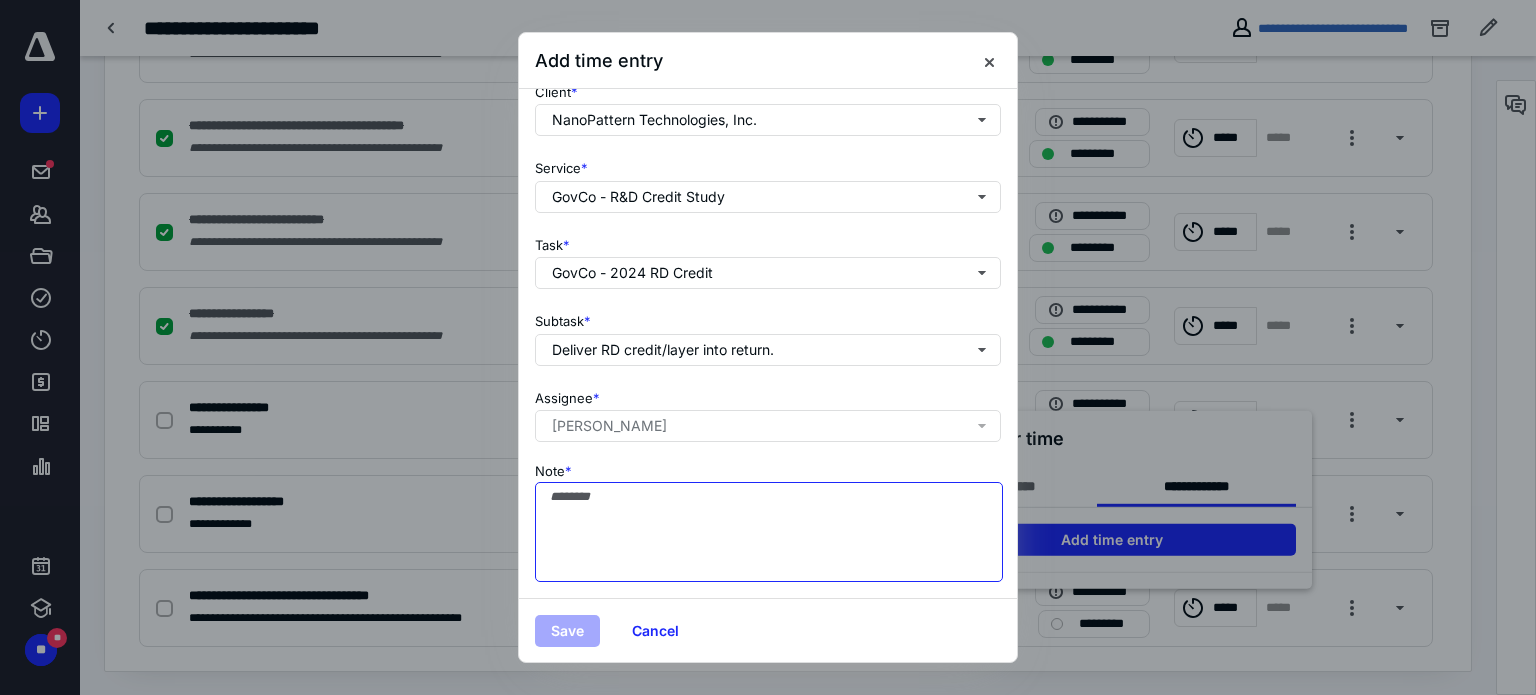 click on "Note *" at bounding box center (769, 532) 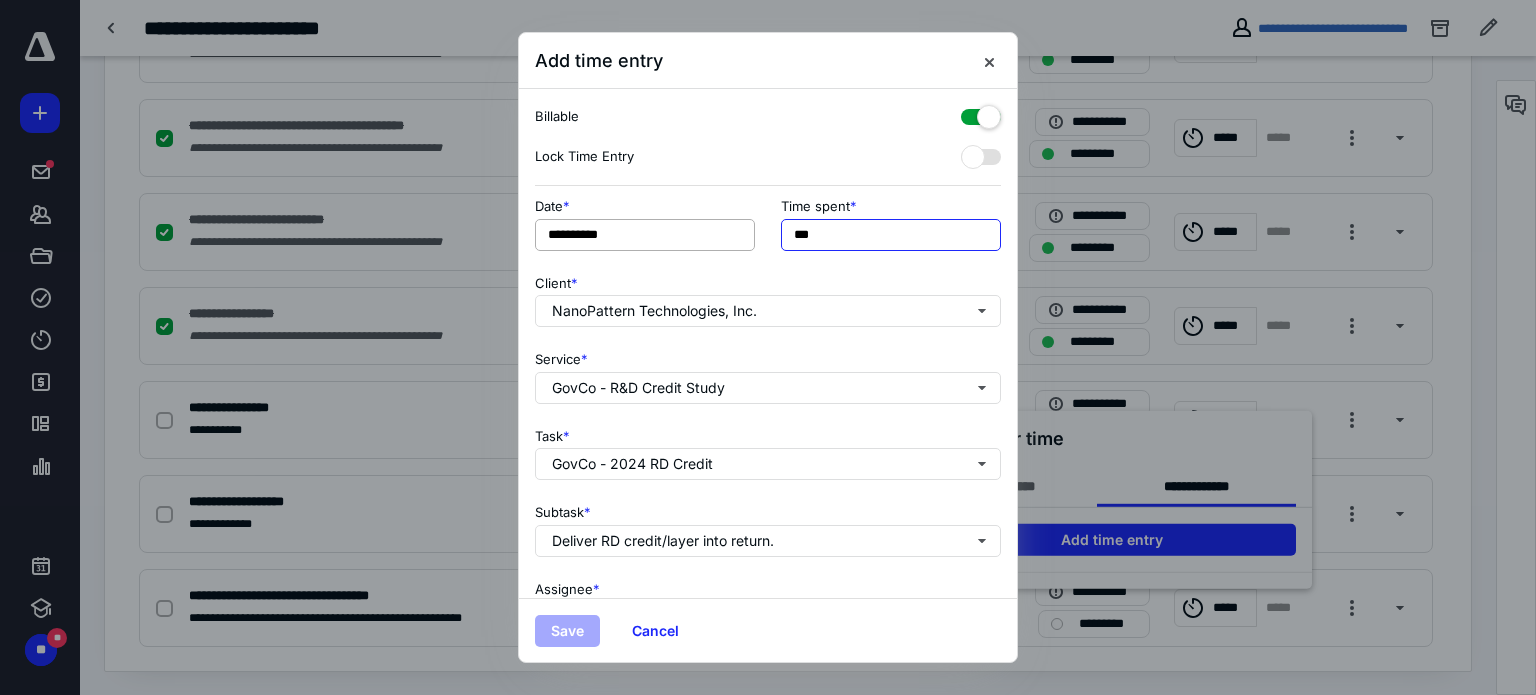 drag, startPoint x: 849, startPoint y: 241, endPoint x: 732, endPoint y: 234, distance: 117.20921 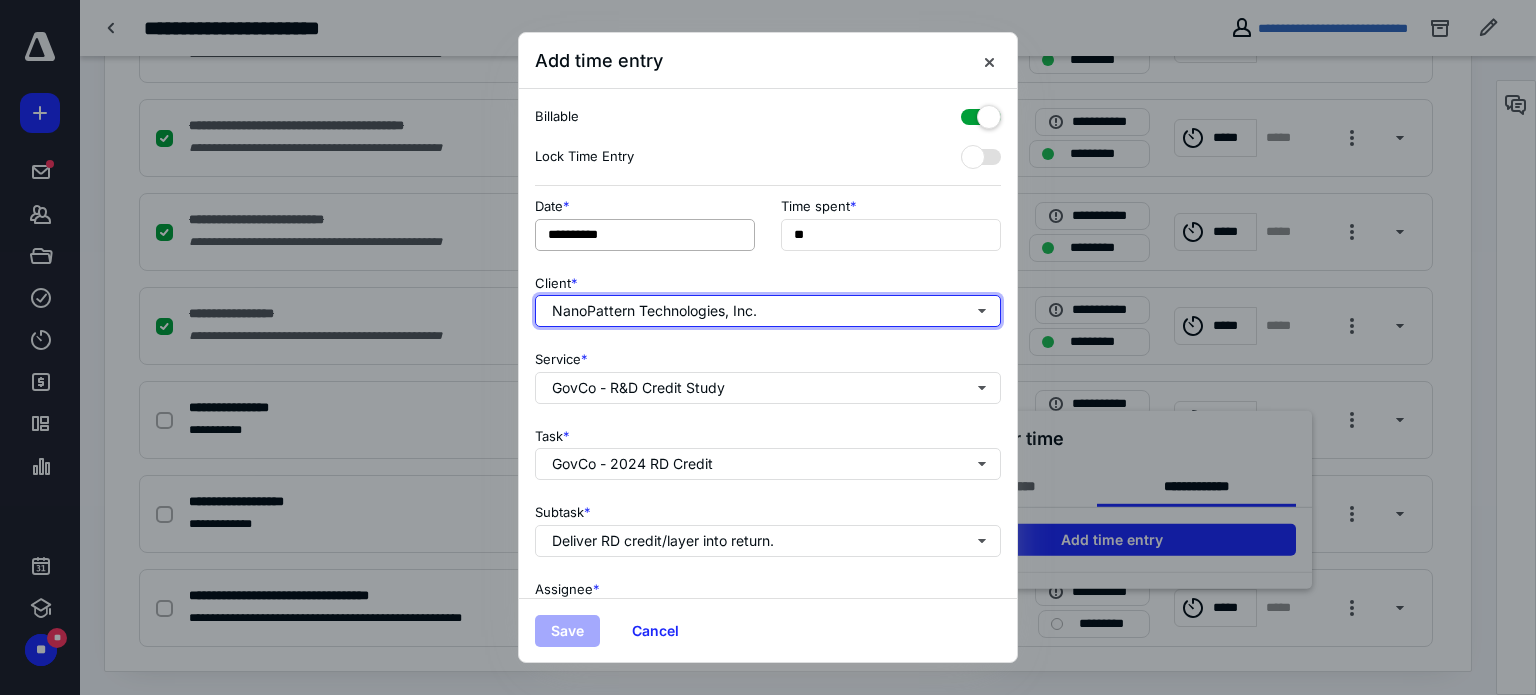 type on "**" 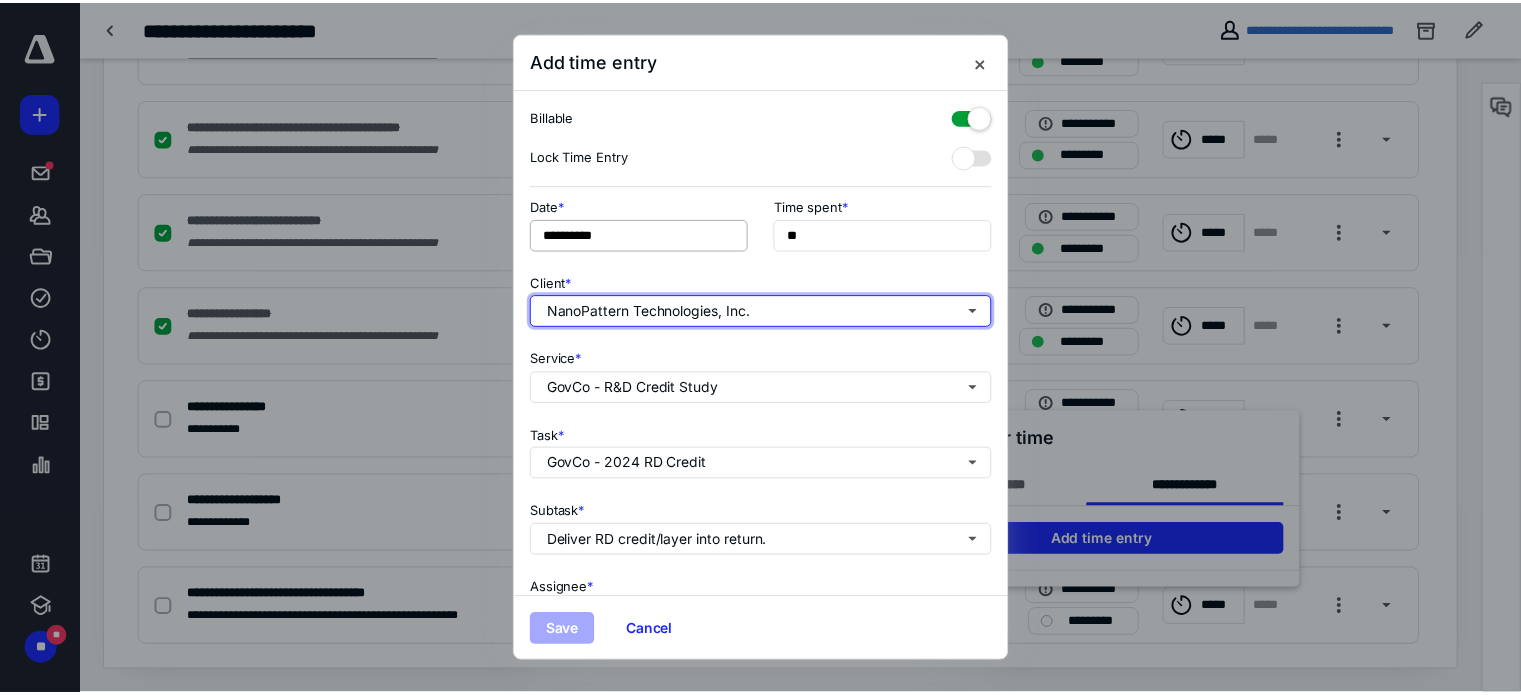 scroll, scrollTop: 205, scrollLeft: 0, axis: vertical 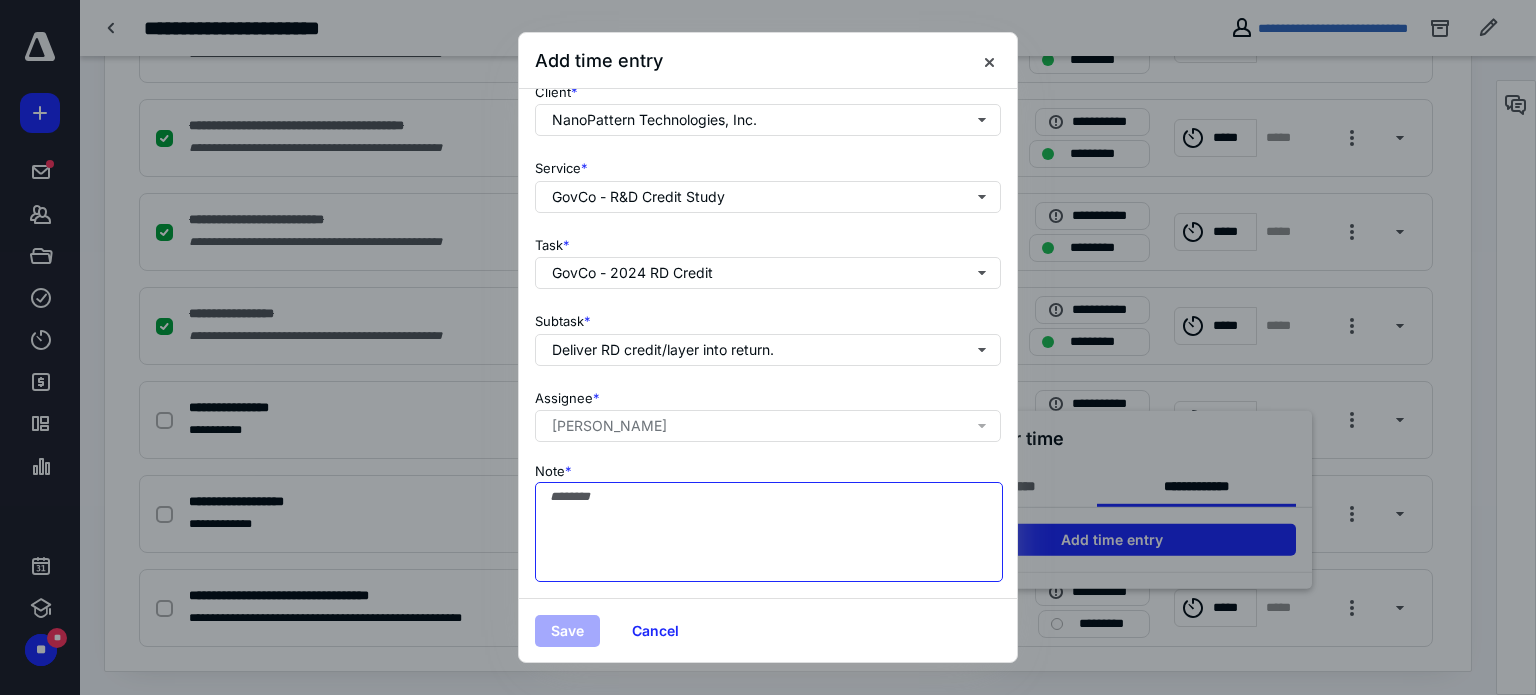 click on "Note *" at bounding box center [769, 532] 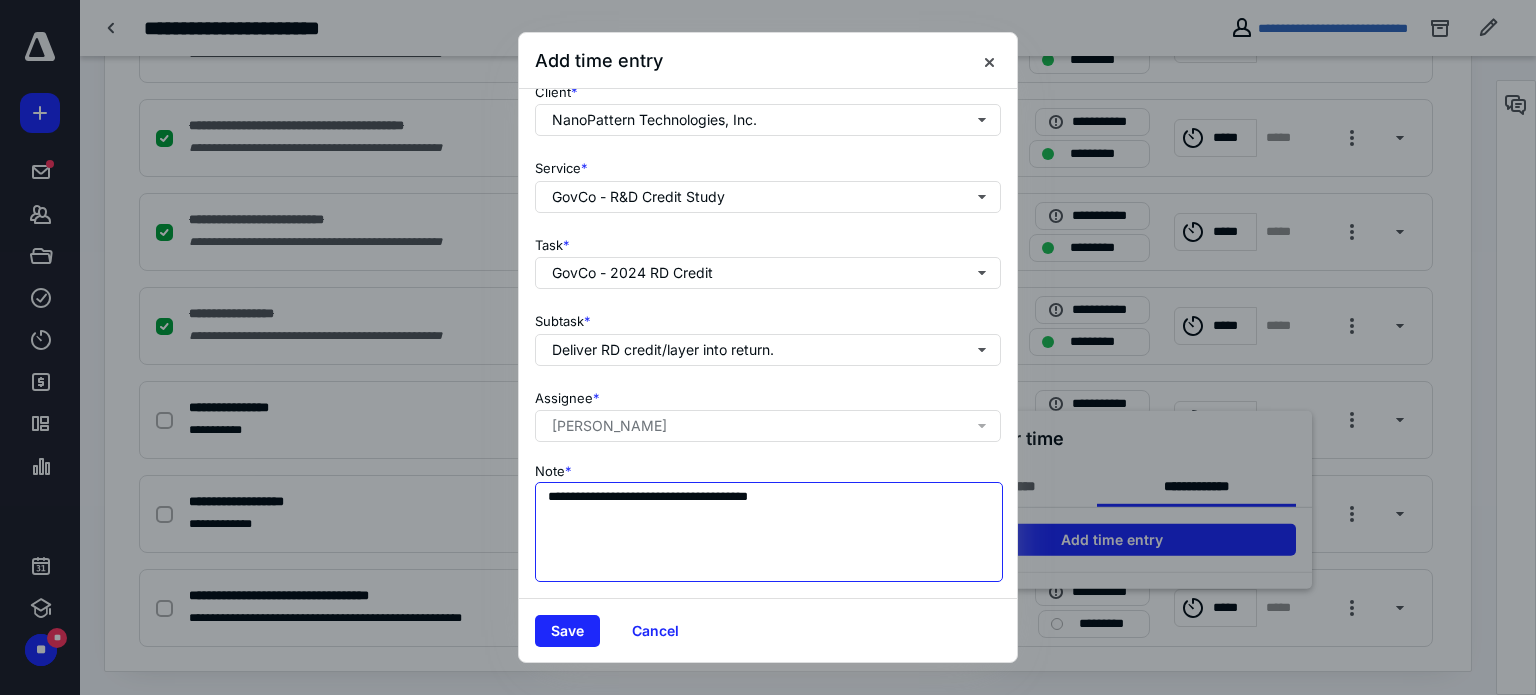 drag, startPoint x: 824, startPoint y: 489, endPoint x: 456, endPoint y: 477, distance: 368.1956 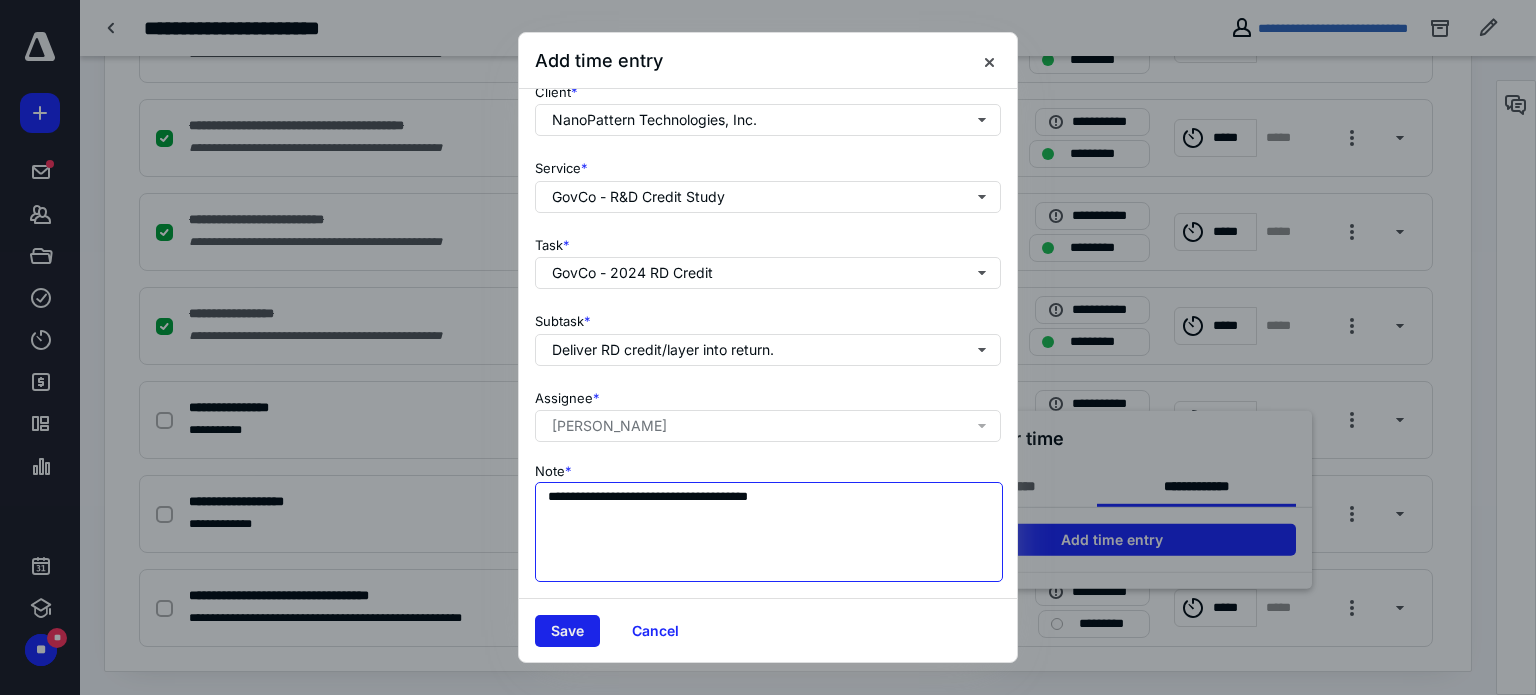 type on "**********" 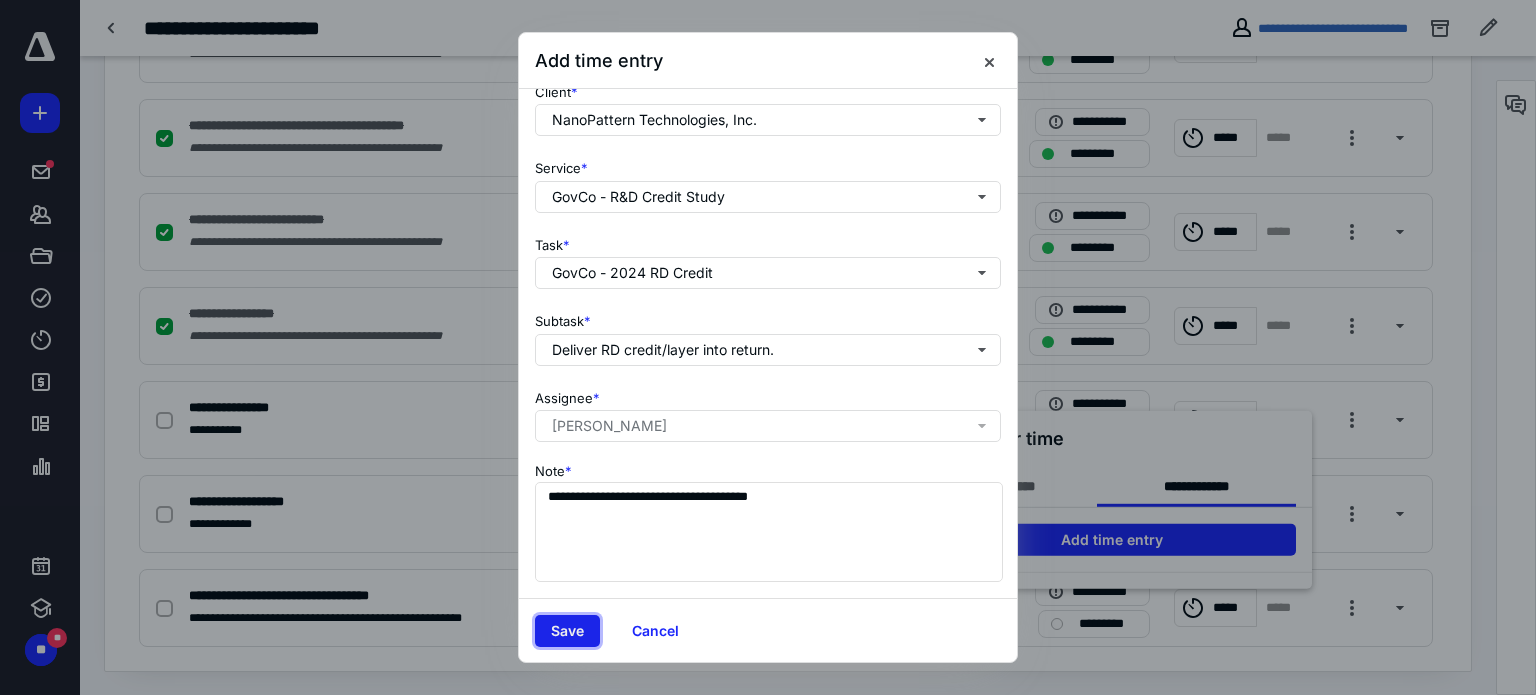 click on "Save" at bounding box center (567, 631) 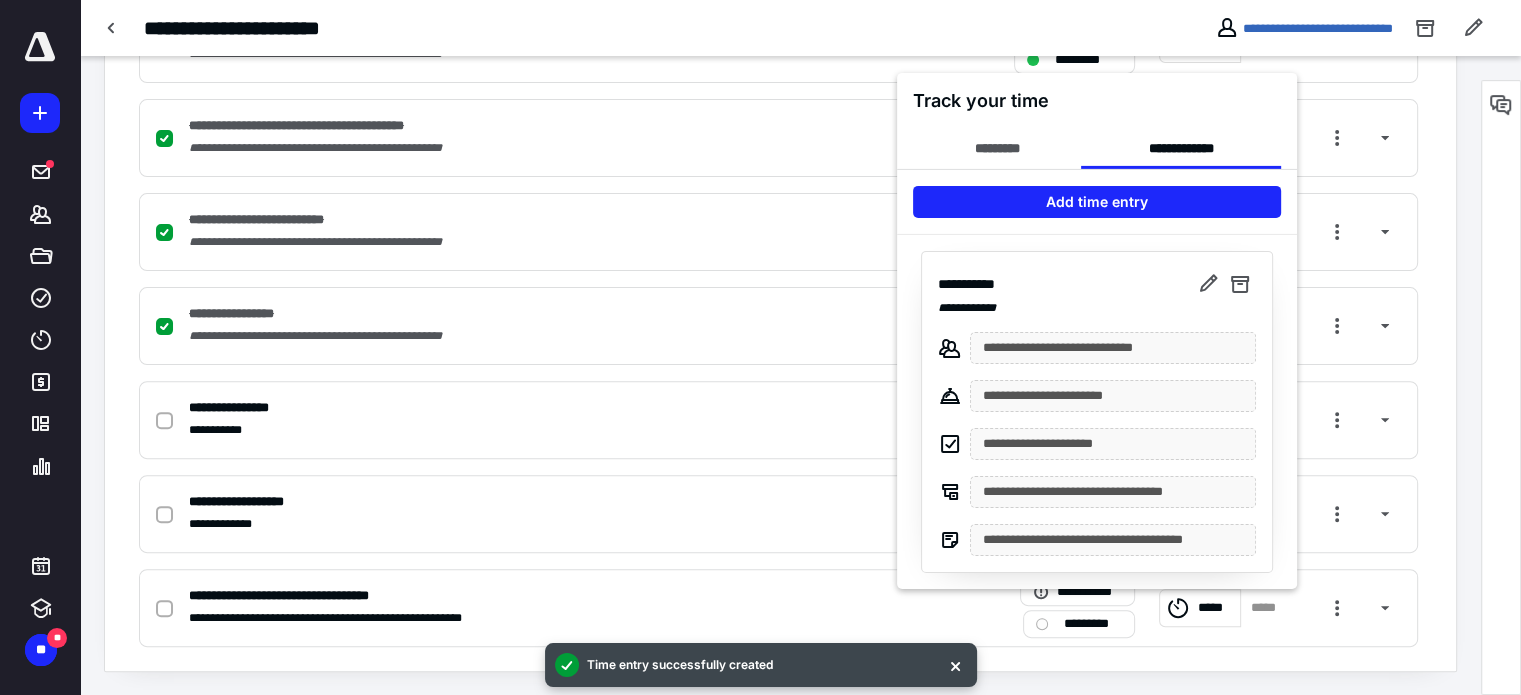 click at bounding box center [760, 347] 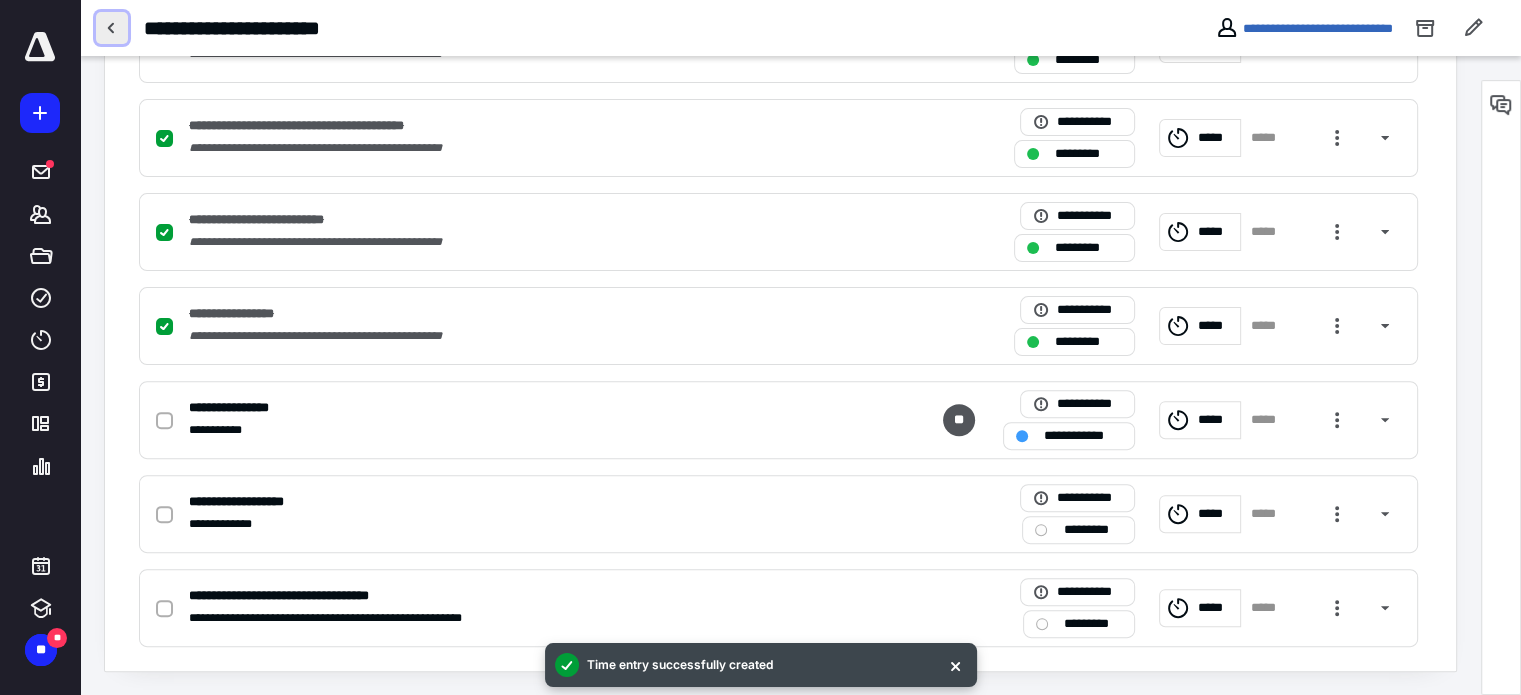 click at bounding box center (112, 28) 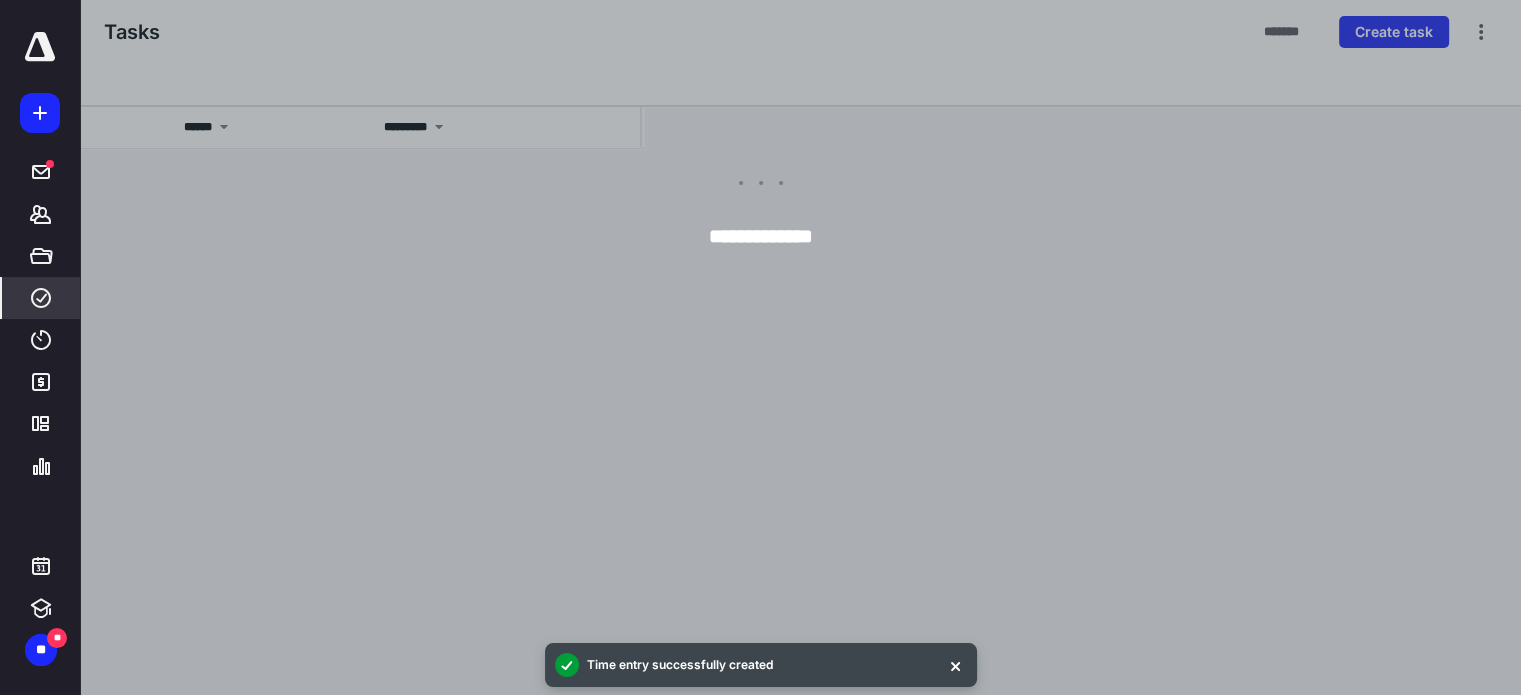 scroll, scrollTop: 0, scrollLeft: 0, axis: both 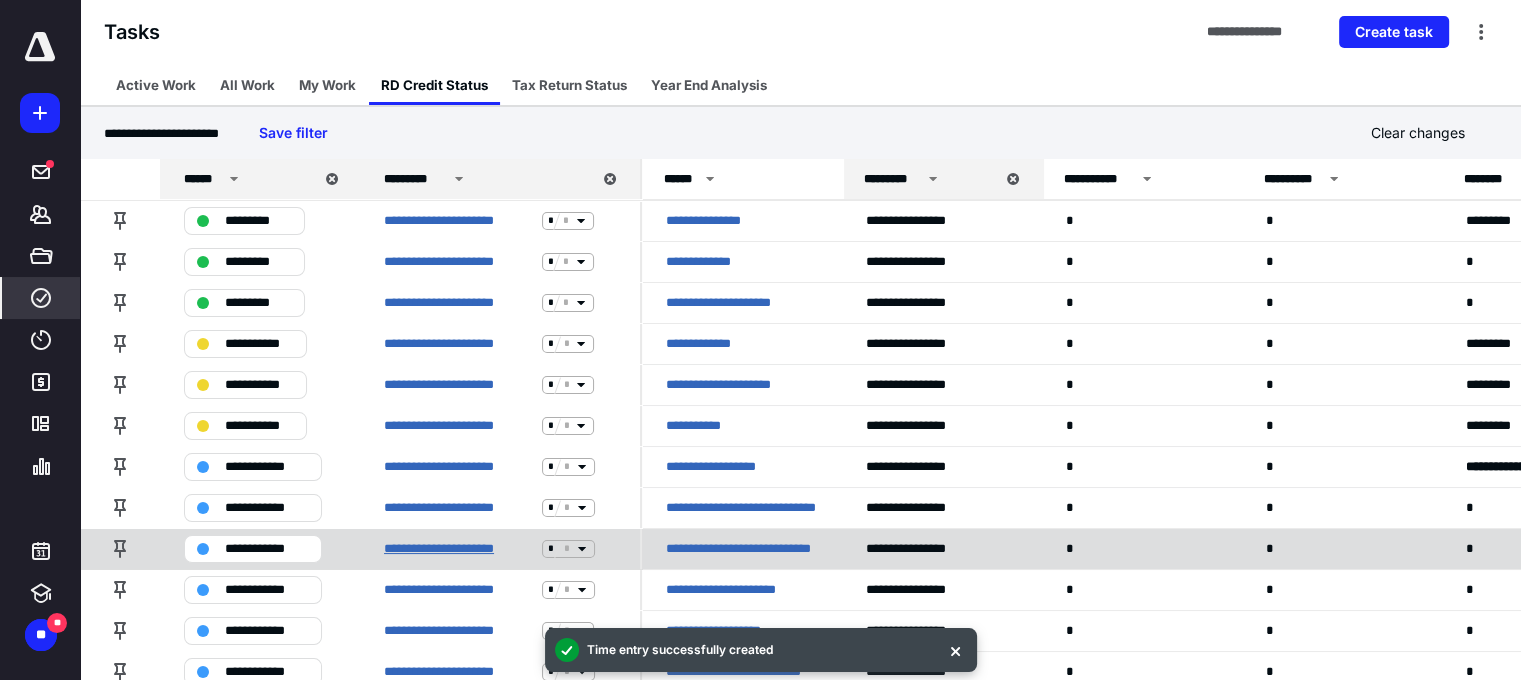click on "**********" at bounding box center [459, 549] 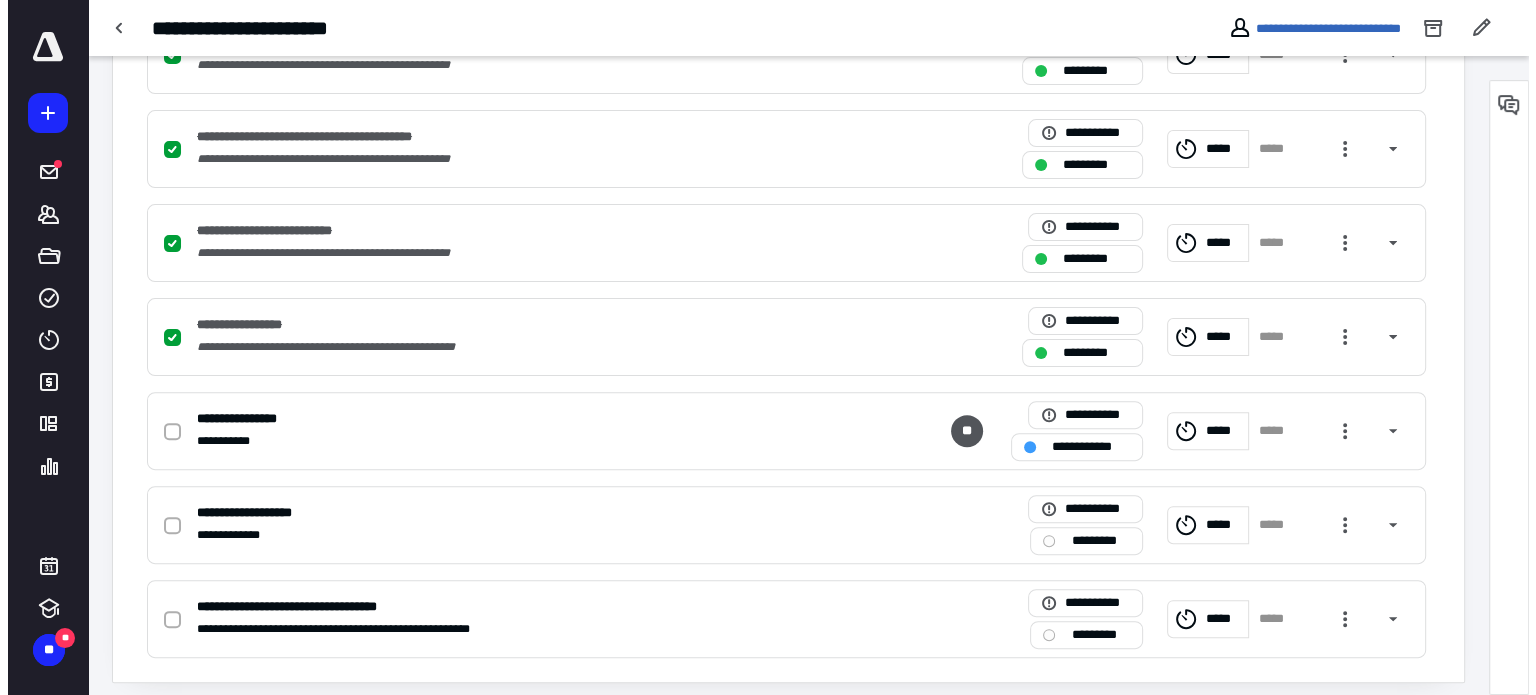 scroll, scrollTop: 573, scrollLeft: 0, axis: vertical 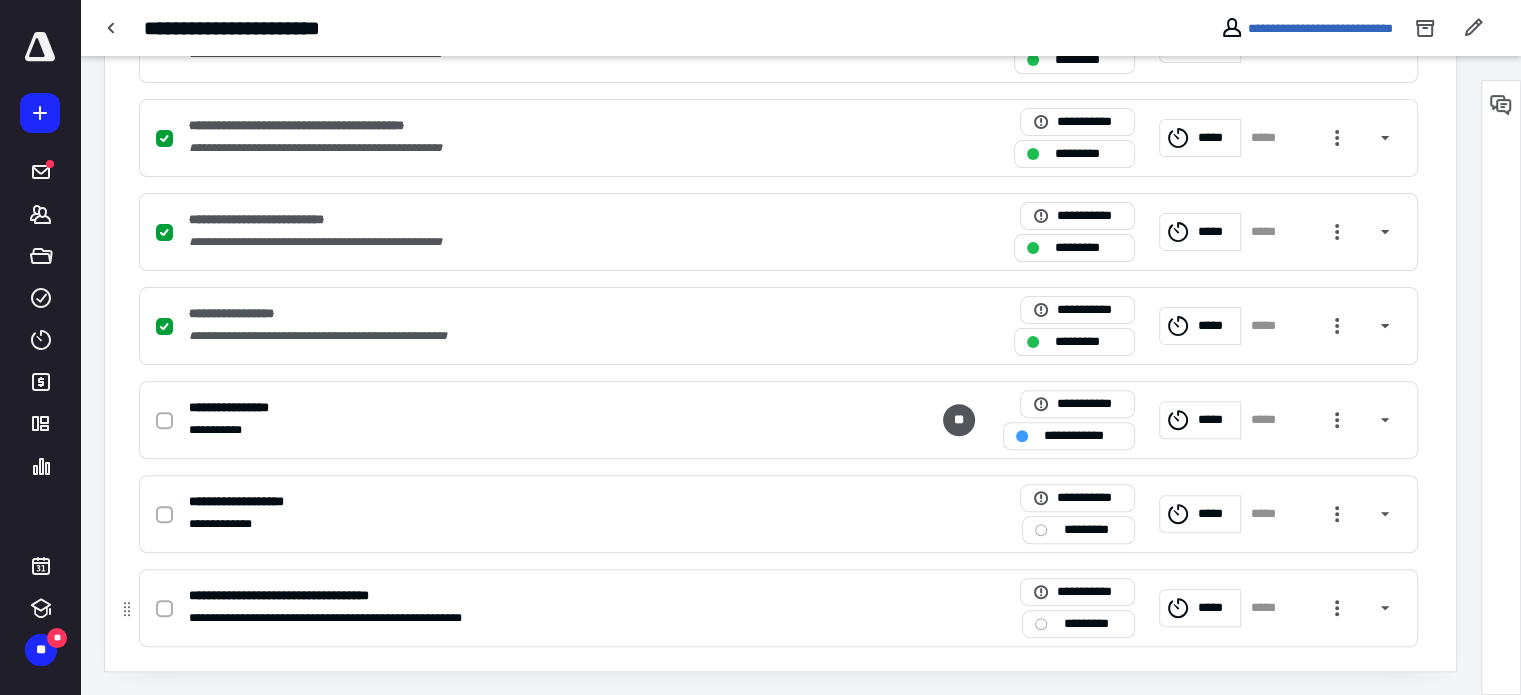 click on "*****" at bounding box center [1268, 608] 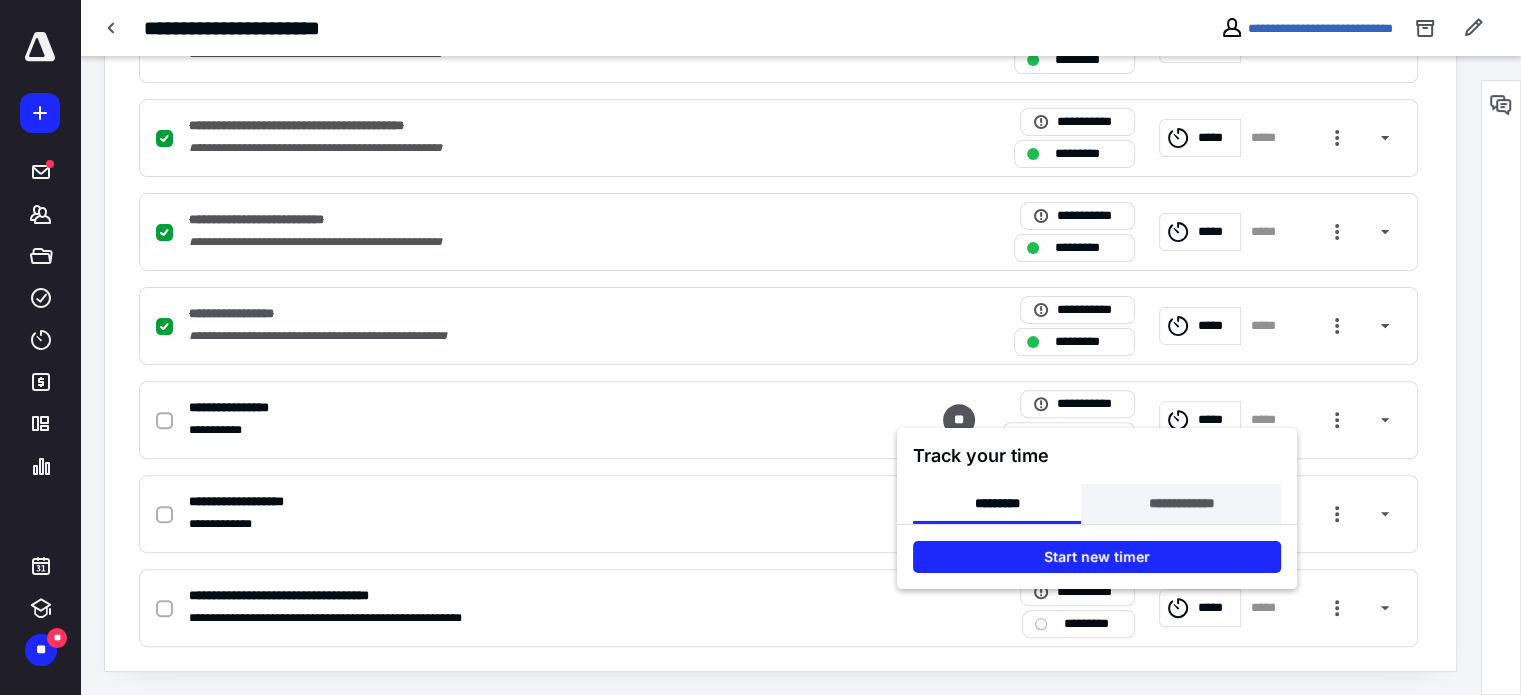 click on "**********" at bounding box center [1180, 503] 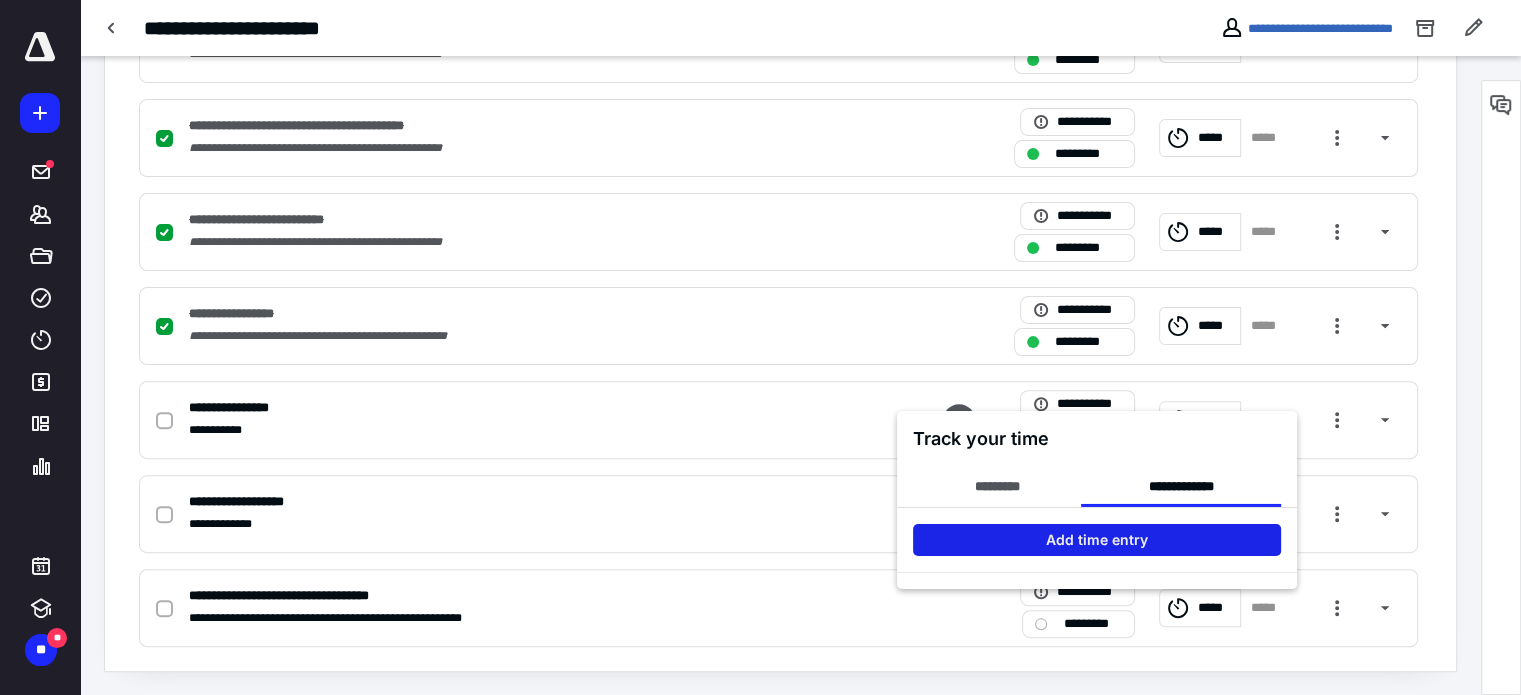 drag, startPoint x: 1134, startPoint y: 508, endPoint x: 1108, endPoint y: 535, distance: 37.48333 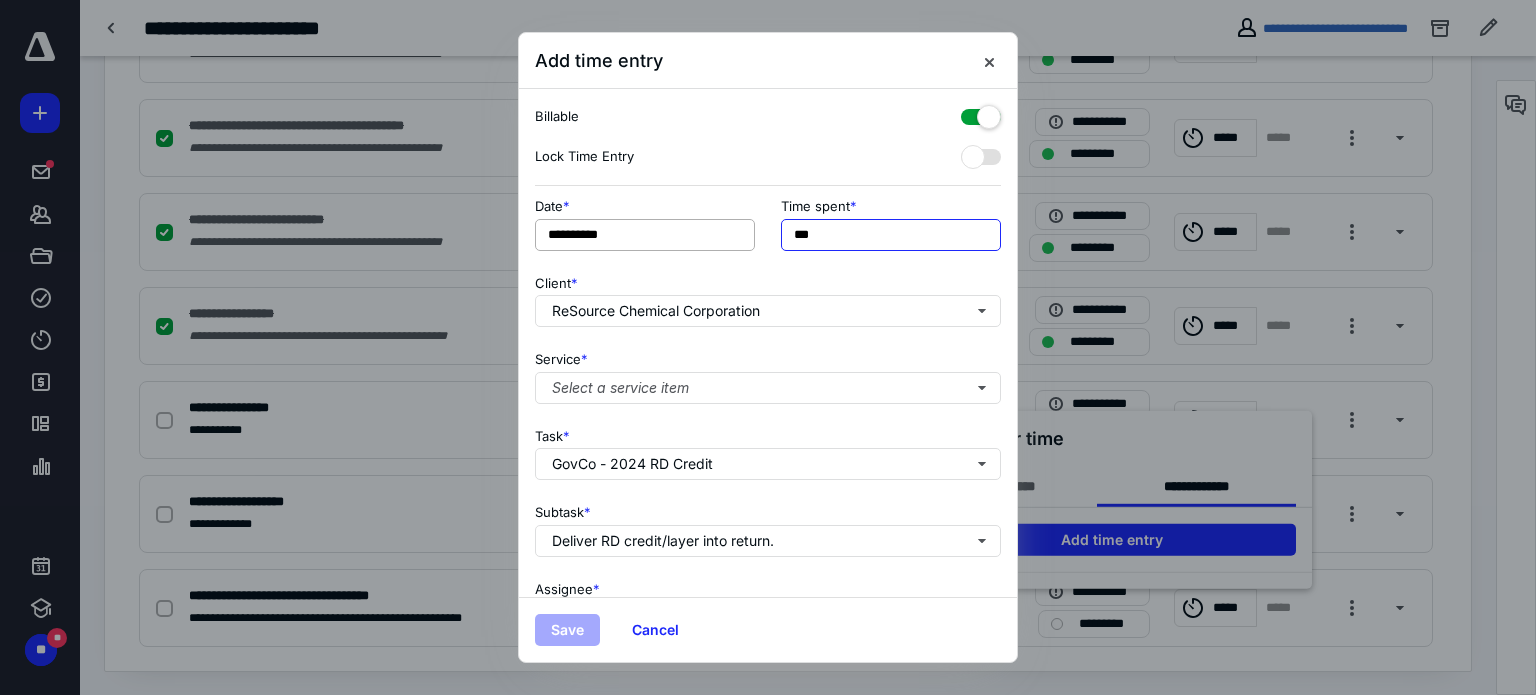 drag, startPoint x: 868, startPoint y: 243, endPoint x: 727, endPoint y: 222, distance: 142.55525 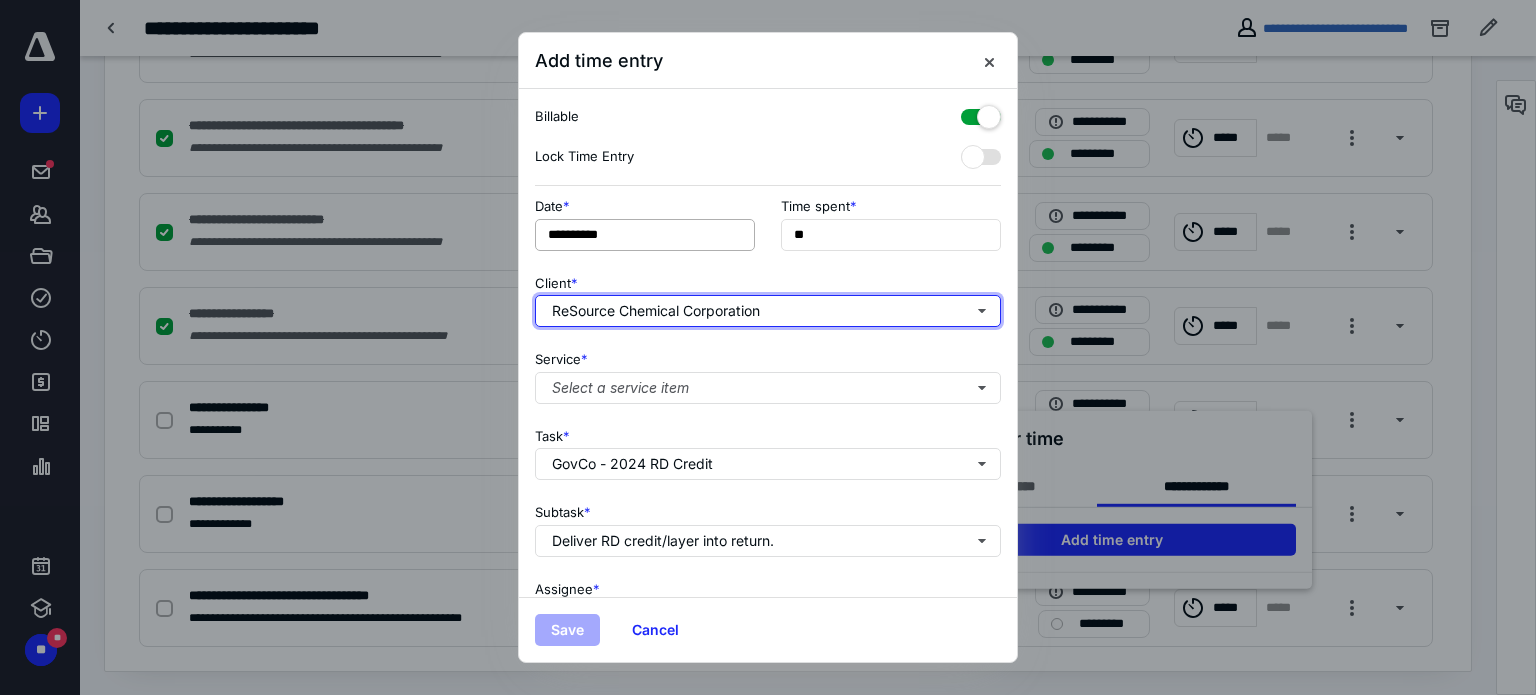 type on "**" 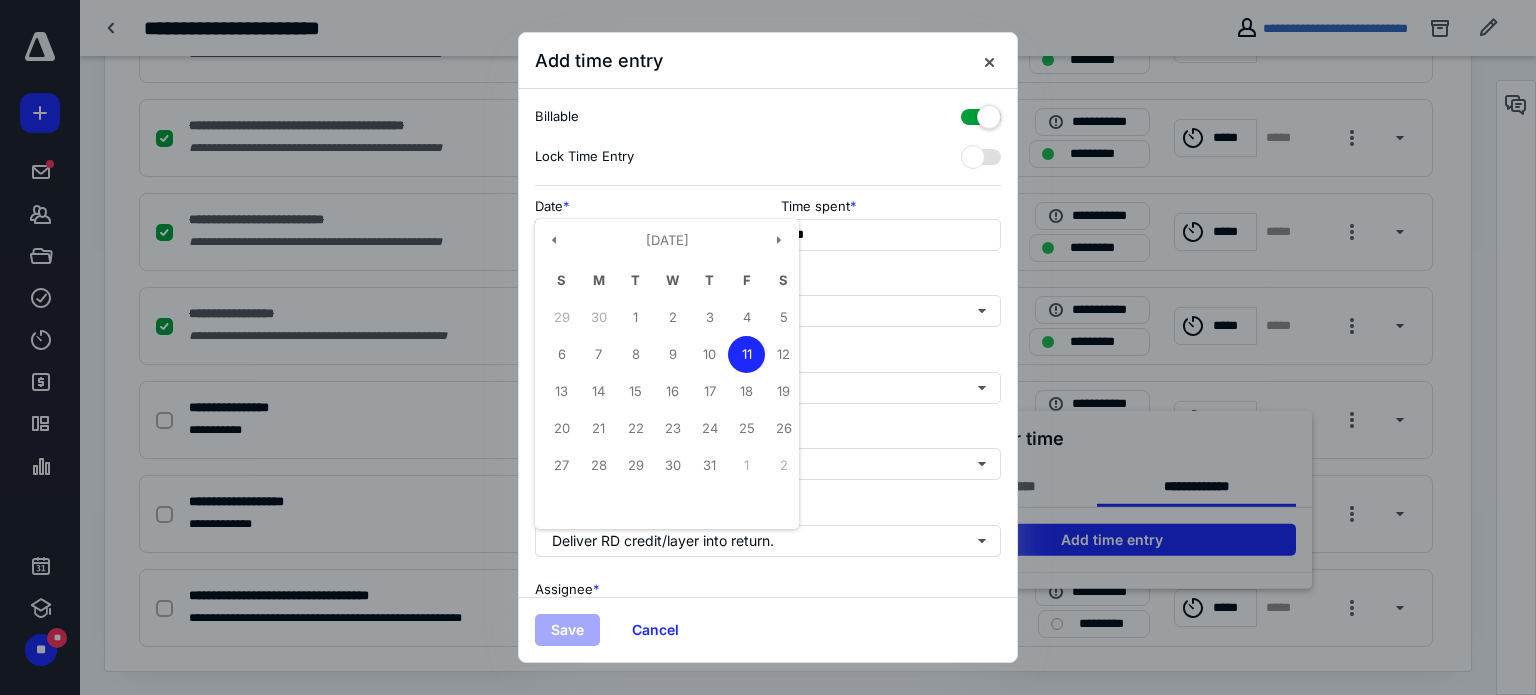 click on "**********" at bounding box center [645, 235] 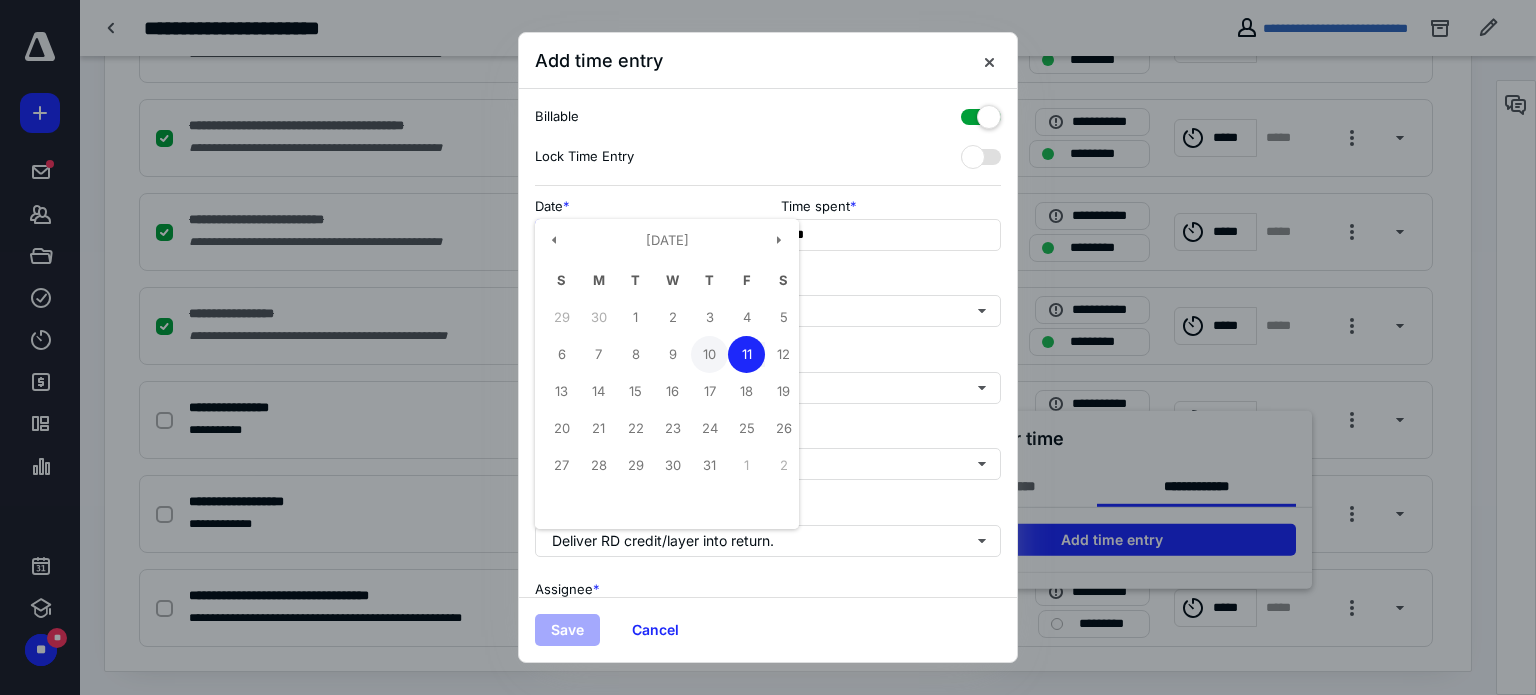 click on "10" at bounding box center [709, 354] 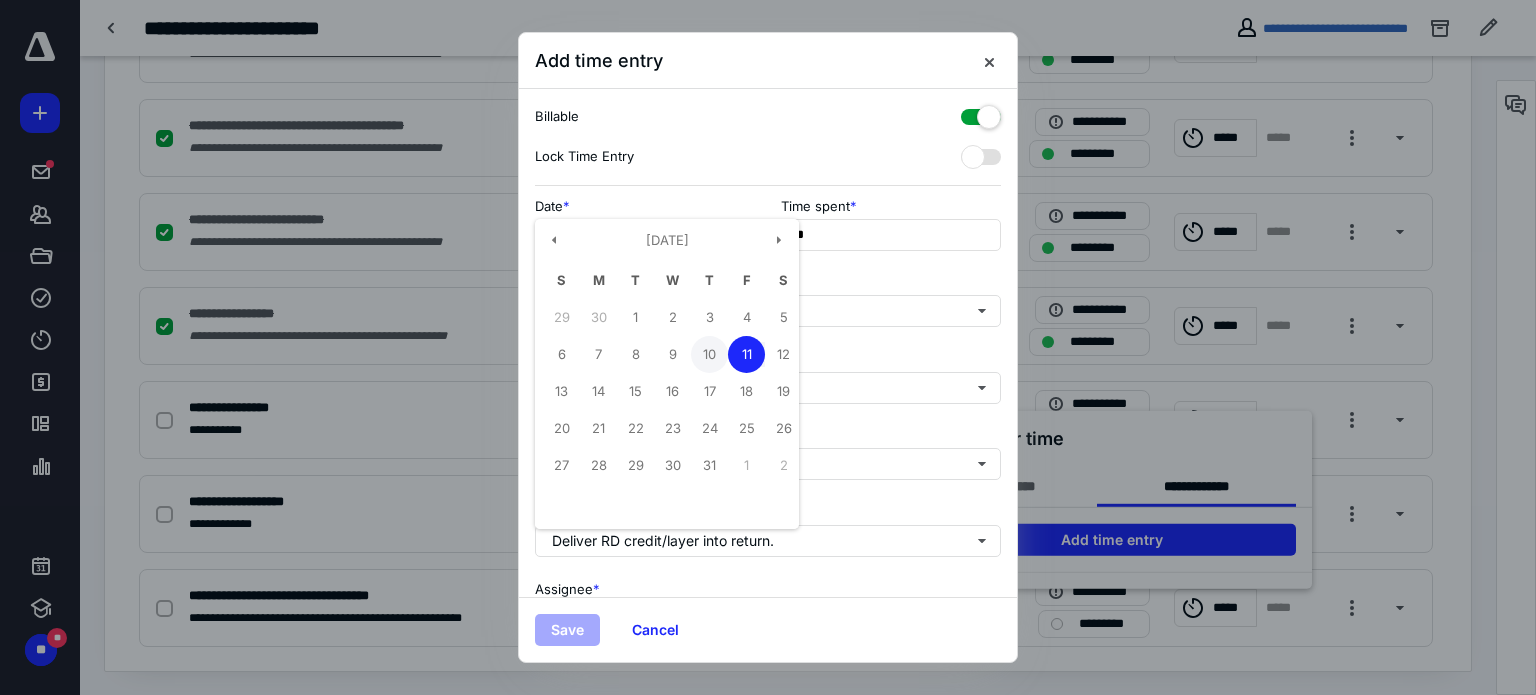 type on "**********" 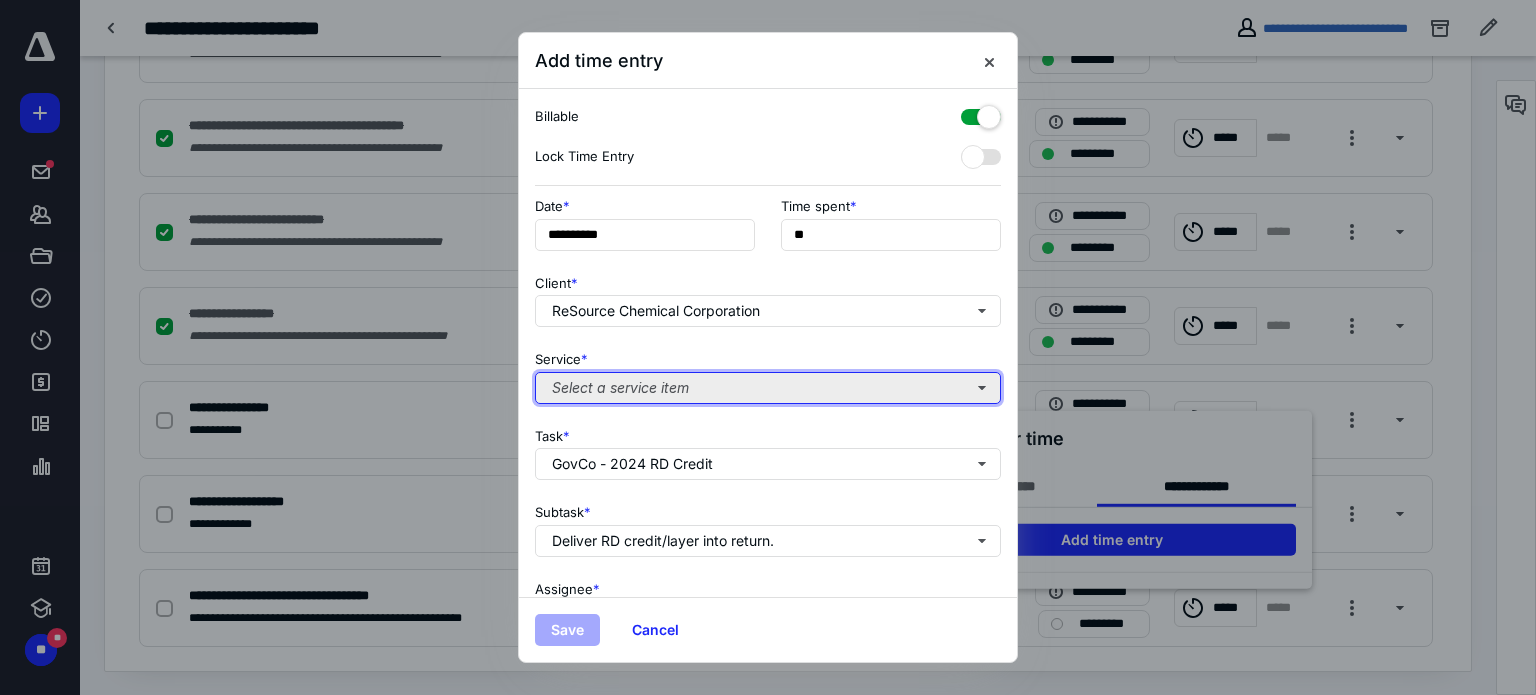 click on "Select a service item" at bounding box center [768, 388] 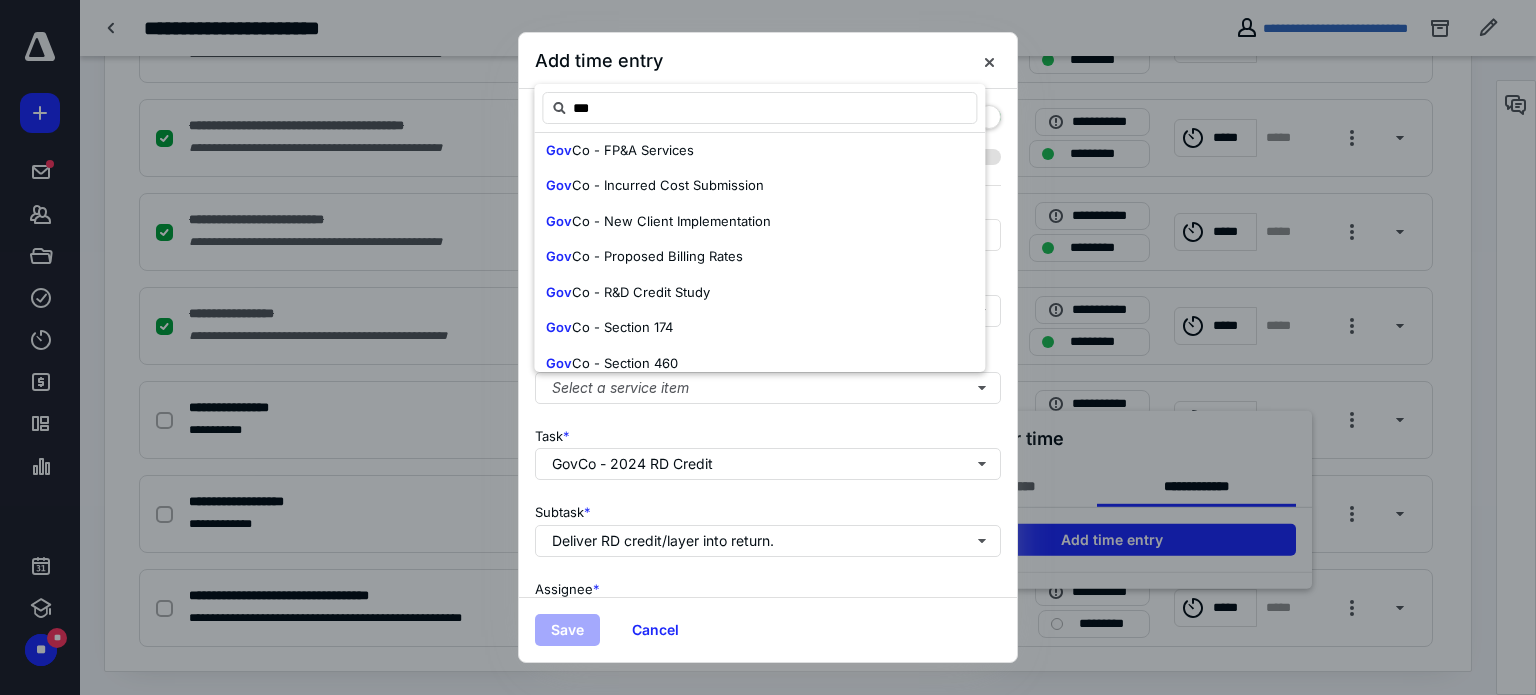 scroll, scrollTop: 486, scrollLeft: 0, axis: vertical 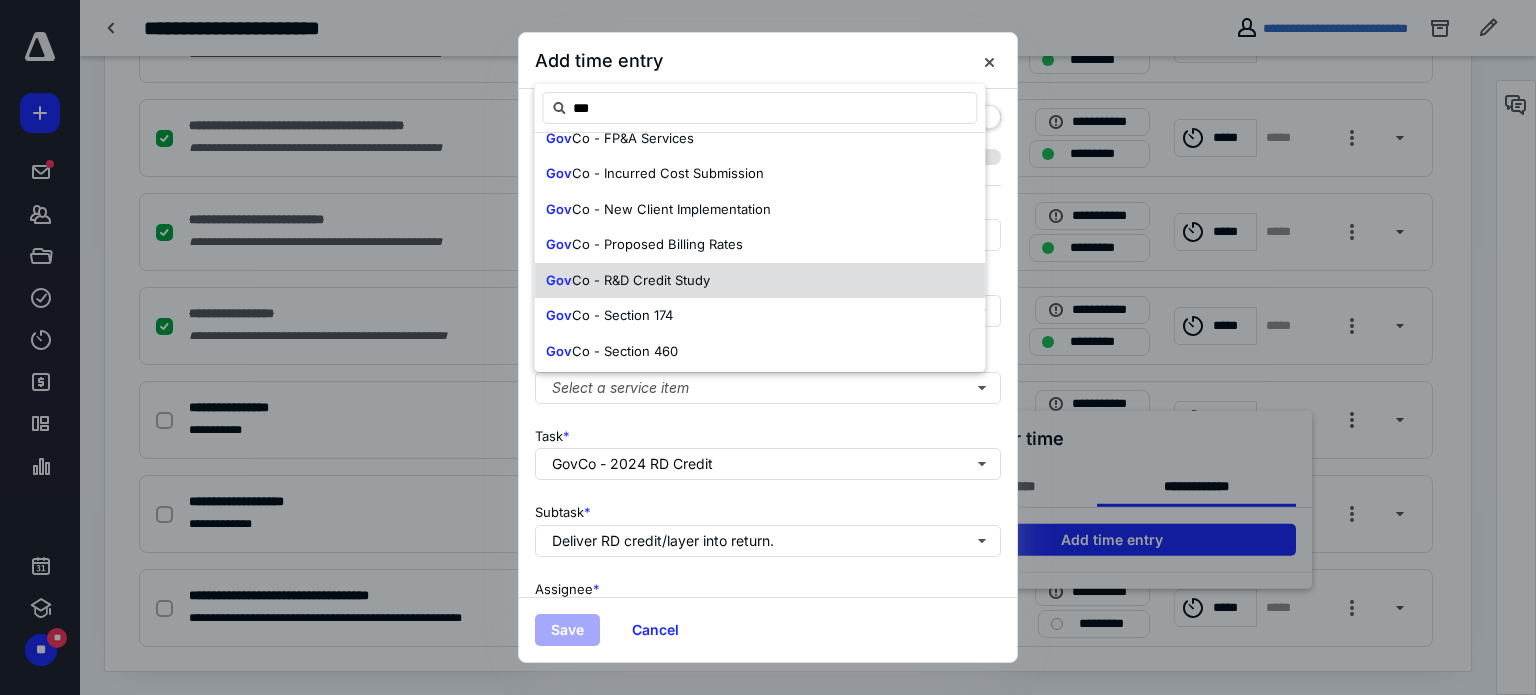 click on "Co - R&D Credit Study" at bounding box center [641, 280] 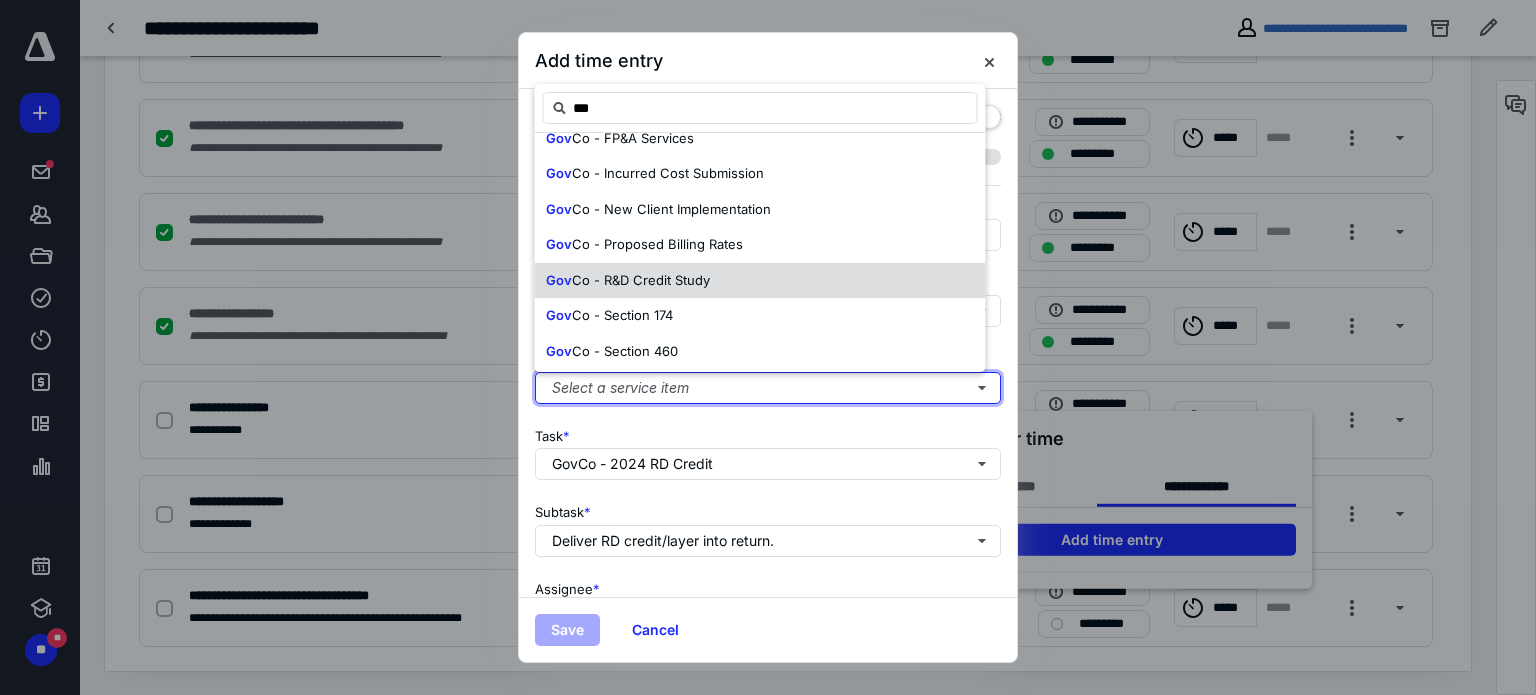 type 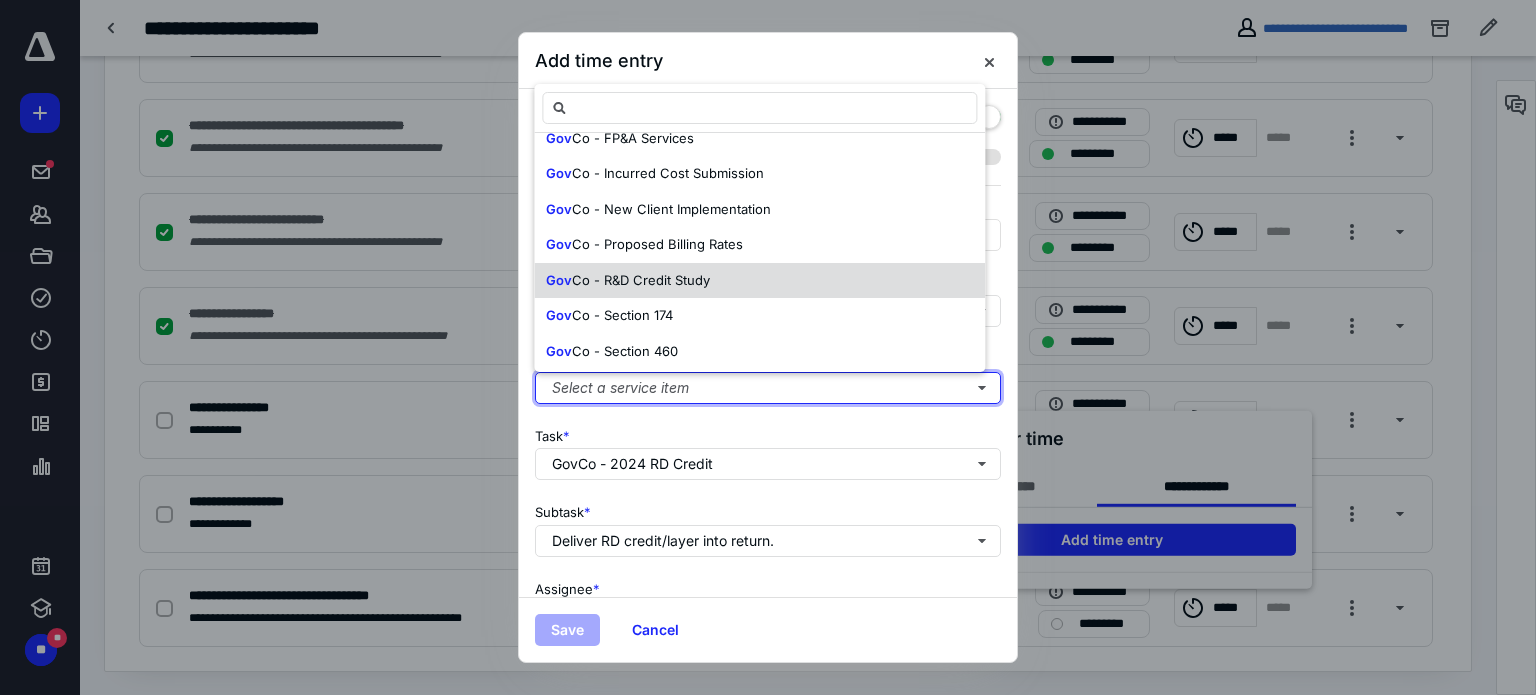 scroll, scrollTop: 0, scrollLeft: 0, axis: both 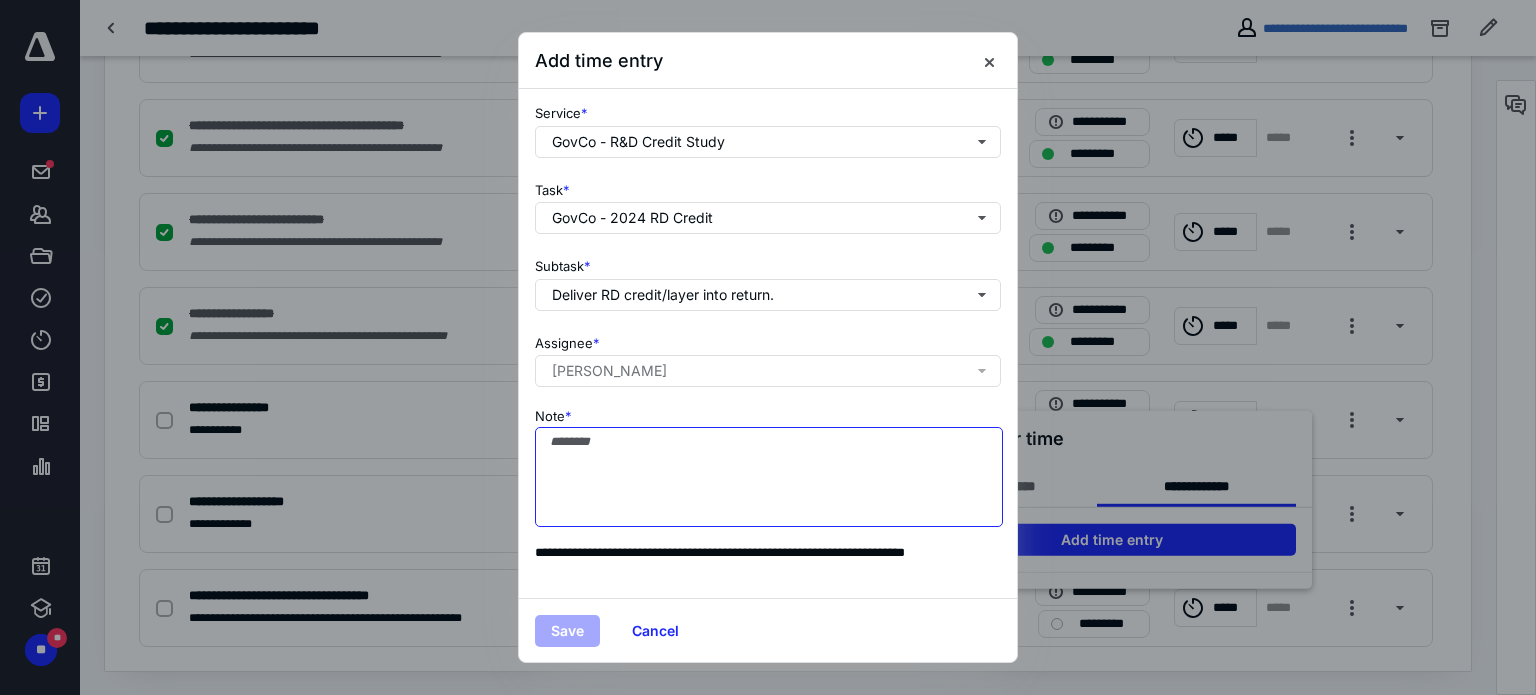 click on "Note *" at bounding box center (769, 477) 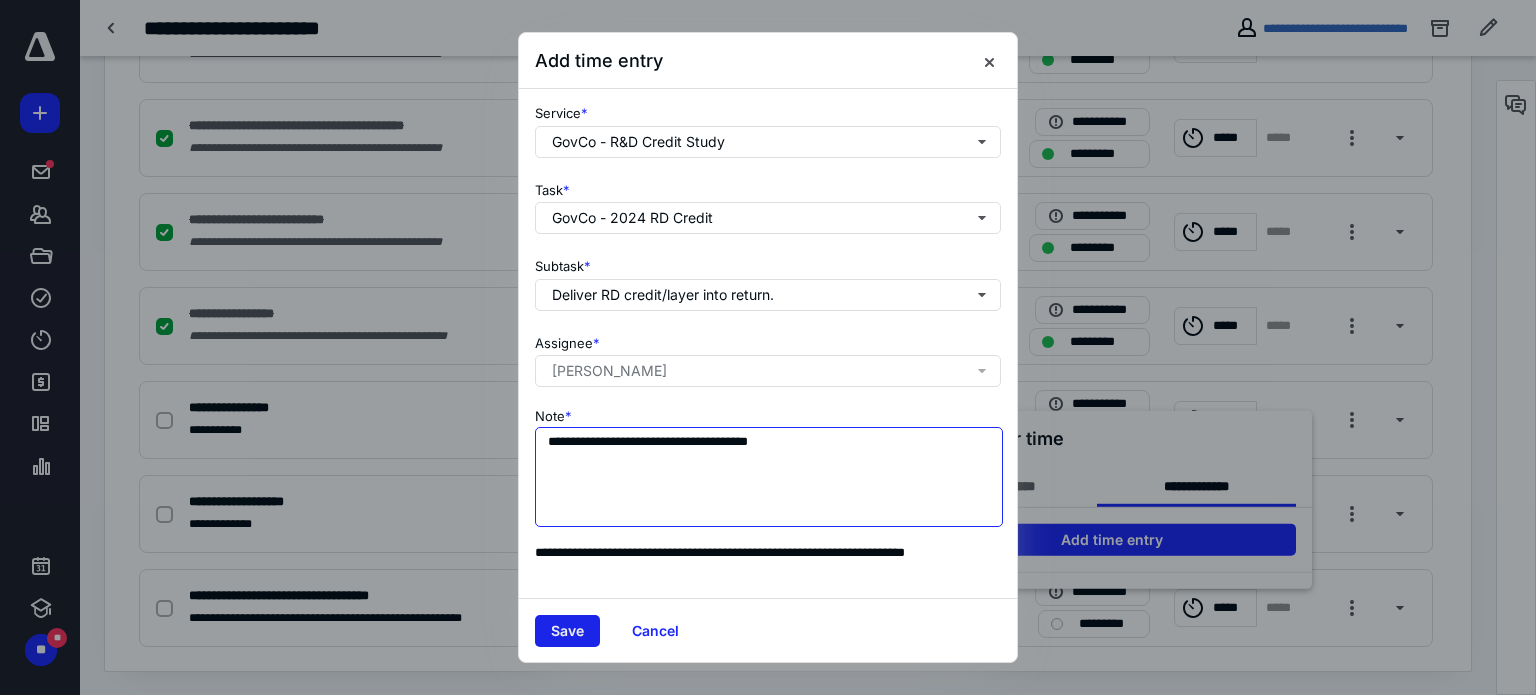 type on "**********" 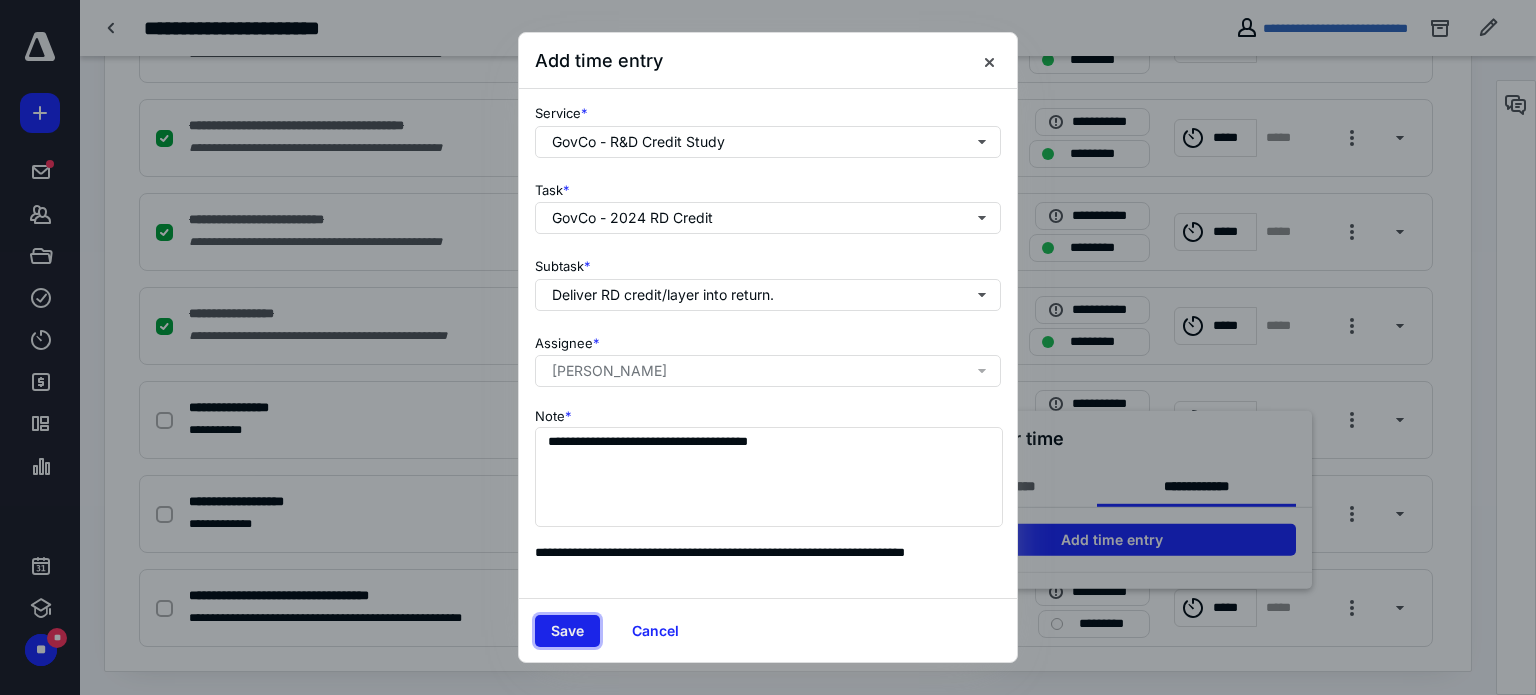 click on "Save" at bounding box center [567, 631] 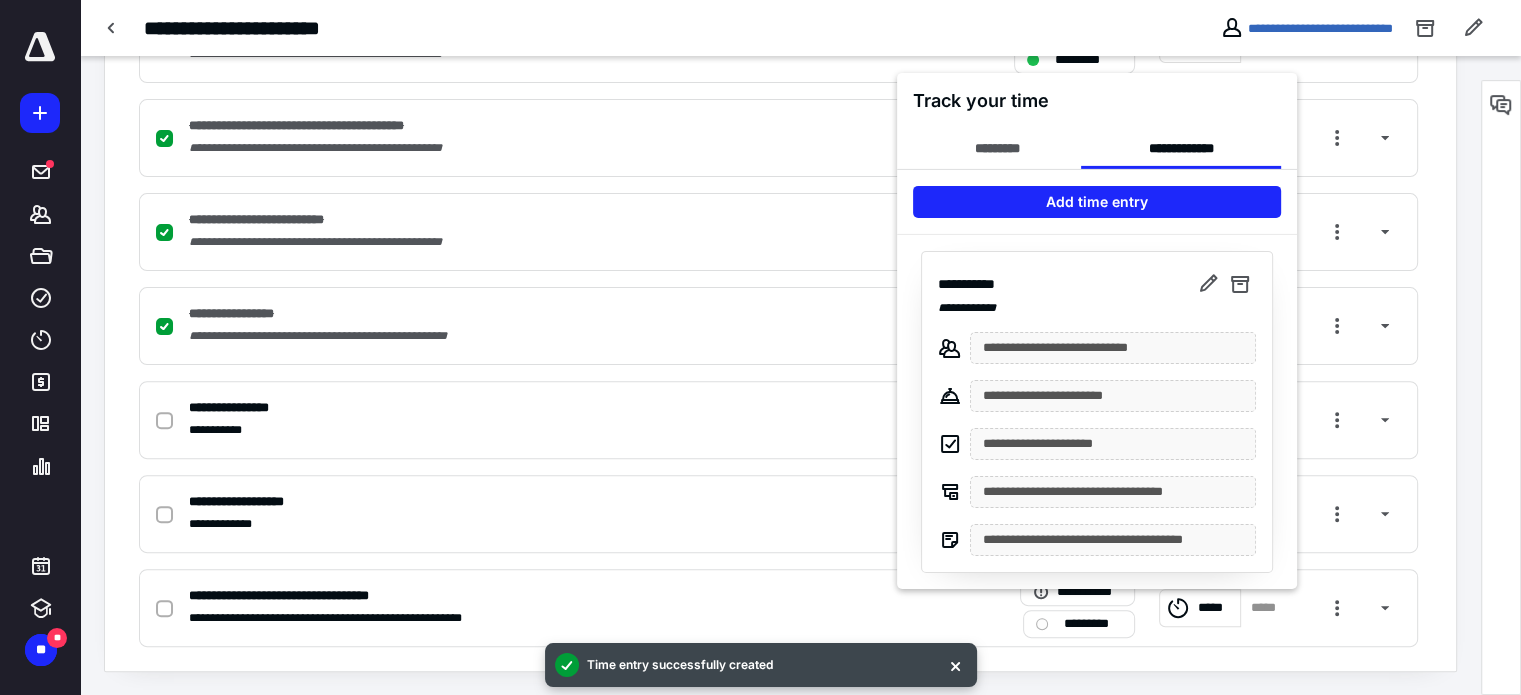 click at bounding box center (760, 347) 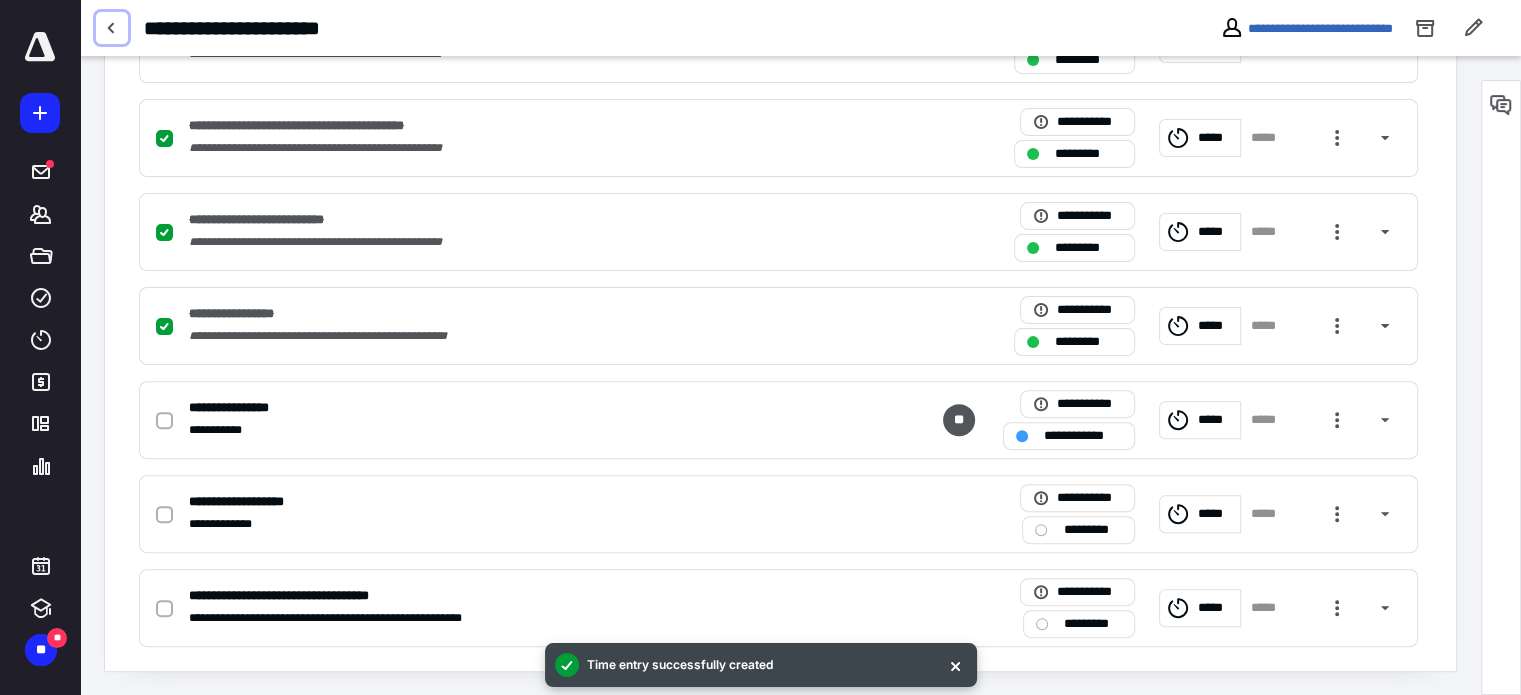 click at bounding box center [112, 28] 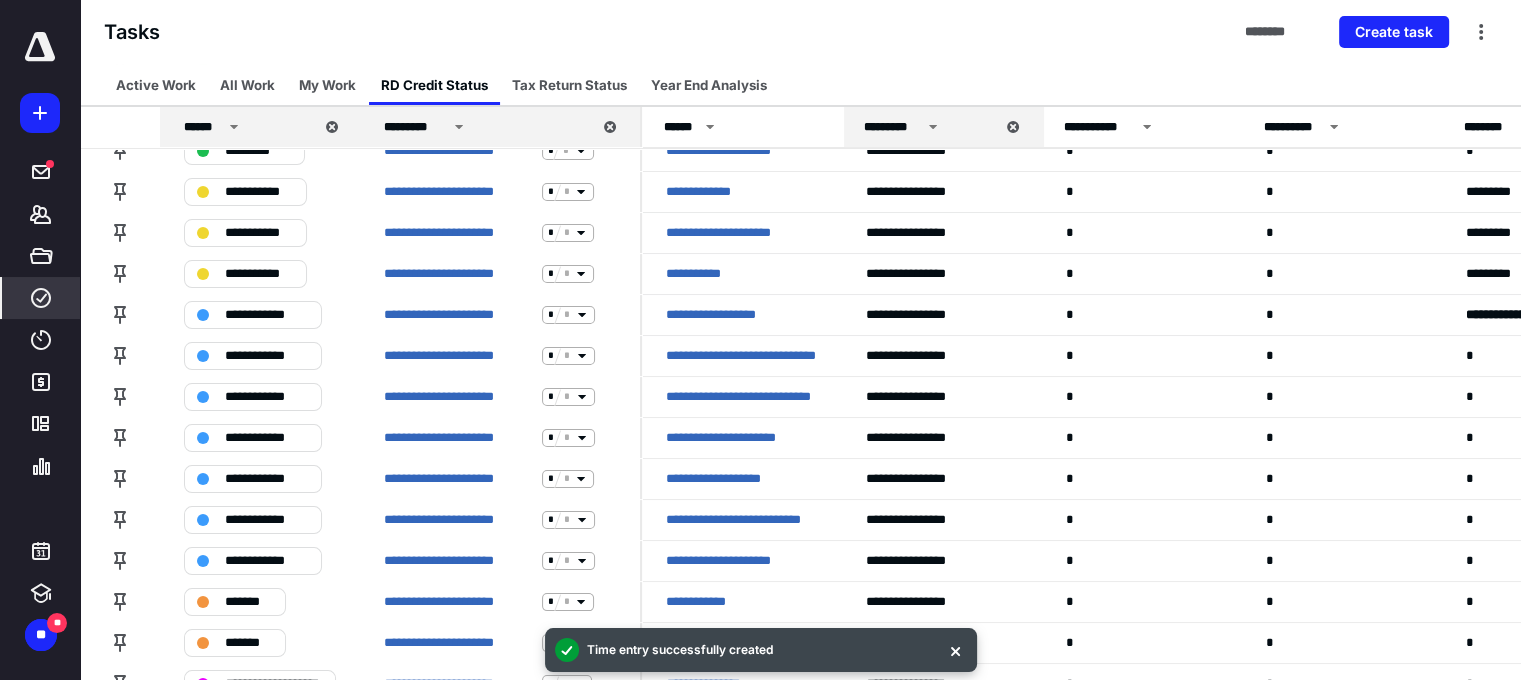 scroll, scrollTop: 164, scrollLeft: 0, axis: vertical 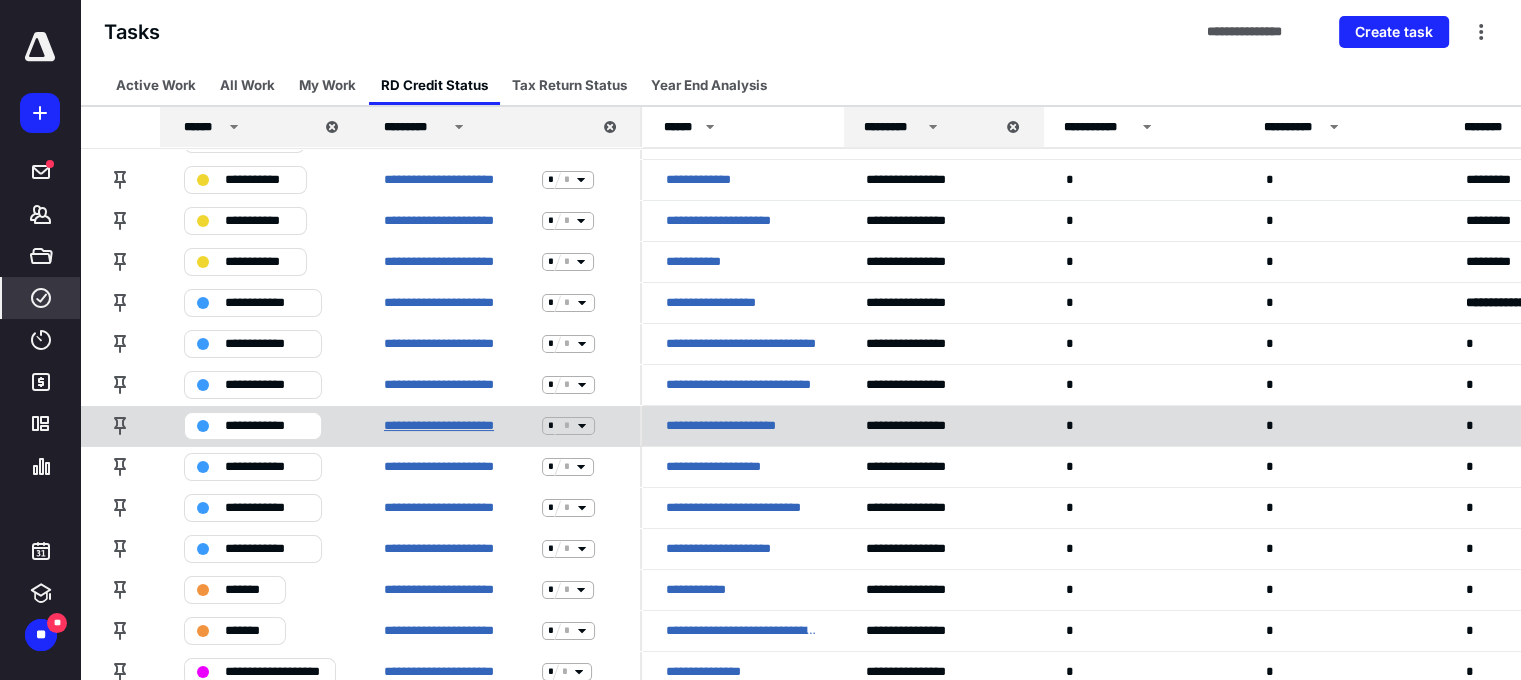 click on "**********" at bounding box center (459, 426) 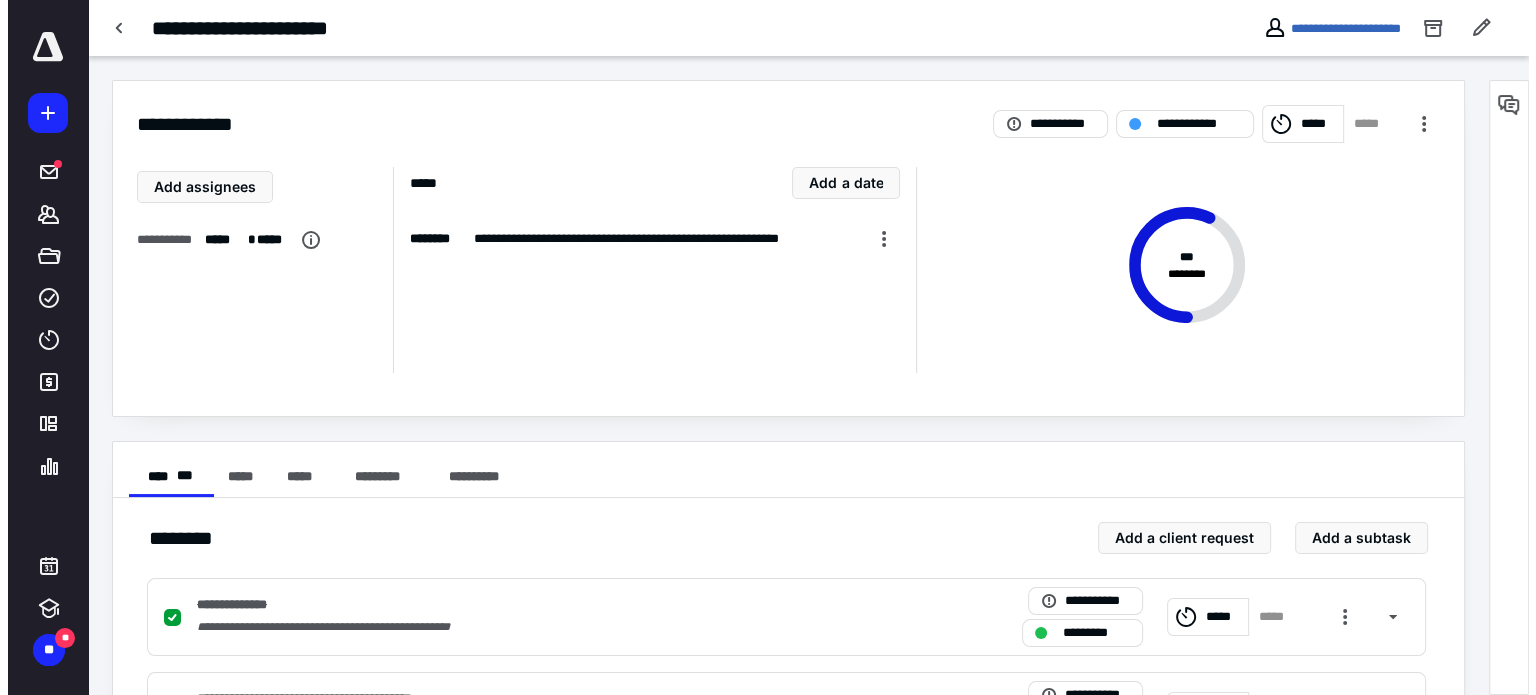 scroll, scrollTop: 573, scrollLeft: 0, axis: vertical 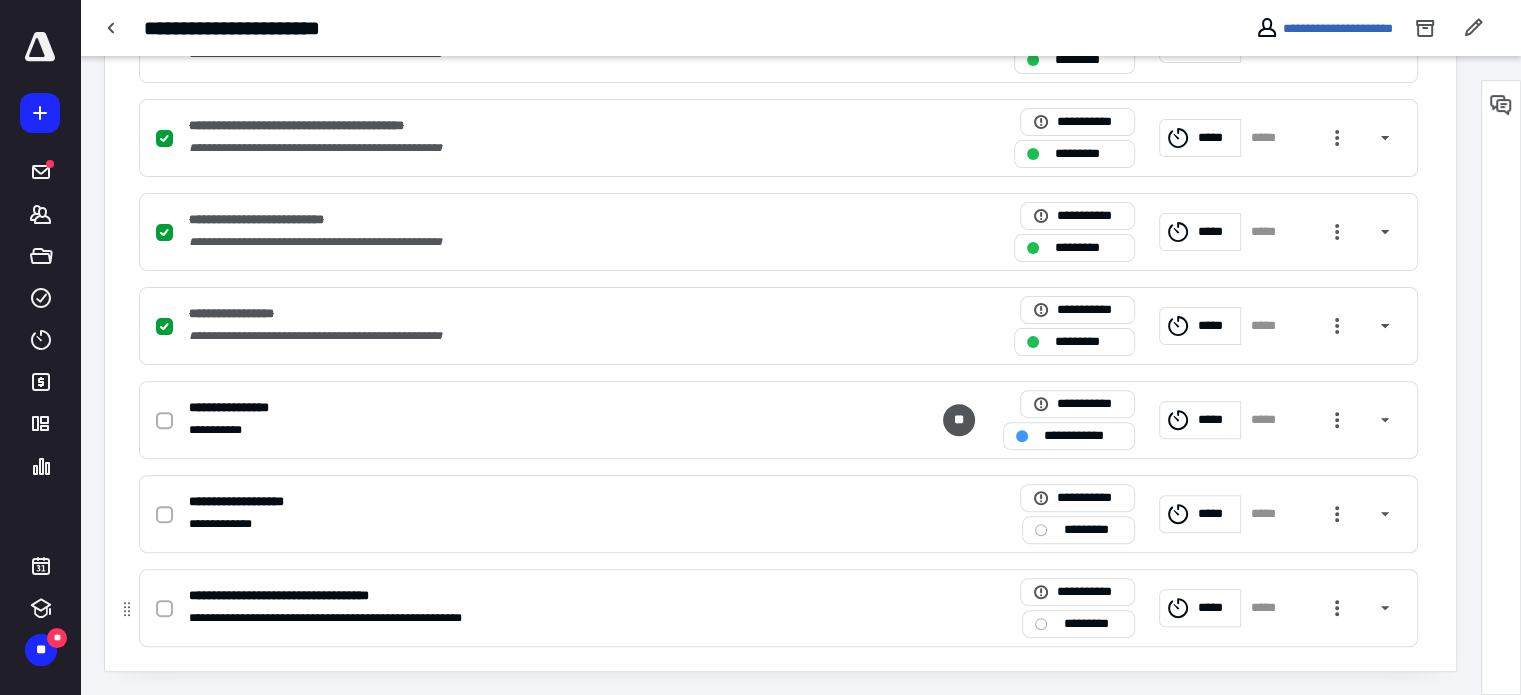click on "*****" at bounding box center [1268, 608] 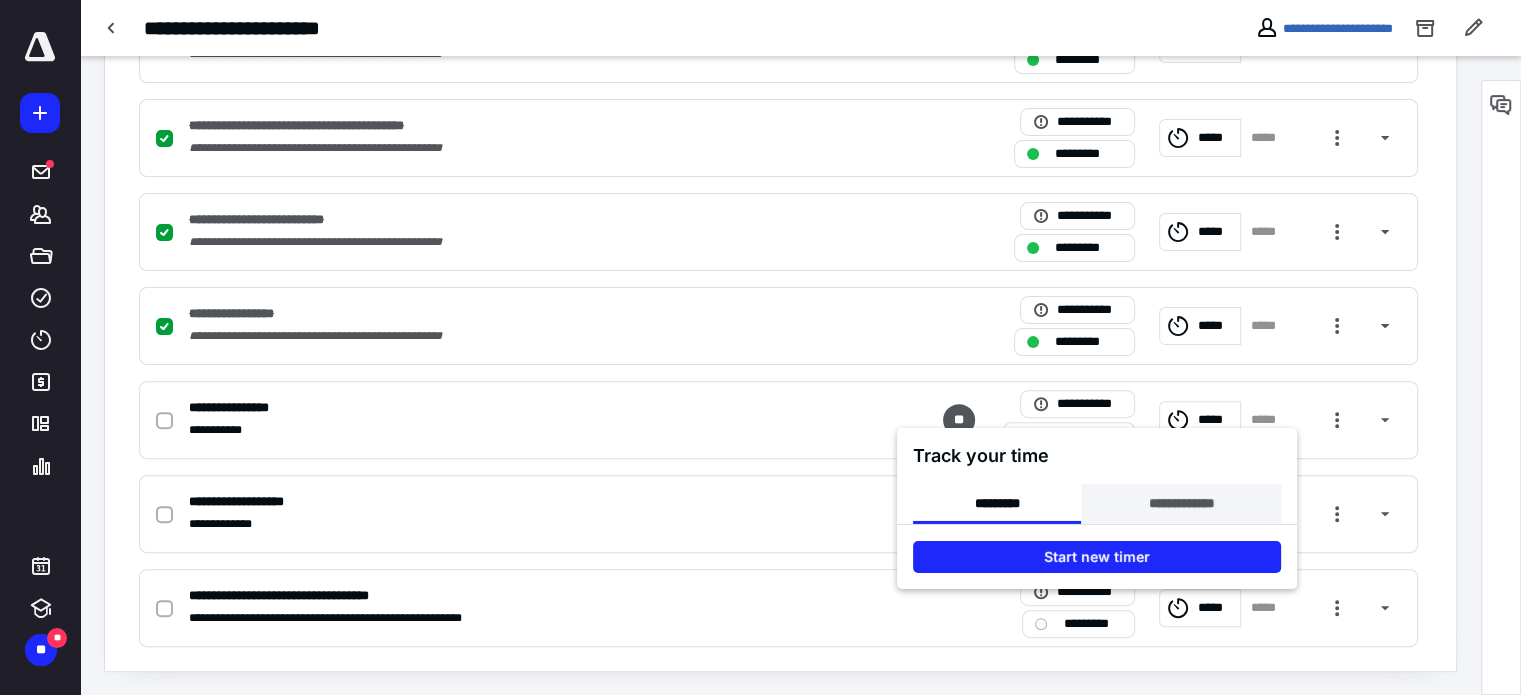 click on "**********" at bounding box center [1180, 503] 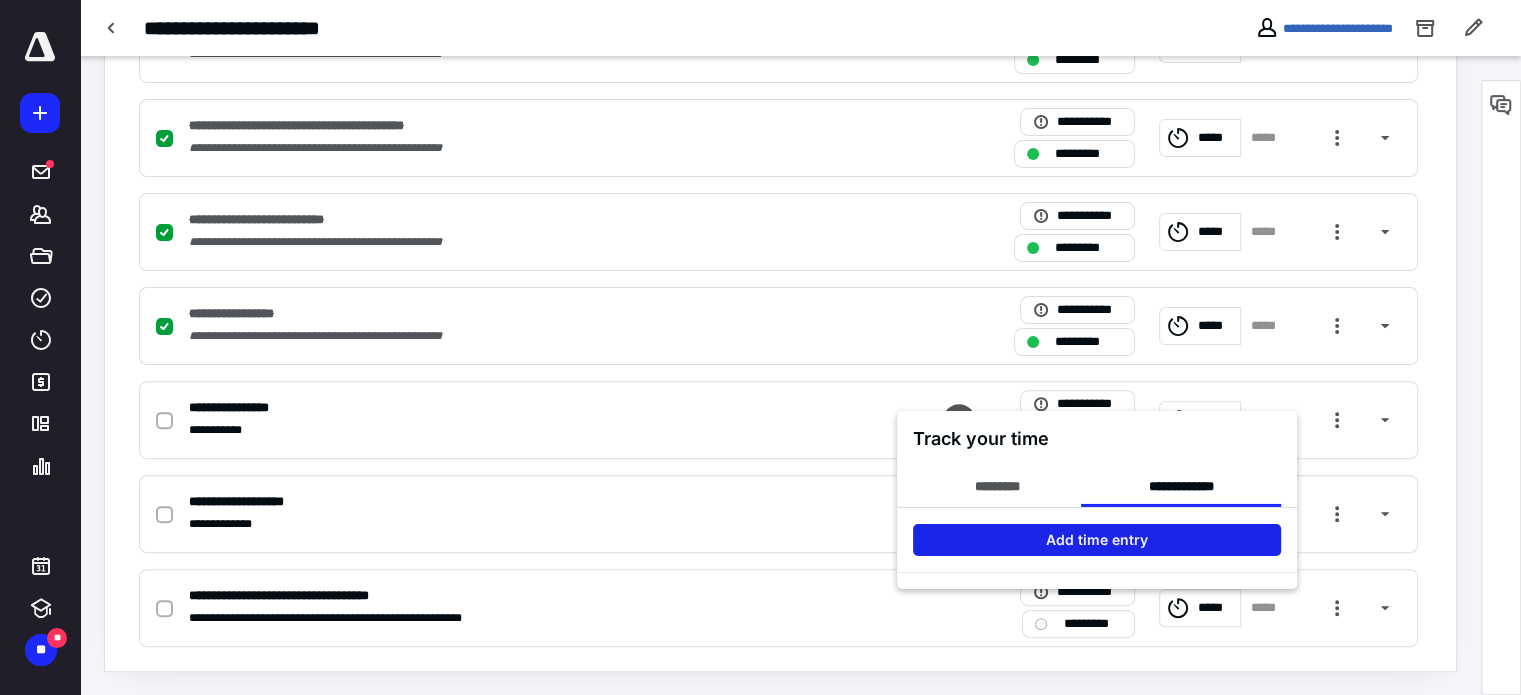 click on "Add time entry" at bounding box center (1097, 539) 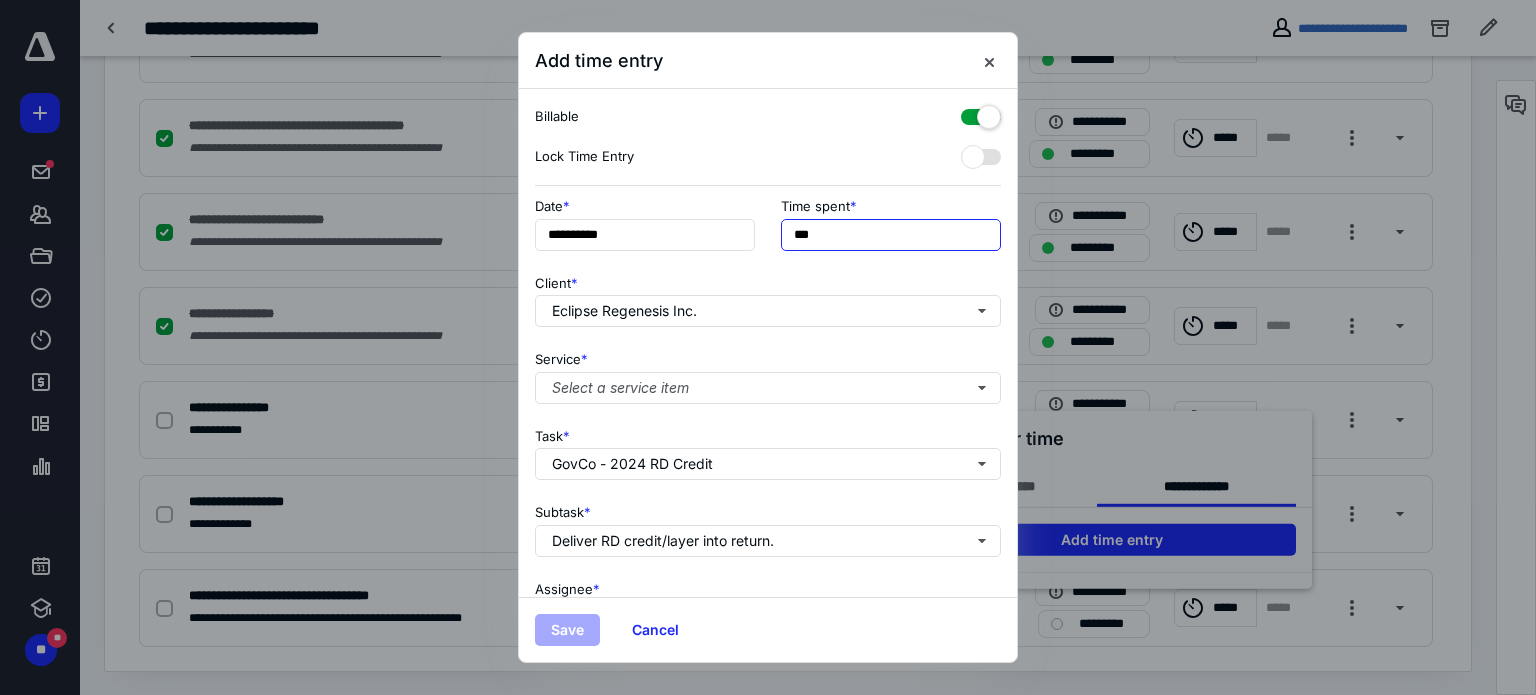 drag, startPoint x: 862, startPoint y: 235, endPoint x: 781, endPoint y: 231, distance: 81.09871 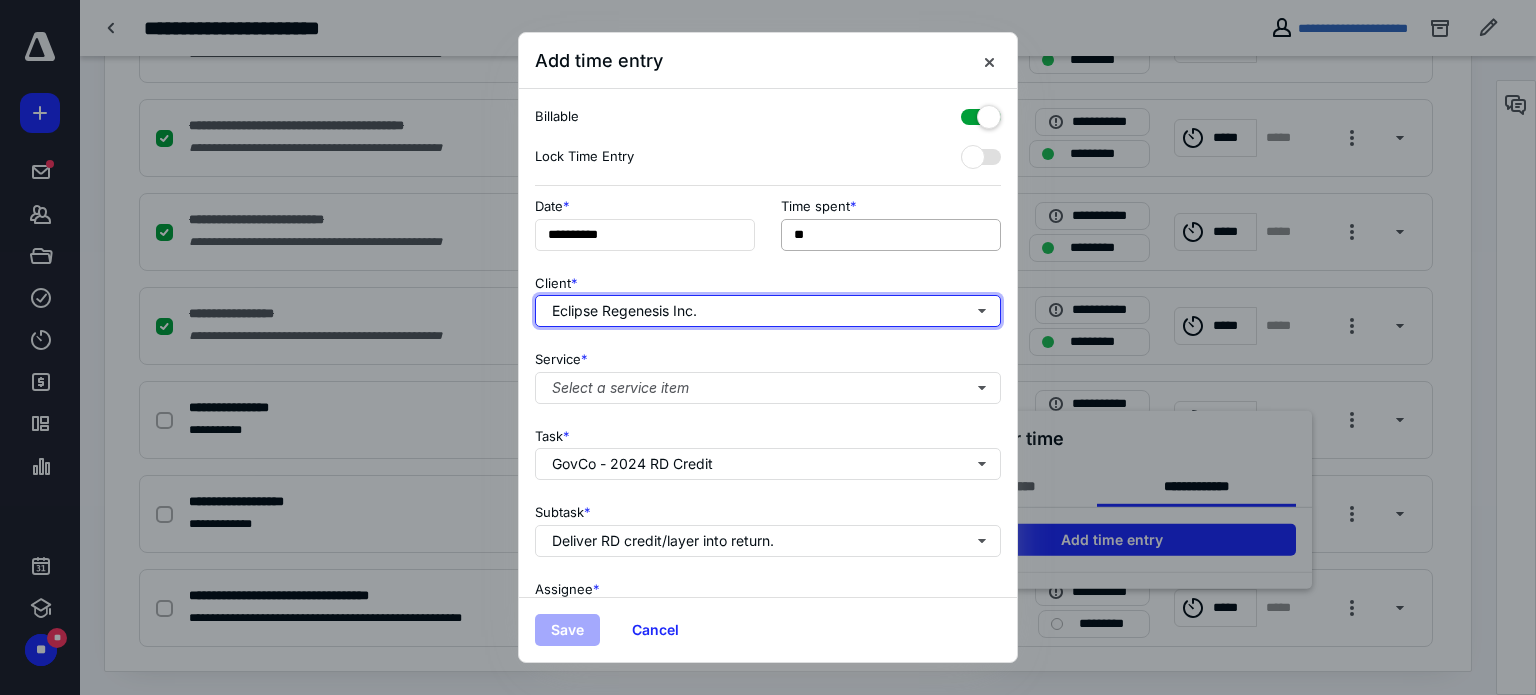 type on "**" 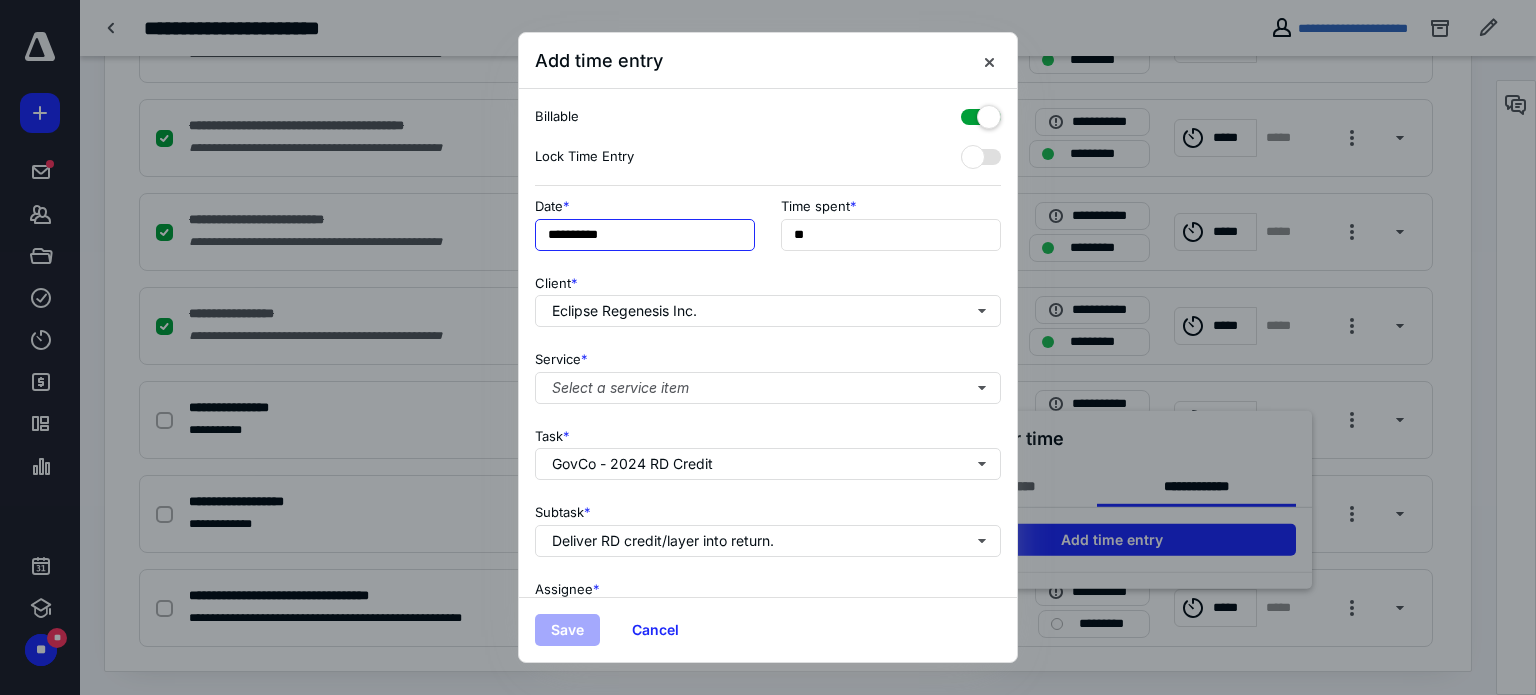 click on "**********" at bounding box center [645, 235] 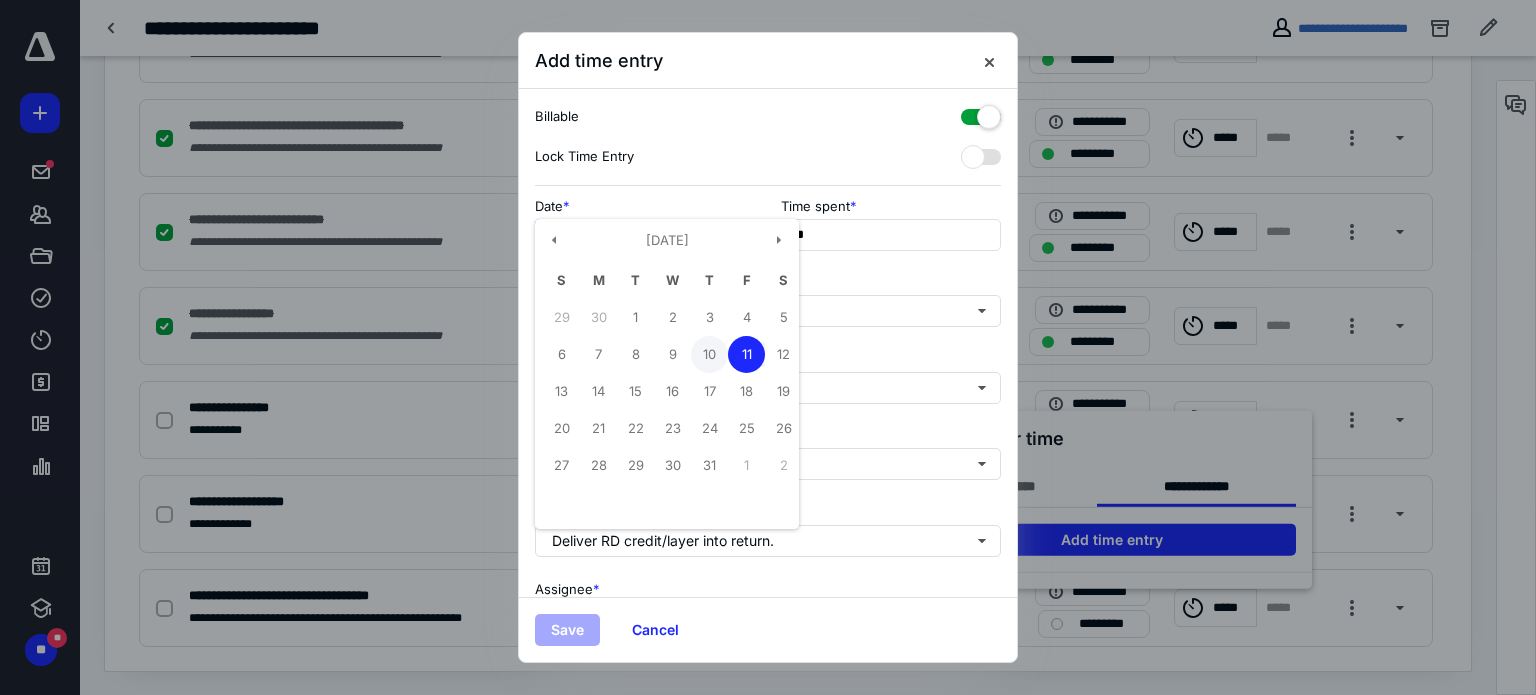 click on "10" at bounding box center (709, 354) 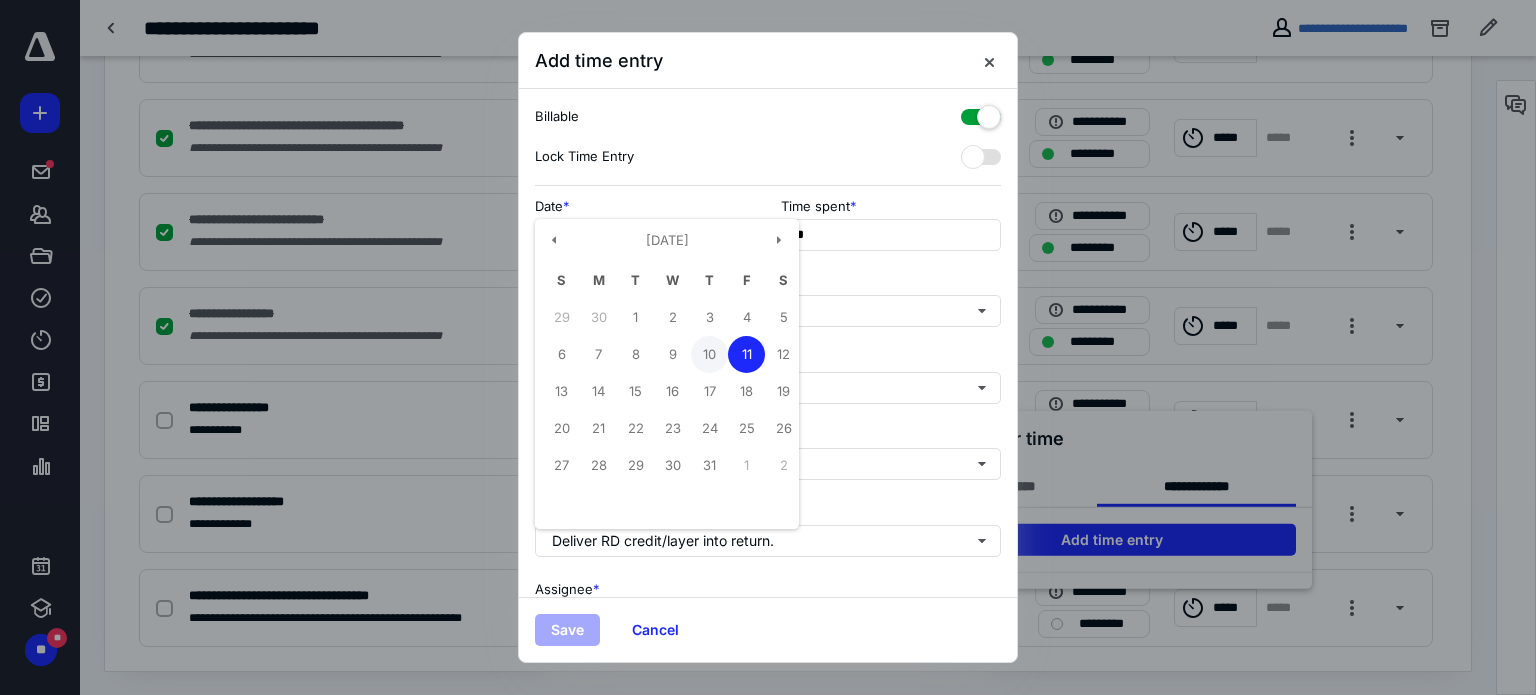 type on "**********" 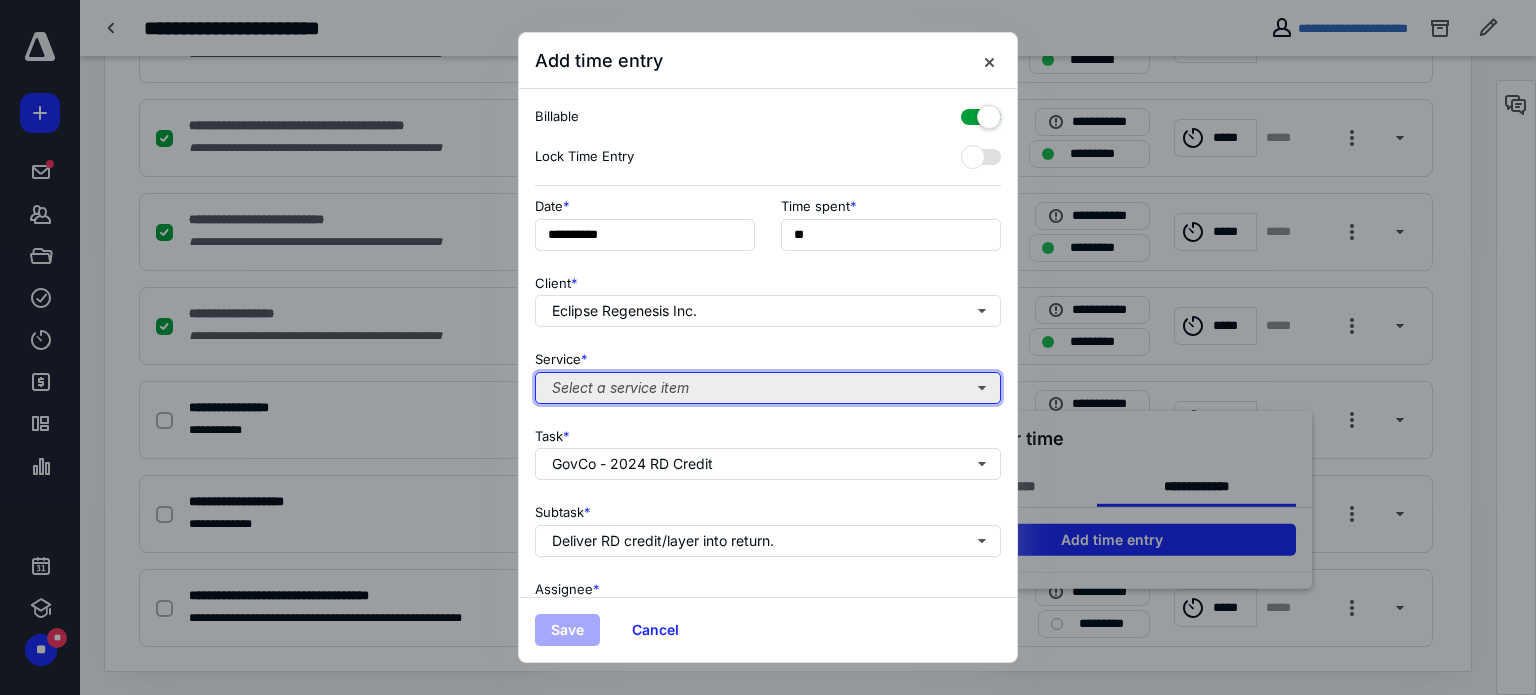 click on "Select a service item" at bounding box center [768, 388] 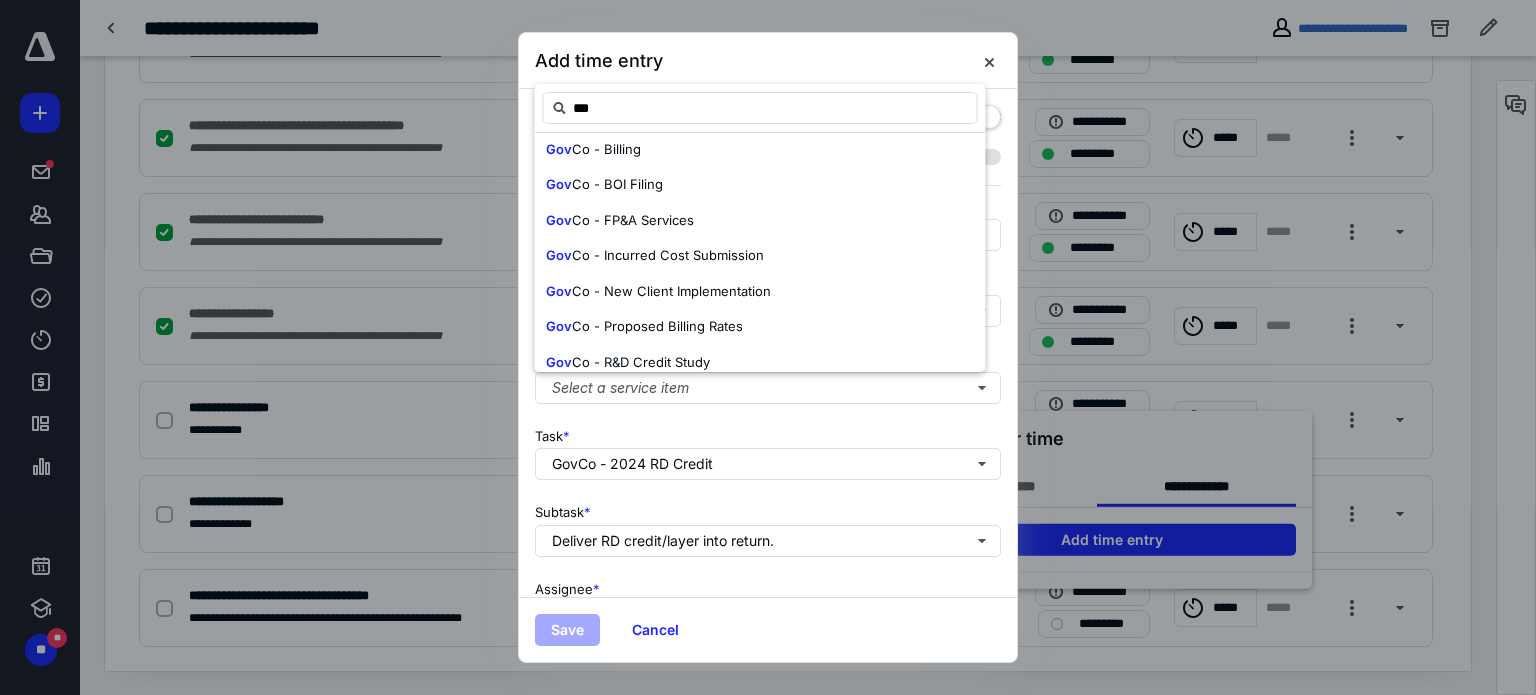 scroll, scrollTop: 456, scrollLeft: 0, axis: vertical 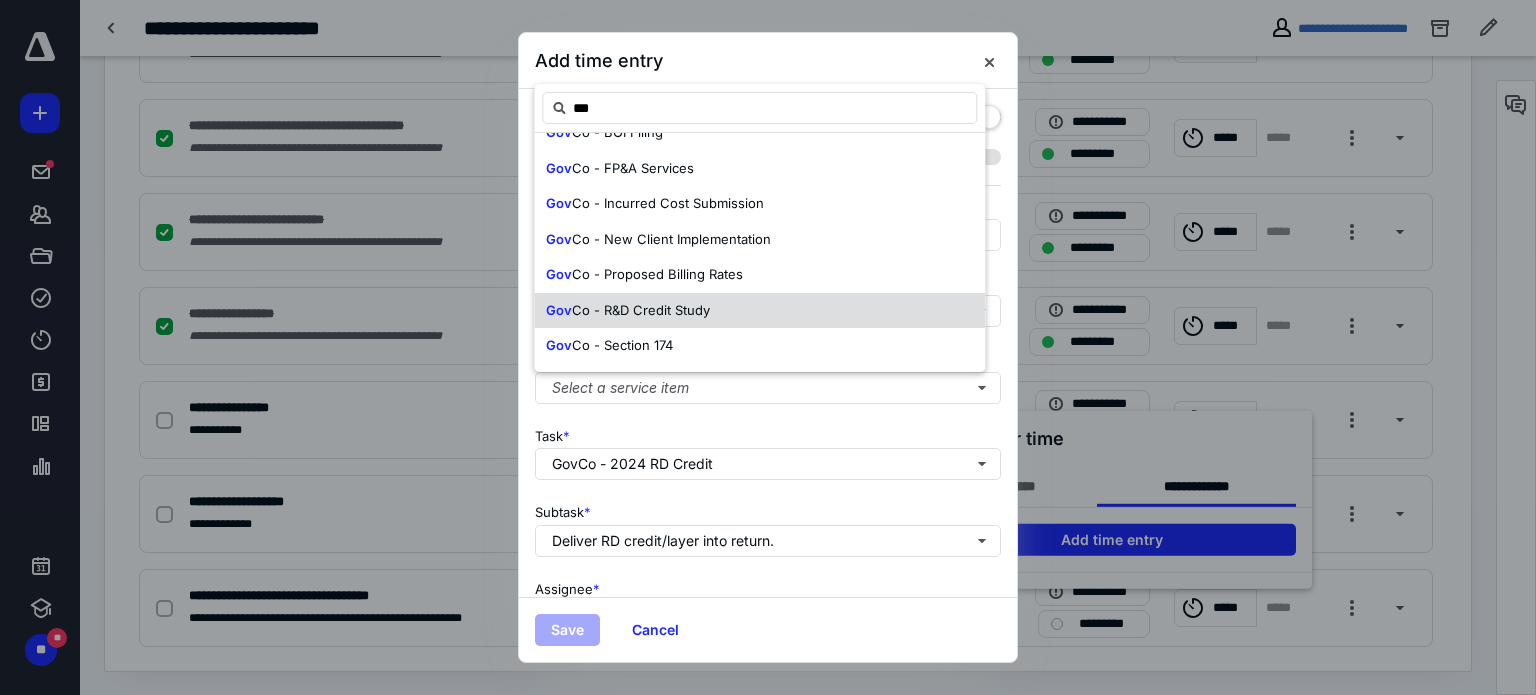 click on "Co - R&D Credit Study" at bounding box center (641, 310) 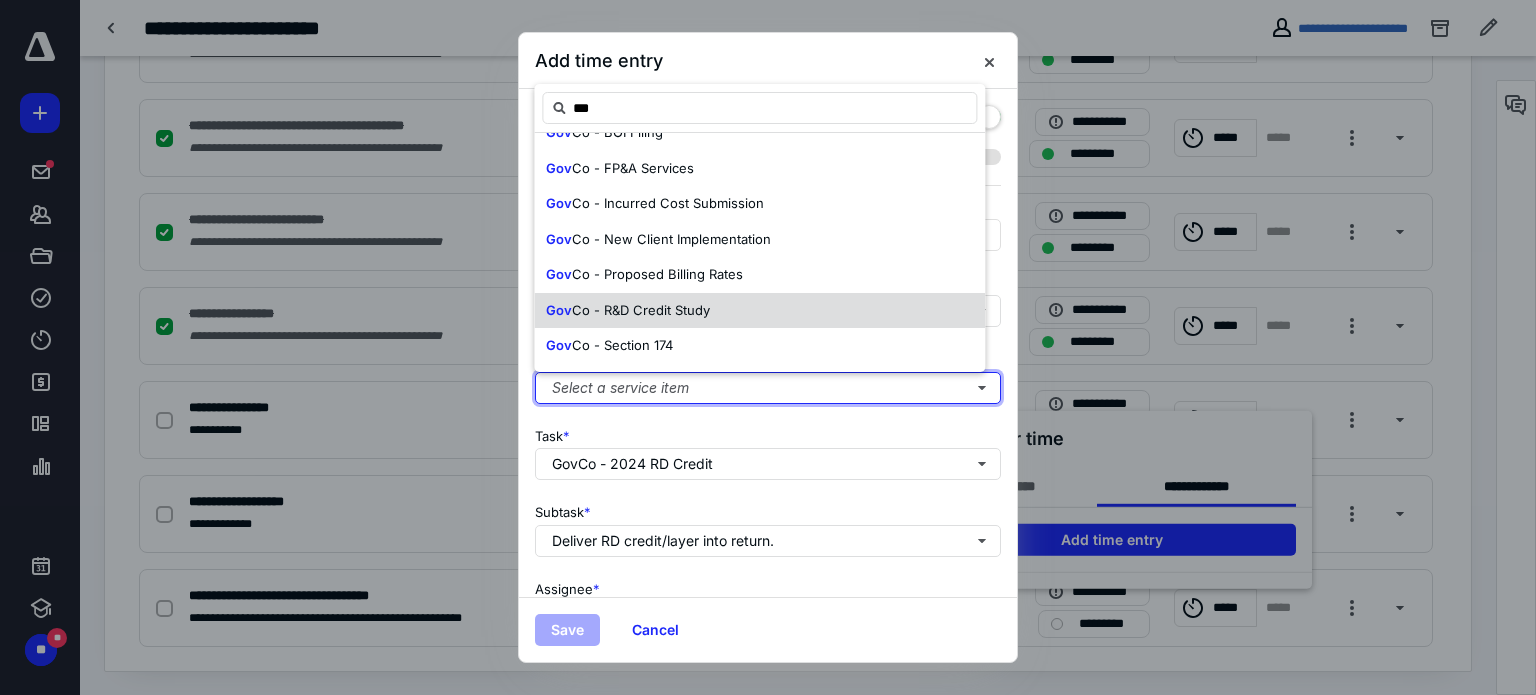 type 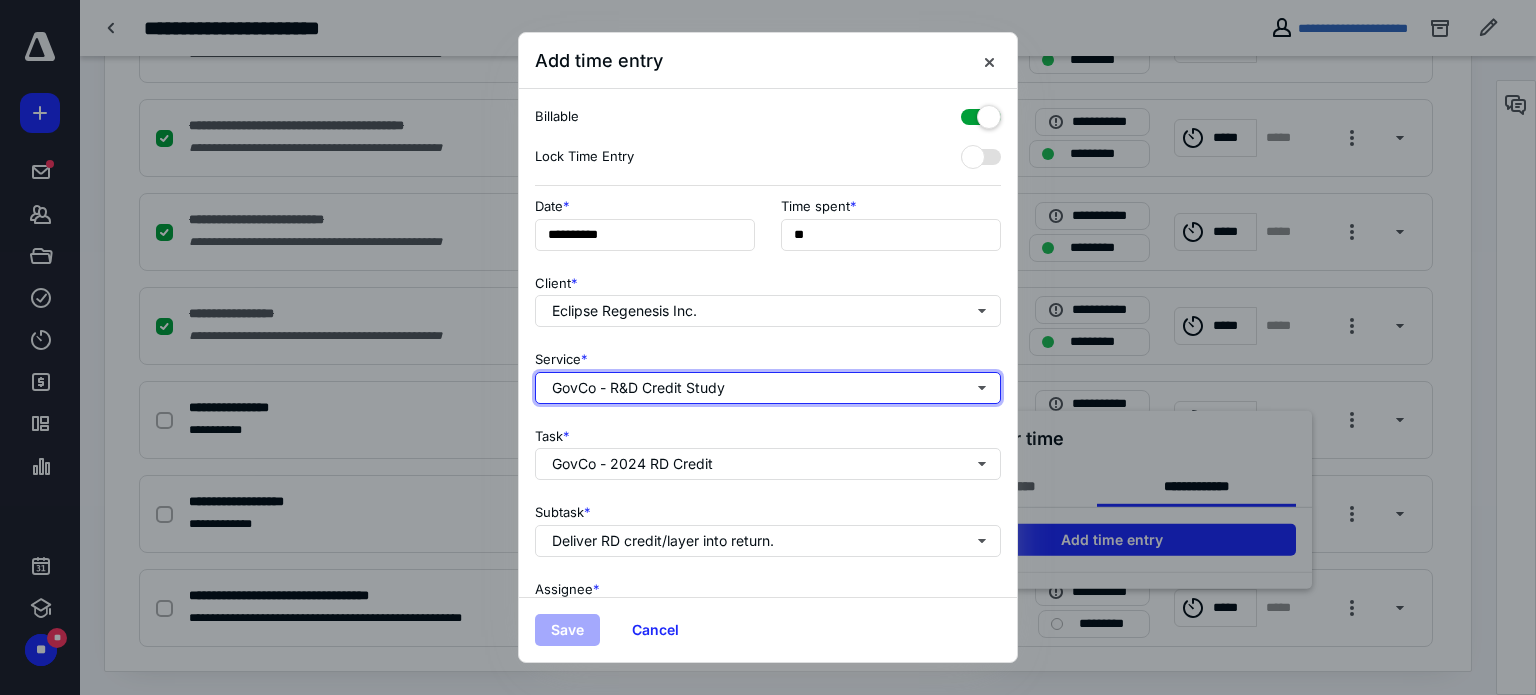 scroll, scrollTop: 0, scrollLeft: 0, axis: both 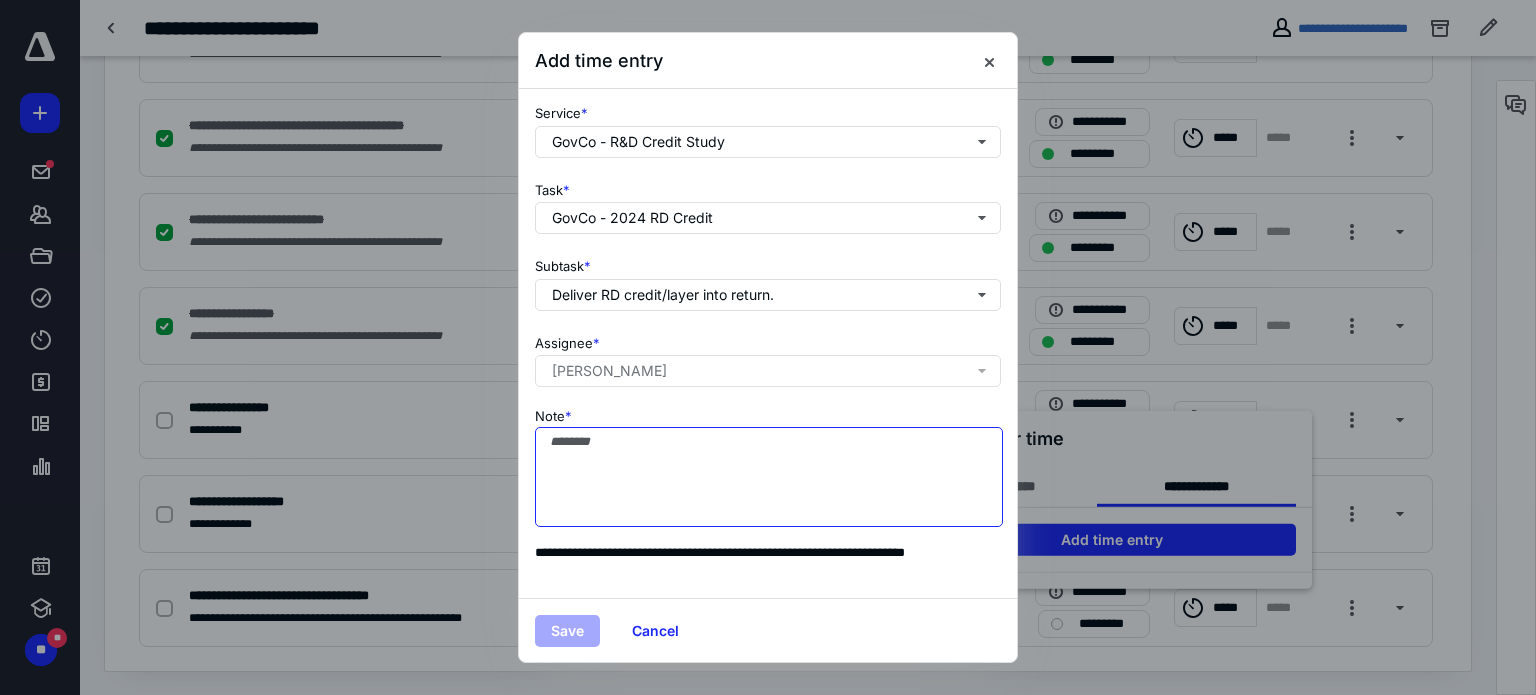 click on "Note *" at bounding box center (769, 477) 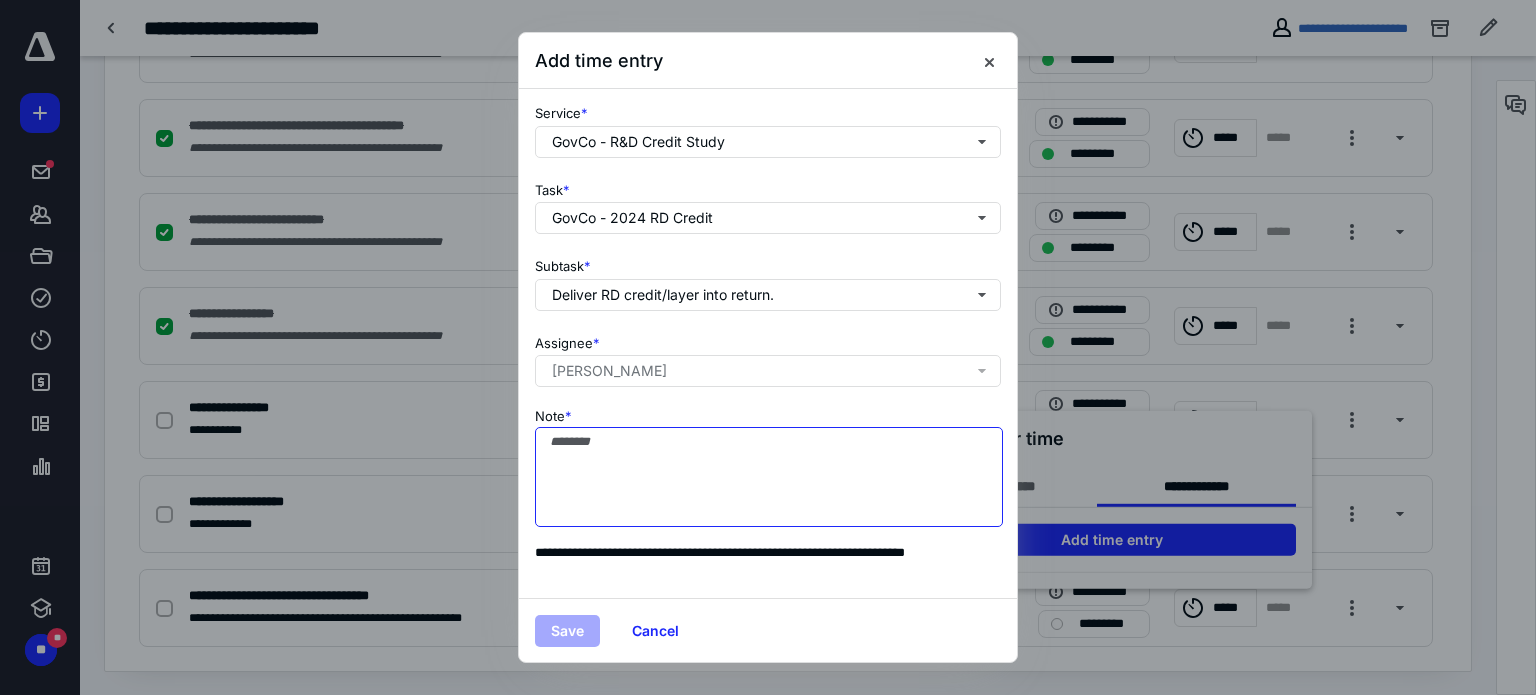 paste on "**********" 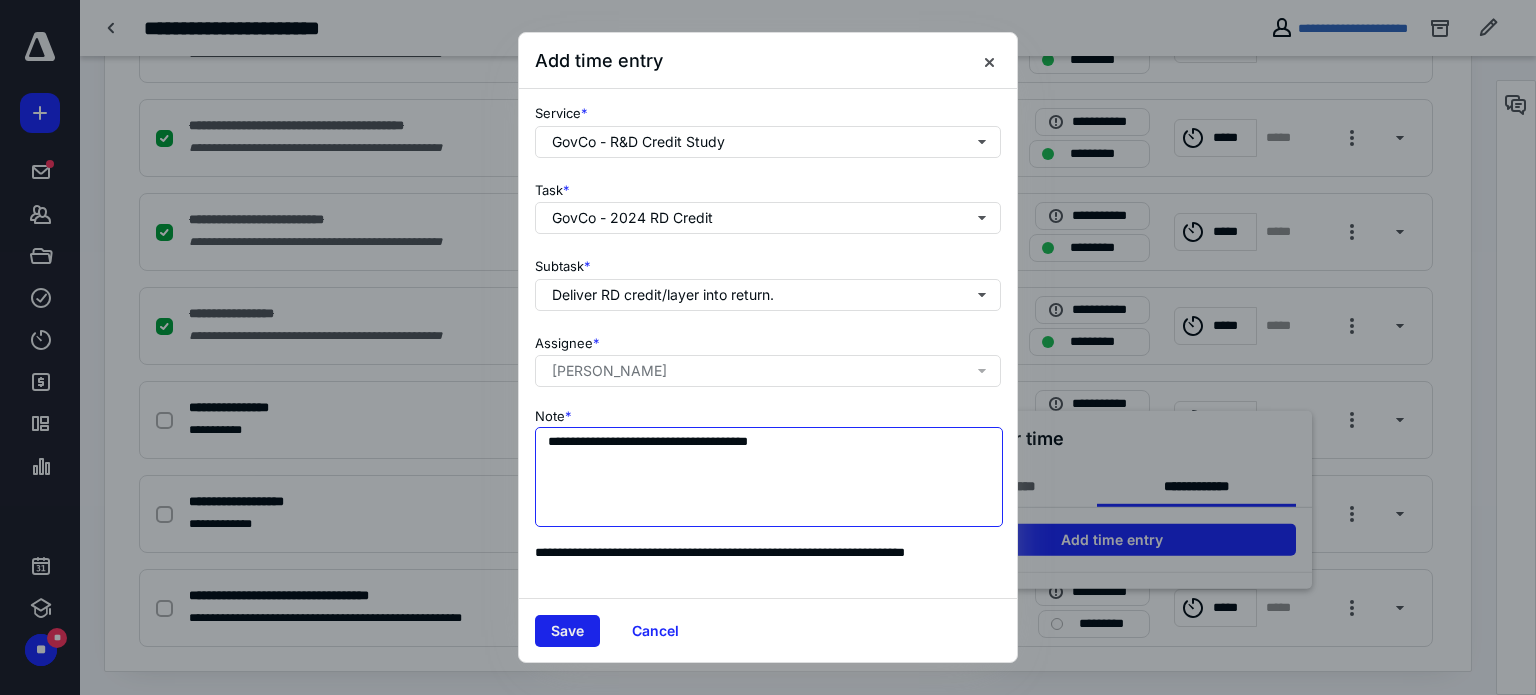 type on "**********" 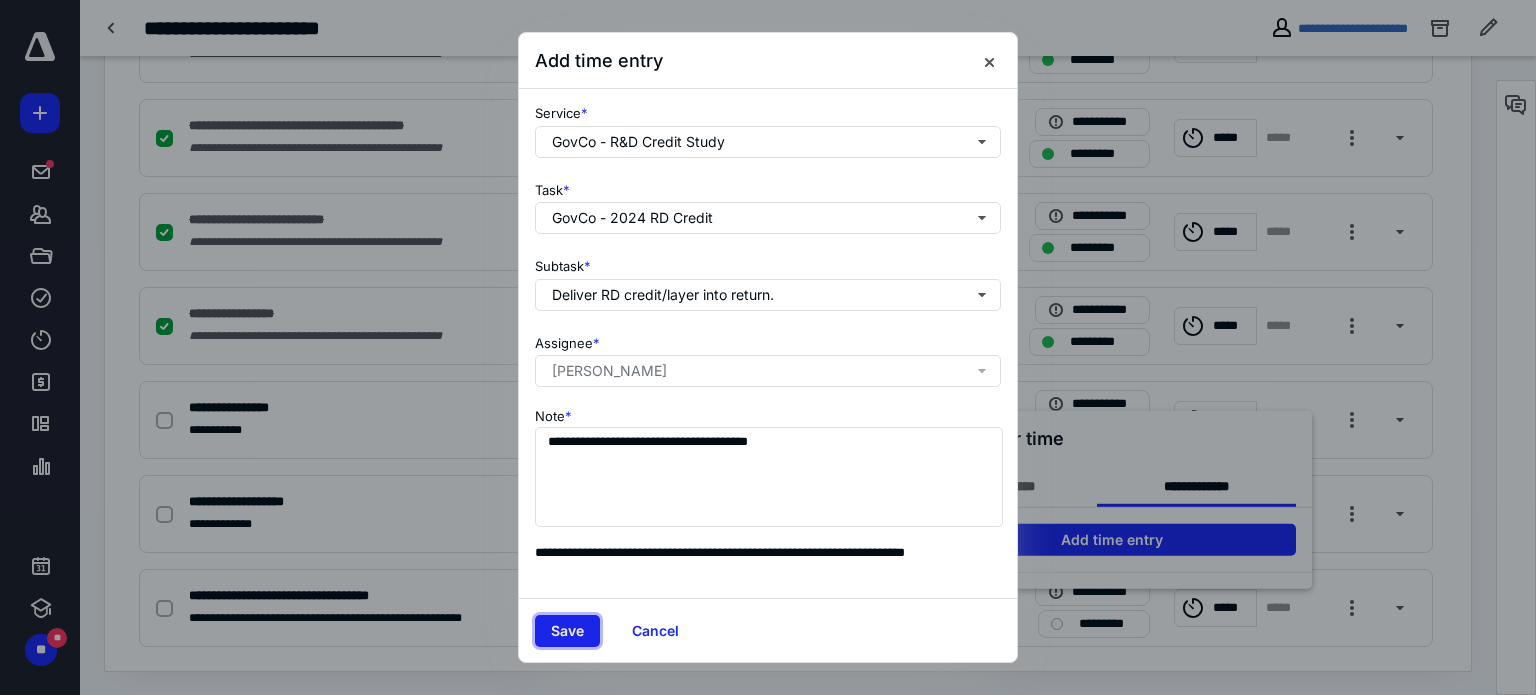 click on "Save" at bounding box center (567, 631) 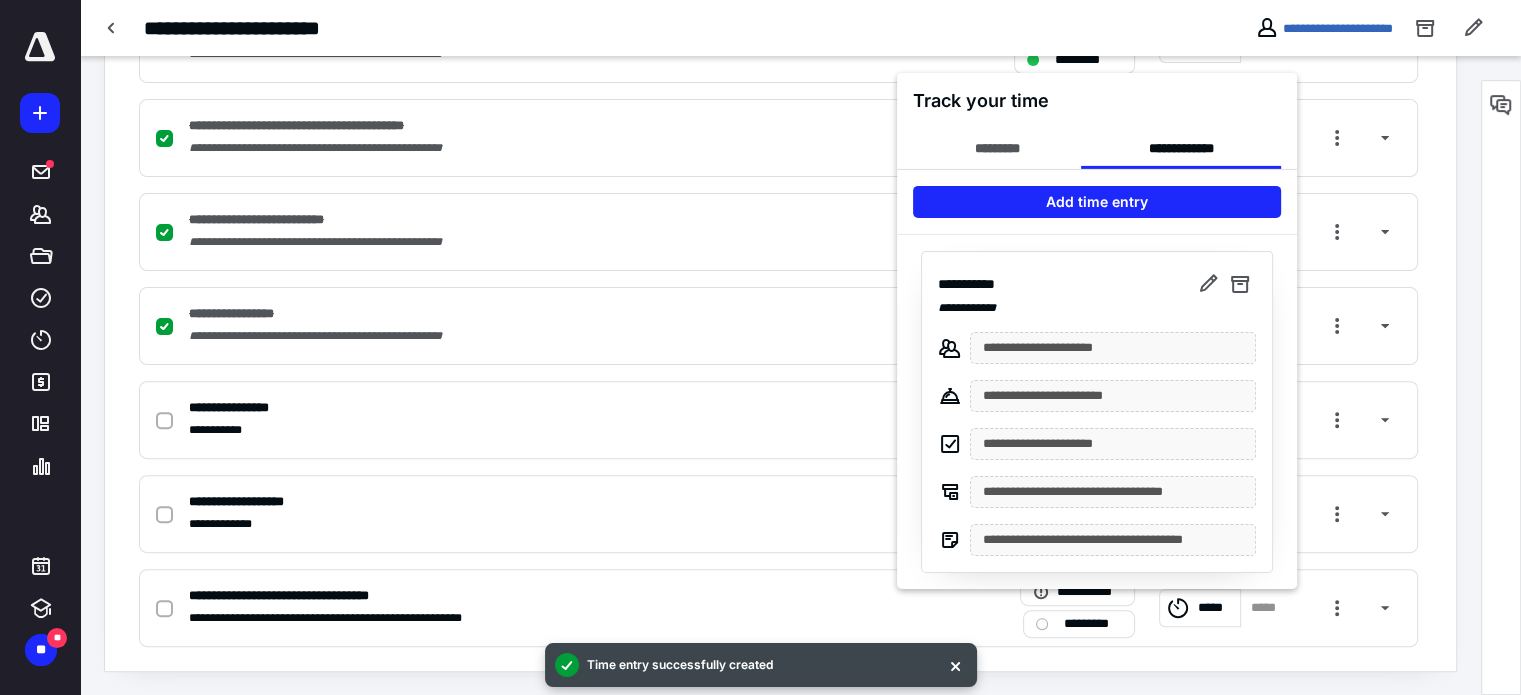 click at bounding box center (760, 347) 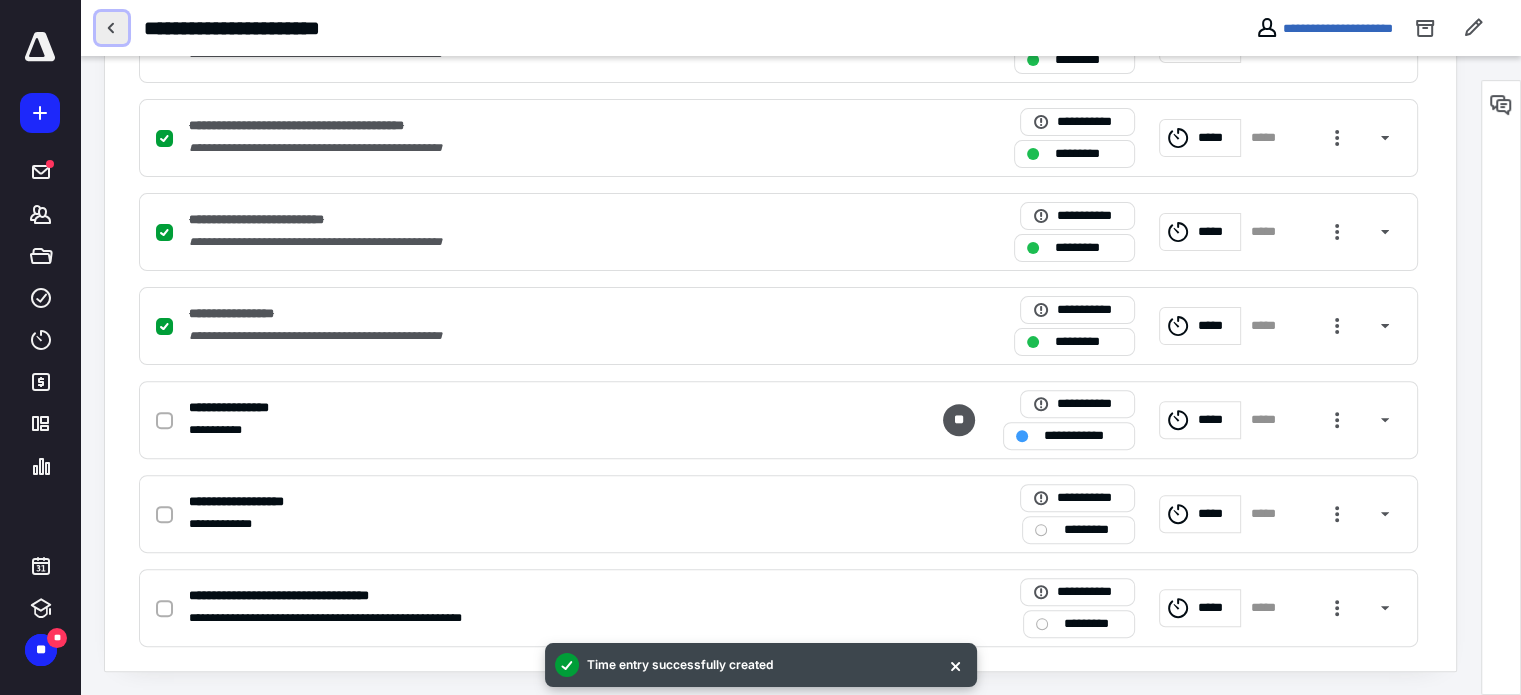click at bounding box center (112, 28) 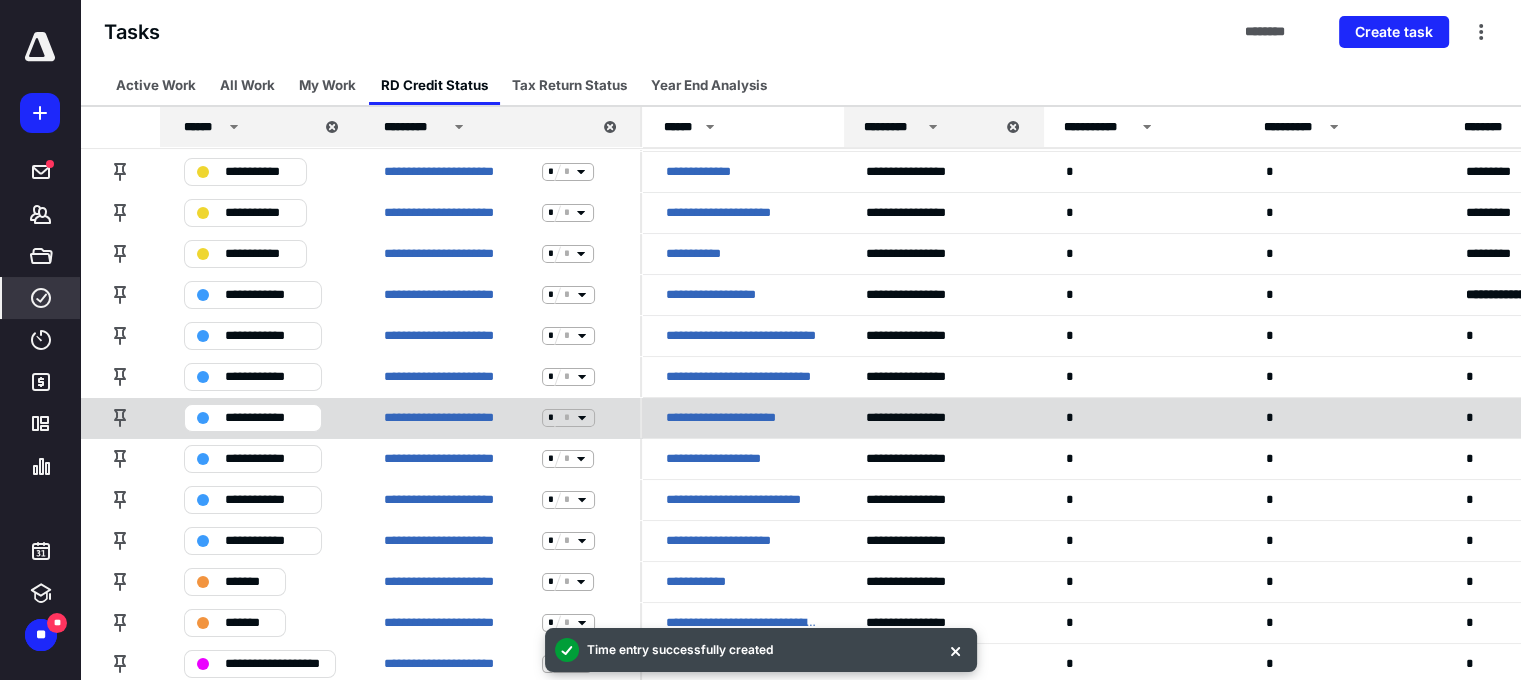 scroll, scrollTop: 208, scrollLeft: 0, axis: vertical 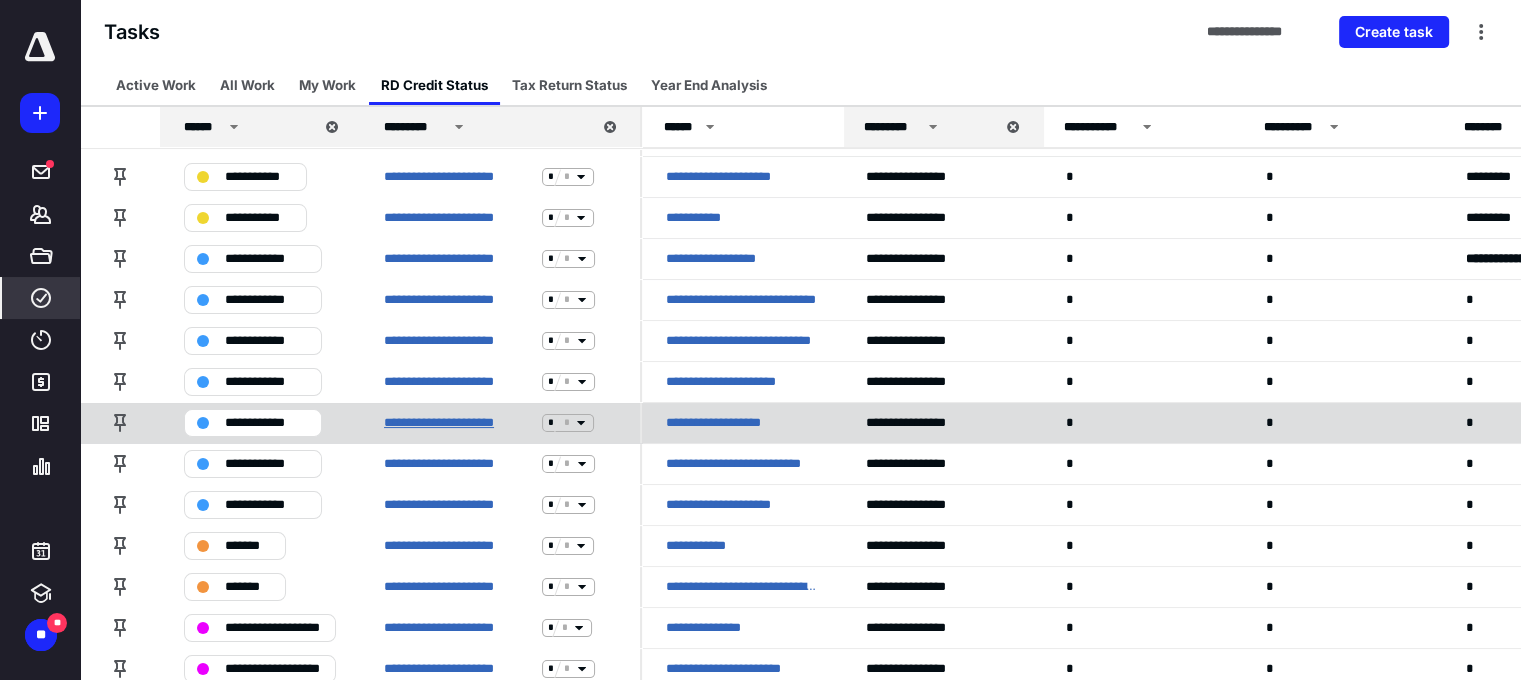 click on "**********" at bounding box center (459, 423) 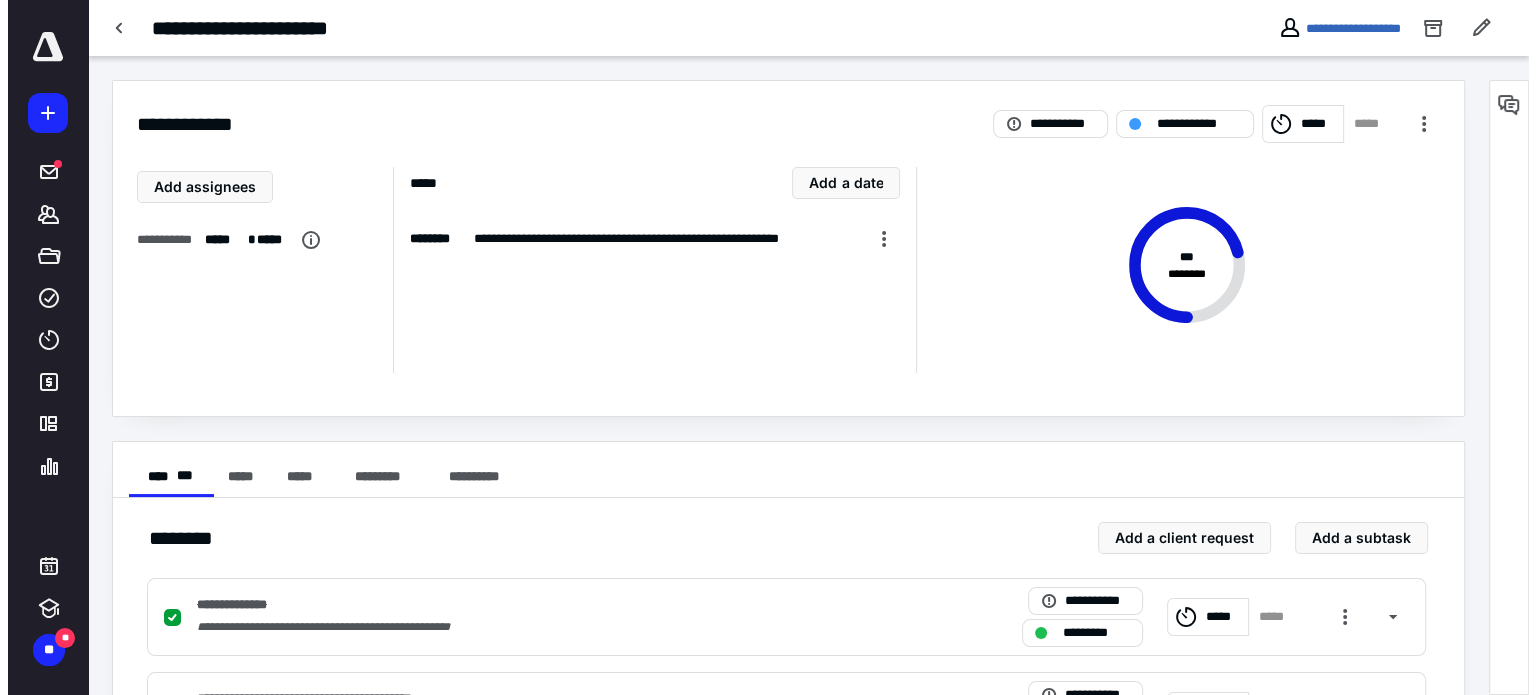 scroll, scrollTop: 573, scrollLeft: 0, axis: vertical 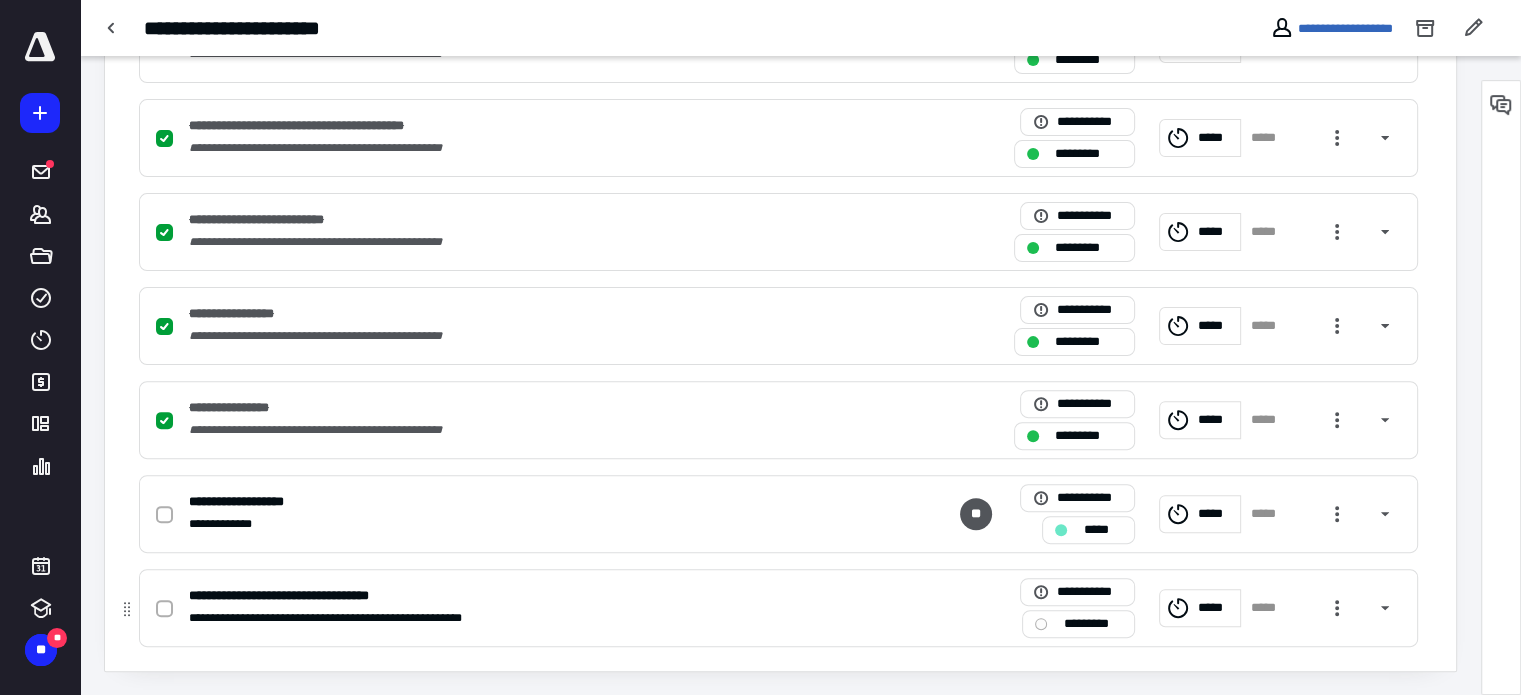 click on "*****" at bounding box center [1268, 608] 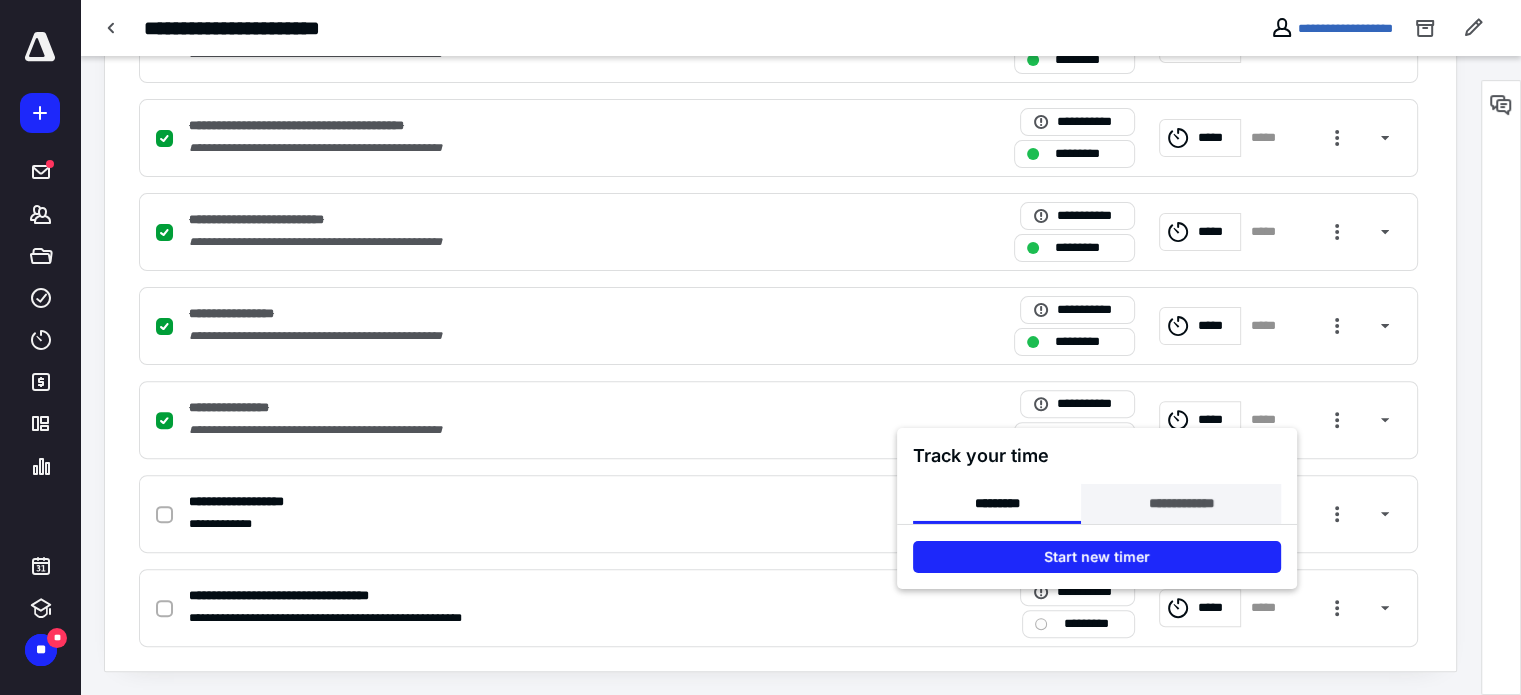 click on "**********" at bounding box center [1180, 503] 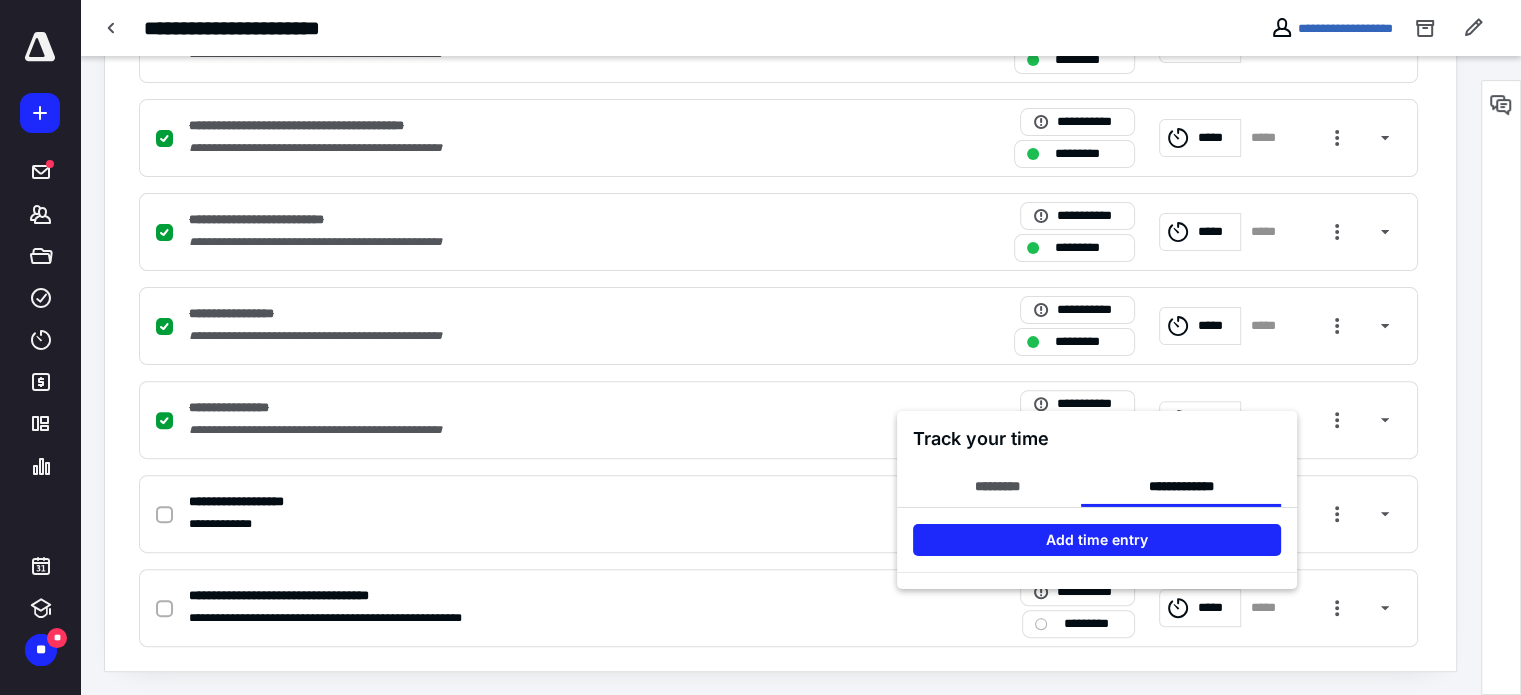 click on "Add time entry" at bounding box center (1097, 539) 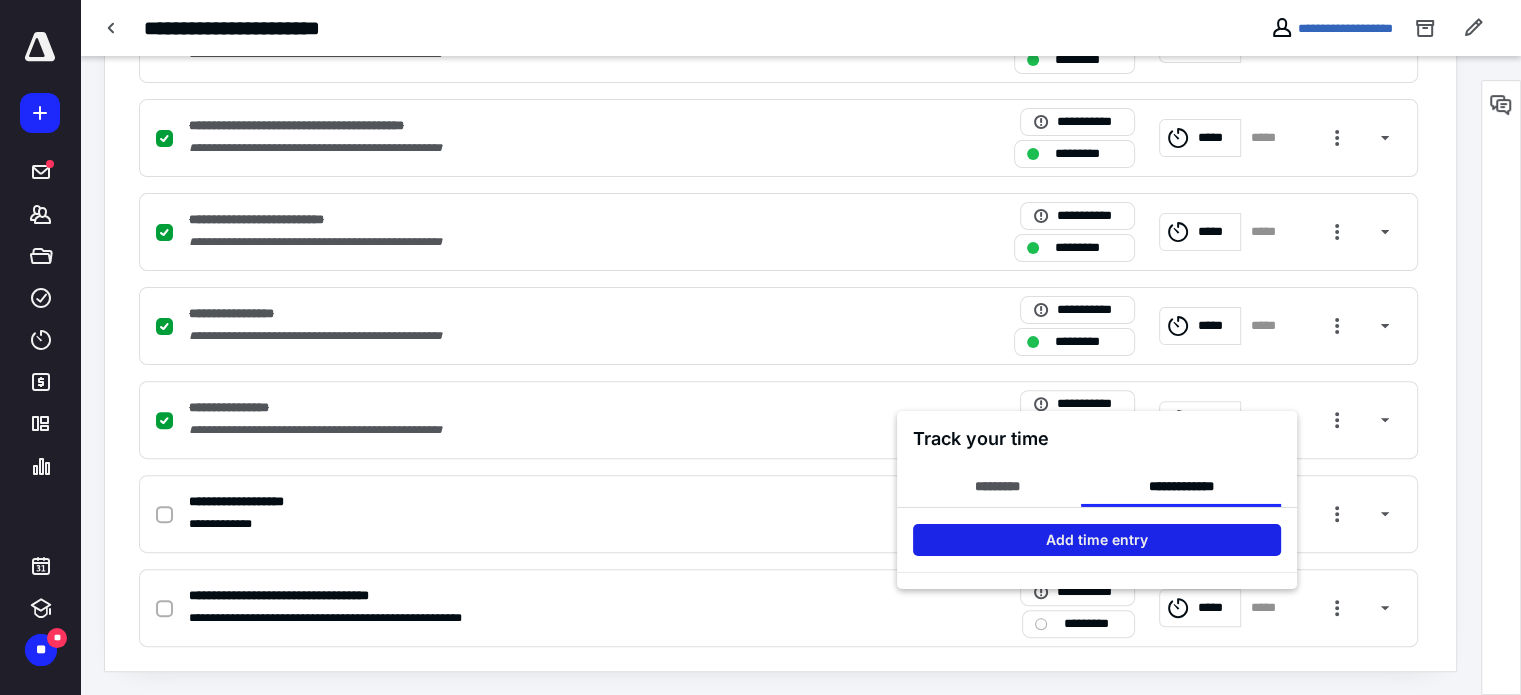 click on "Add time entry" at bounding box center [1097, 539] 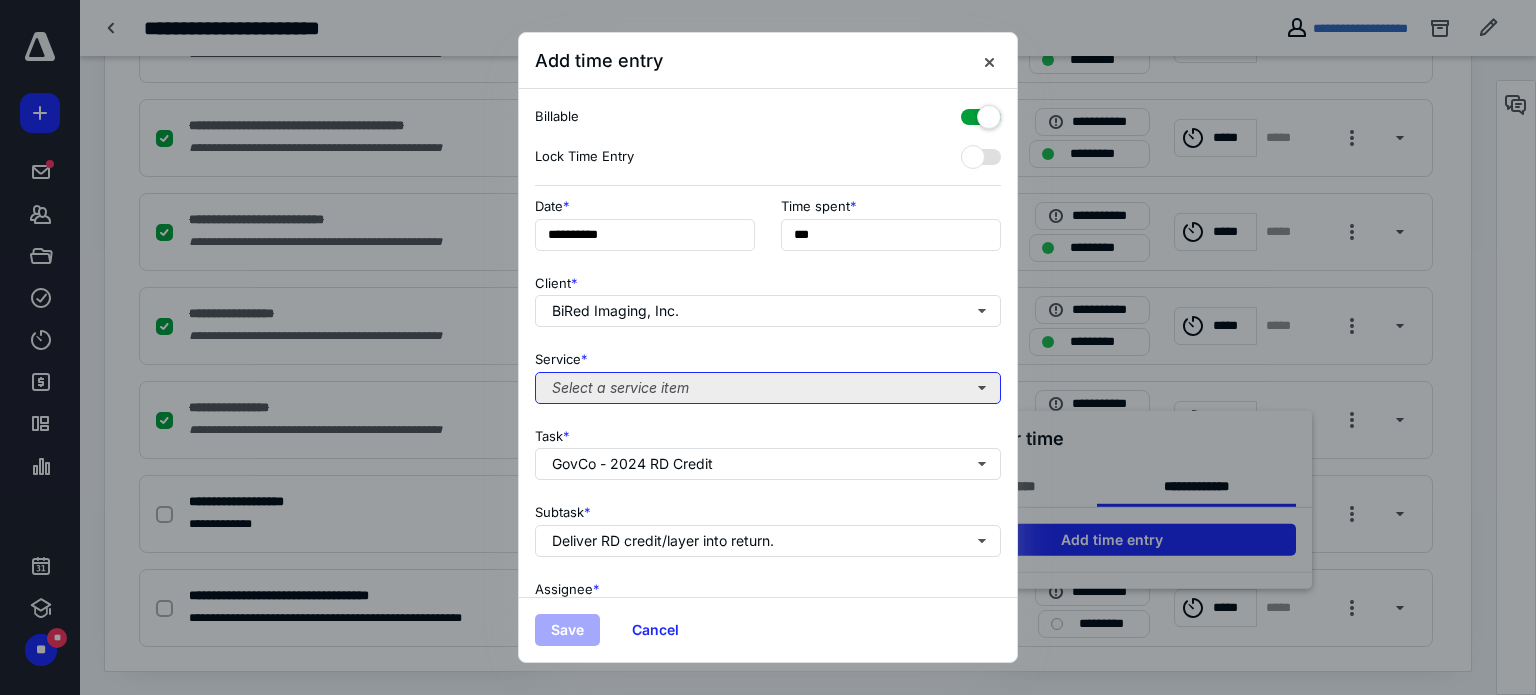 click on "Select a service item" at bounding box center [768, 388] 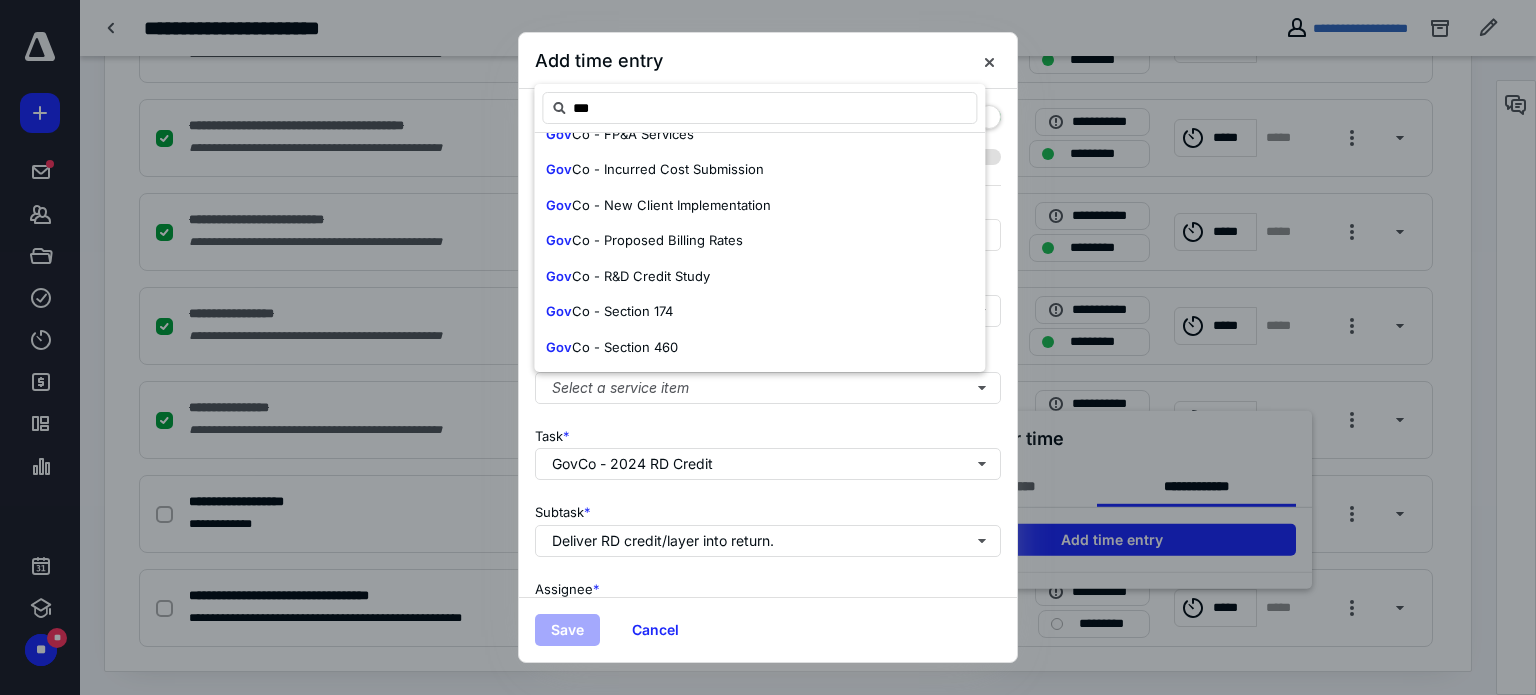 scroll, scrollTop: 499, scrollLeft: 0, axis: vertical 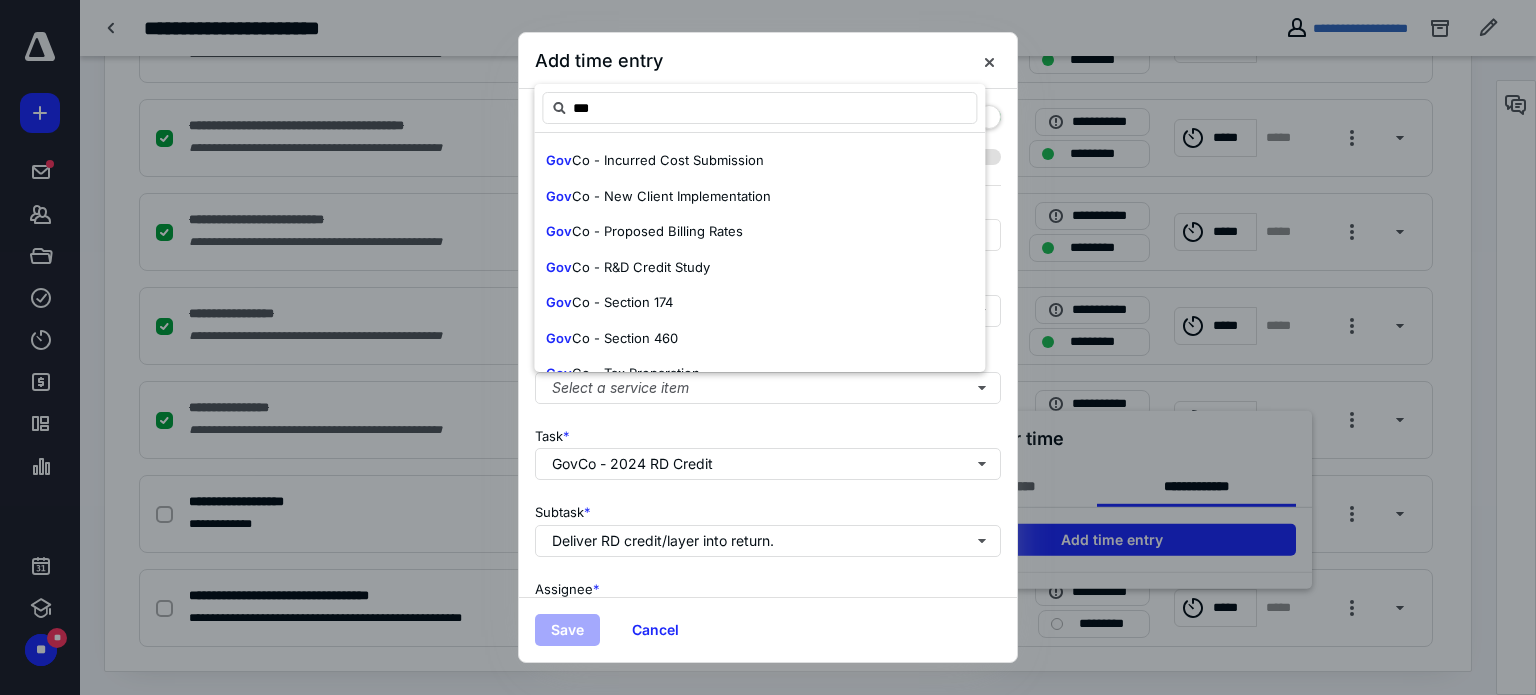 click on "Gov Co - R&D Credit Study" at bounding box center (628, 268) 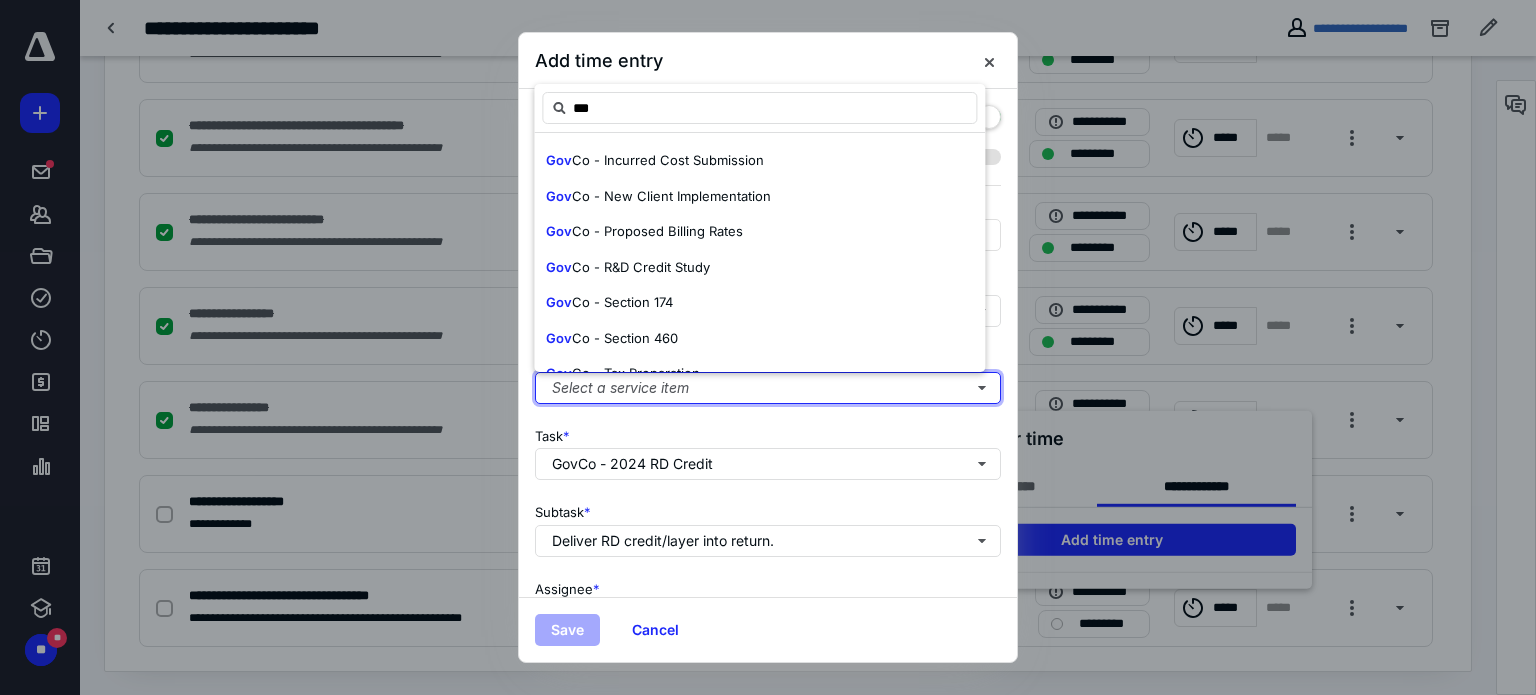 type 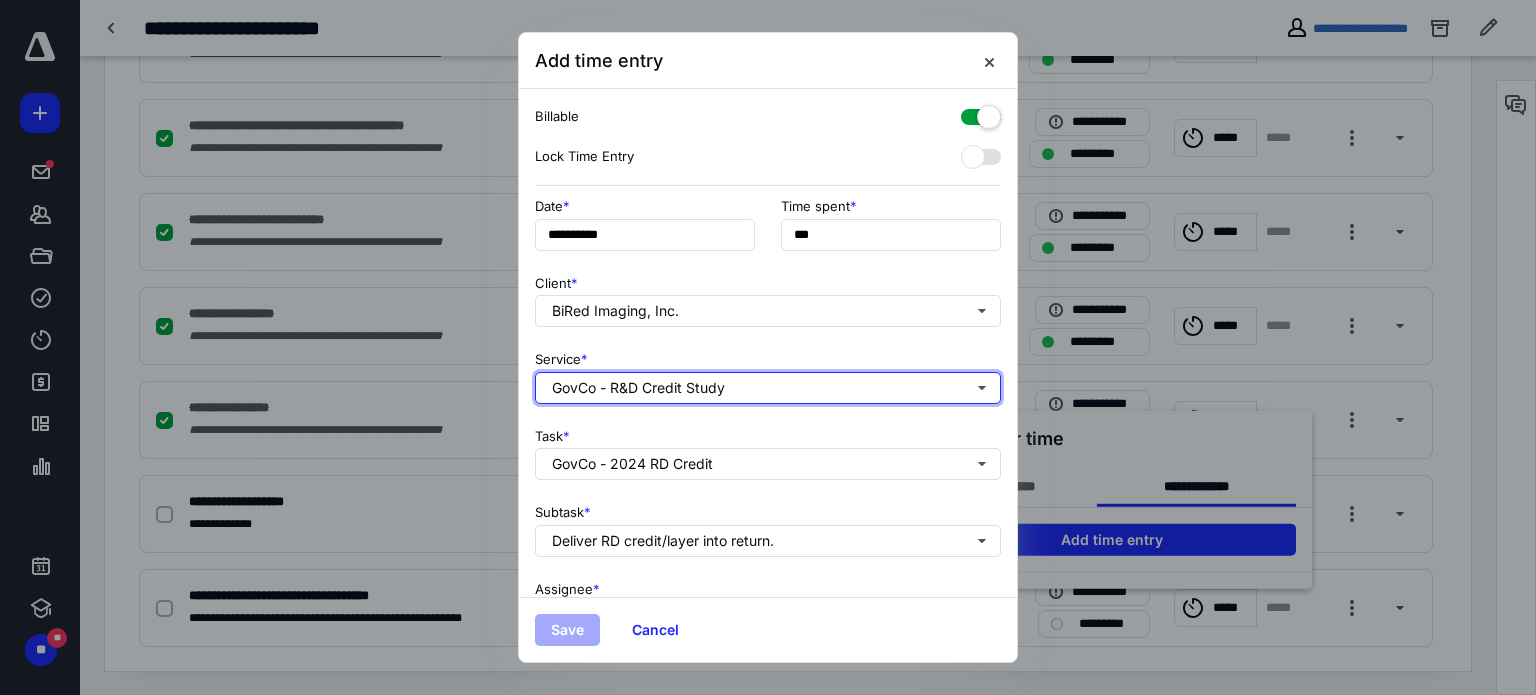 scroll, scrollTop: 0, scrollLeft: 0, axis: both 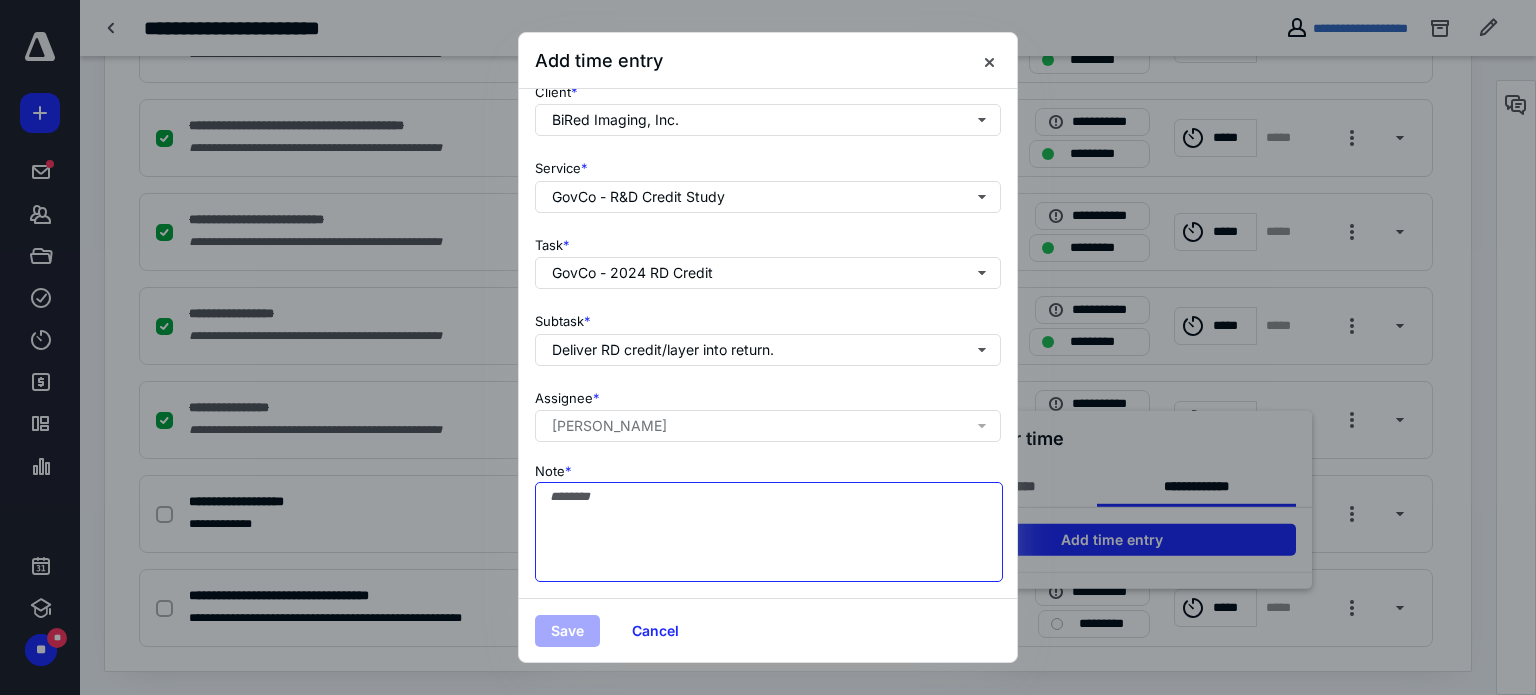 click on "Note *" at bounding box center [769, 532] 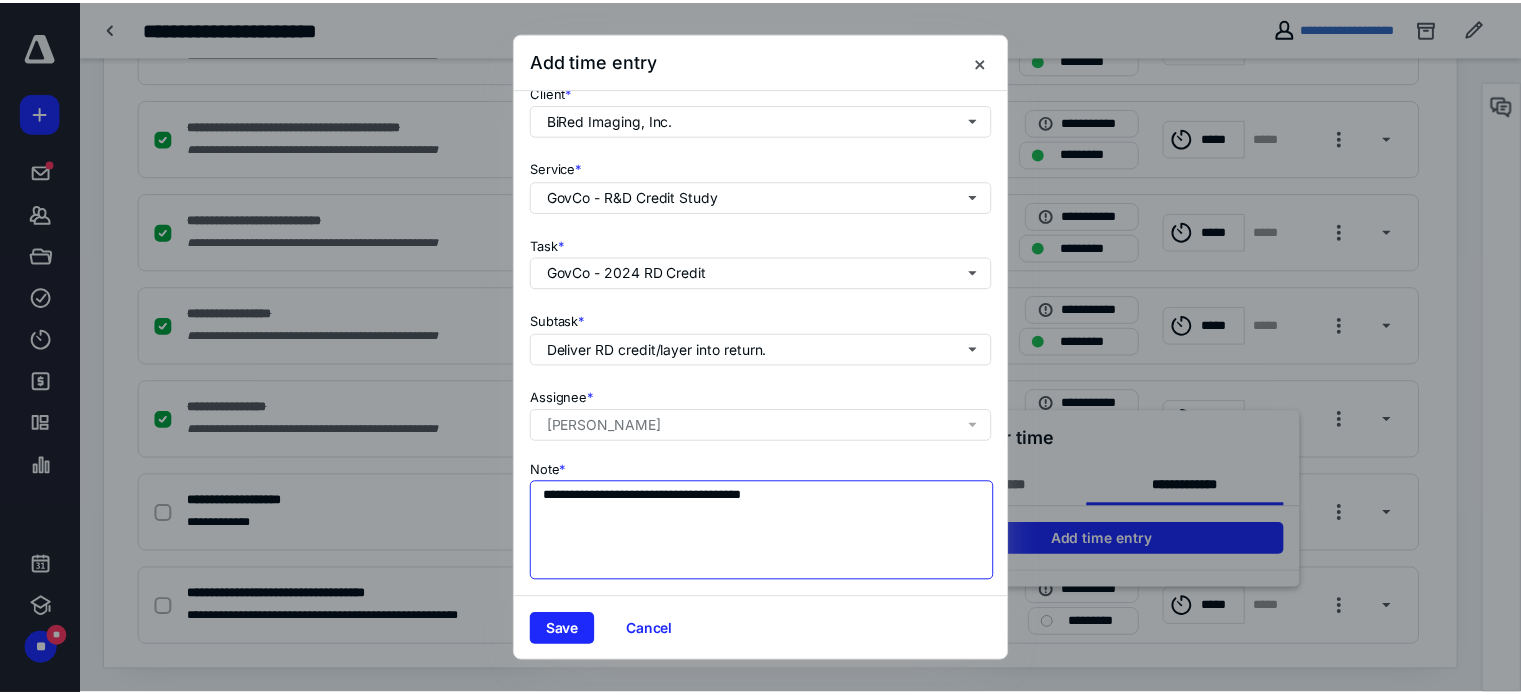 scroll, scrollTop: 0, scrollLeft: 0, axis: both 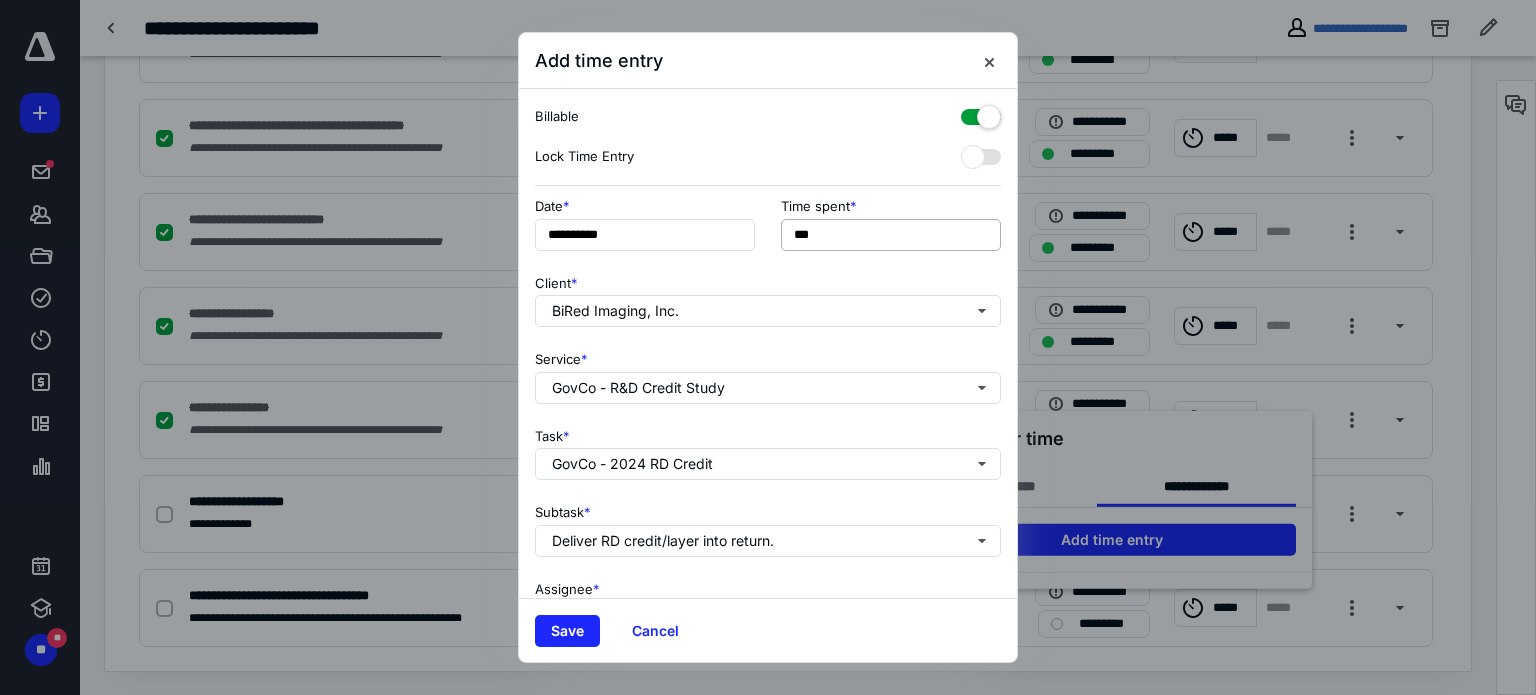 type on "**********" 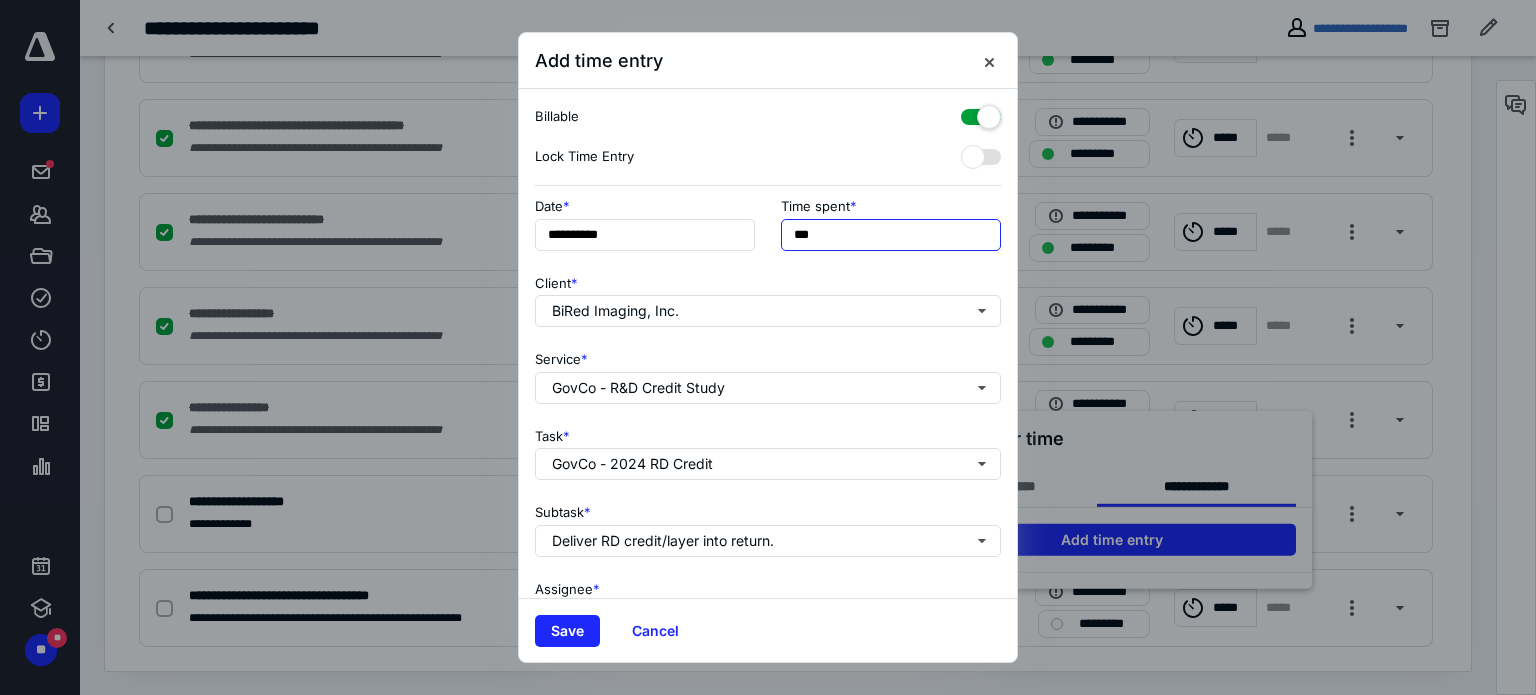 drag, startPoint x: 832, startPoint y: 224, endPoint x: 779, endPoint y: 220, distance: 53.15073 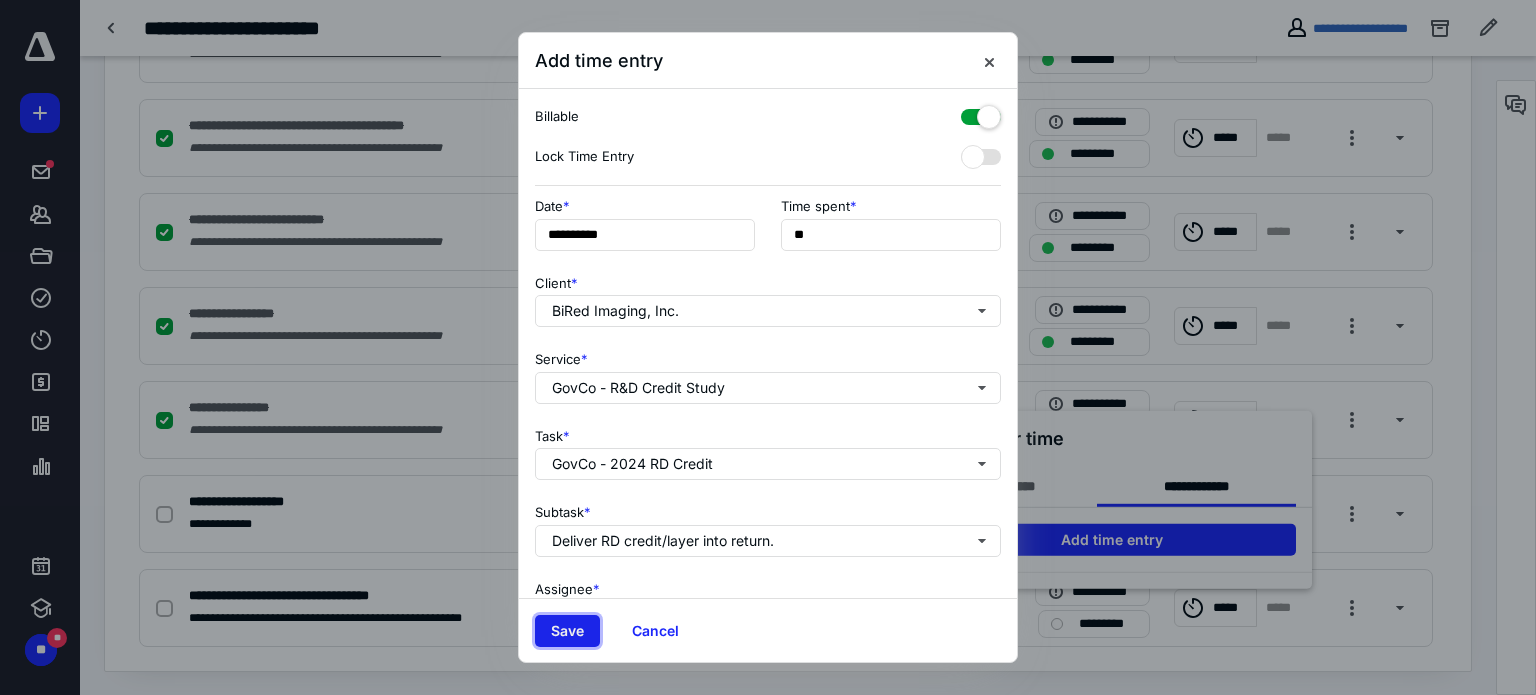 type on "**" 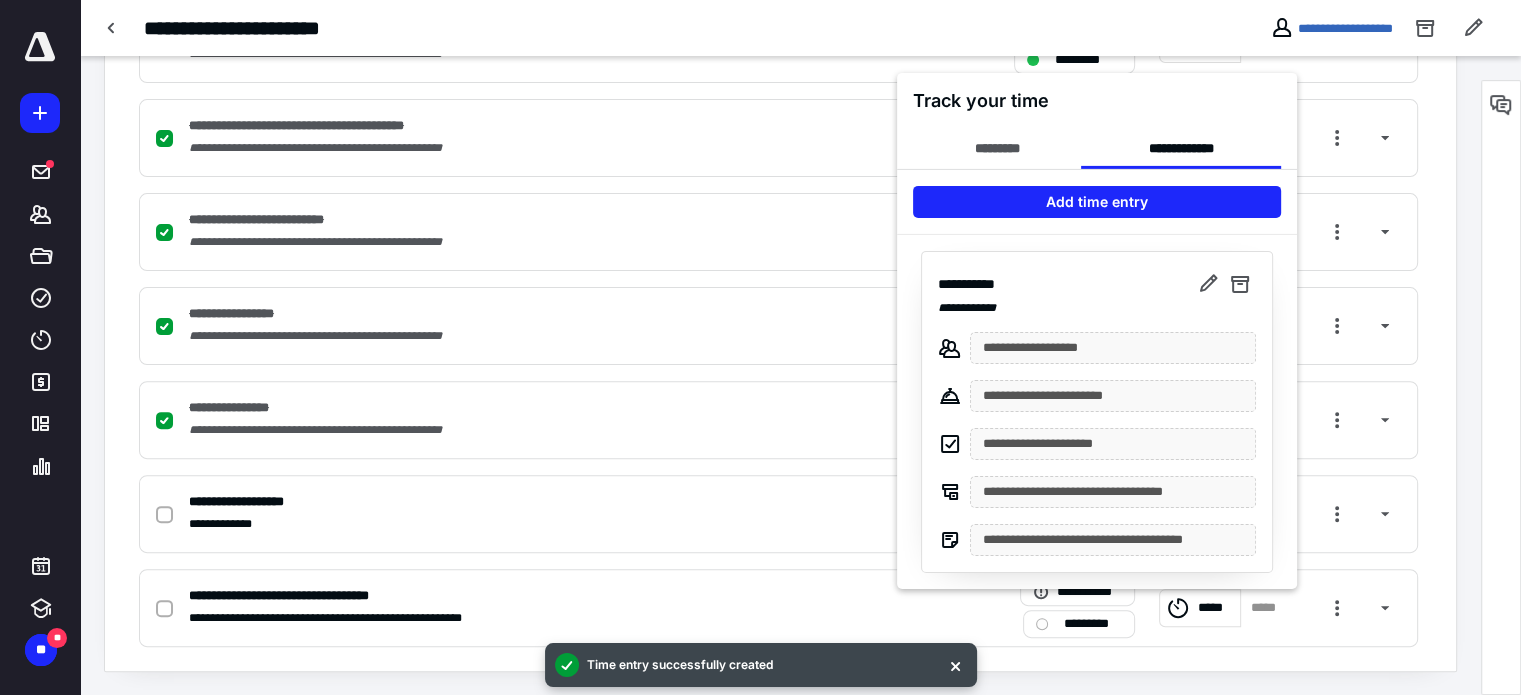 click at bounding box center (760, 347) 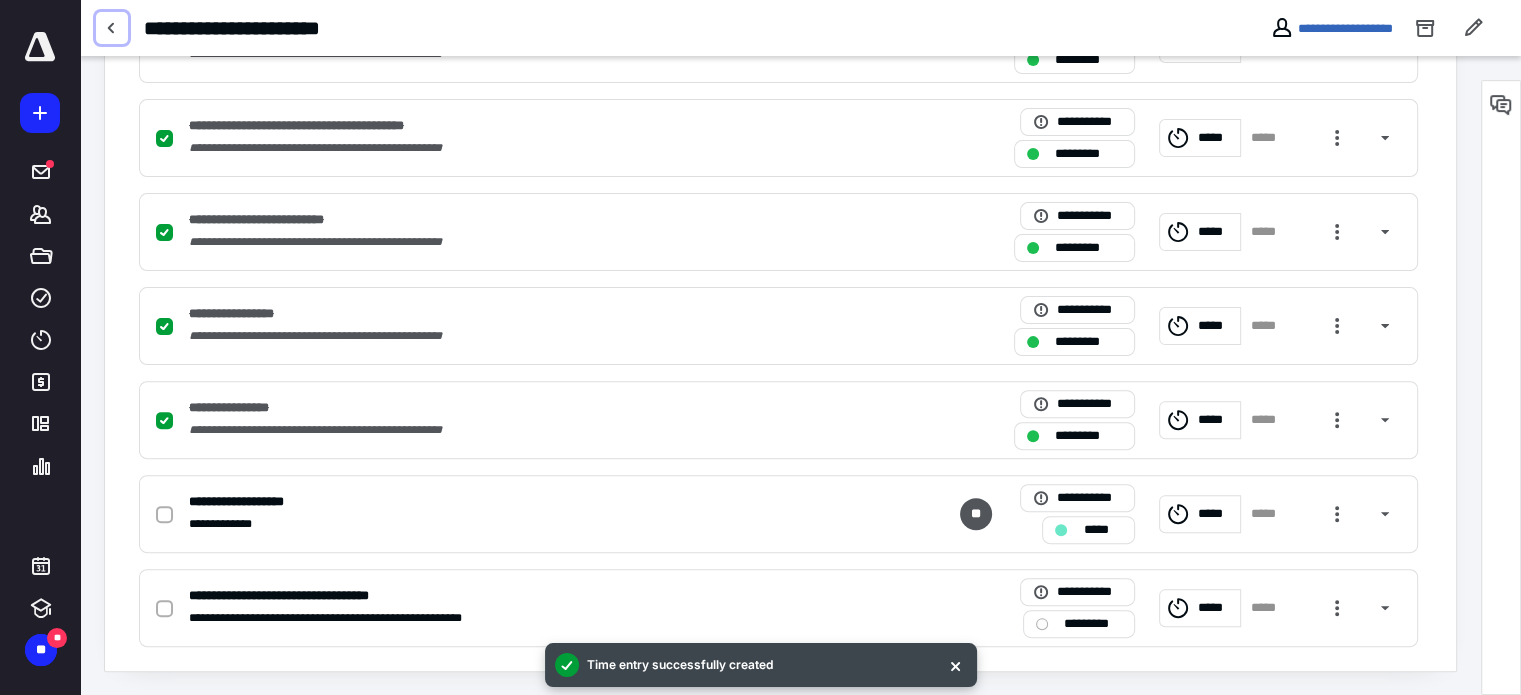 click at bounding box center (112, 28) 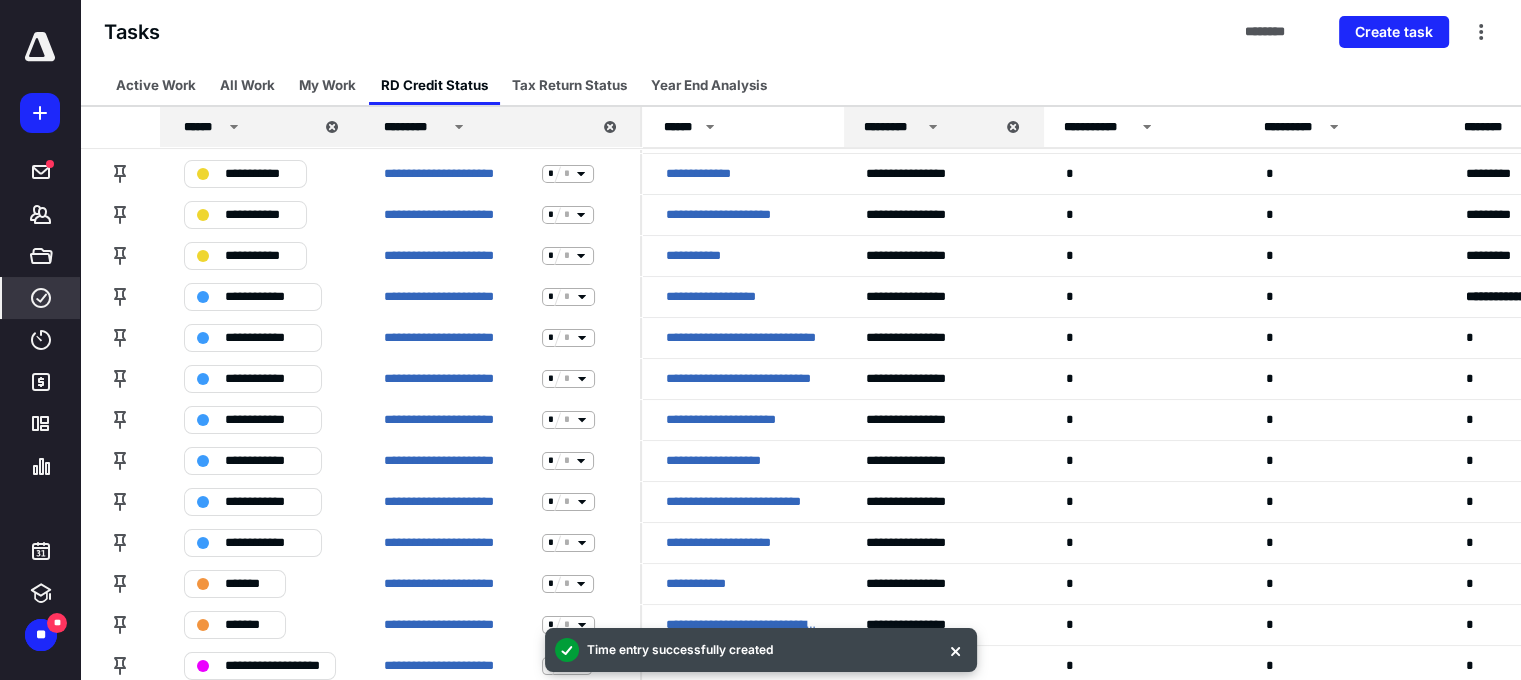 scroll, scrollTop: 195, scrollLeft: 0, axis: vertical 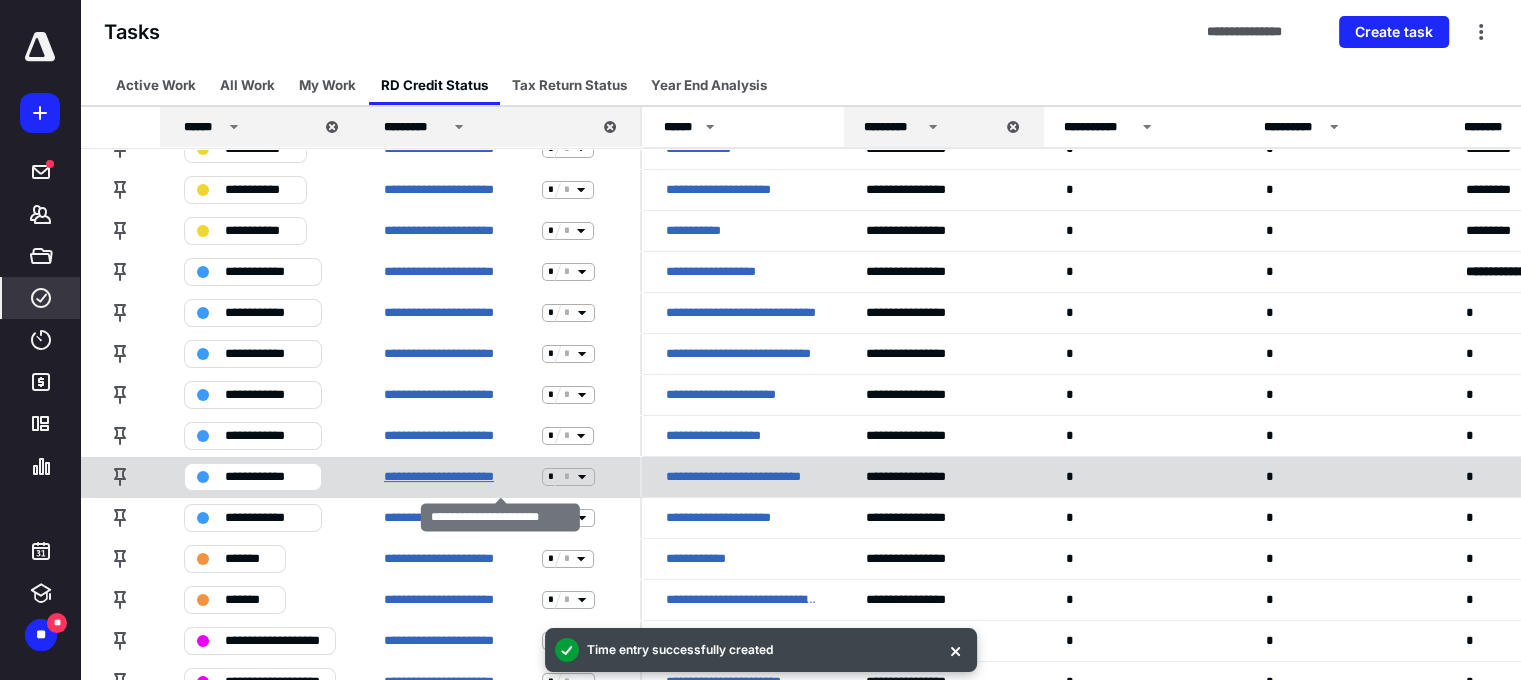 click on "**********" at bounding box center [459, 477] 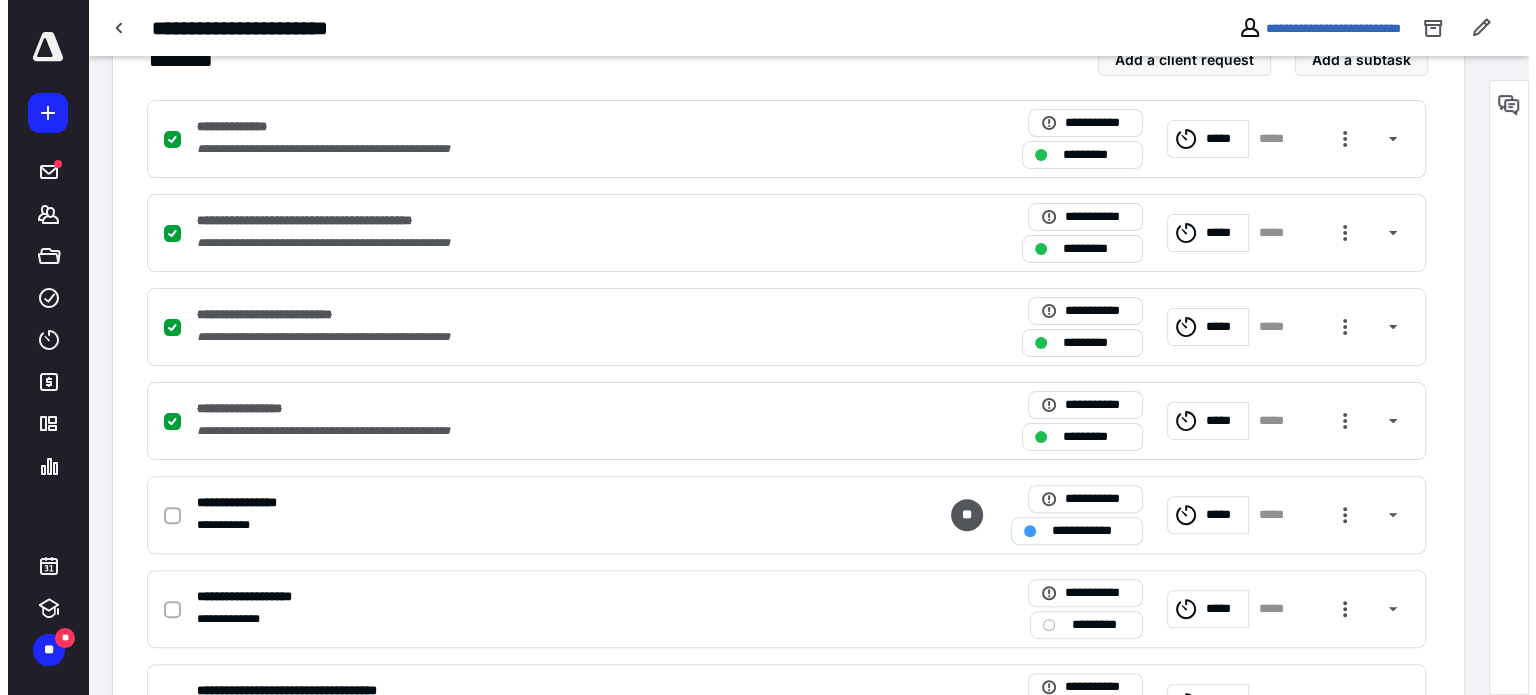 scroll, scrollTop: 573, scrollLeft: 0, axis: vertical 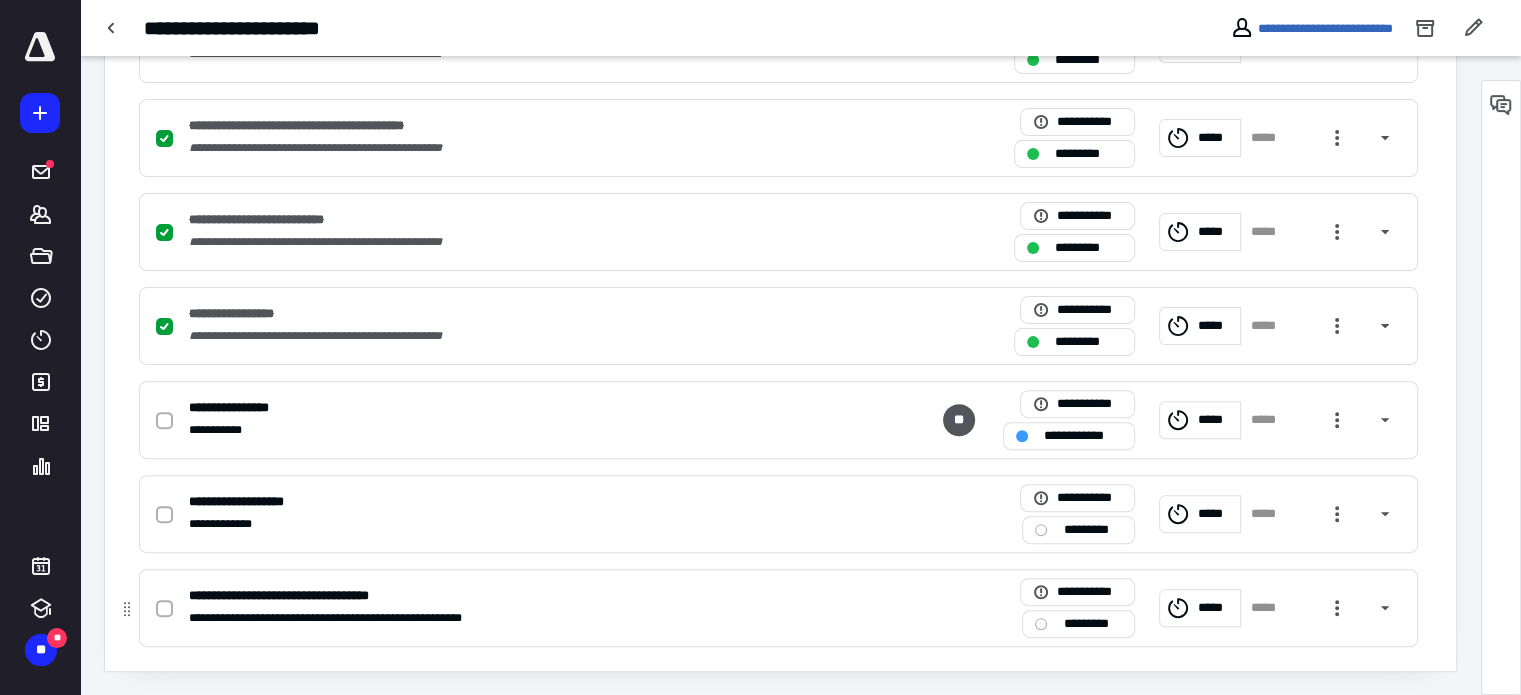 click on "*****" at bounding box center [1268, 608] 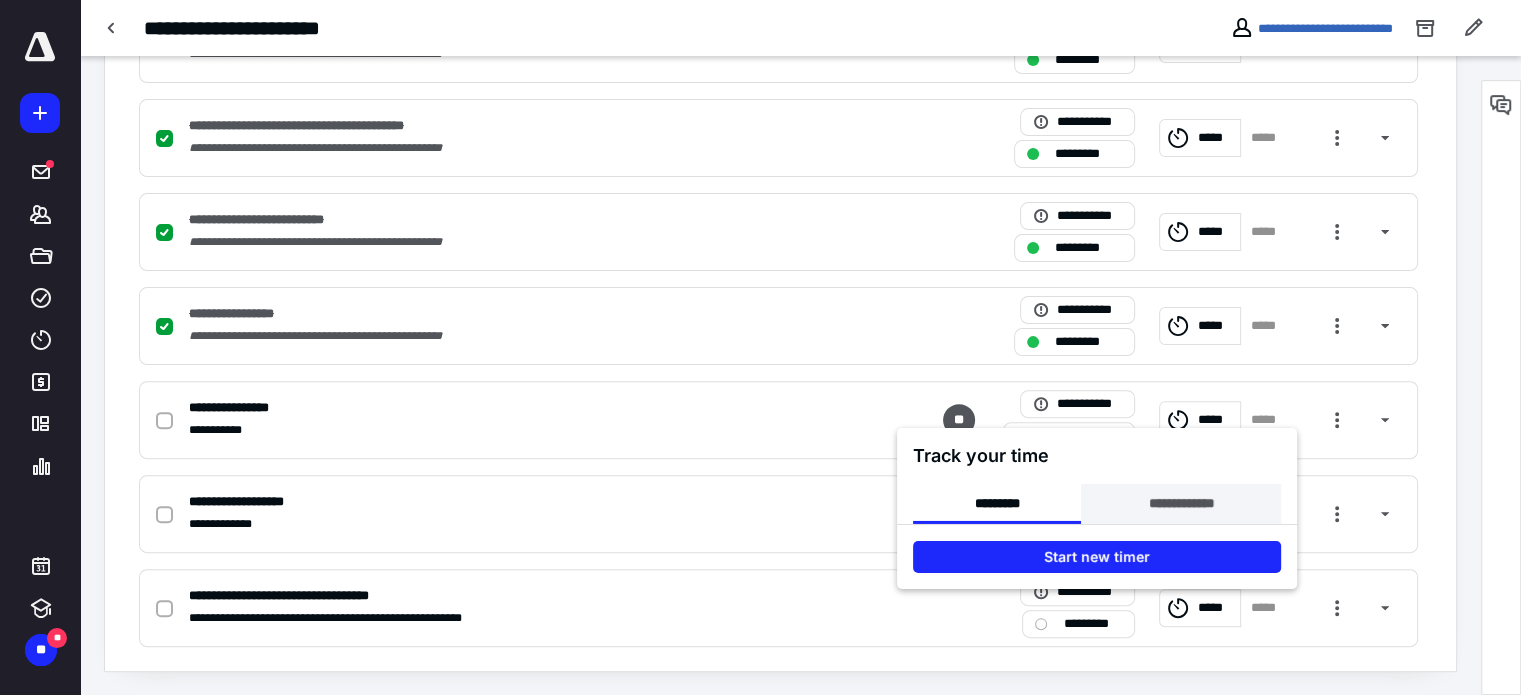 click on "**********" at bounding box center (1180, 503) 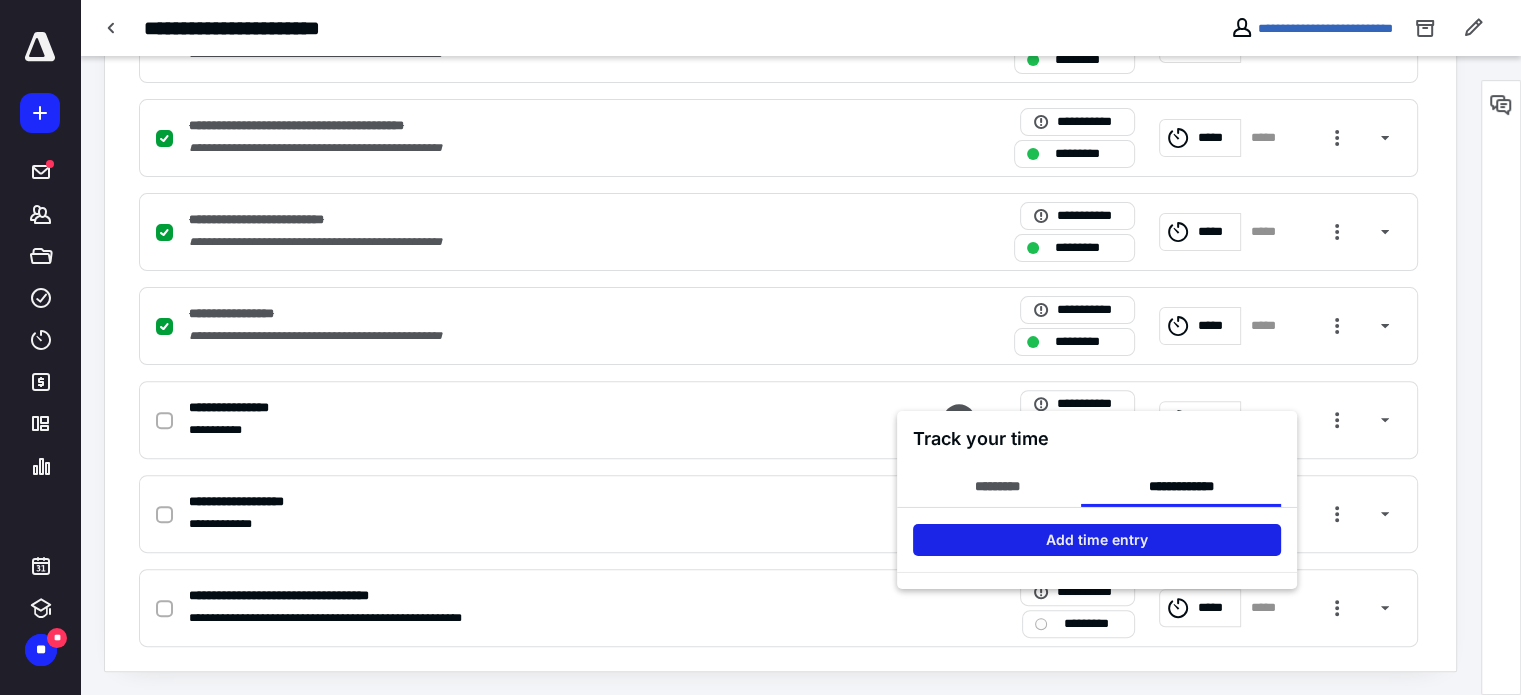 click on "Add time entry" at bounding box center [1097, 539] 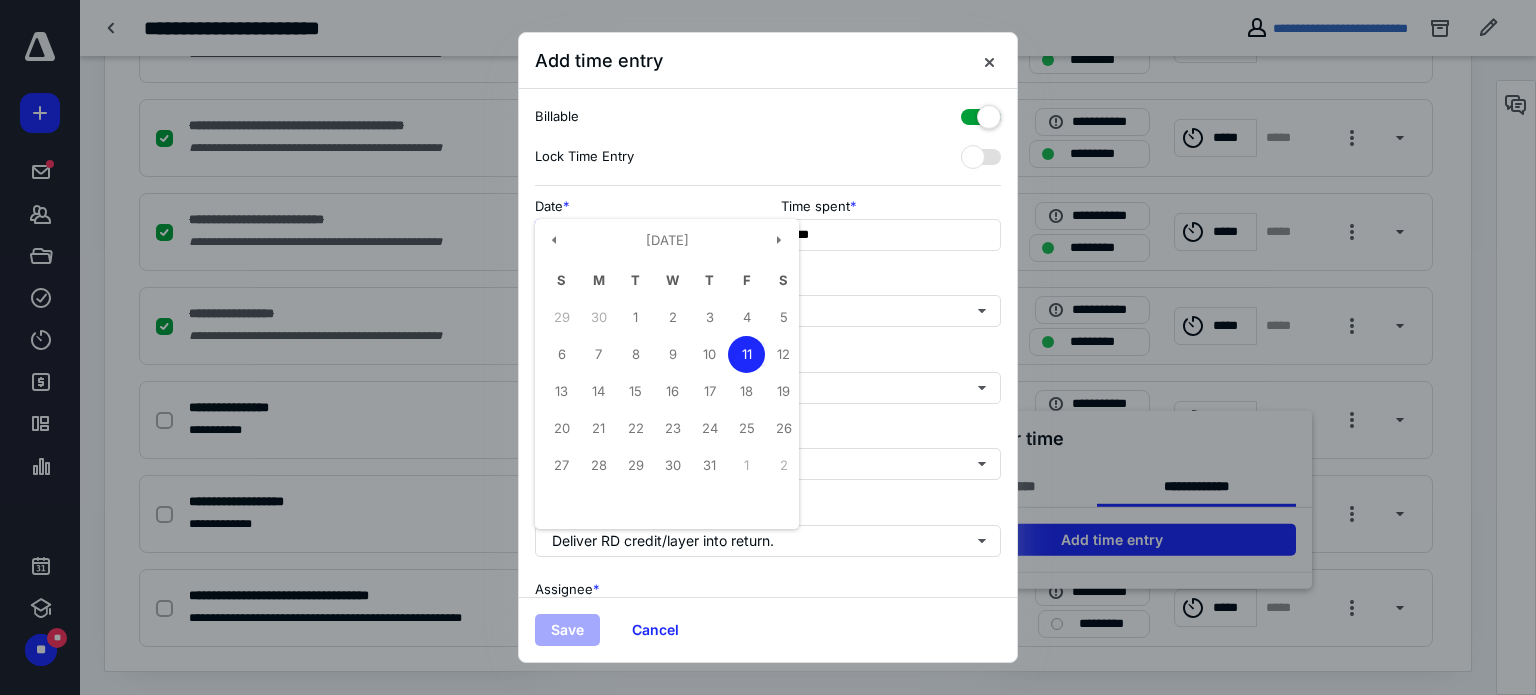 click on "**********" at bounding box center [645, 235] 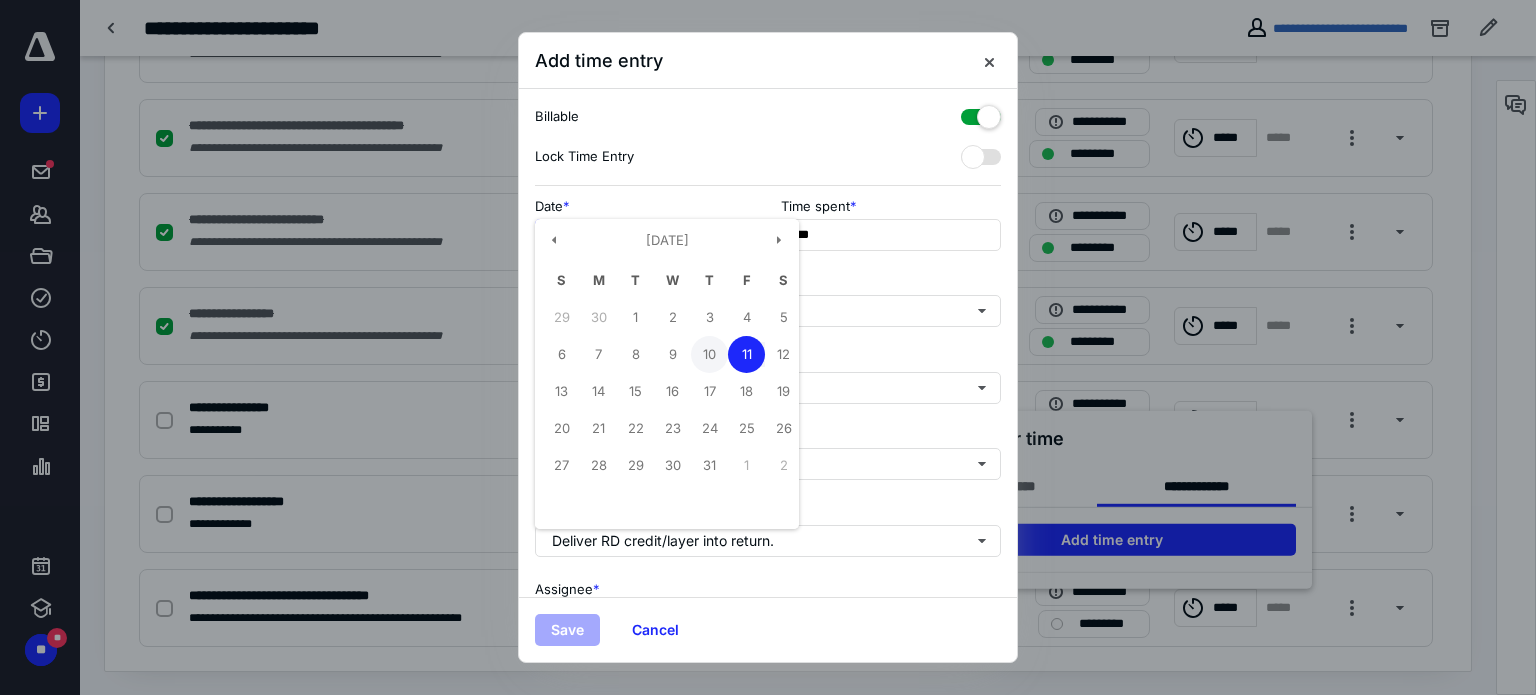 click on "10" at bounding box center (709, 354) 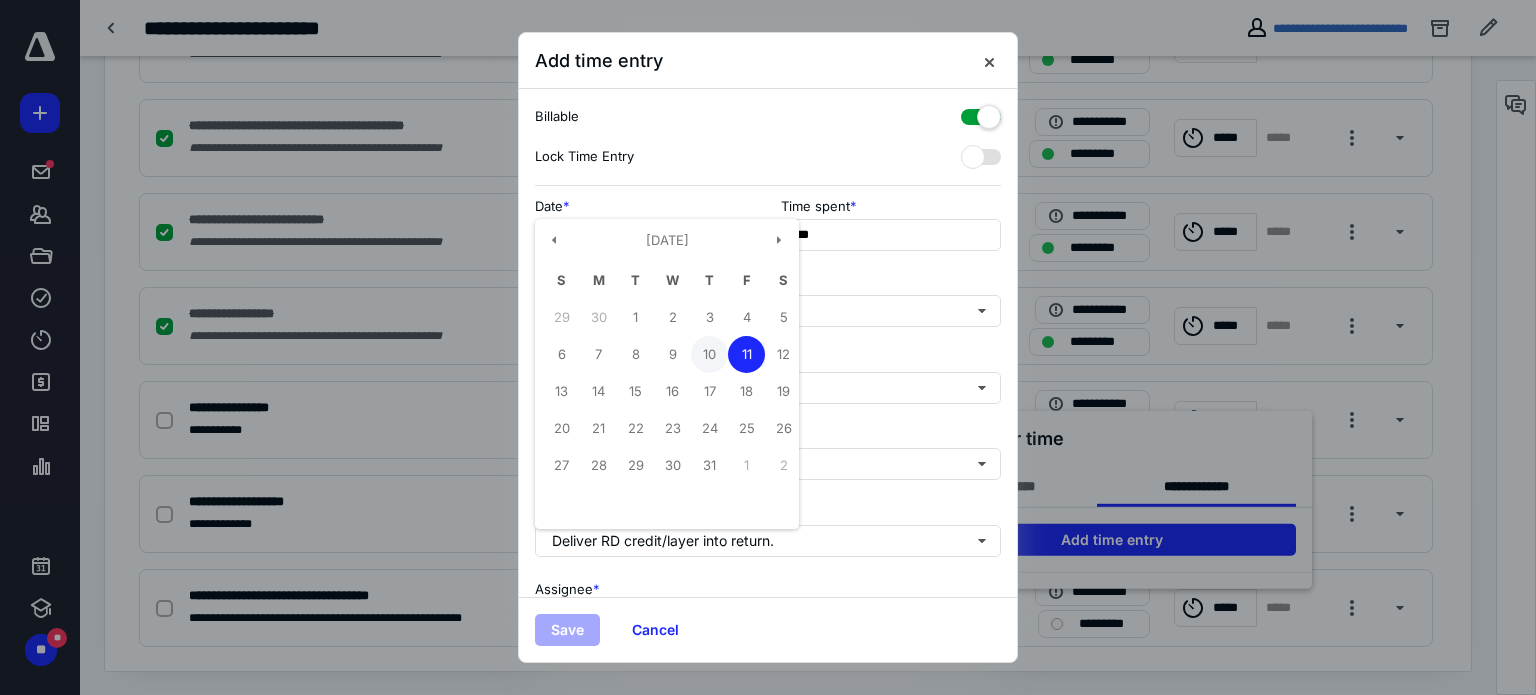 type on "**********" 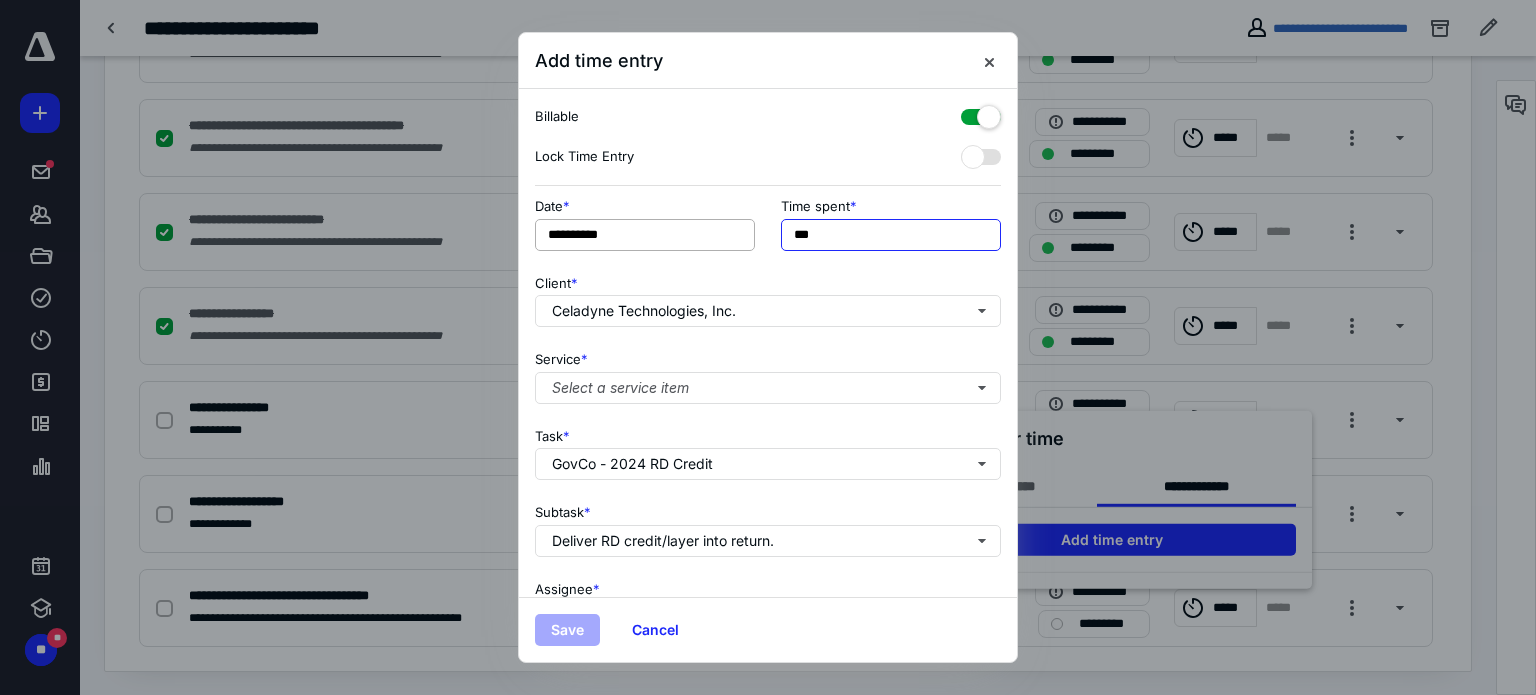 drag, startPoint x: 876, startPoint y: 247, endPoint x: 749, endPoint y: 229, distance: 128.26924 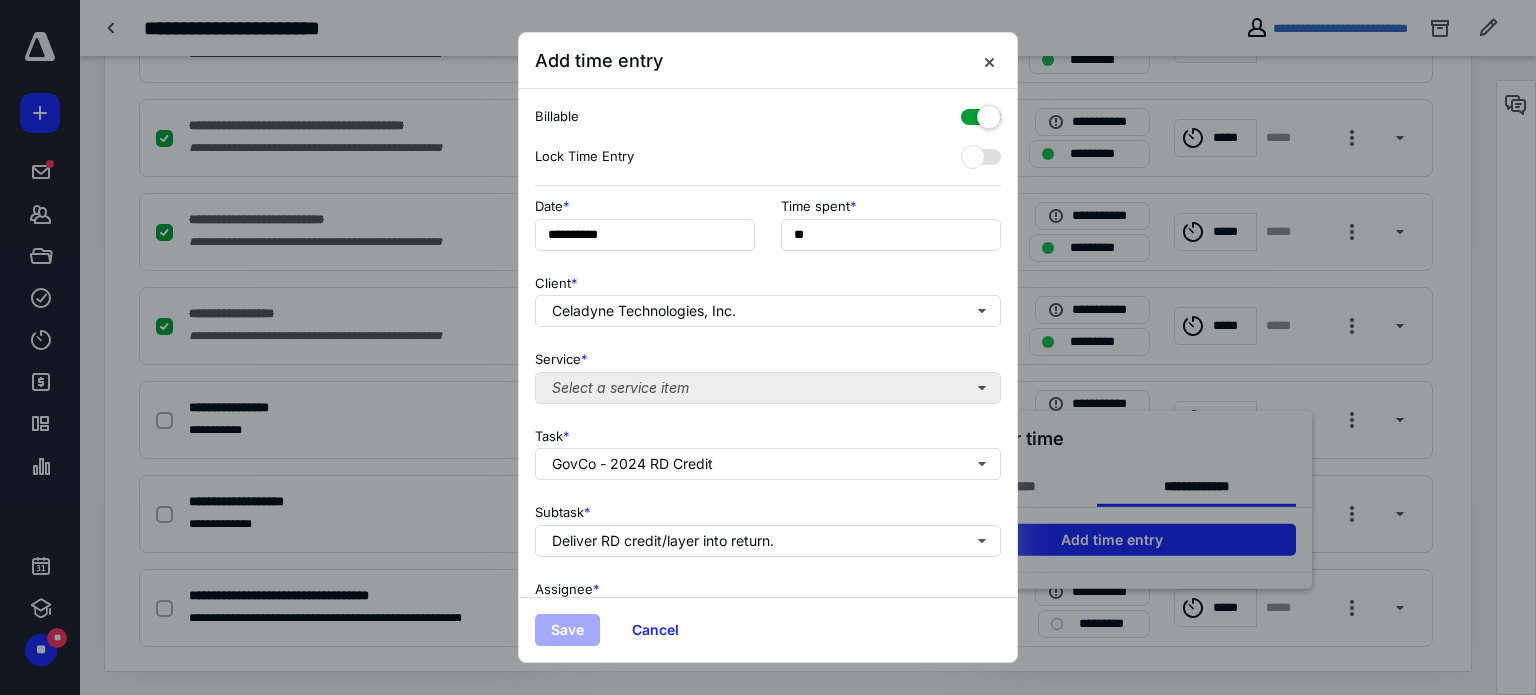 type on "**" 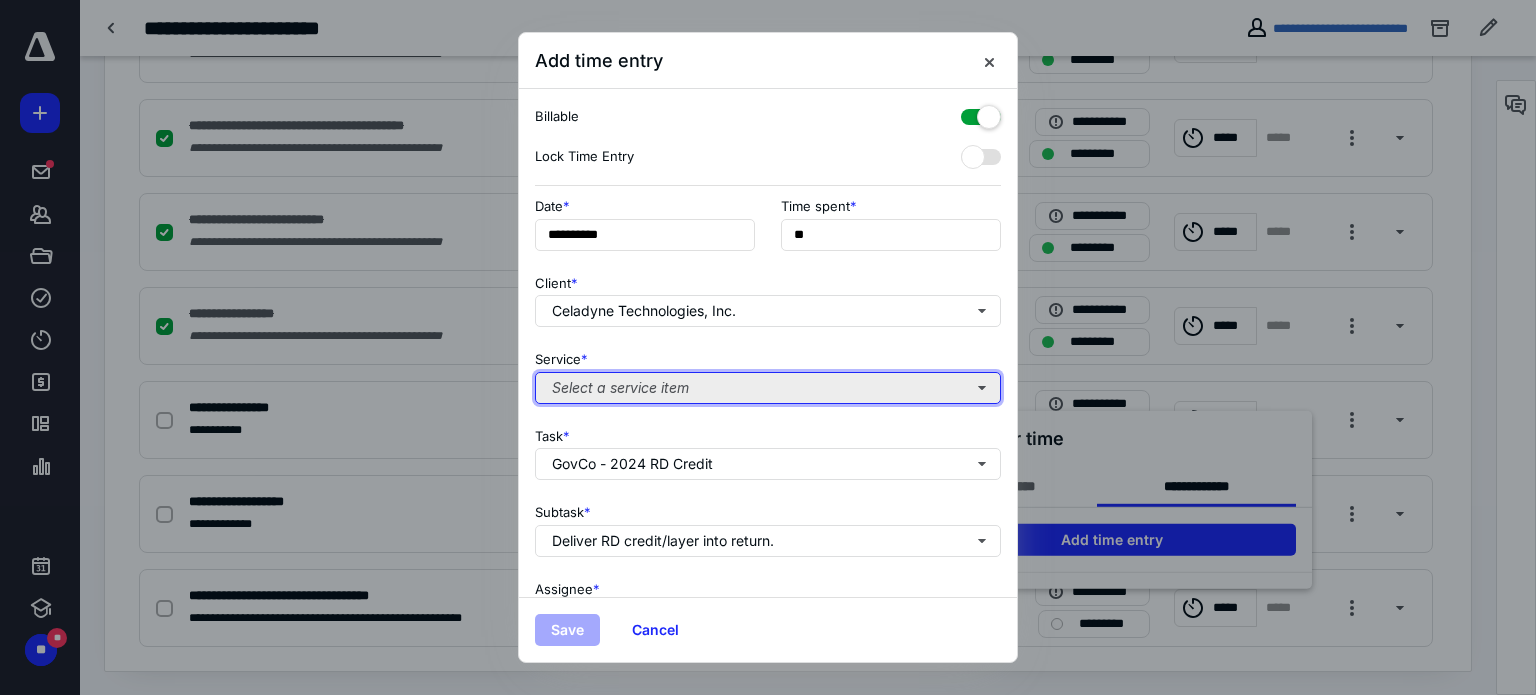click on "Select a service item" at bounding box center [768, 388] 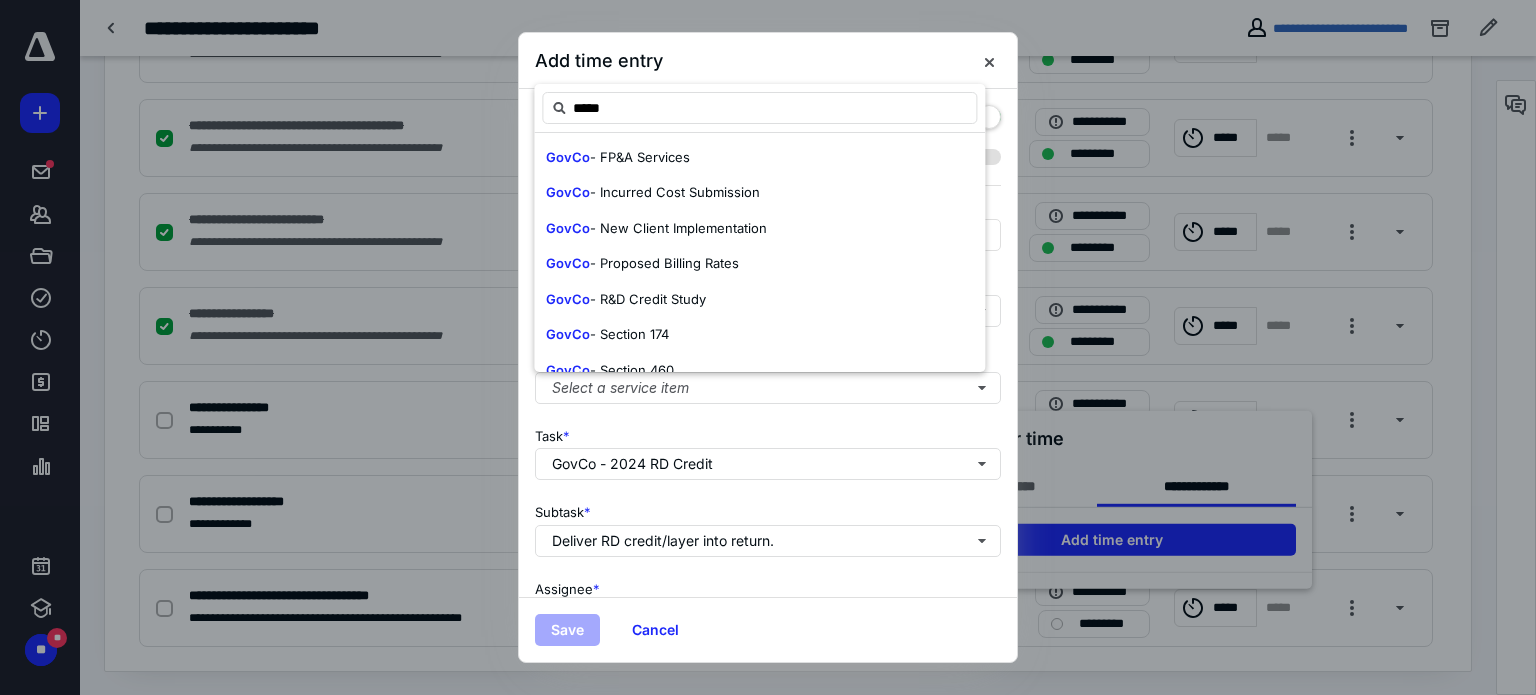 scroll, scrollTop: 468, scrollLeft: 0, axis: vertical 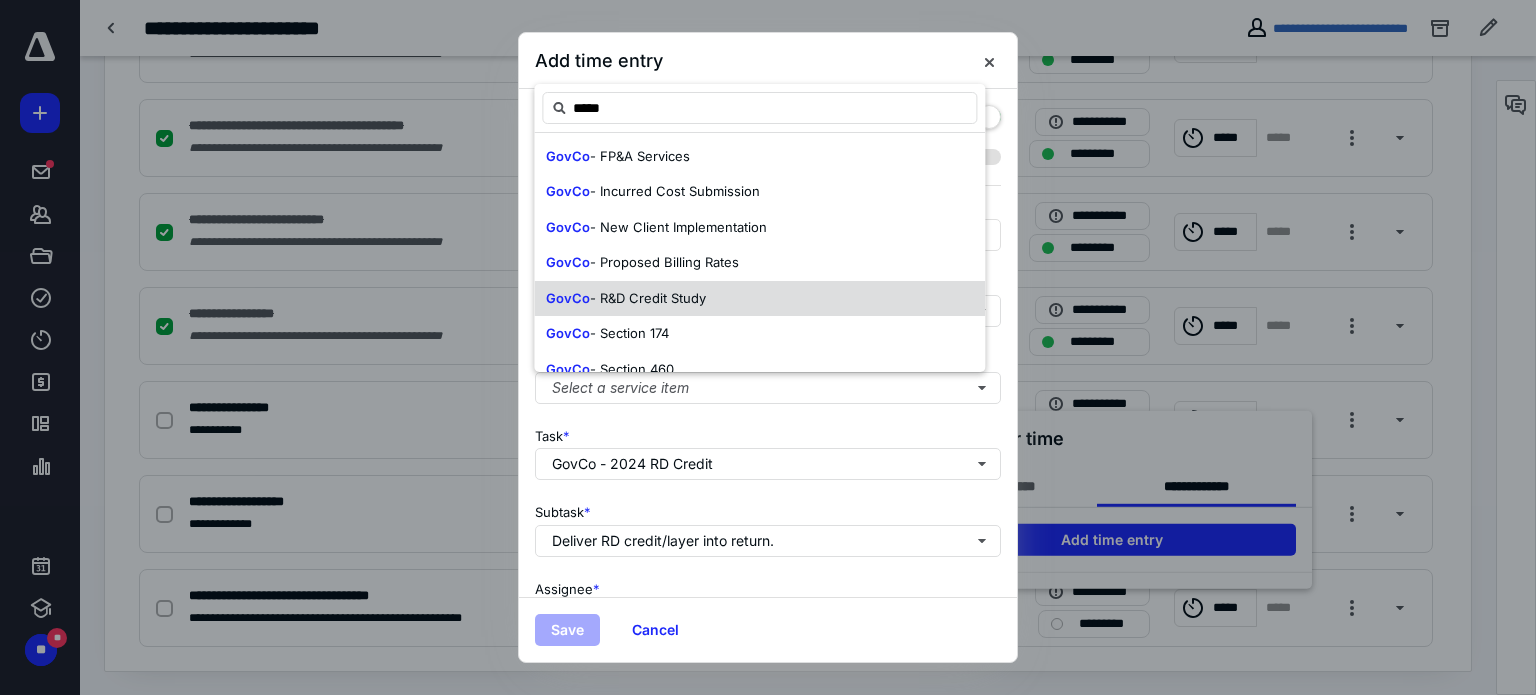 click on "GovCo  - R&D Credit Study" at bounding box center [759, 299] 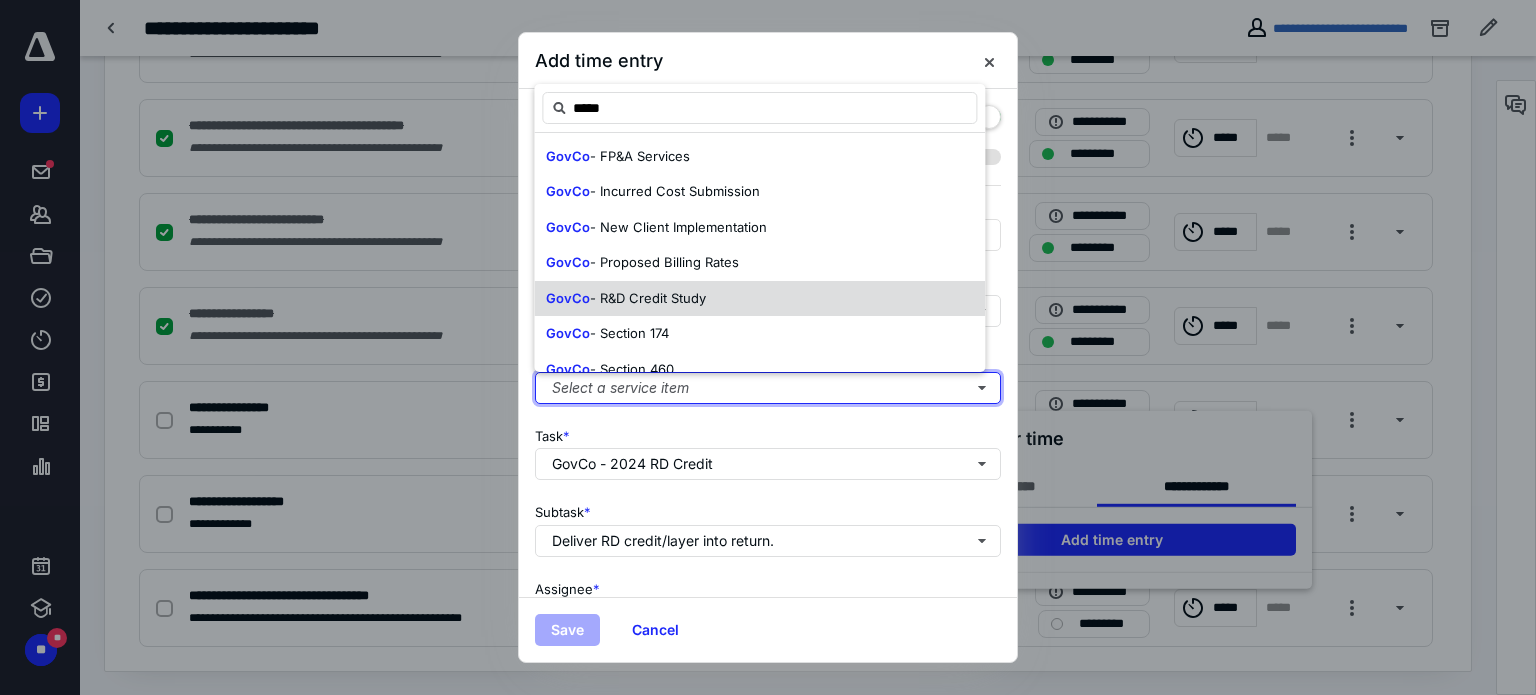 type 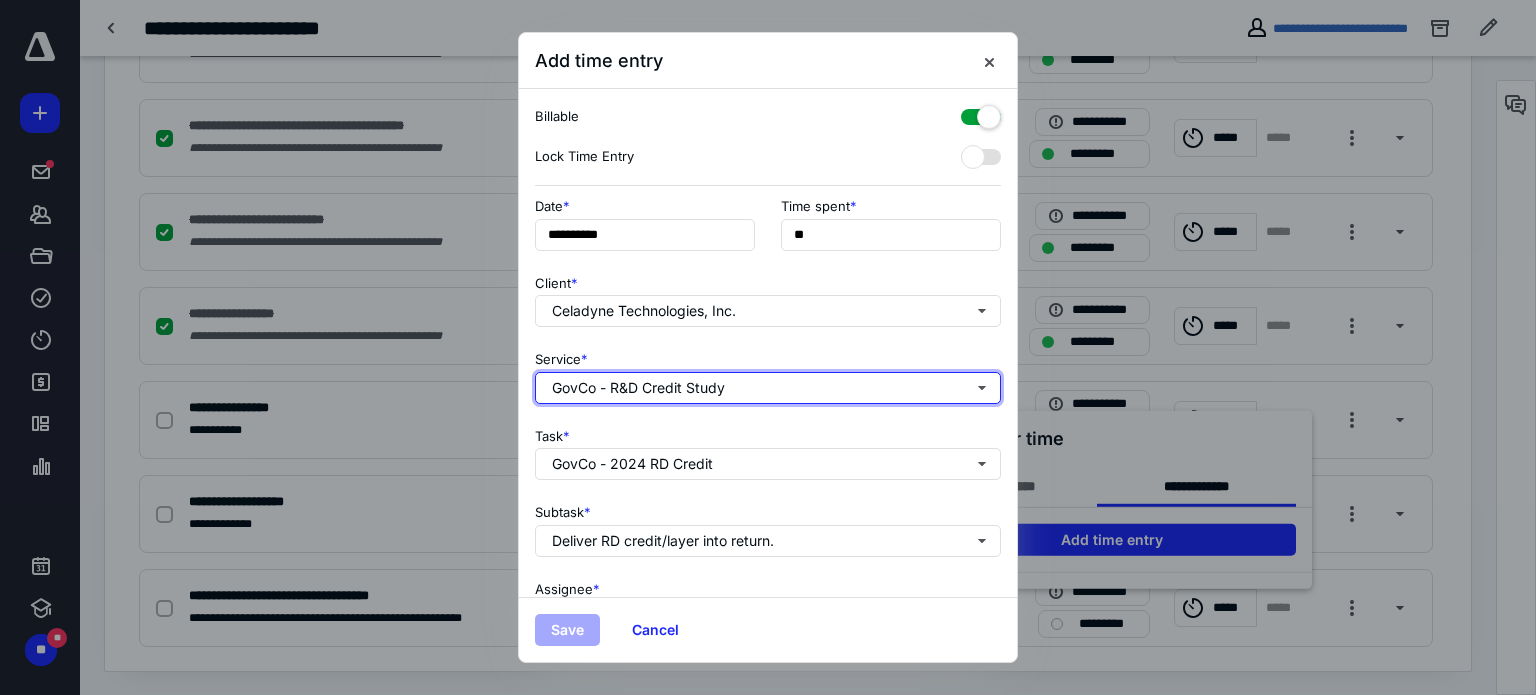scroll, scrollTop: 0, scrollLeft: 0, axis: both 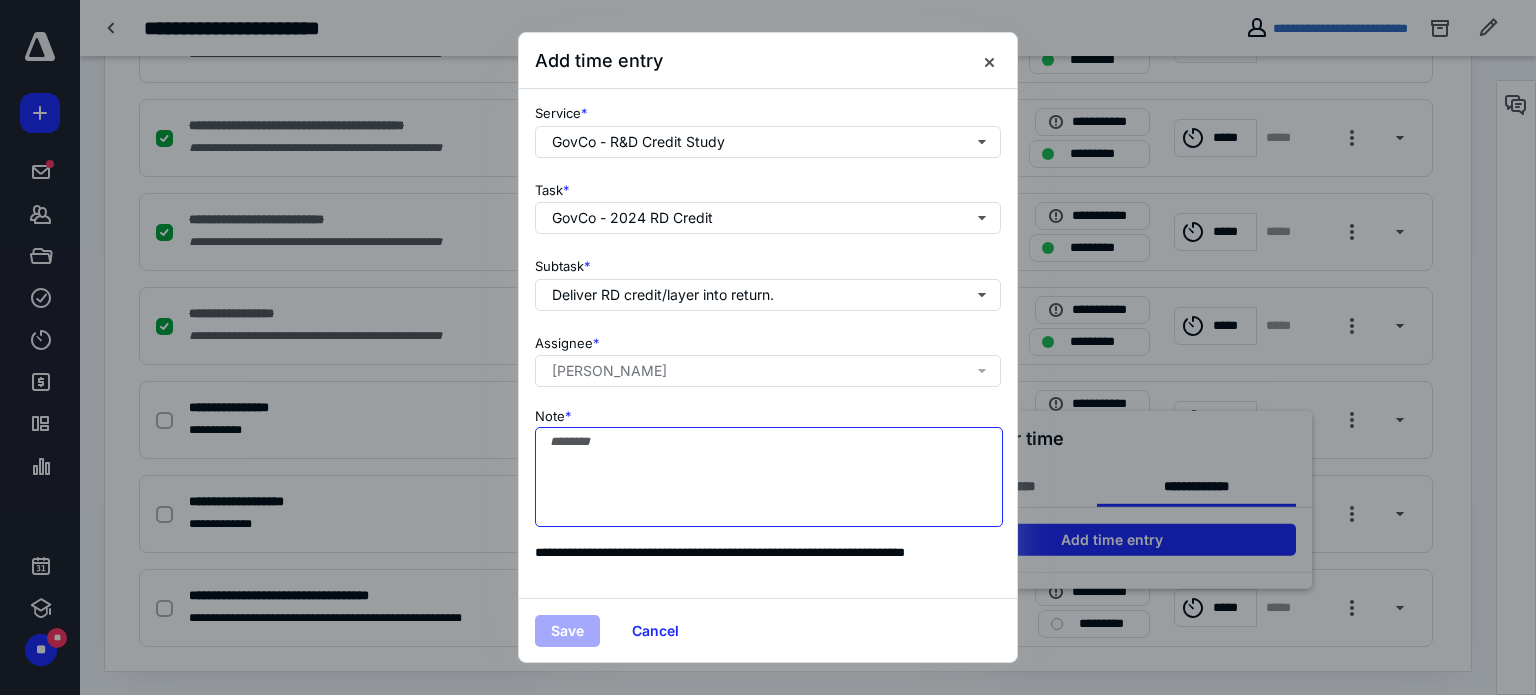 click on "Note *" at bounding box center [769, 477] 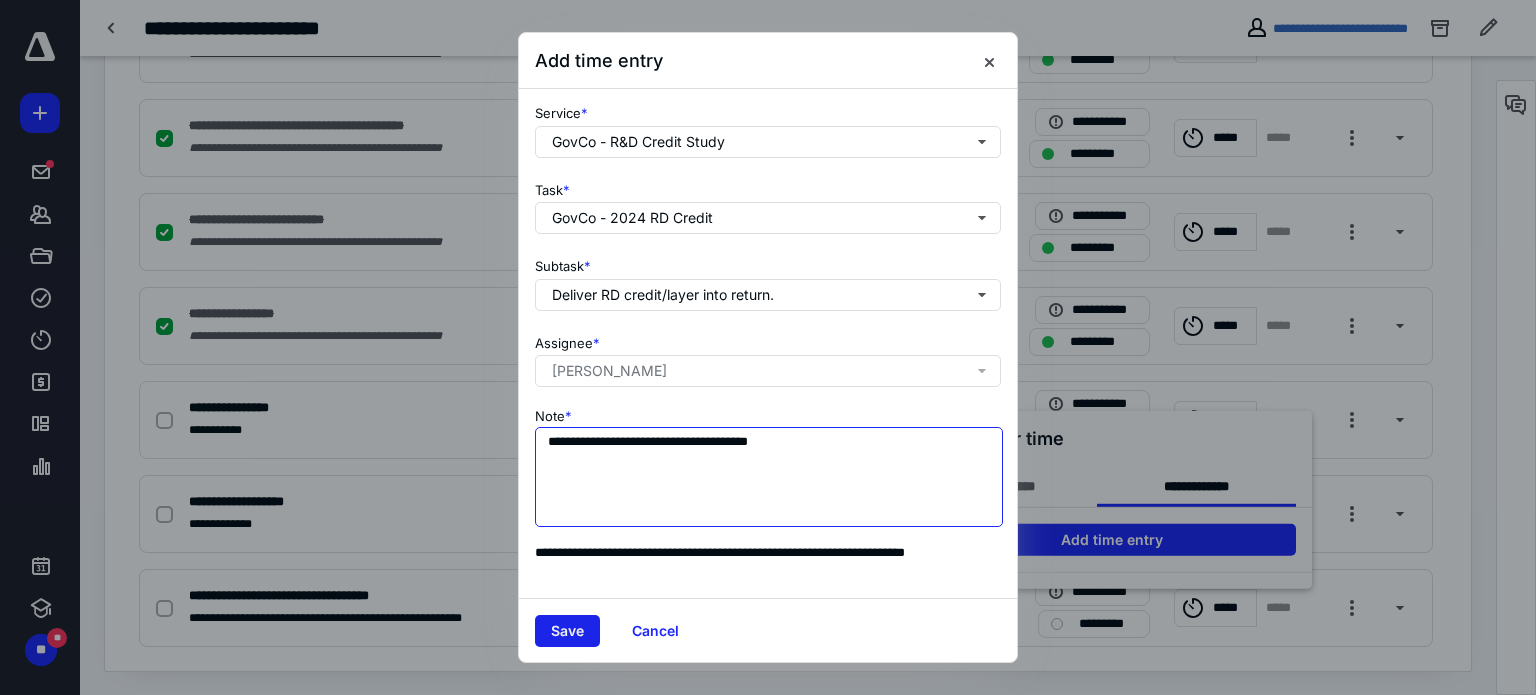 type on "**********" 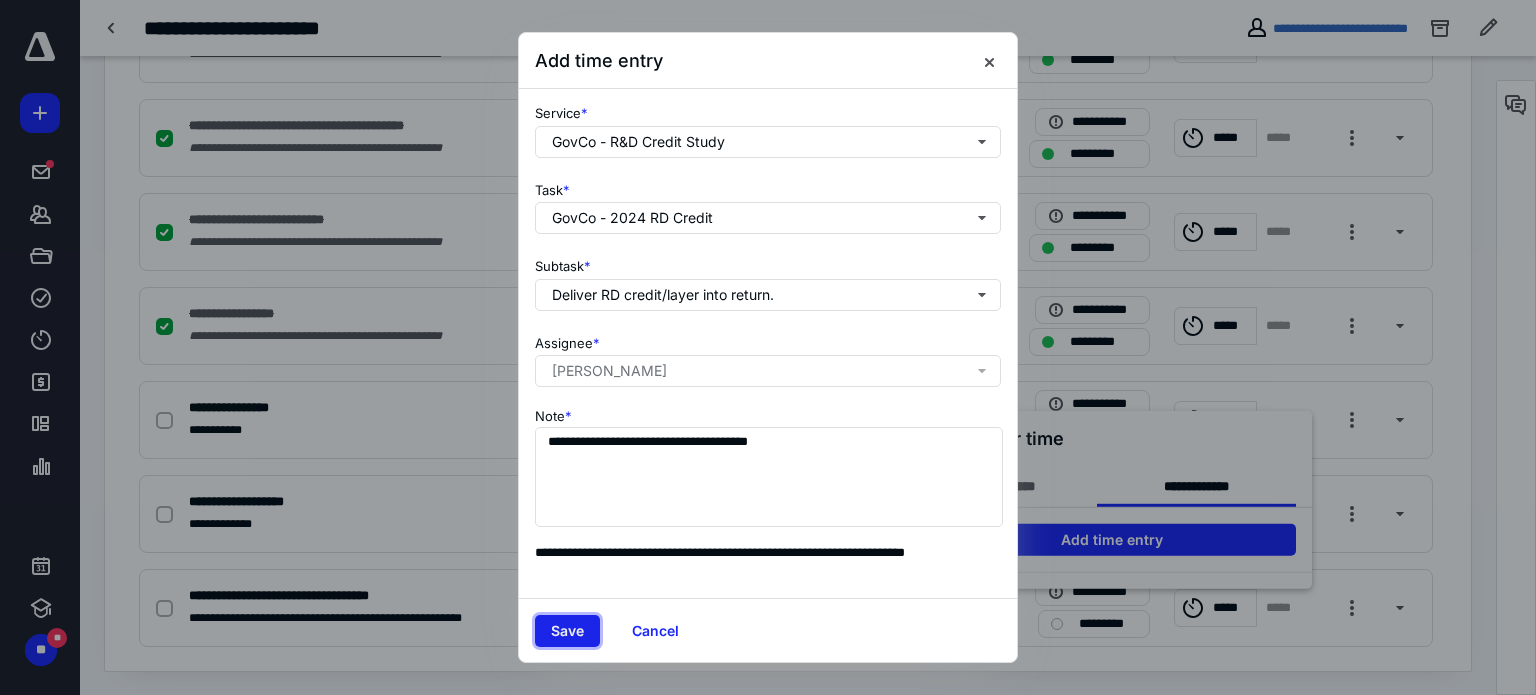 click on "Save" at bounding box center [567, 631] 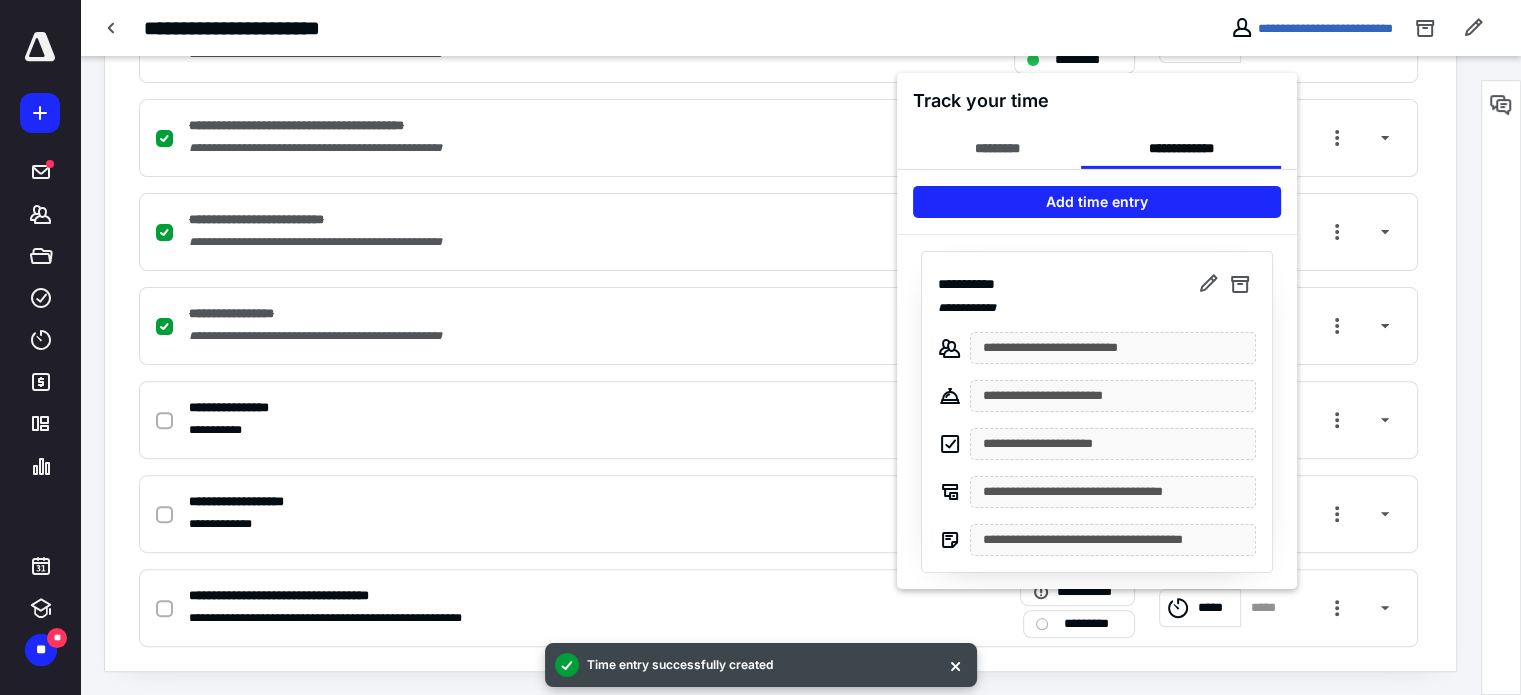 click at bounding box center (760, 347) 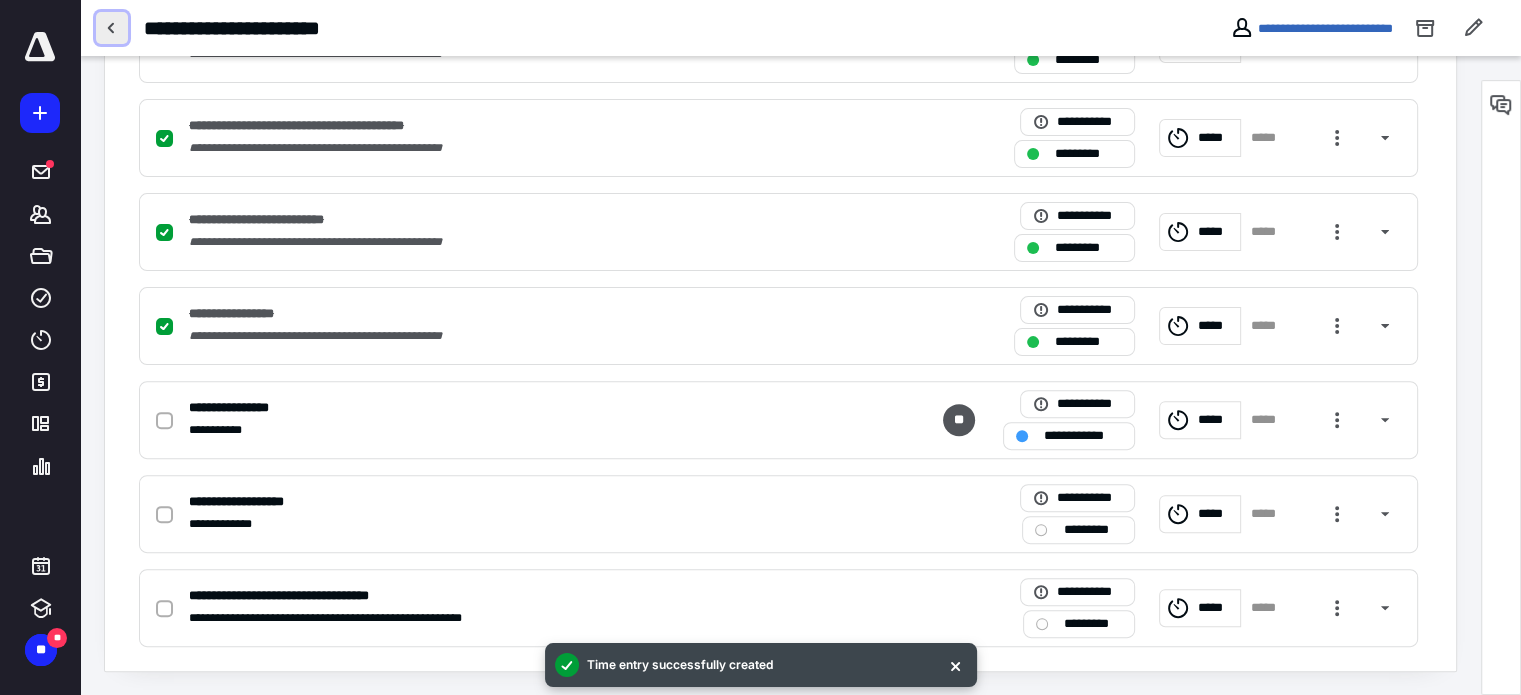 click at bounding box center [112, 28] 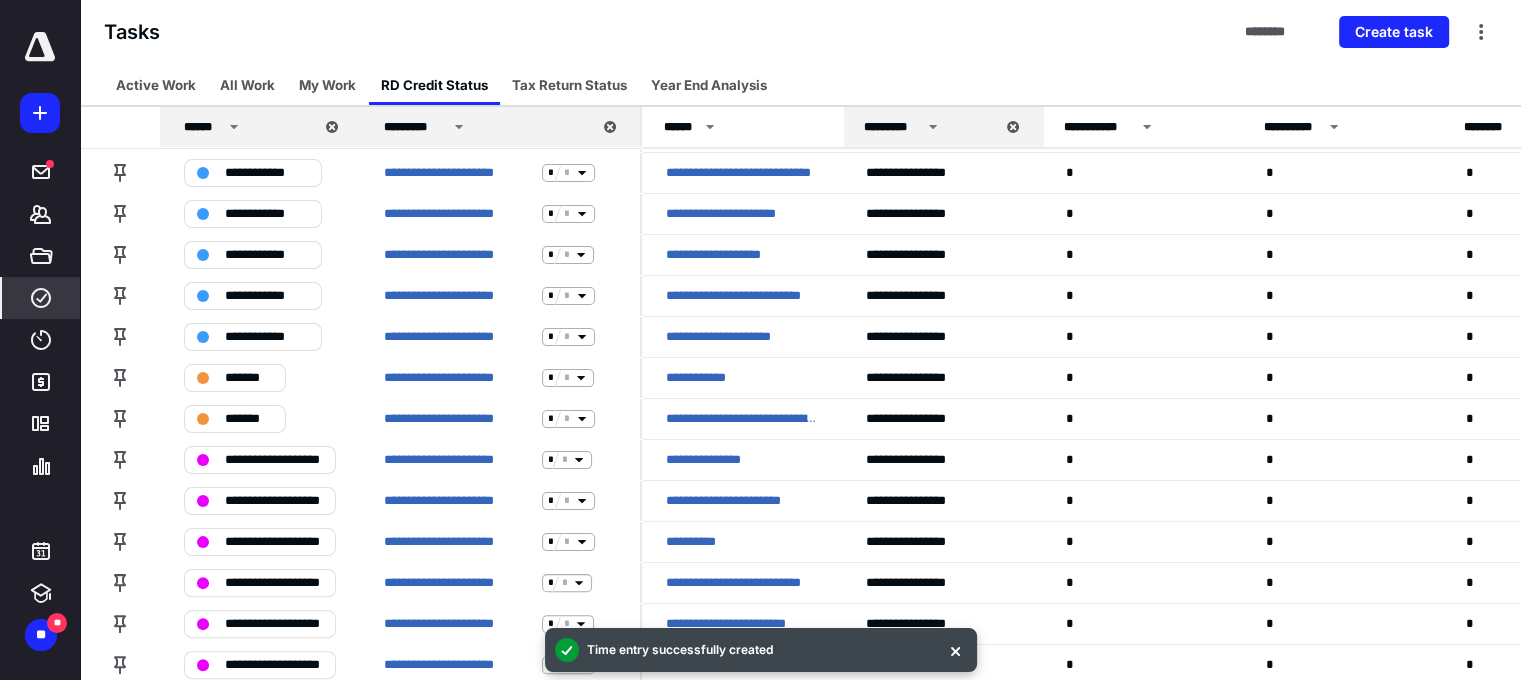 scroll, scrollTop: 390, scrollLeft: 0, axis: vertical 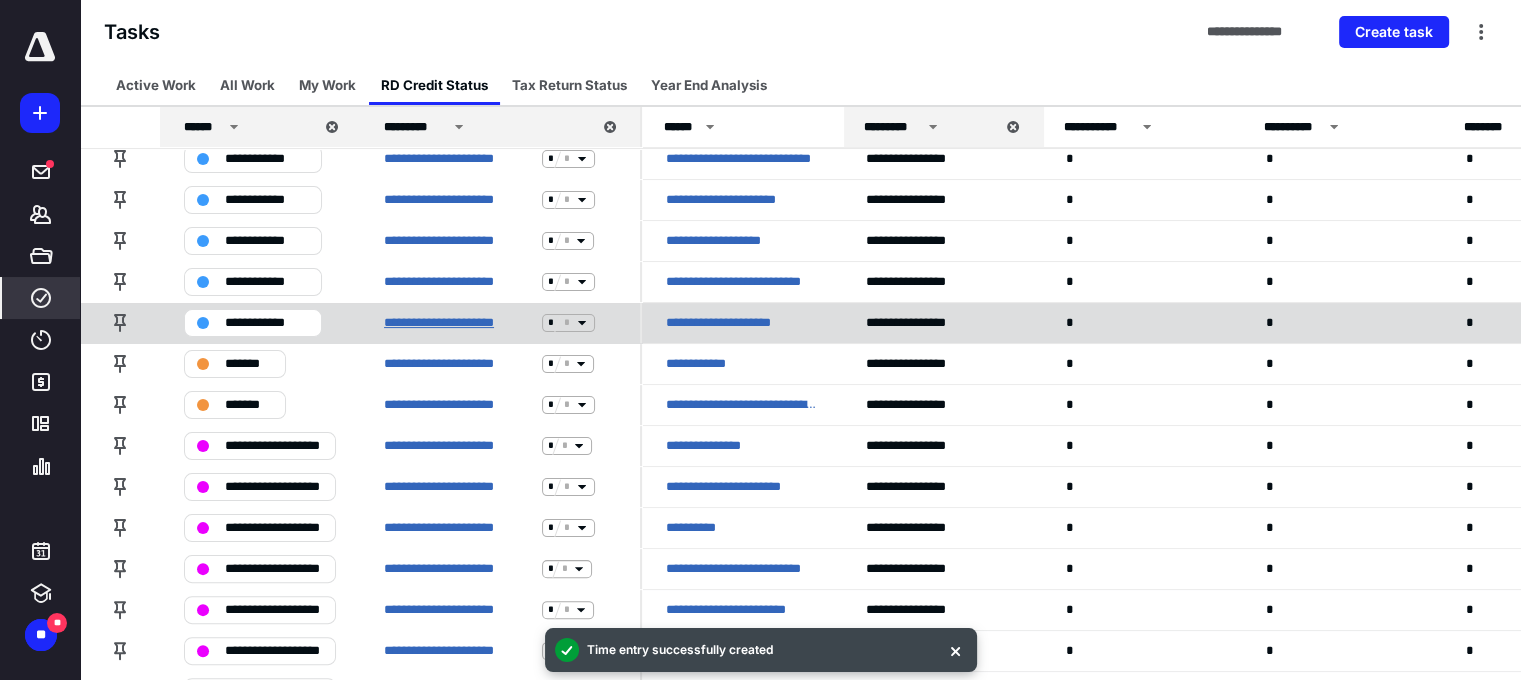 click on "**********" at bounding box center [459, 323] 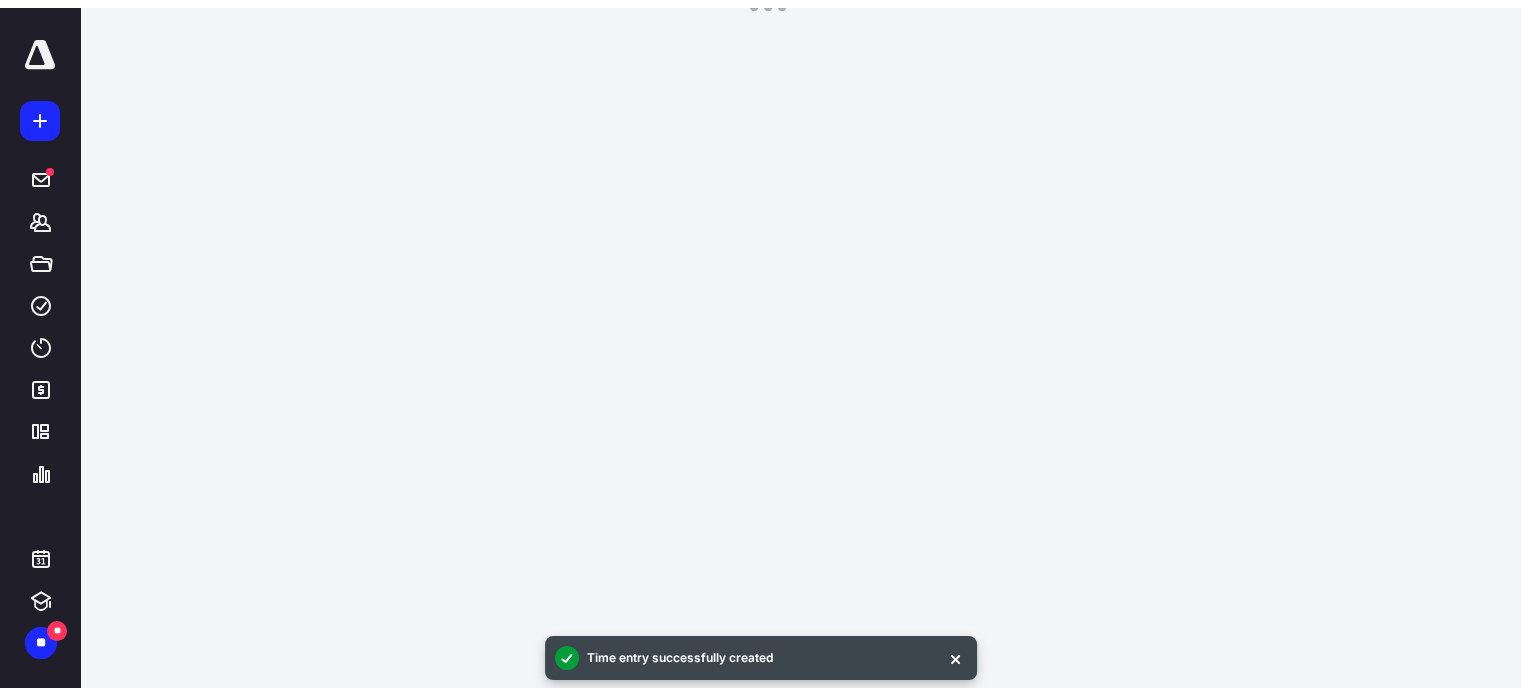 scroll, scrollTop: 0, scrollLeft: 0, axis: both 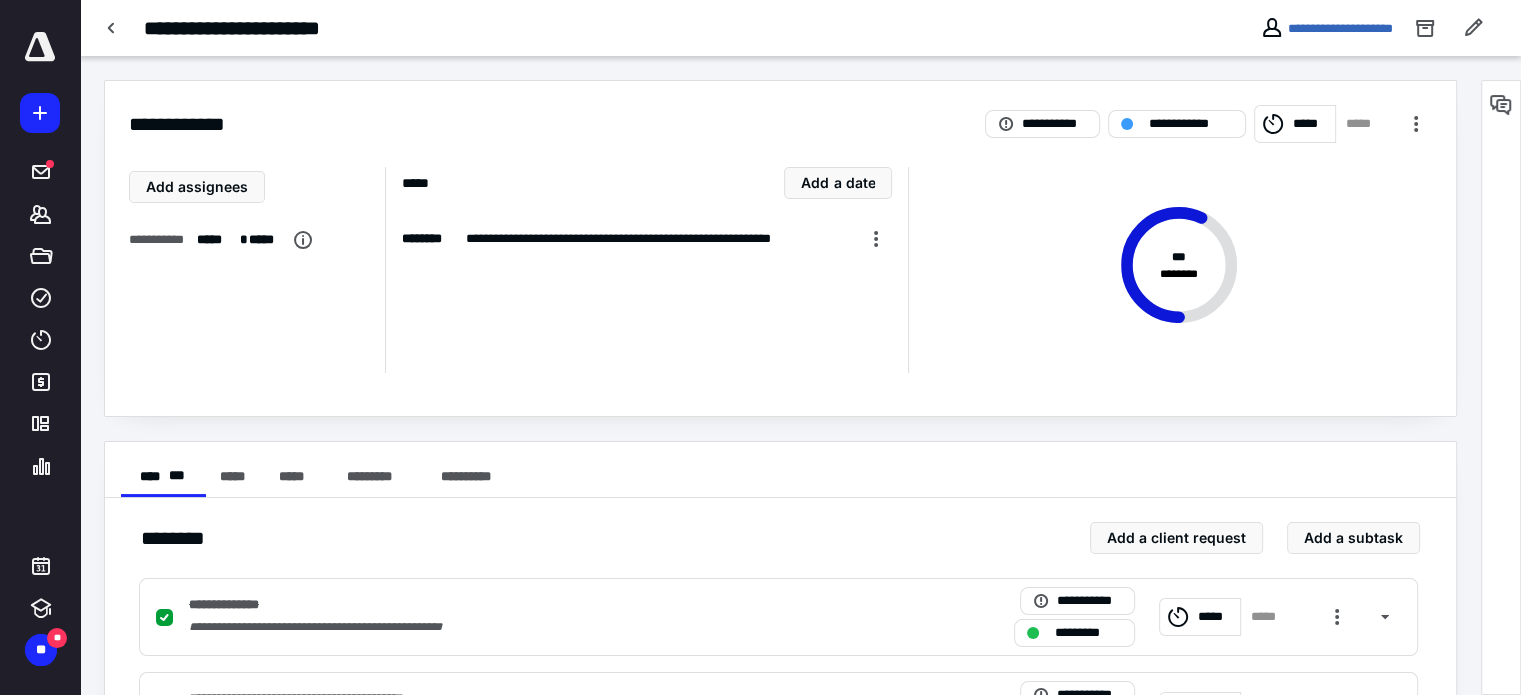 click on "**********" at bounding box center (780, 470) 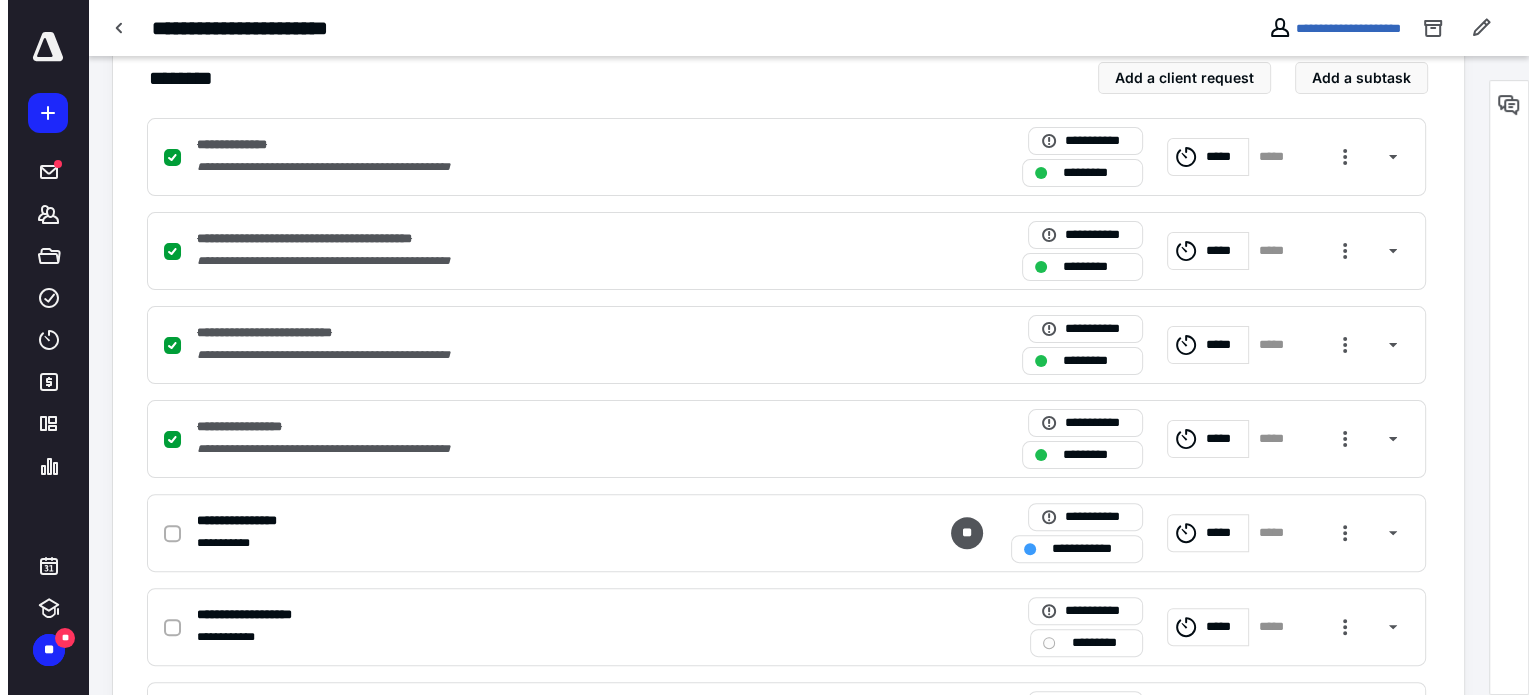 scroll, scrollTop: 573, scrollLeft: 0, axis: vertical 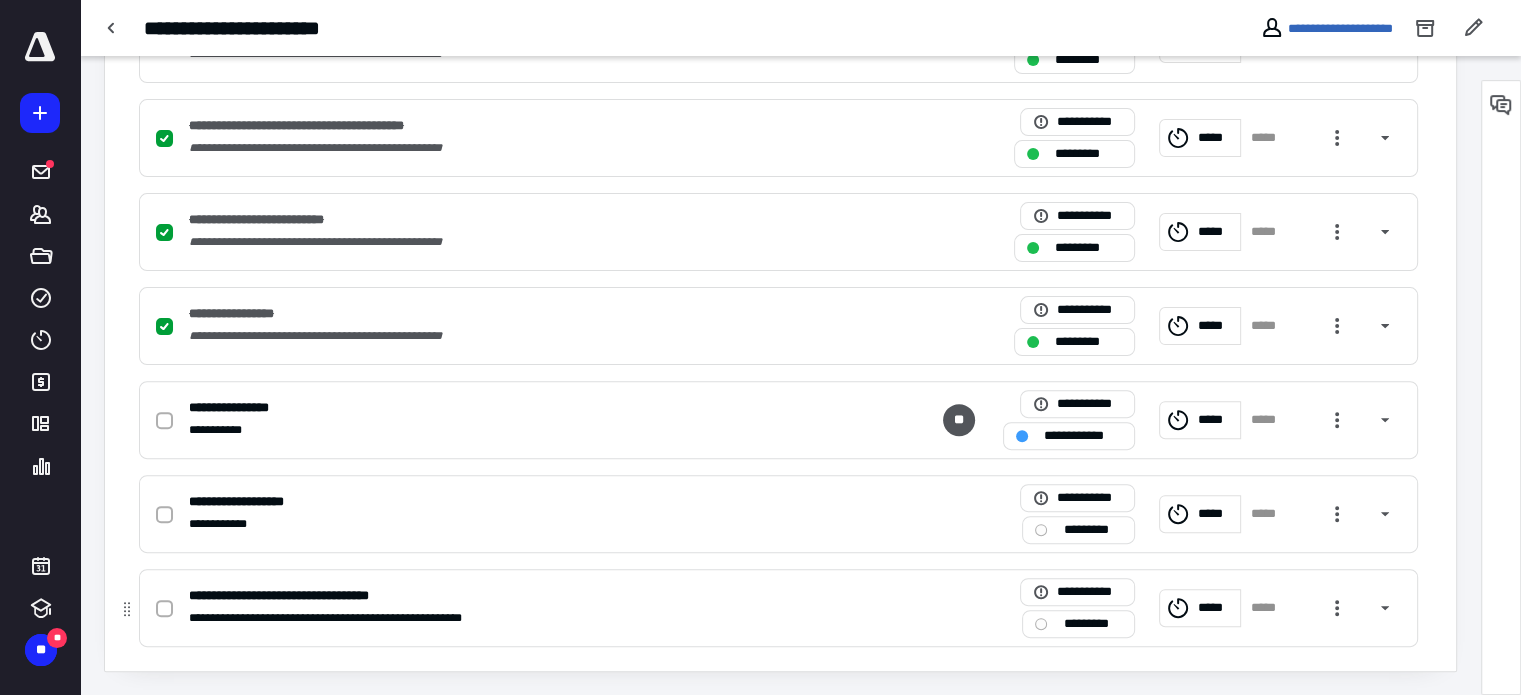click on "*****" at bounding box center (1268, 608) 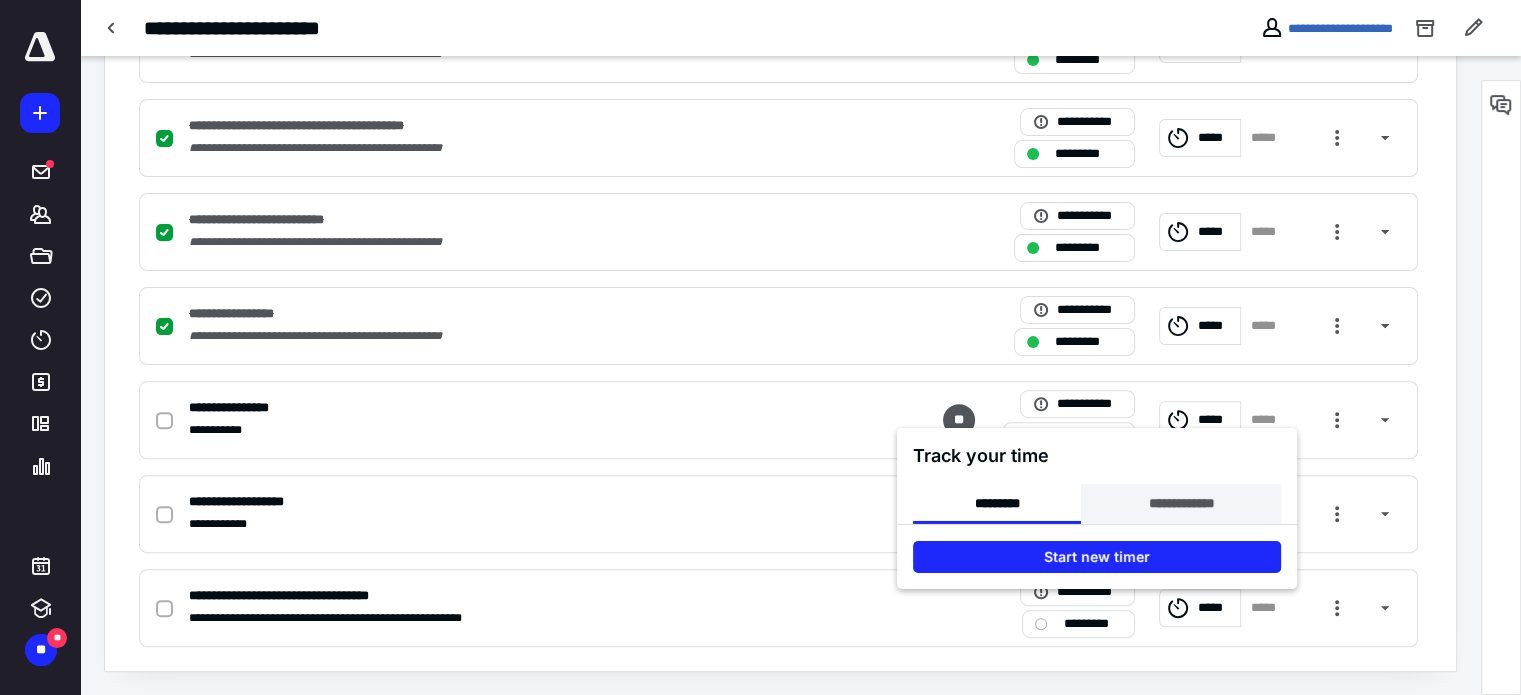 click on "**********" at bounding box center (1180, 503) 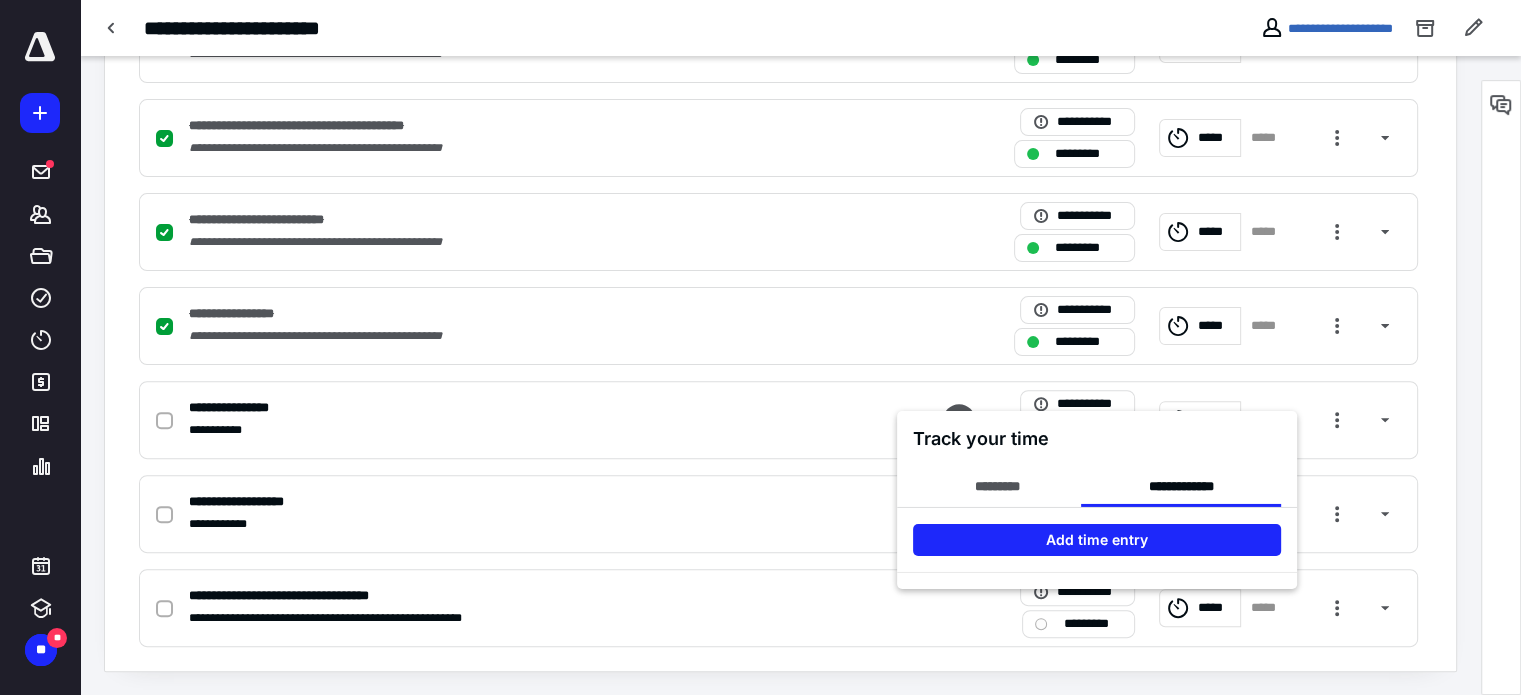 drag, startPoint x: 1104, startPoint y: 505, endPoint x: 1117, endPoint y: 522, distance: 21.400934 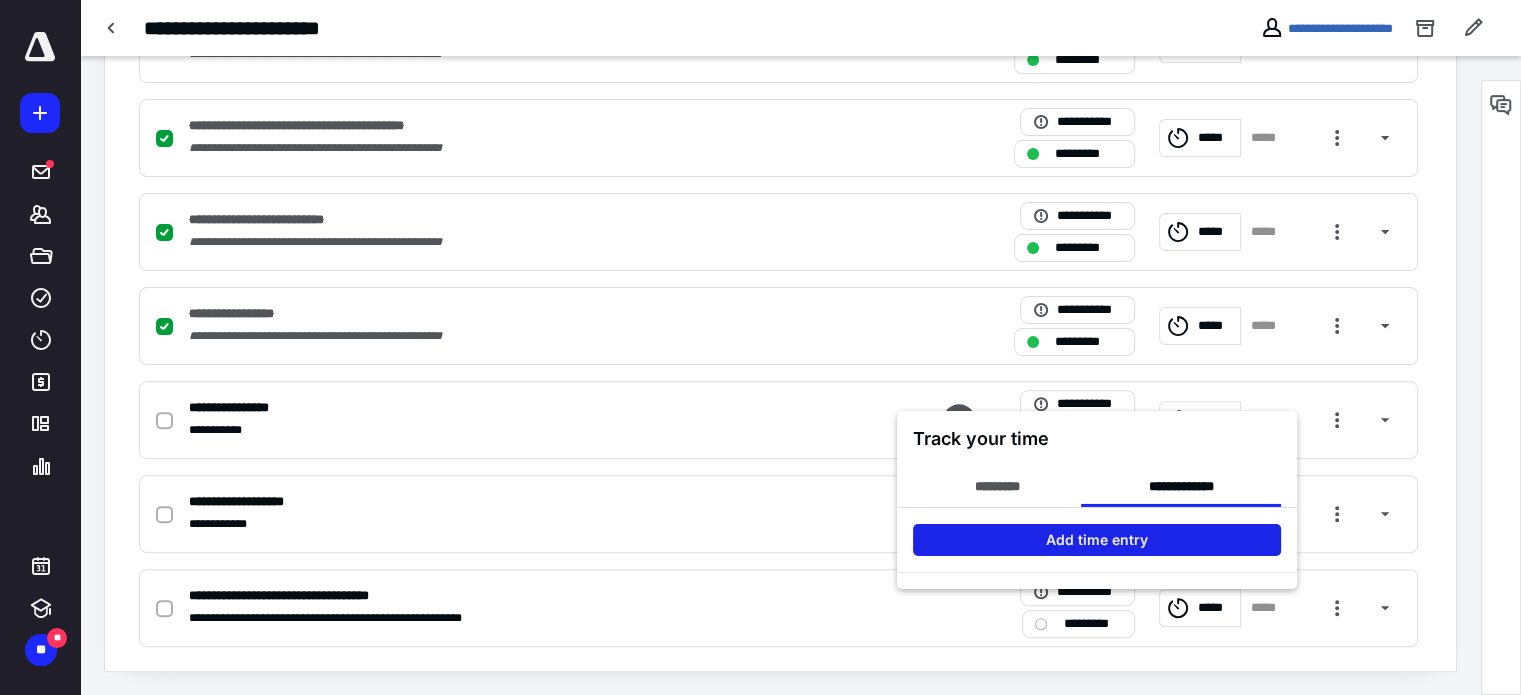 click on "Add time entry" at bounding box center (1097, 539) 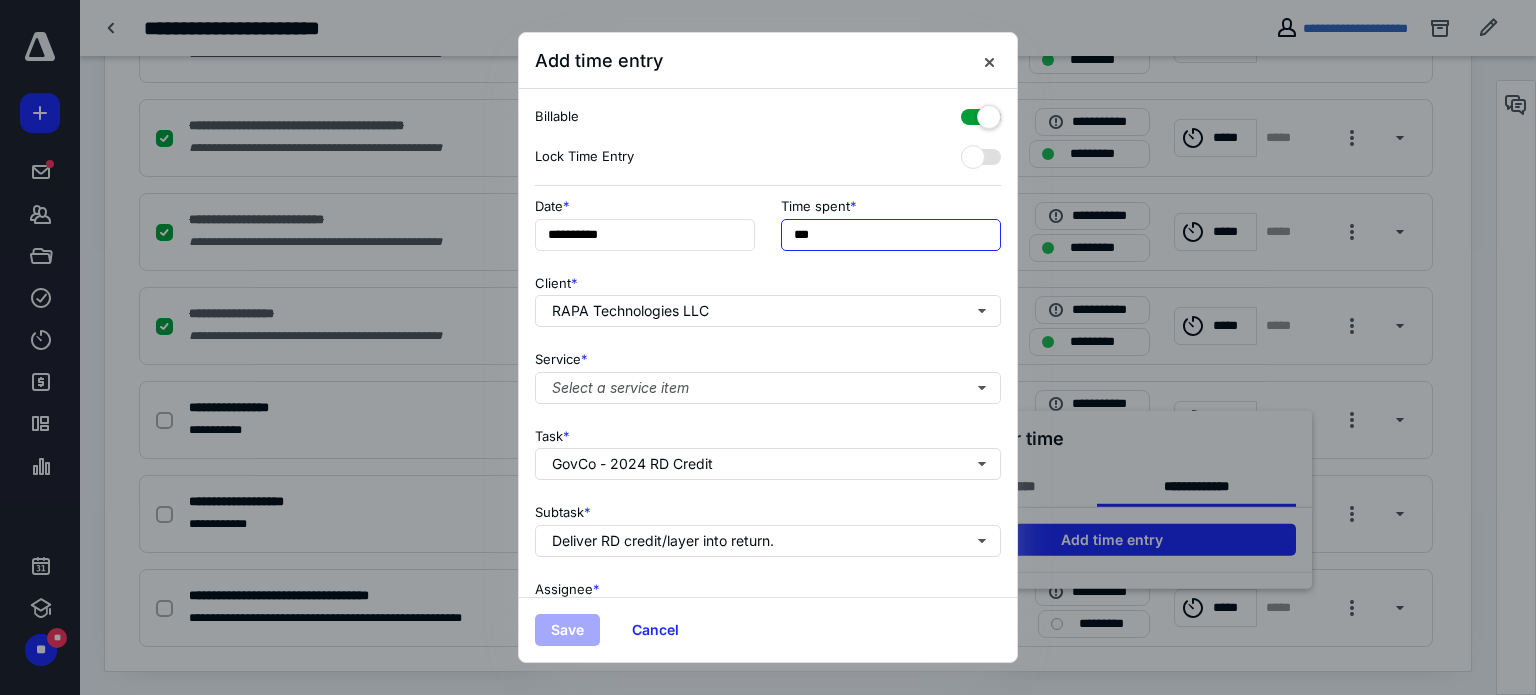 drag, startPoint x: 868, startPoint y: 240, endPoint x: 760, endPoint y: 234, distance: 108.16654 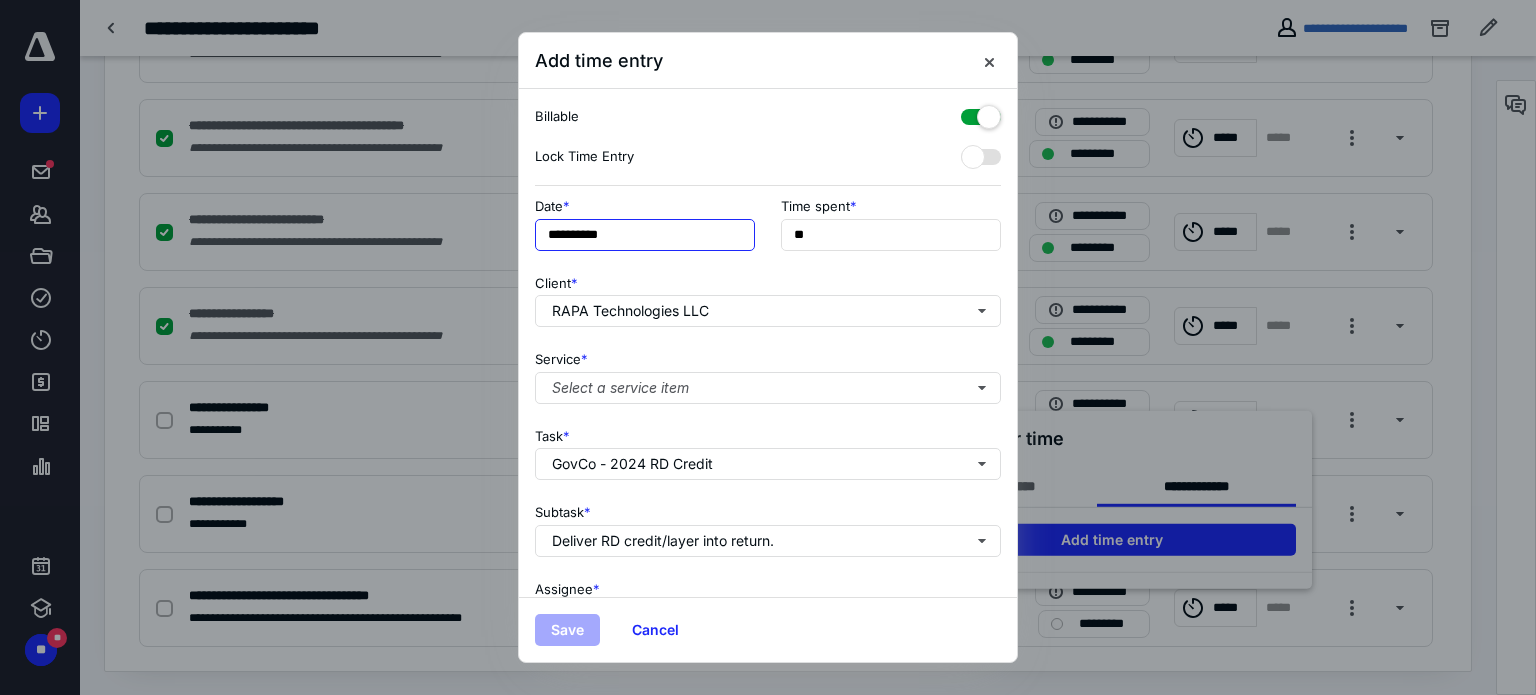 type on "**" 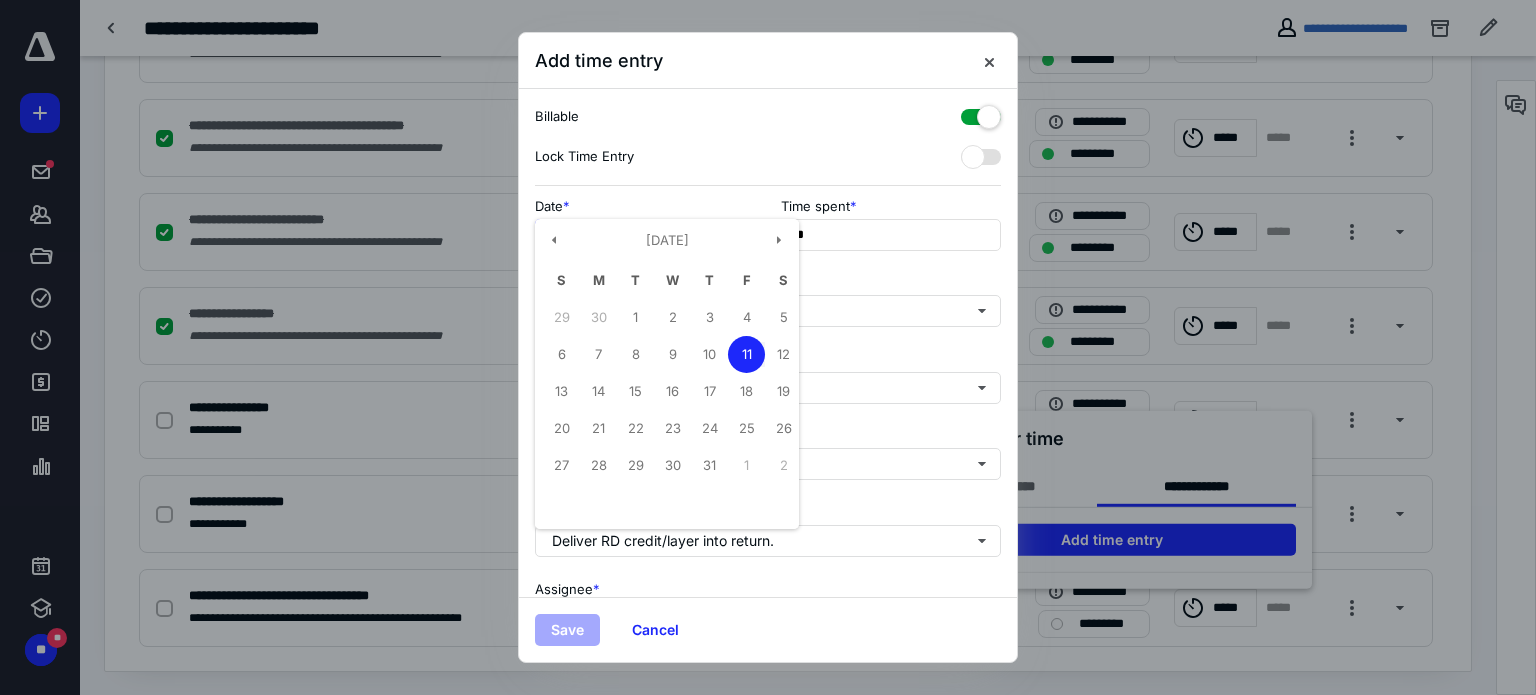 click on "**********" at bounding box center (645, 235) 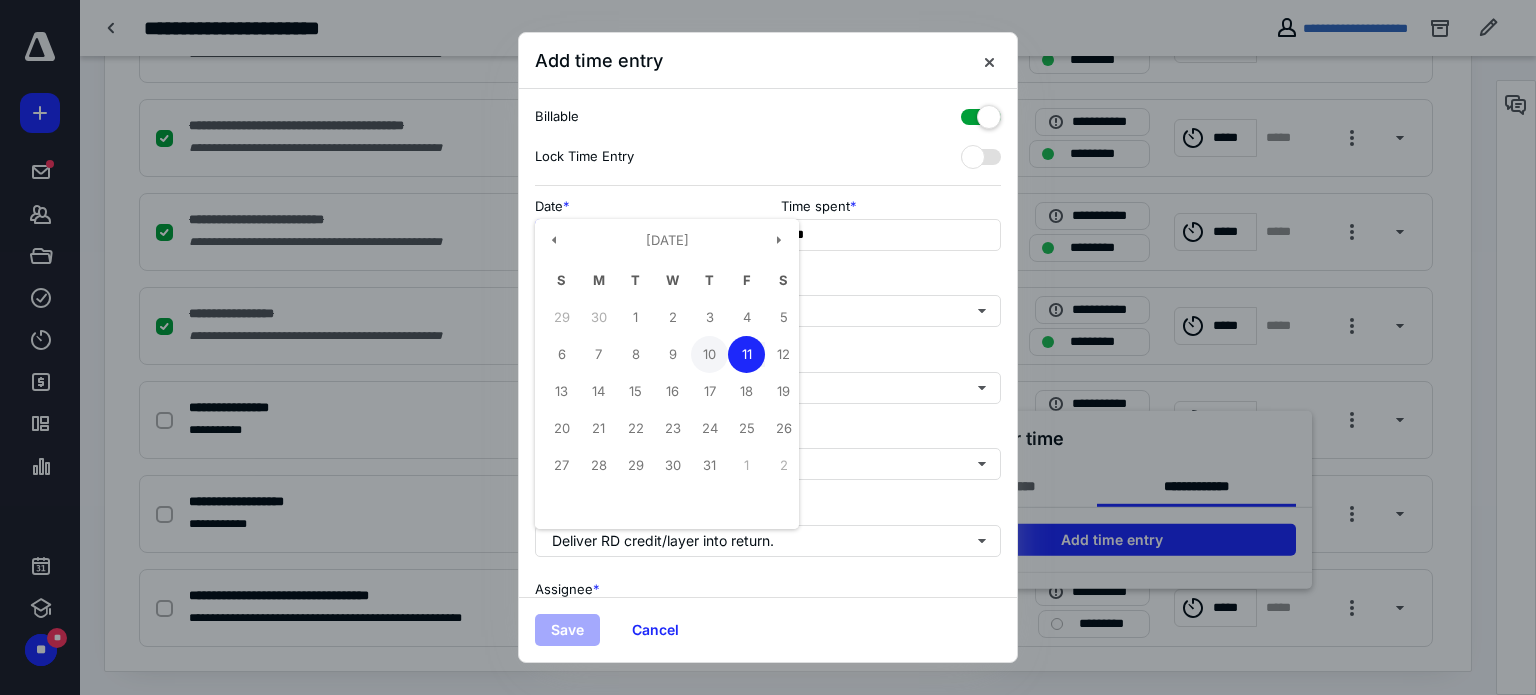 drag, startPoint x: 713, startPoint y: 321, endPoint x: 713, endPoint y: 359, distance: 38 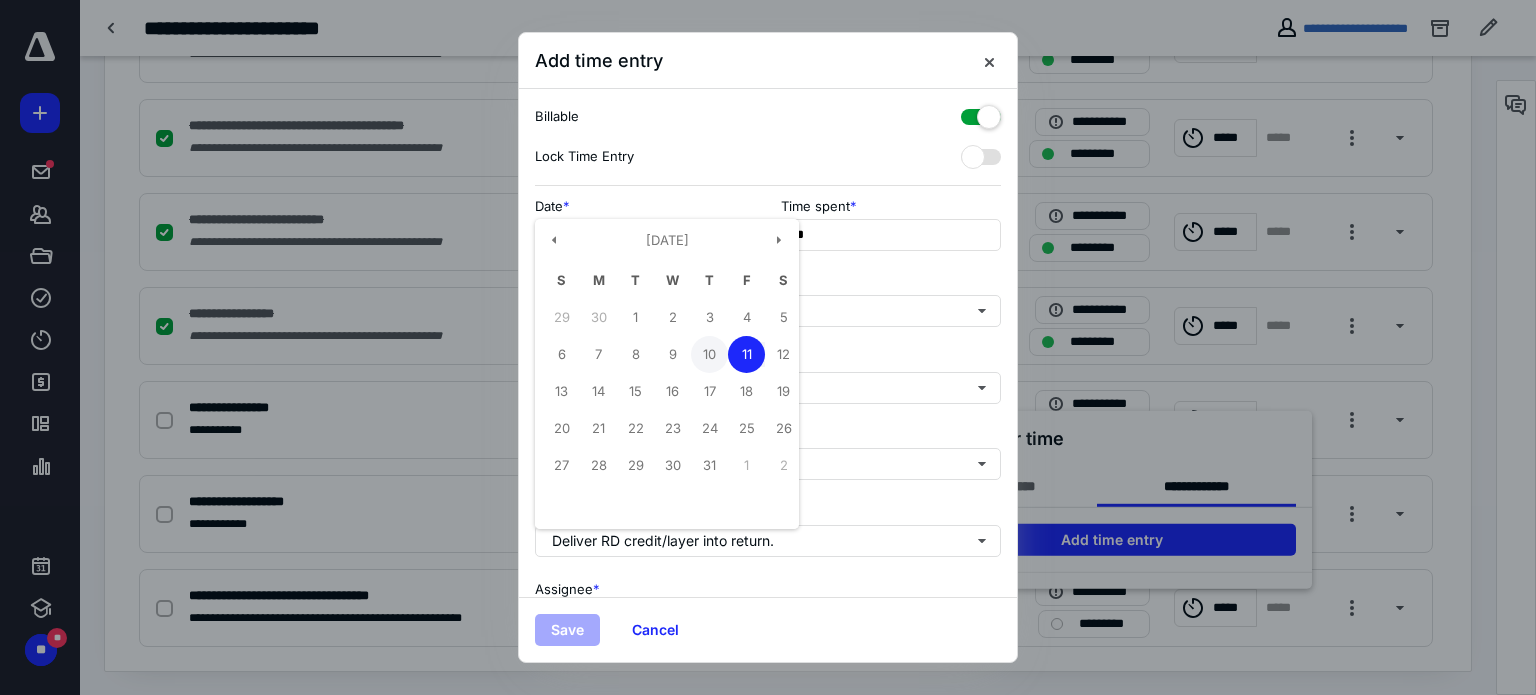 type on "**********" 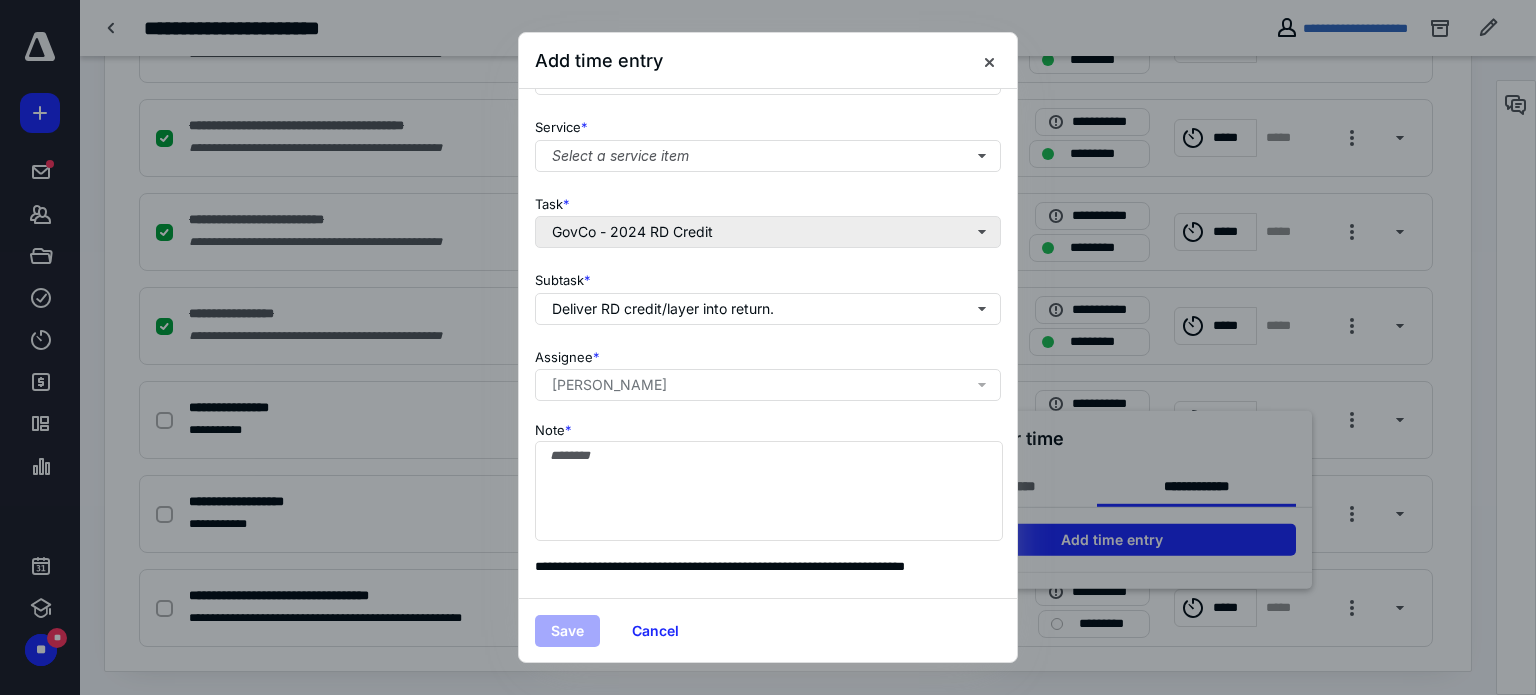 scroll, scrollTop: 232, scrollLeft: 0, axis: vertical 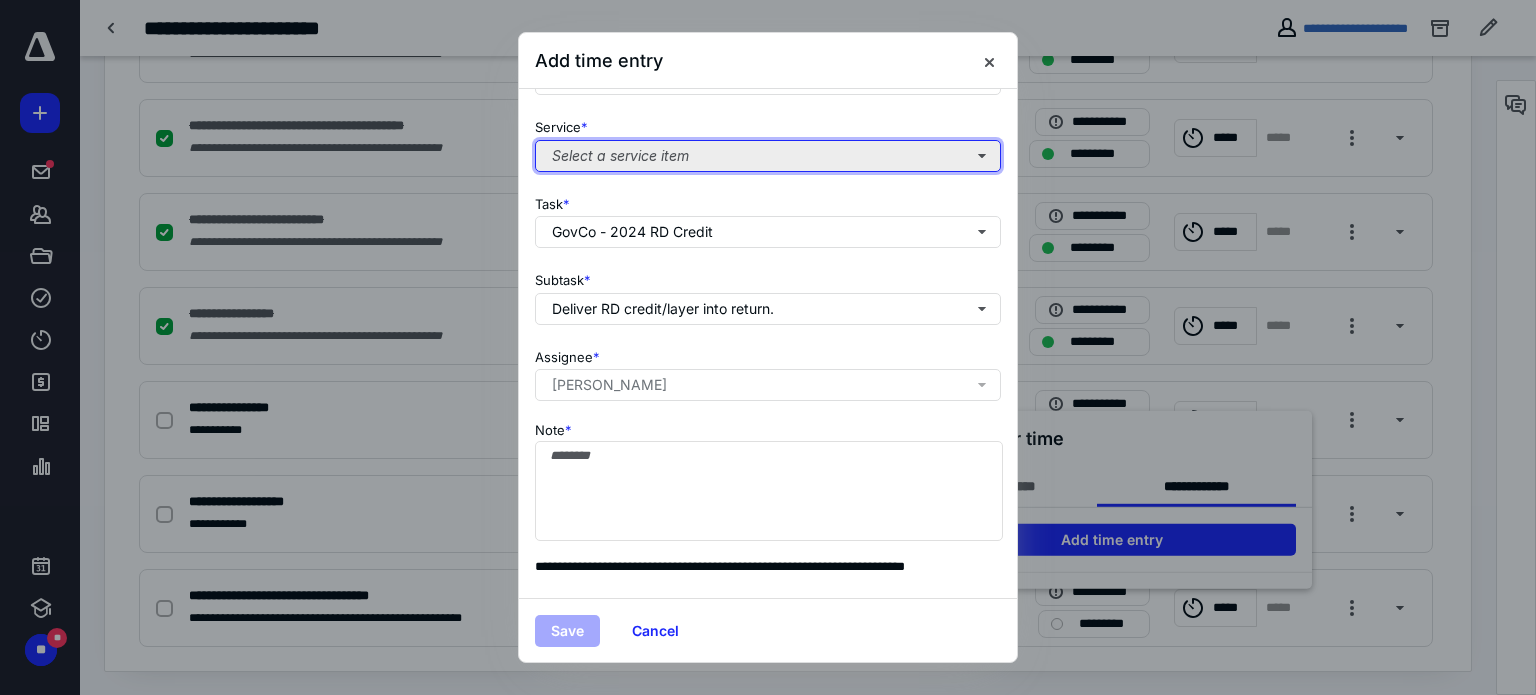 click on "Select a service item" at bounding box center [768, 156] 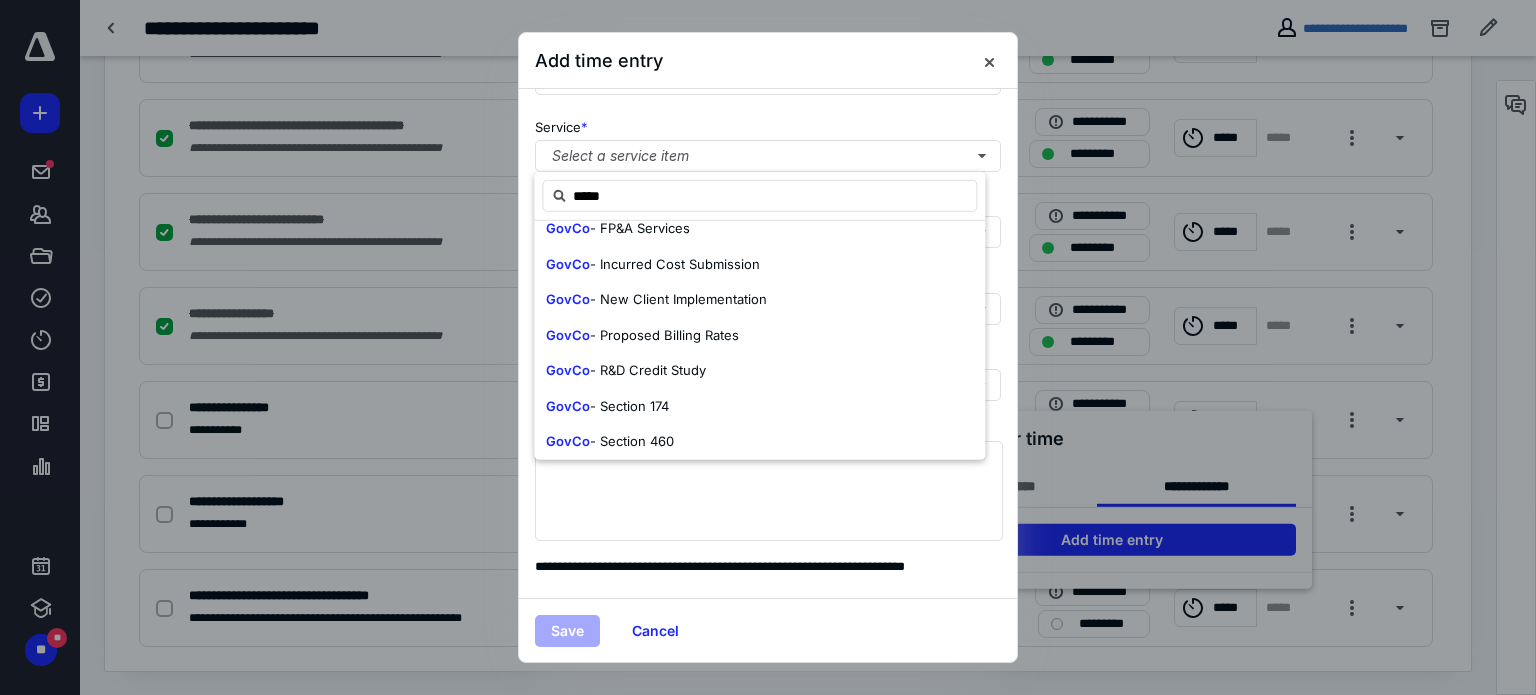 scroll, scrollTop: 486, scrollLeft: 0, axis: vertical 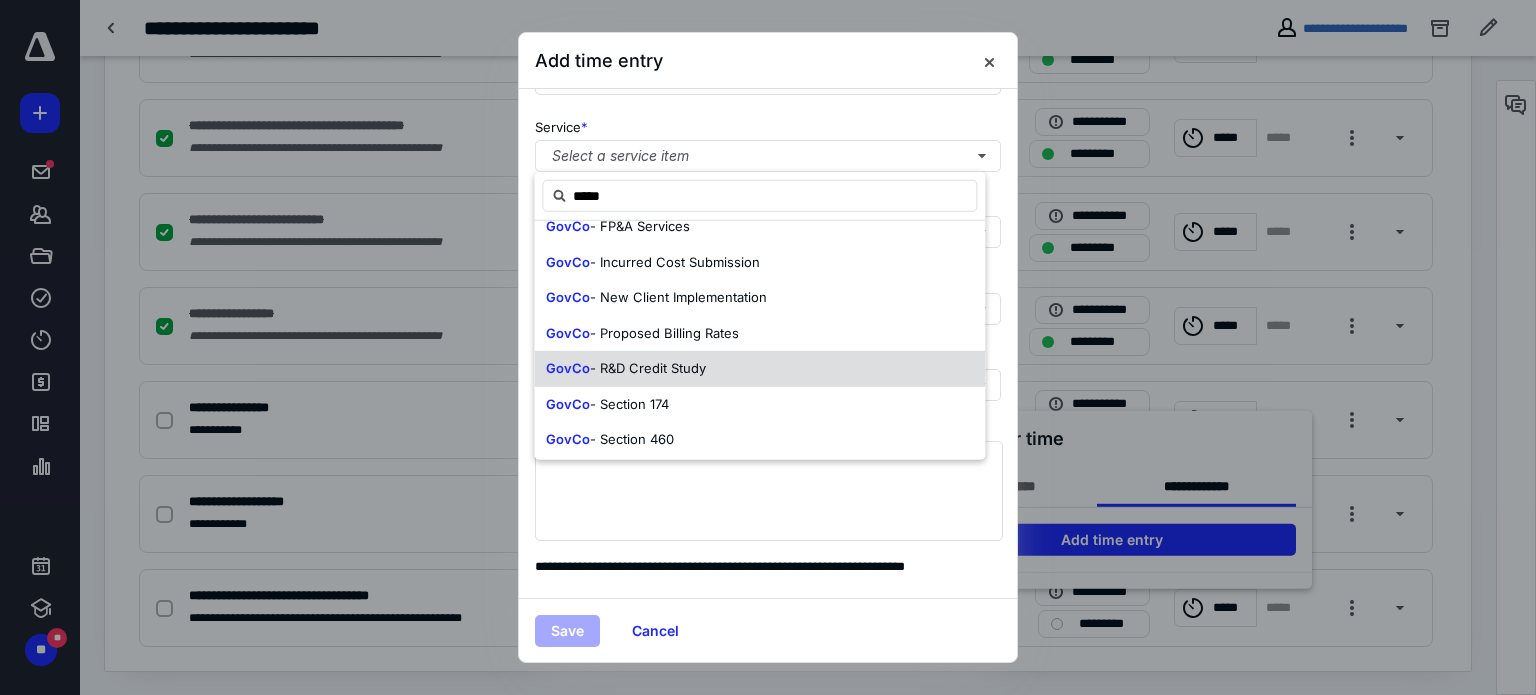 click on "- R&D Credit Study" at bounding box center (648, 368) 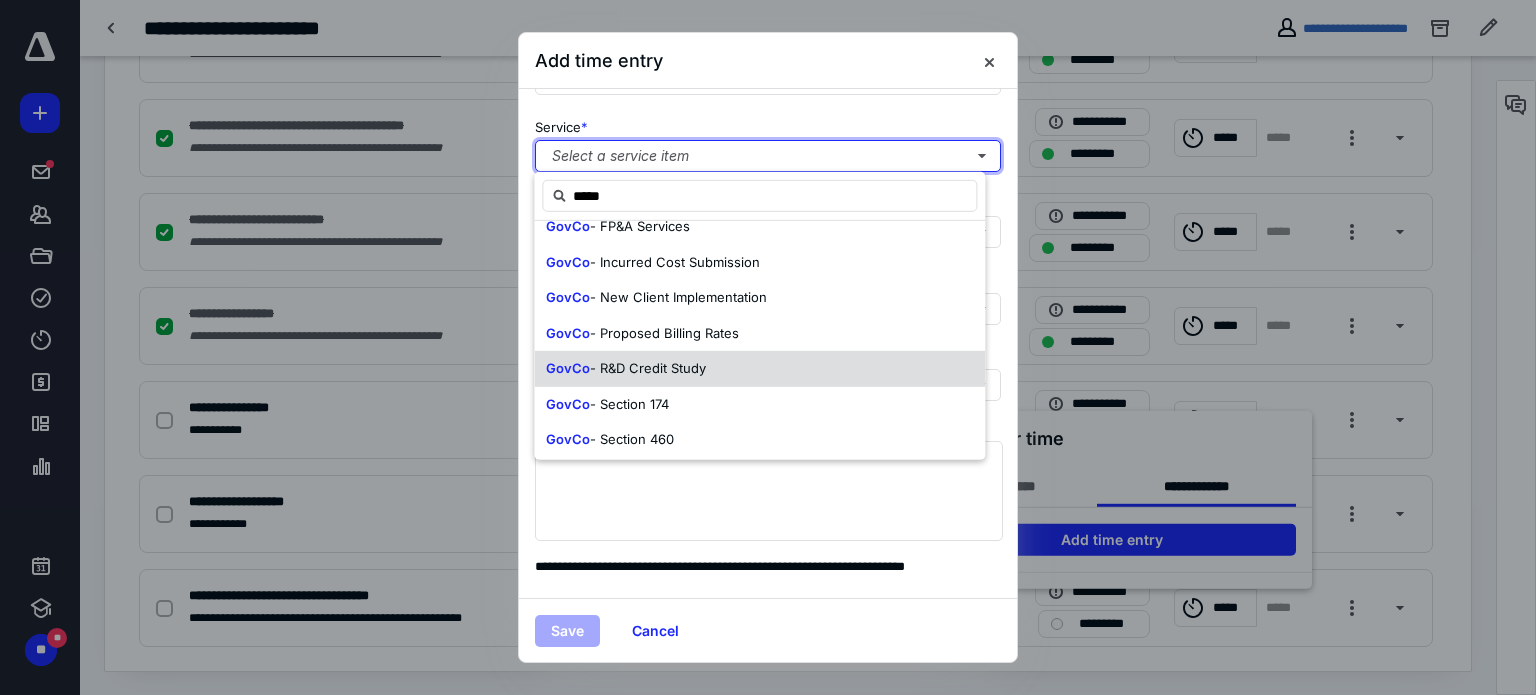 type 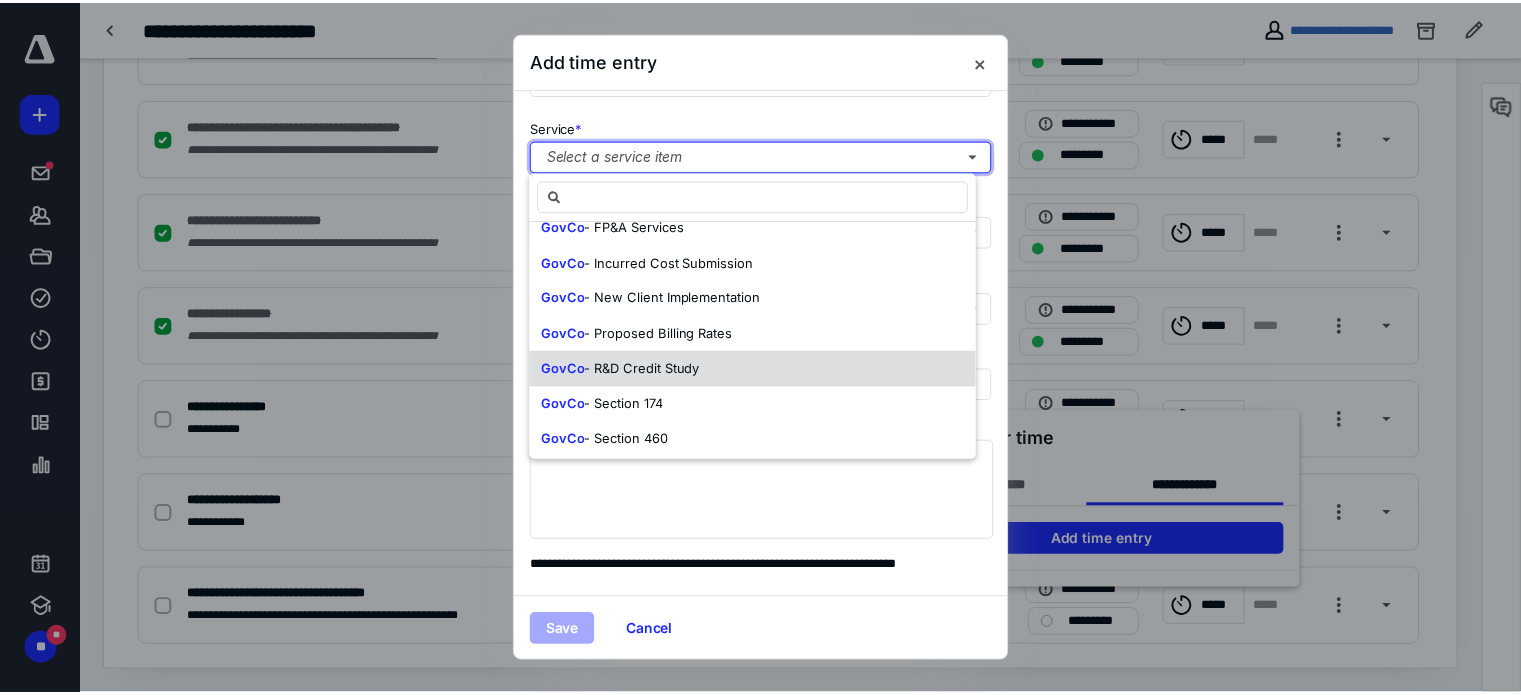 scroll, scrollTop: 0, scrollLeft: 0, axis: both 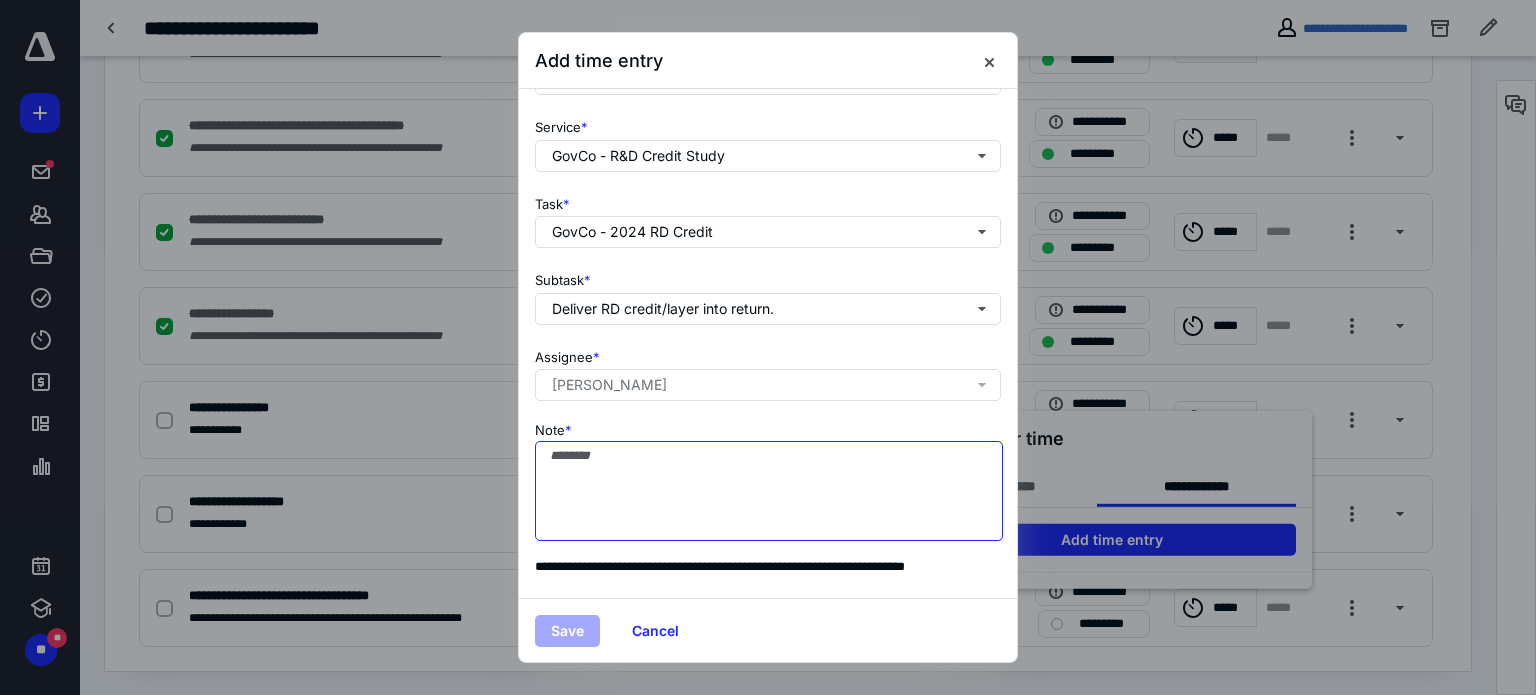 click on "Note *" at bounding box center [769, 491] 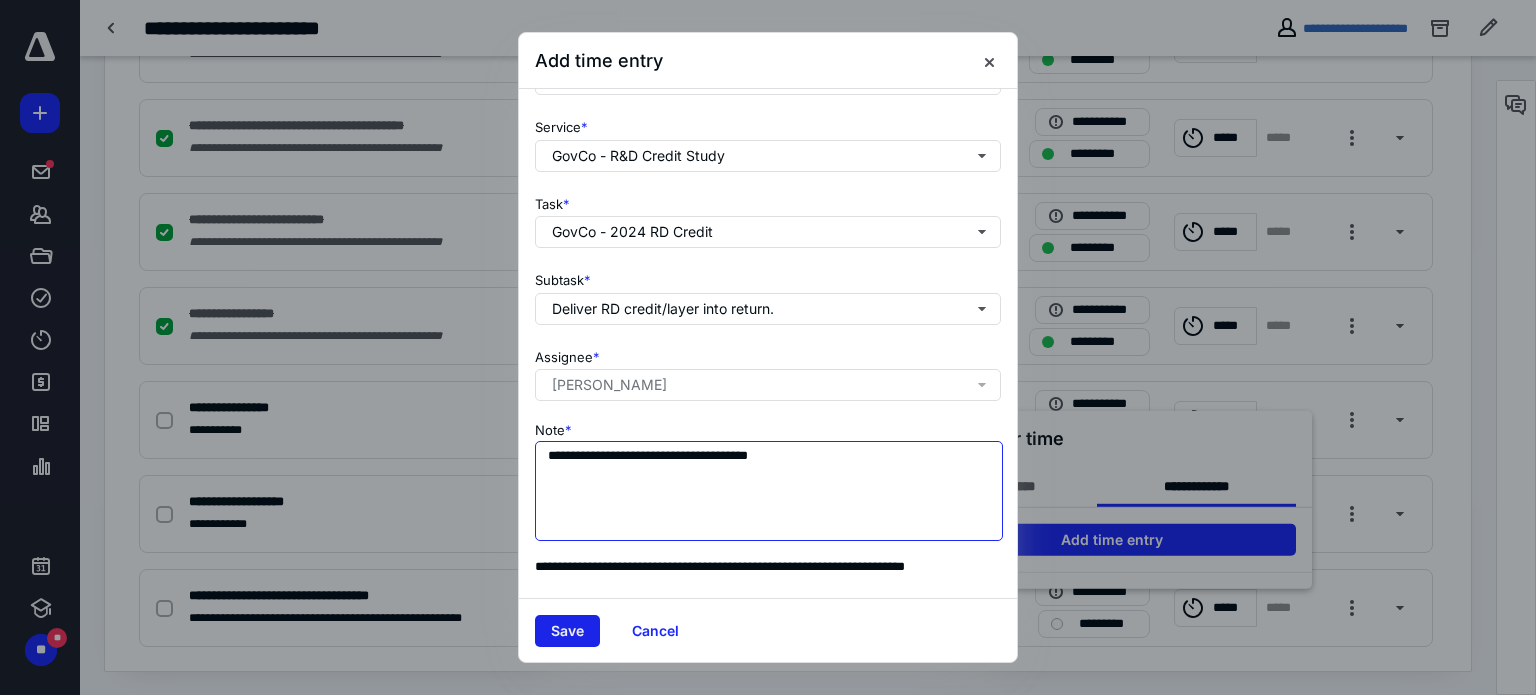 type on "**********" 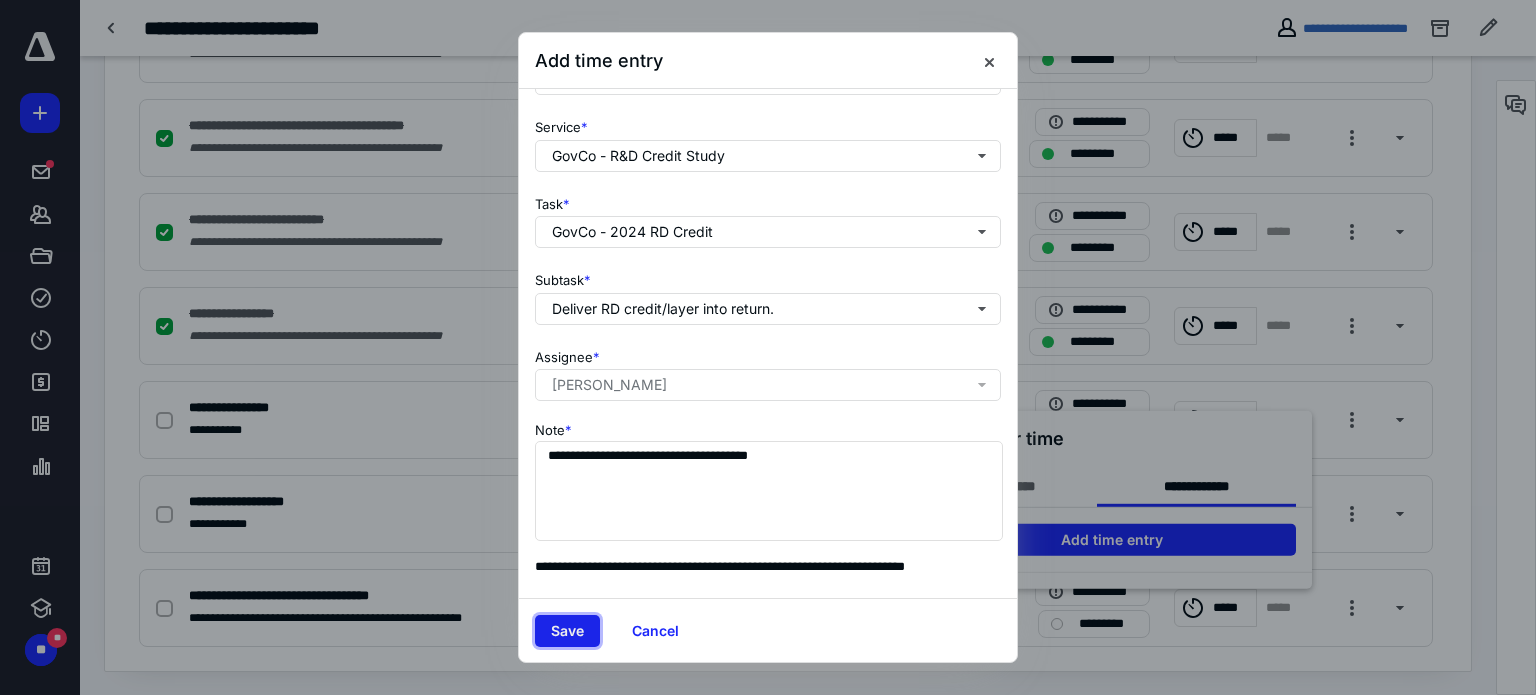 click on "Save" at bounding box center (567, 631) 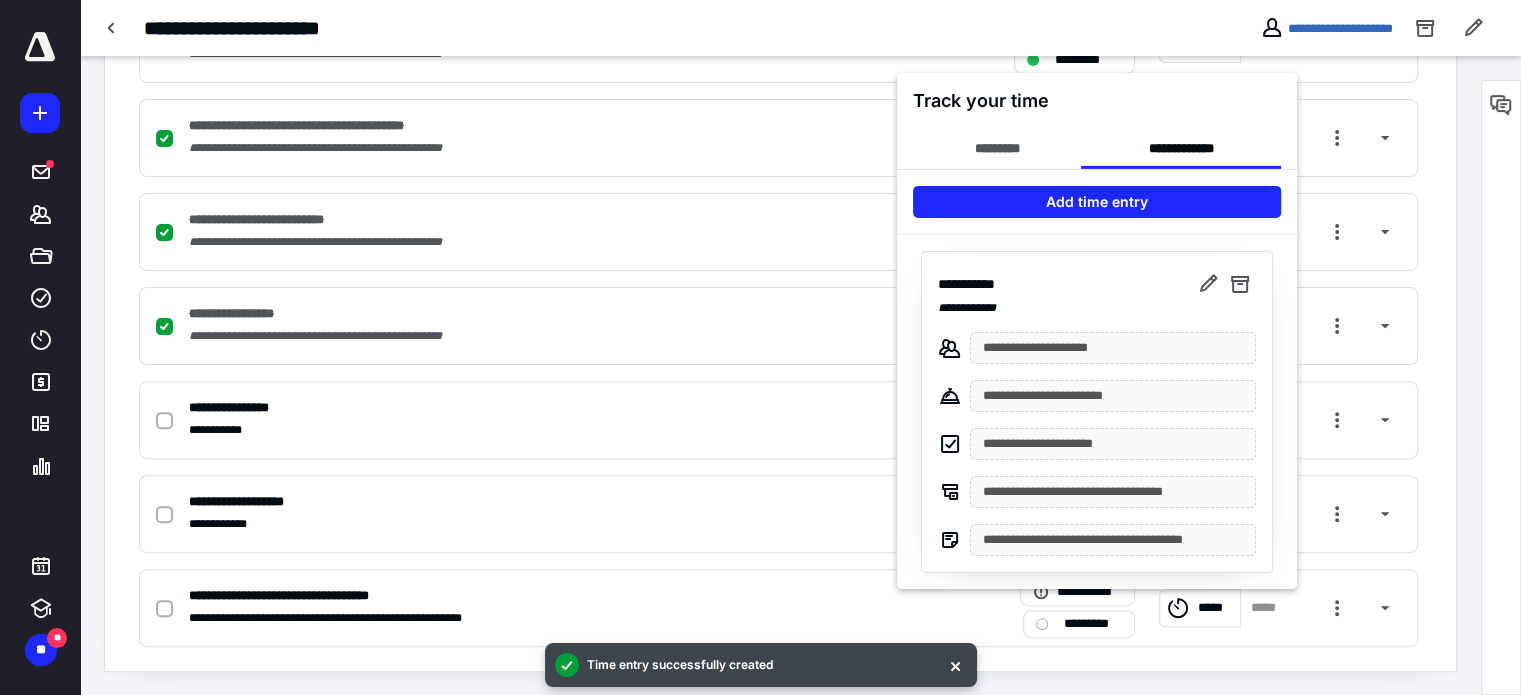 click at bounding box center (760, 347) 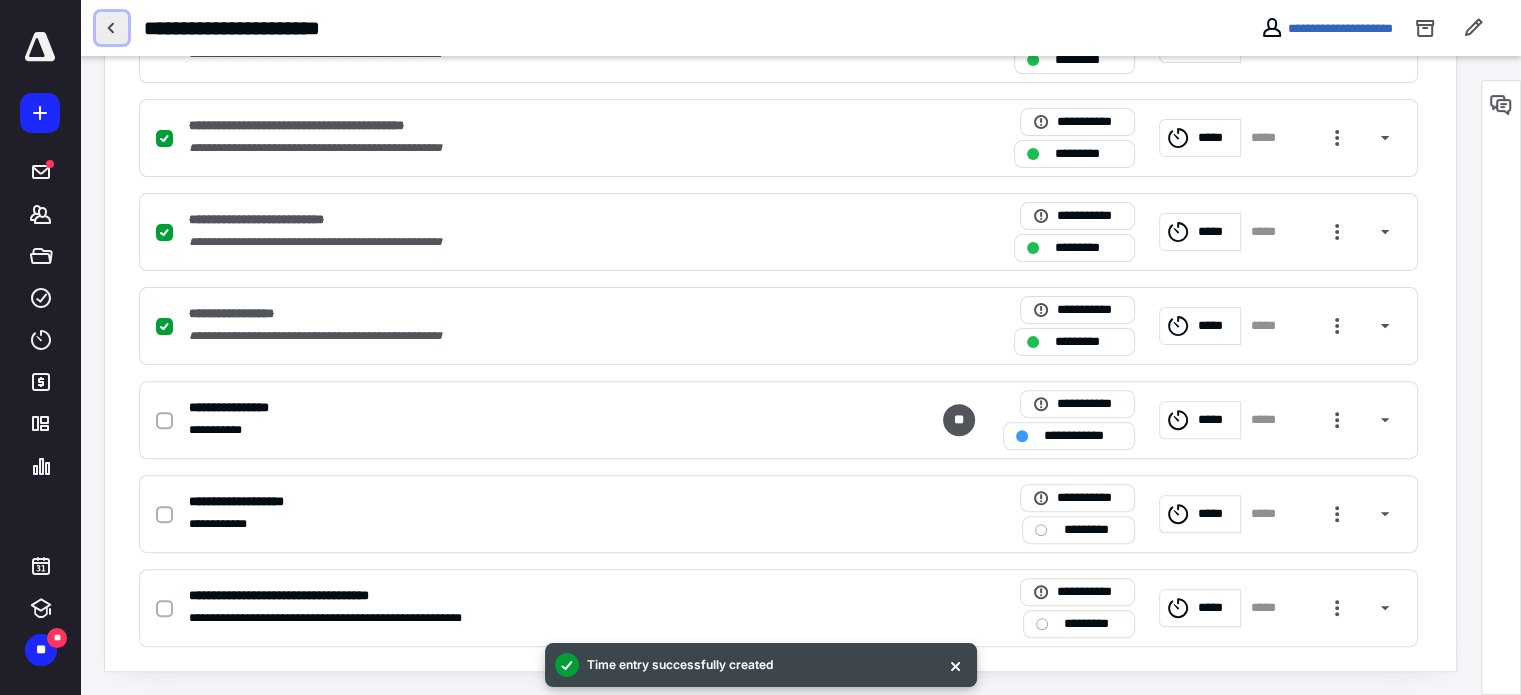 click at bounding box center (112, 28) 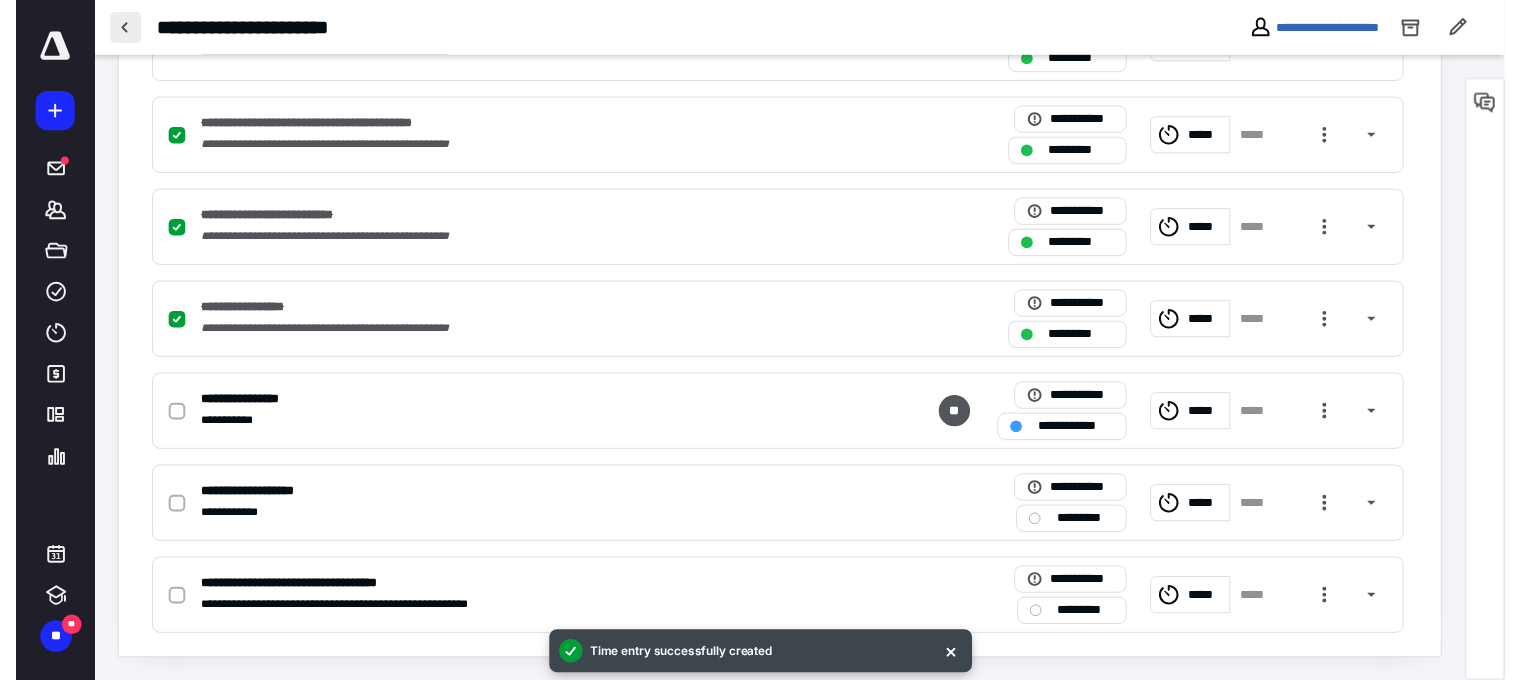 scroll, scrollTop: 0, scrollLeft: 0, axis: both 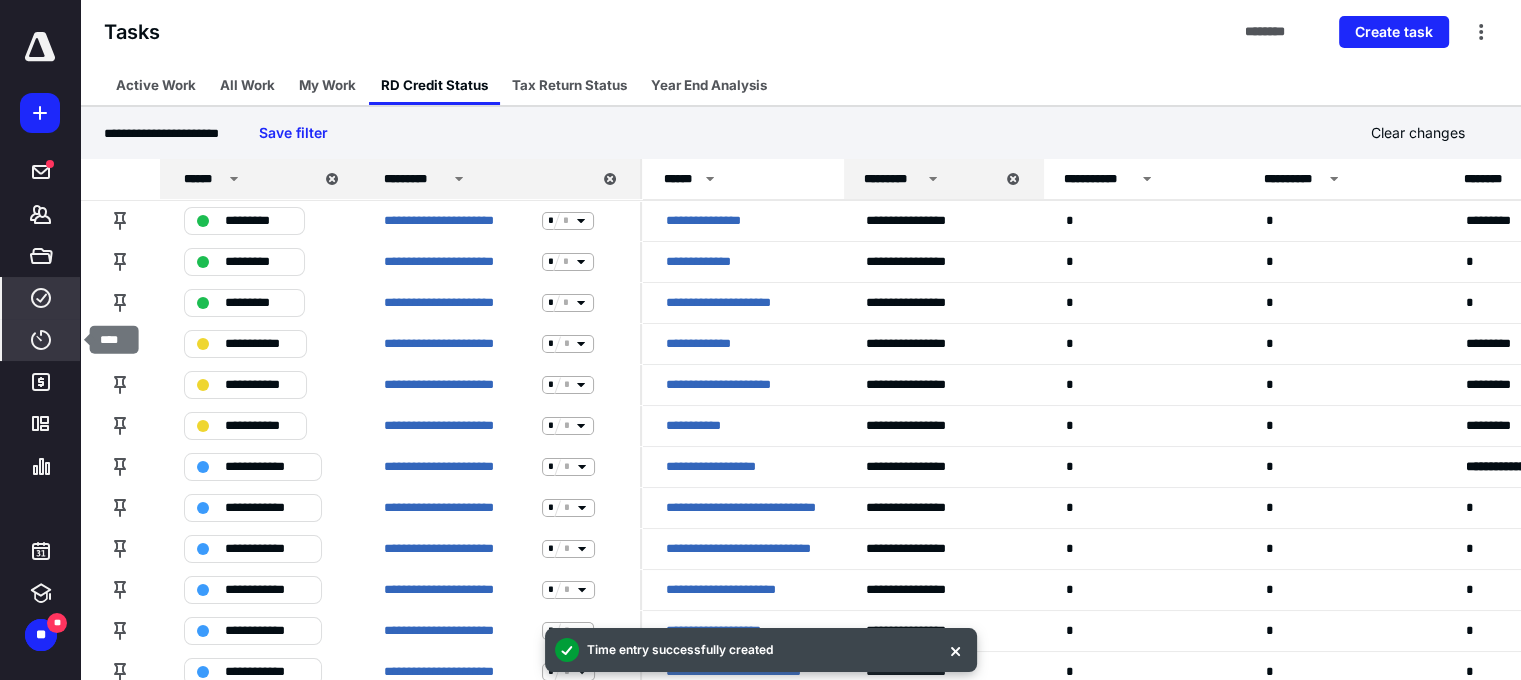 click on "****" at bounding box center (41, 340) 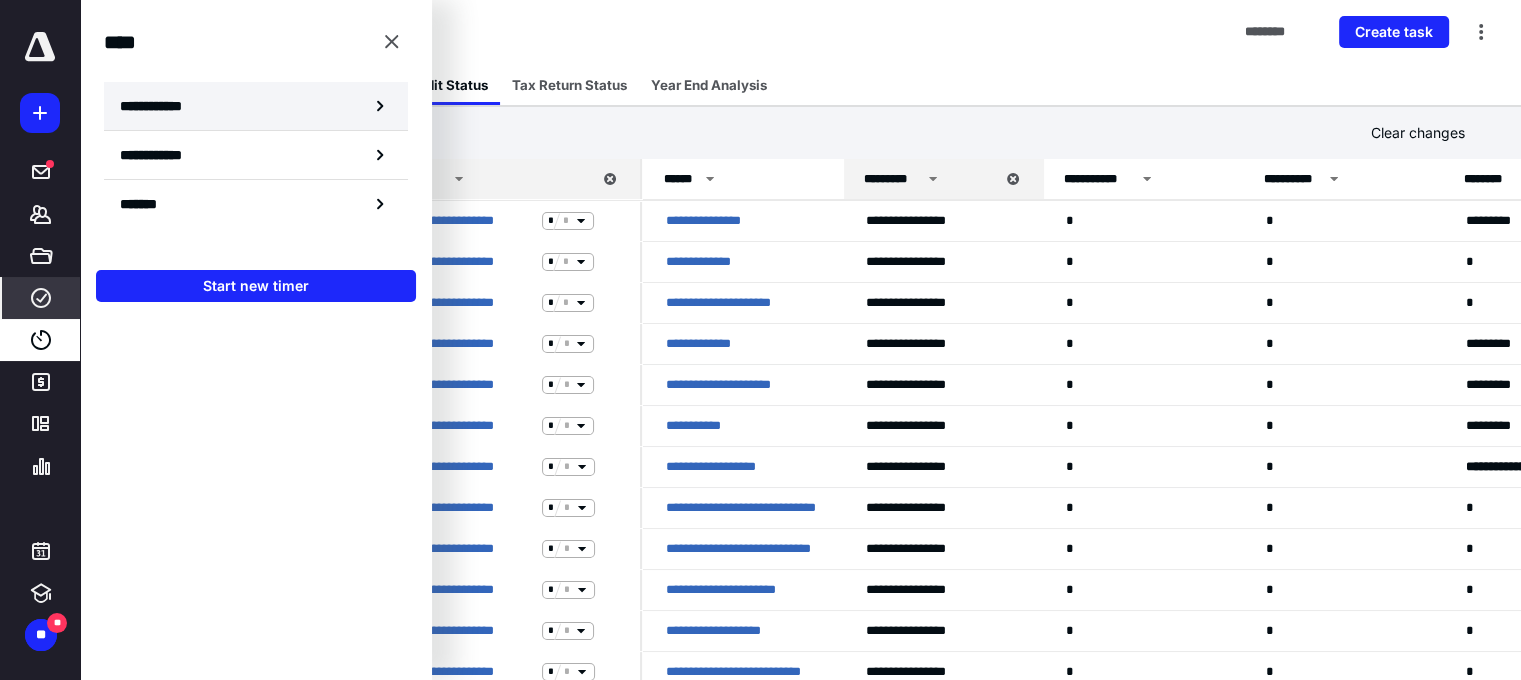 click on "**********" at bounding box center [256, 106] 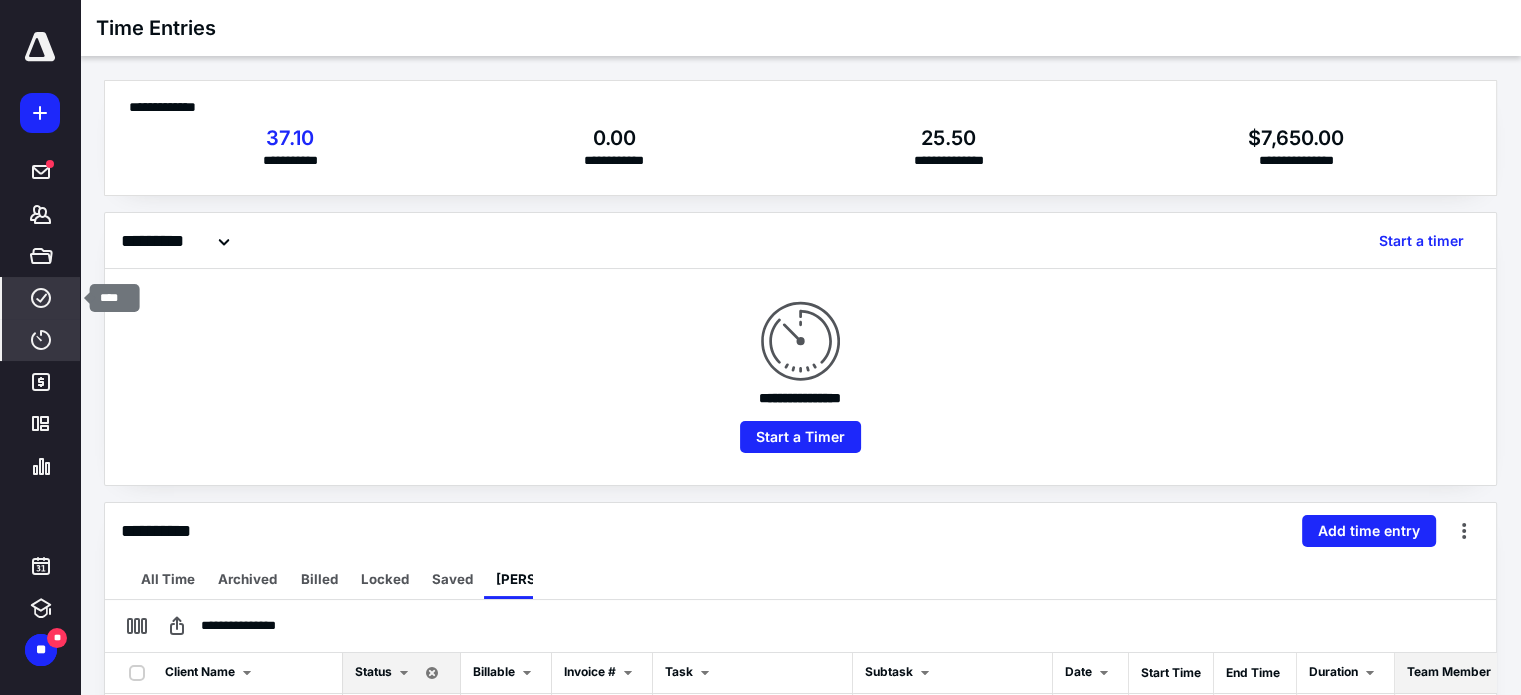 click 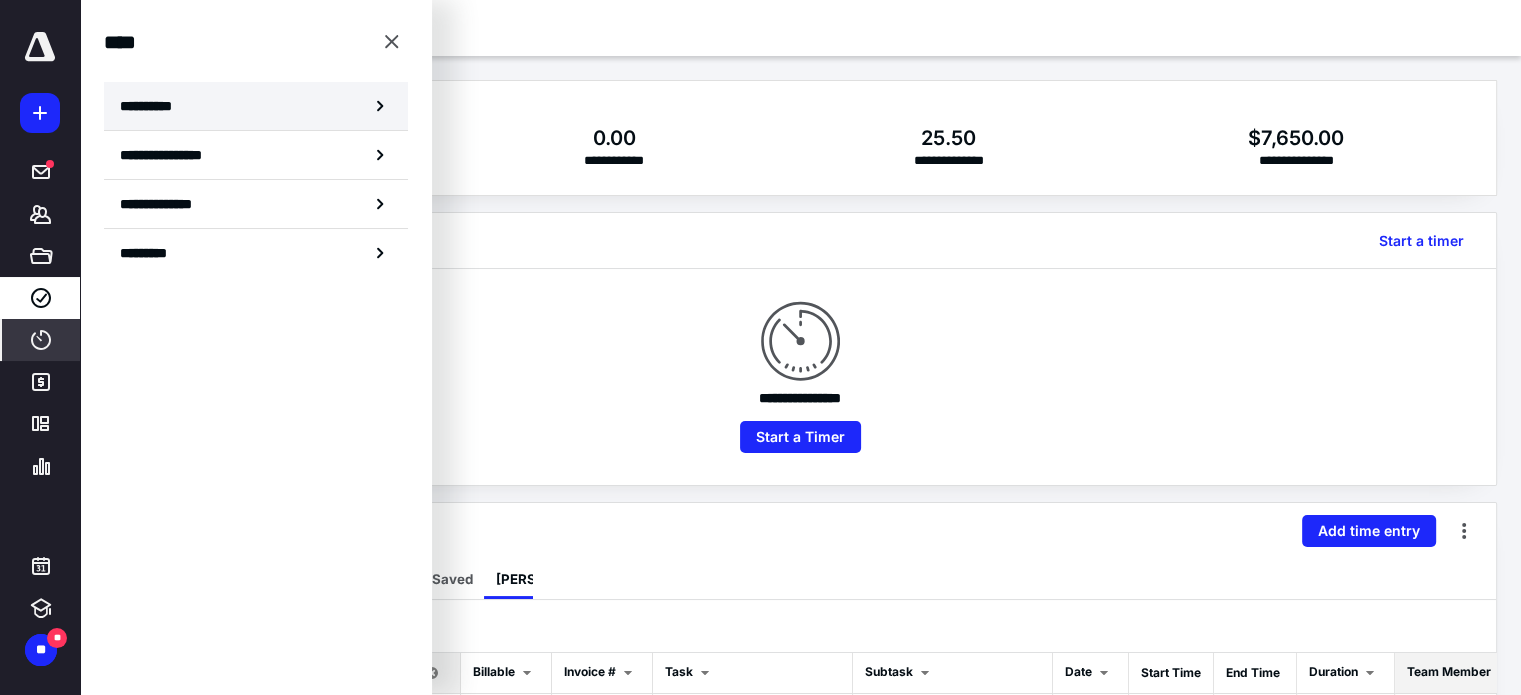 click on "**********" at bounding box center (153, 106) 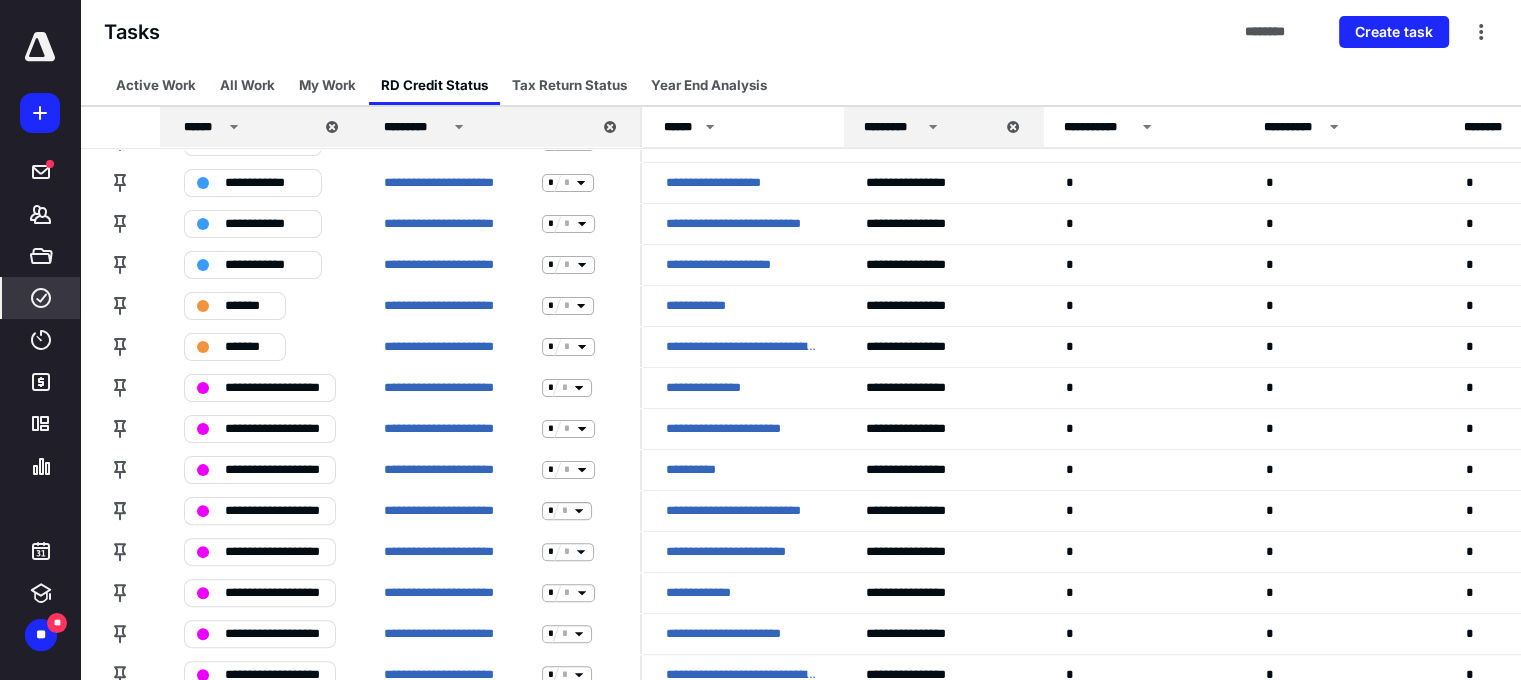 scroll, scrollTop: 455, scrollLeft: 0, axis: vertical 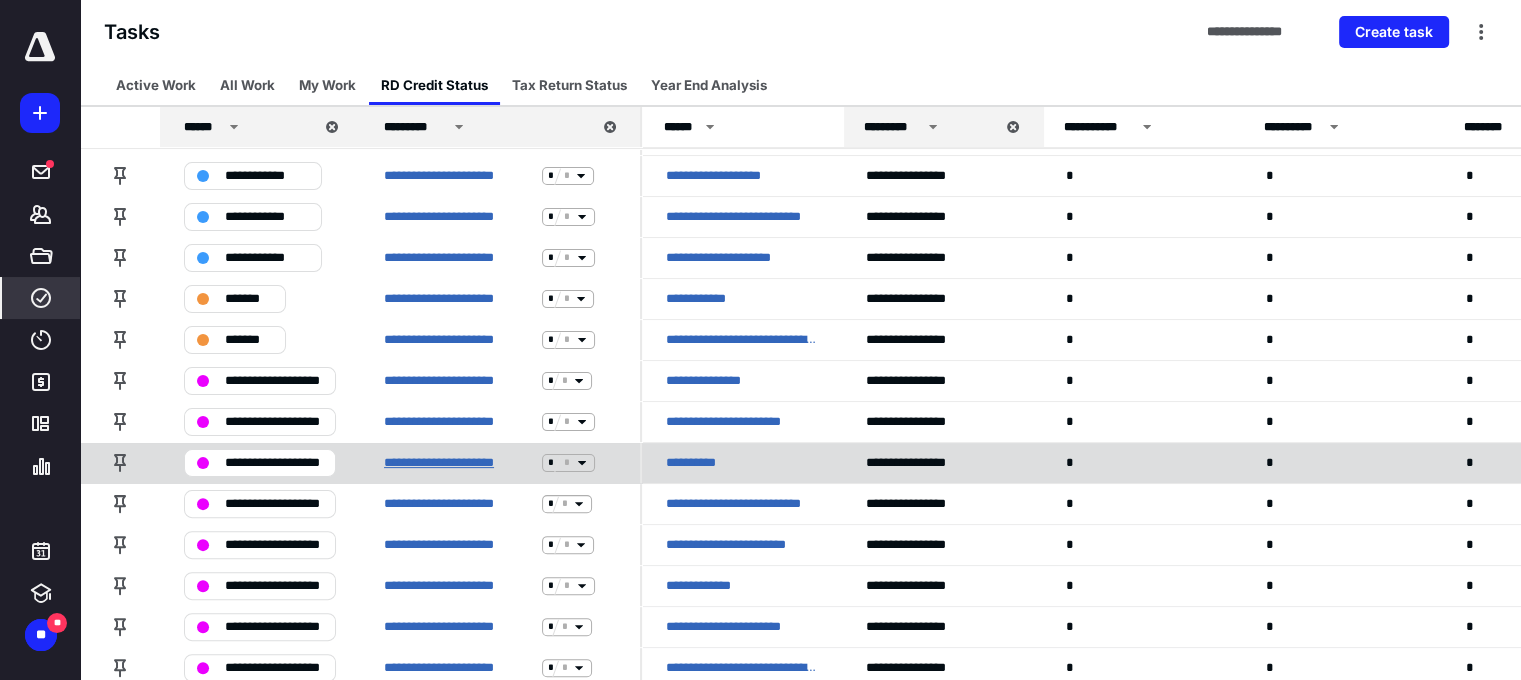 click on "**********" at bounding box center [459, 463] 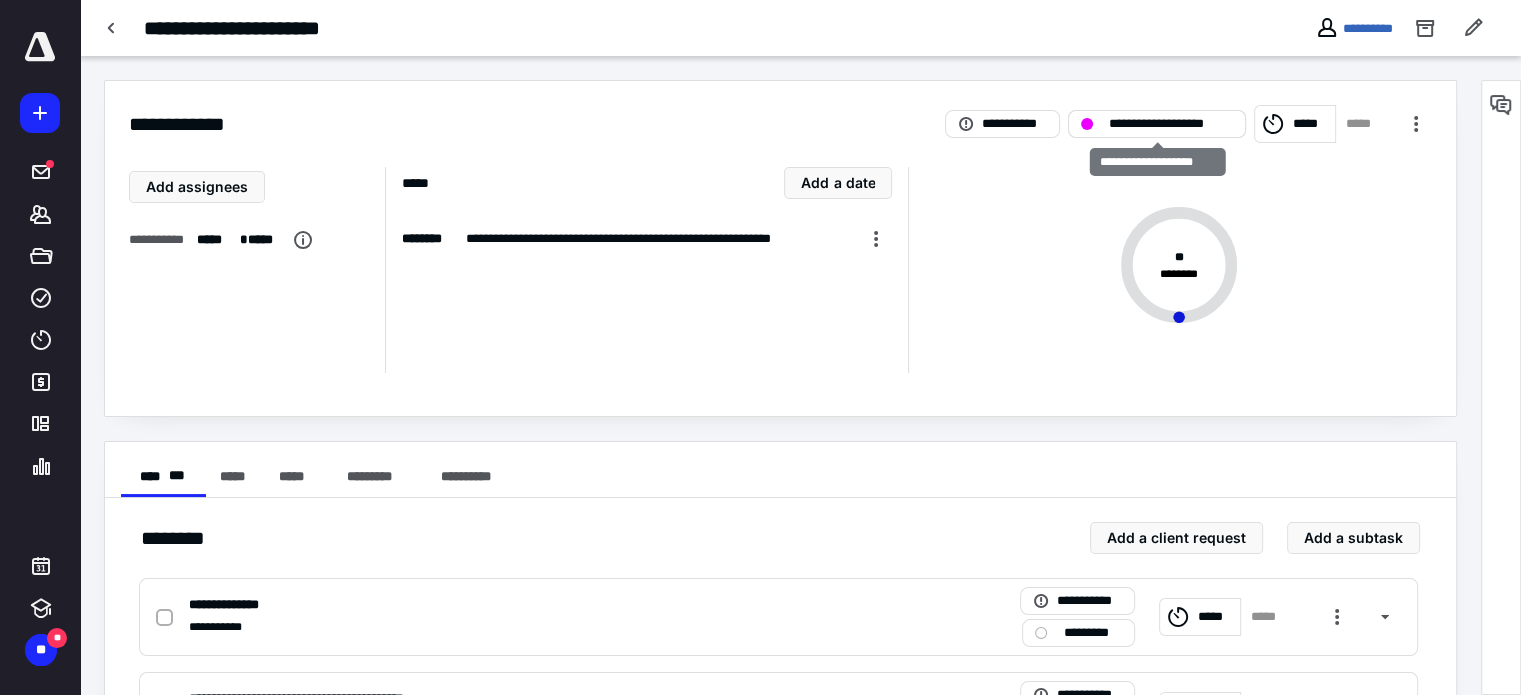 click on "**********" at bounding box center (1171, 124) 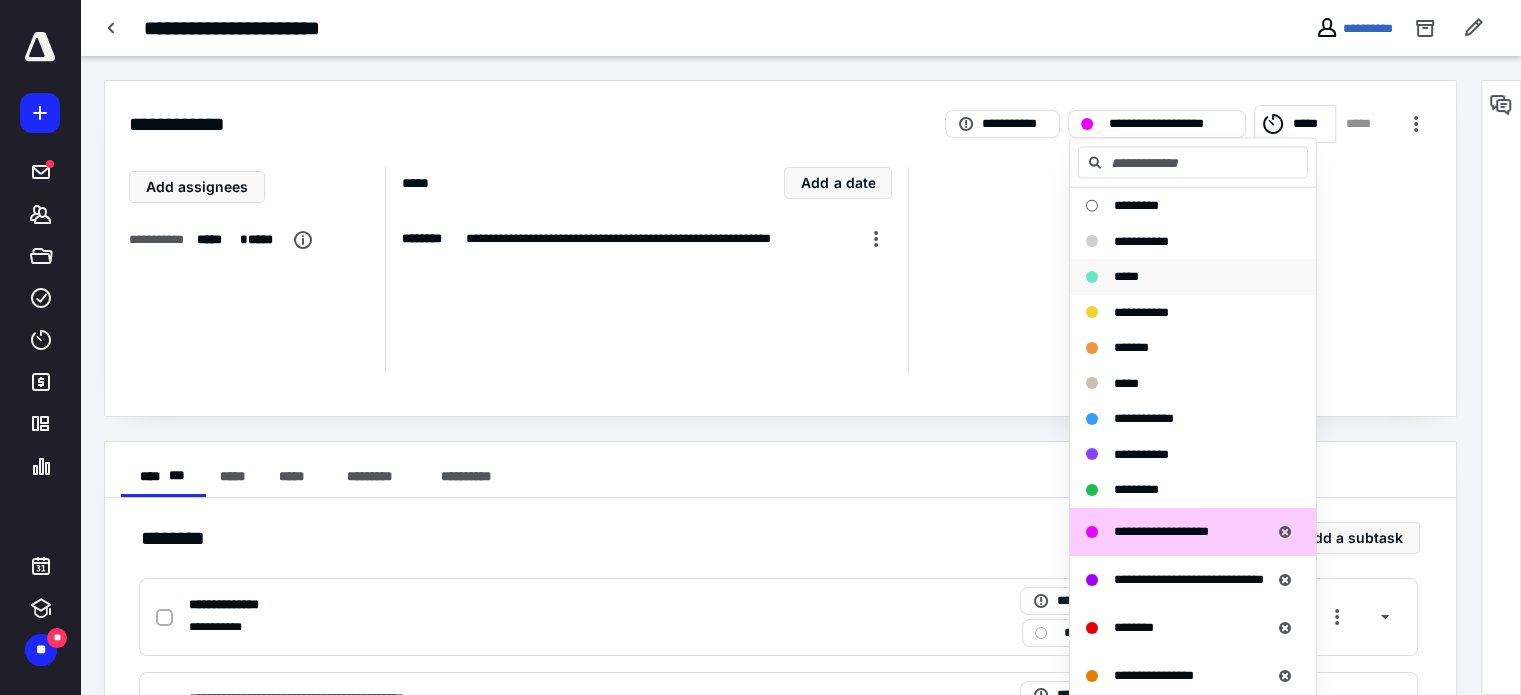 click on "*****" at bounding box center [1181, 277] 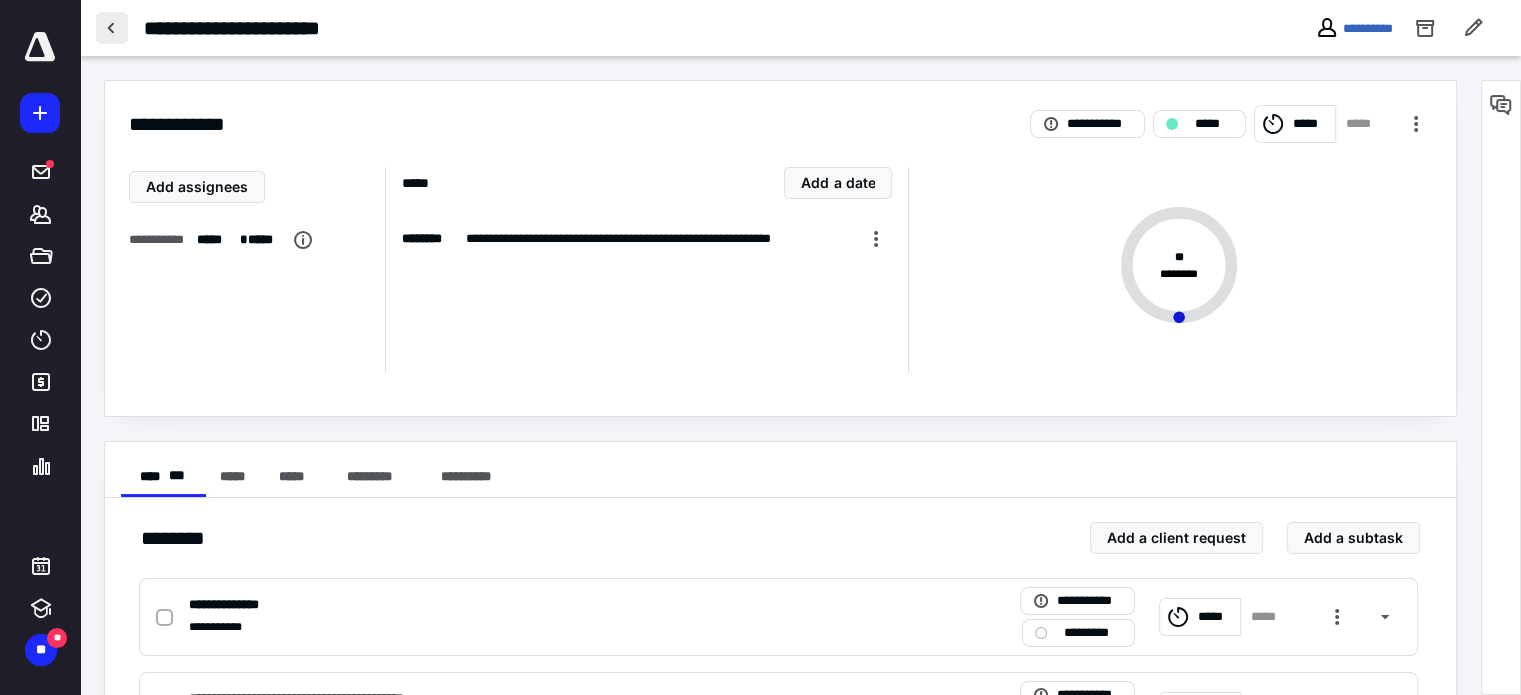 click at bounding box center (112, 28) 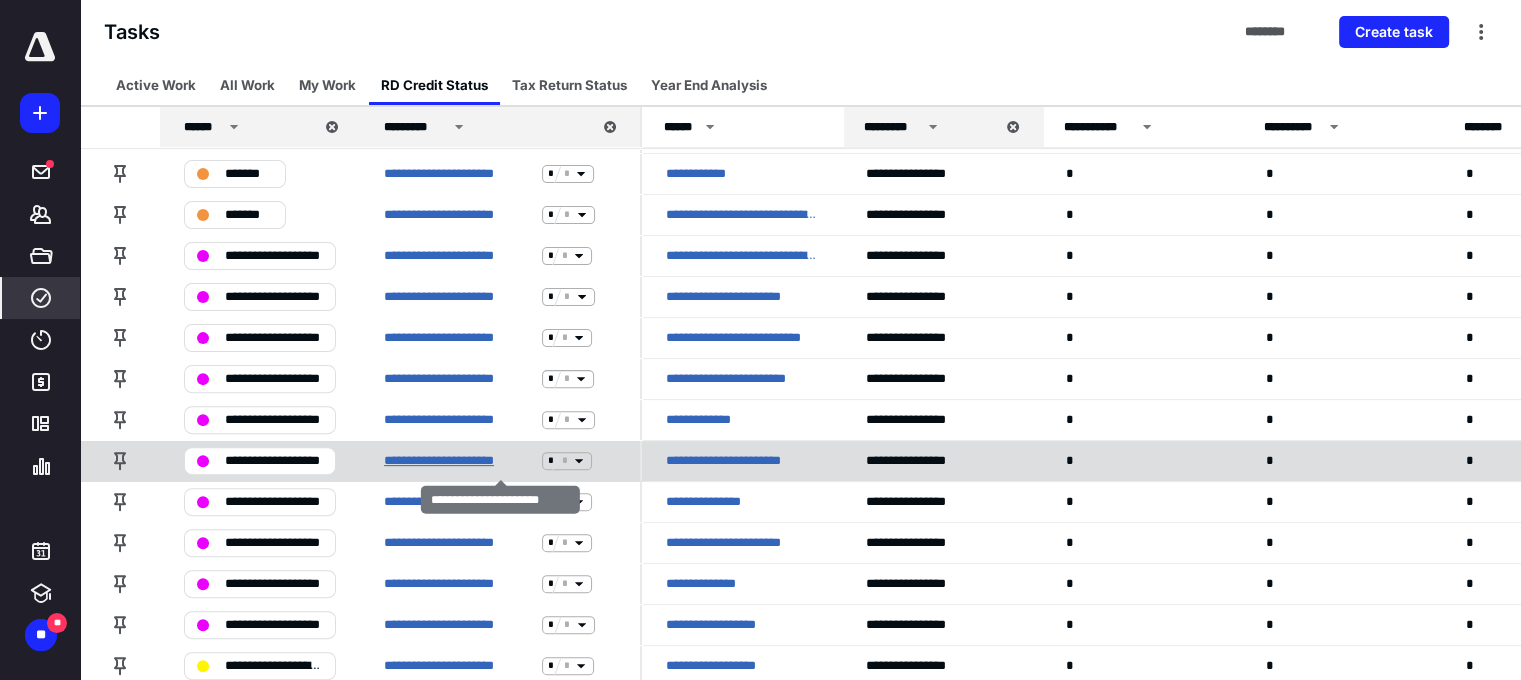 scroll, scrollTop: 579, scrollLeft: 0, axis: vertical 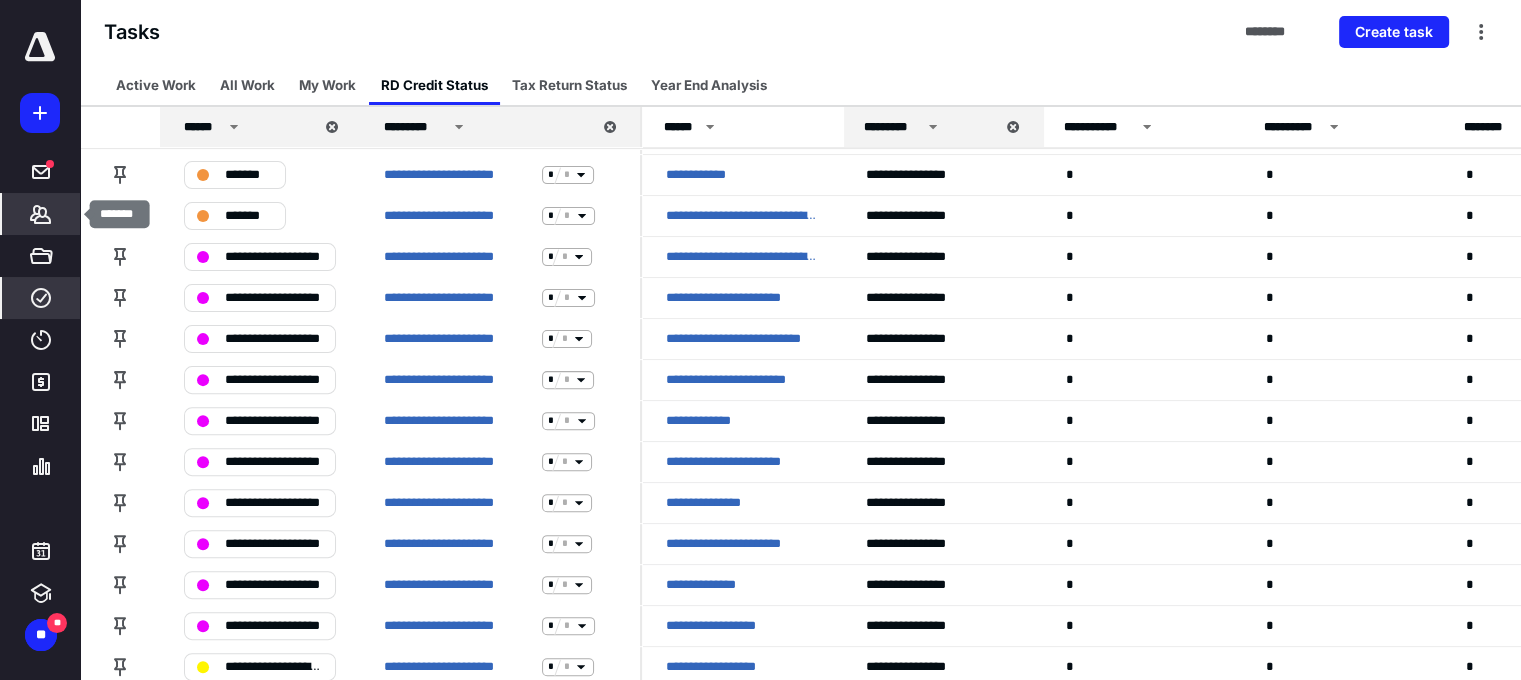 click 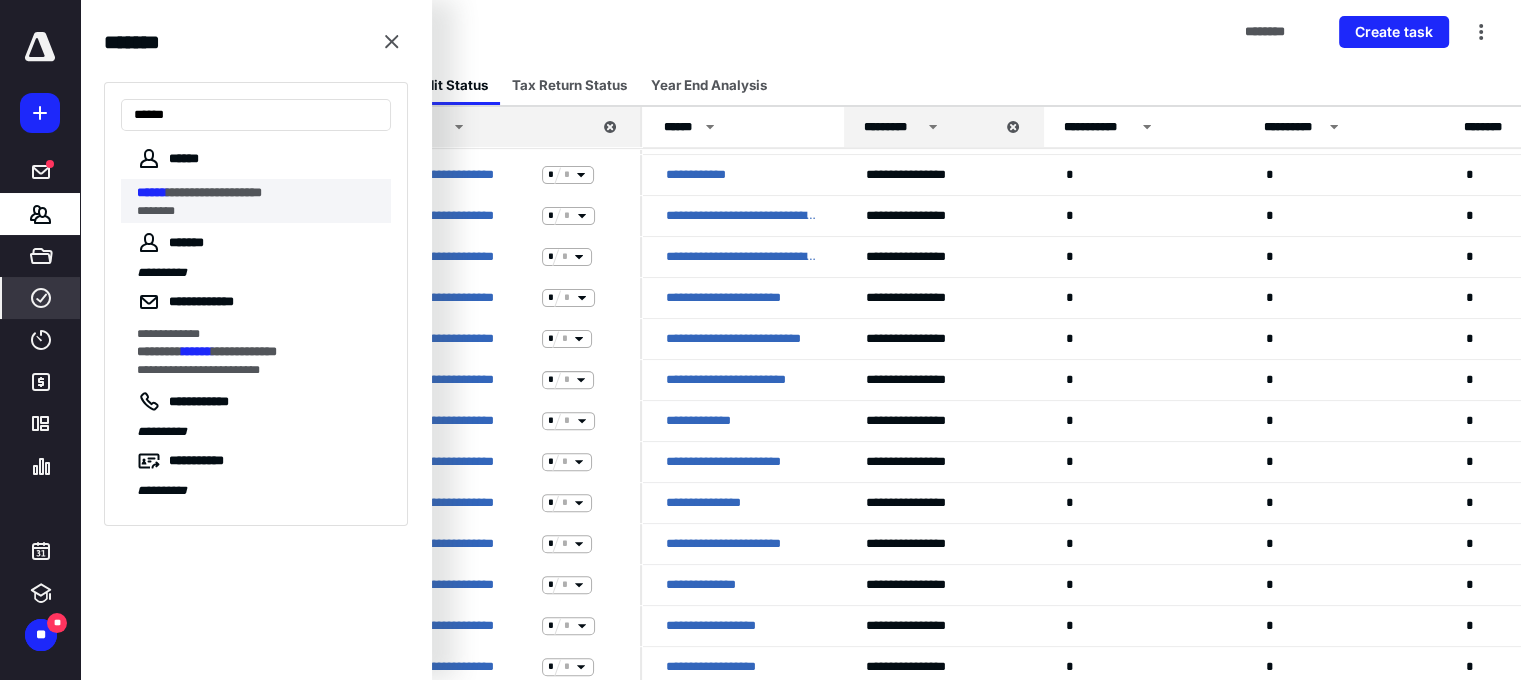type on "******" 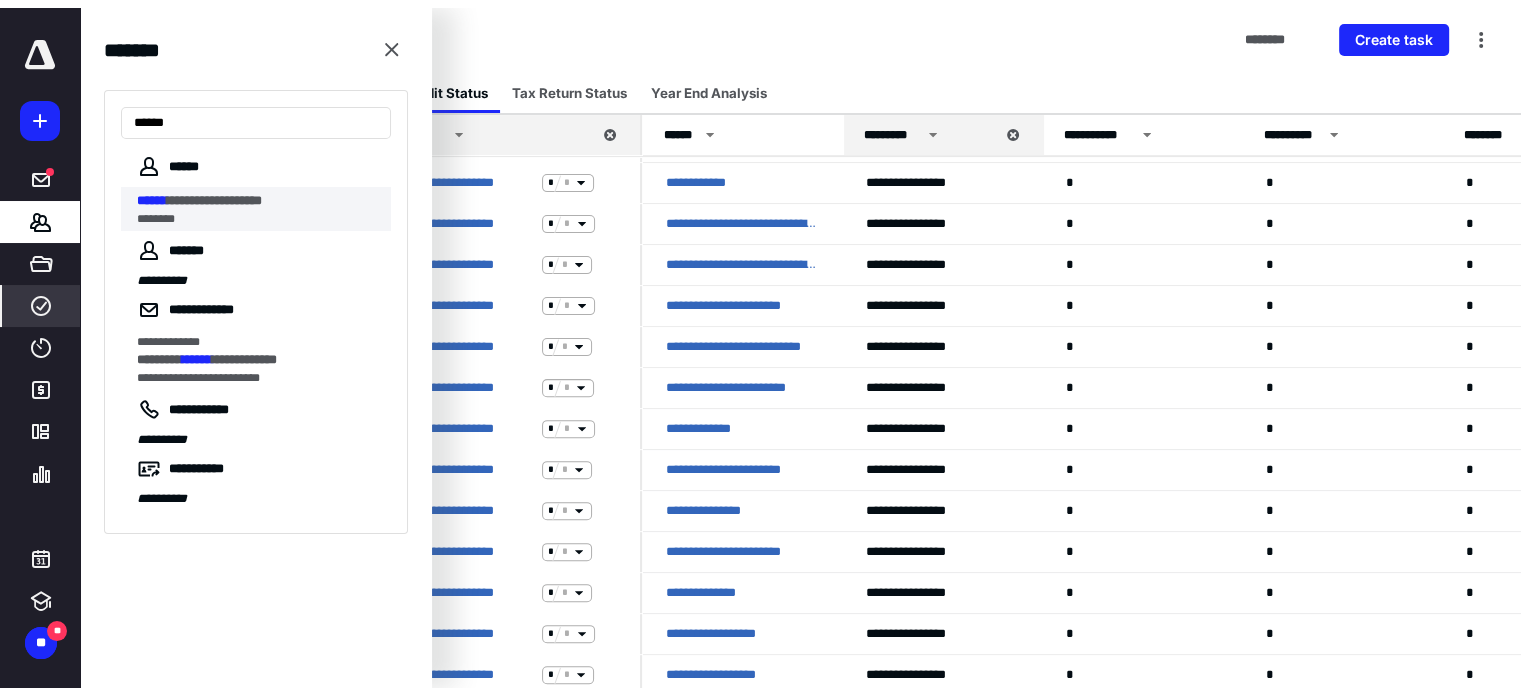 scroll, scrollTop: 0, scrollLeft: 0, axis: both 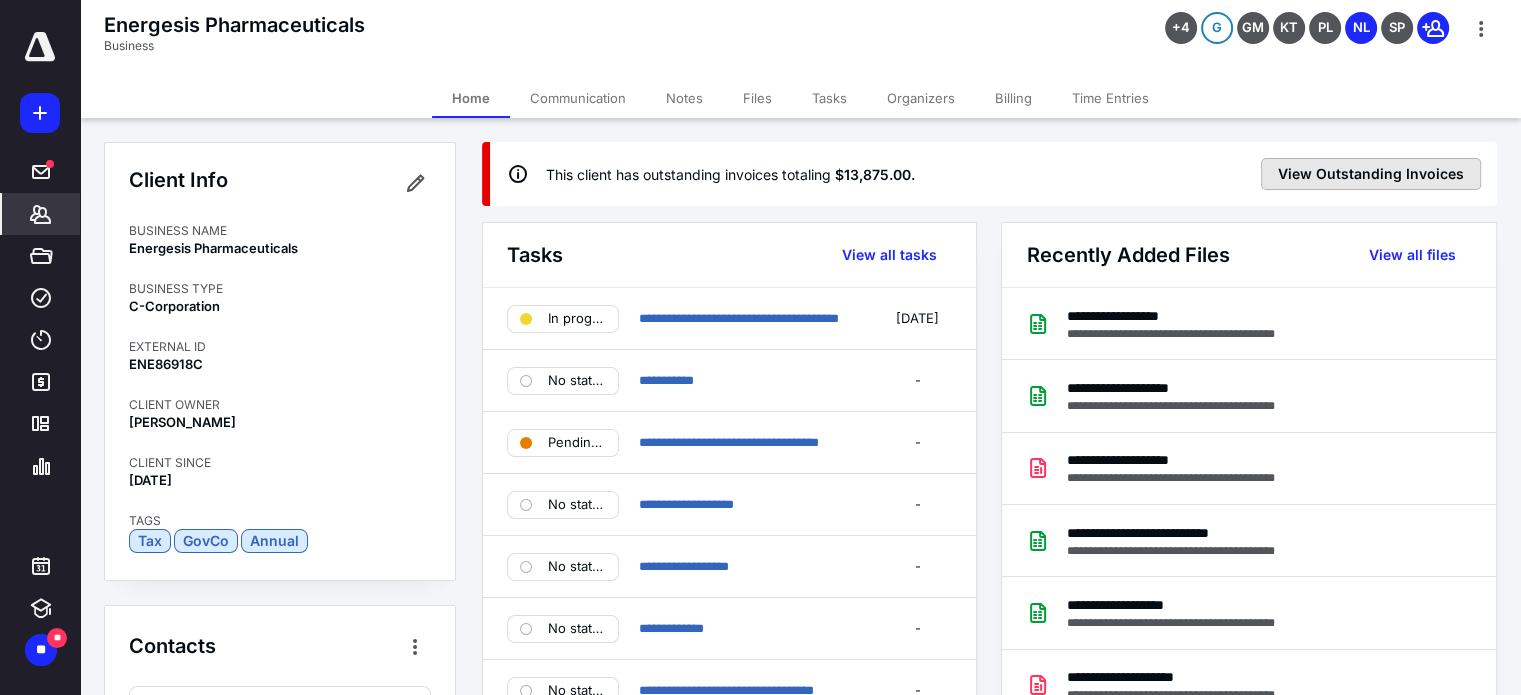 click on "View Outstanding Invoices" at bounding box center [1371, 174] 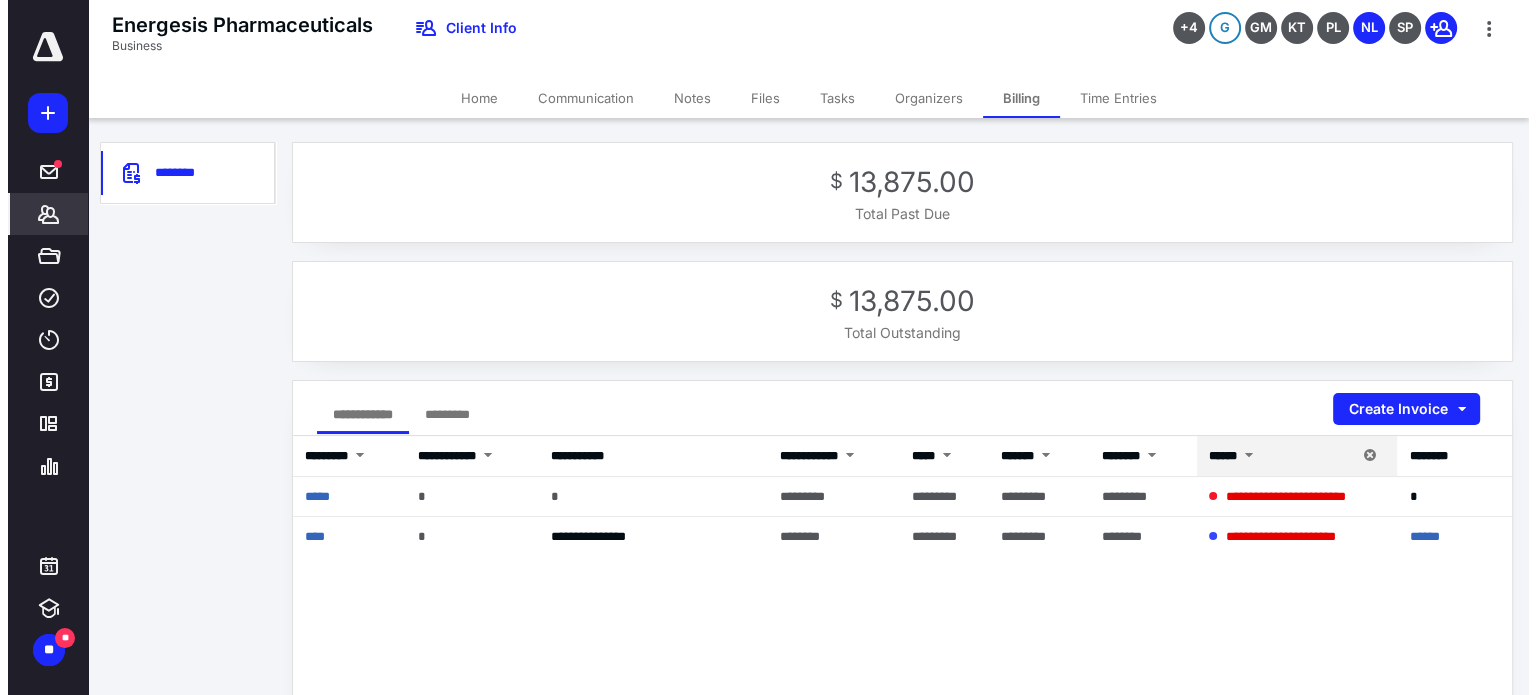 scroll, scrollTop: 104, scrollLeft: 0, axis: vertical 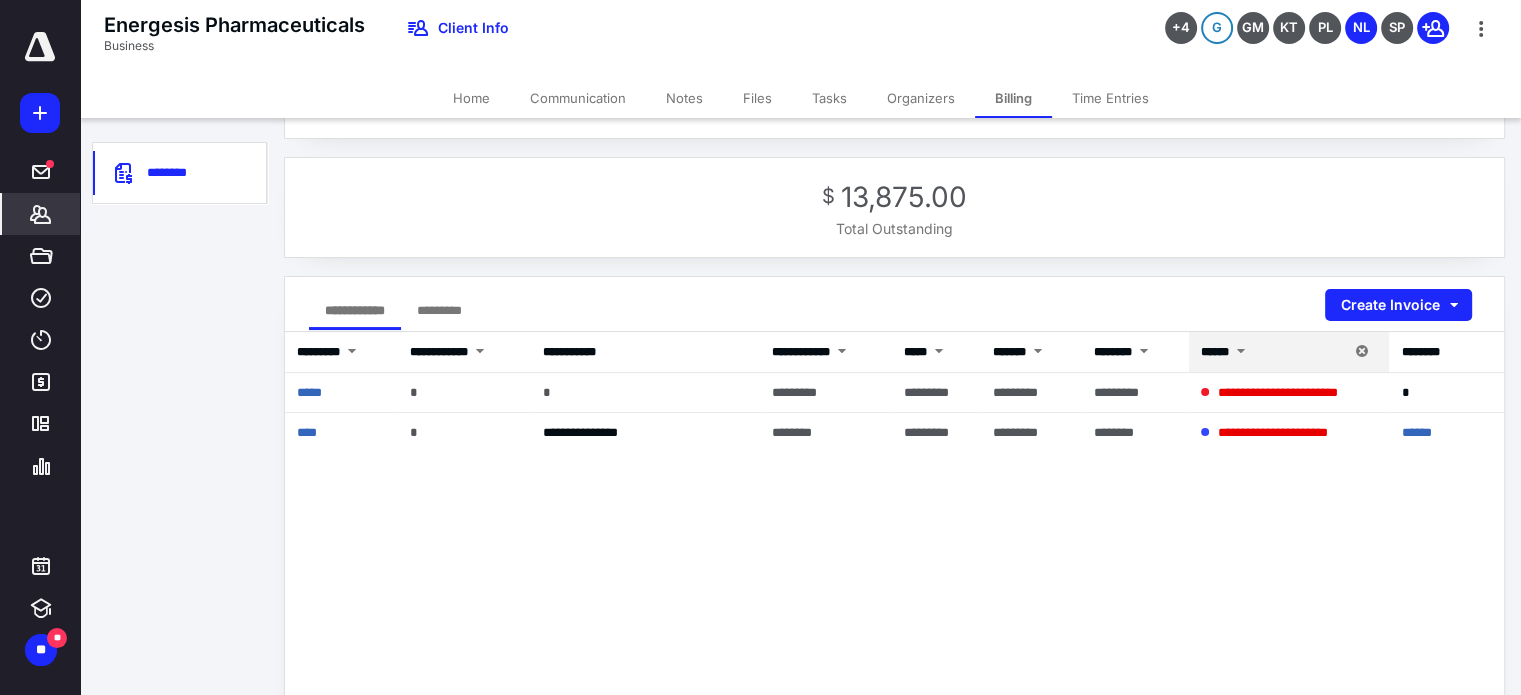 click on "**********" at bounding box center [894, 732] 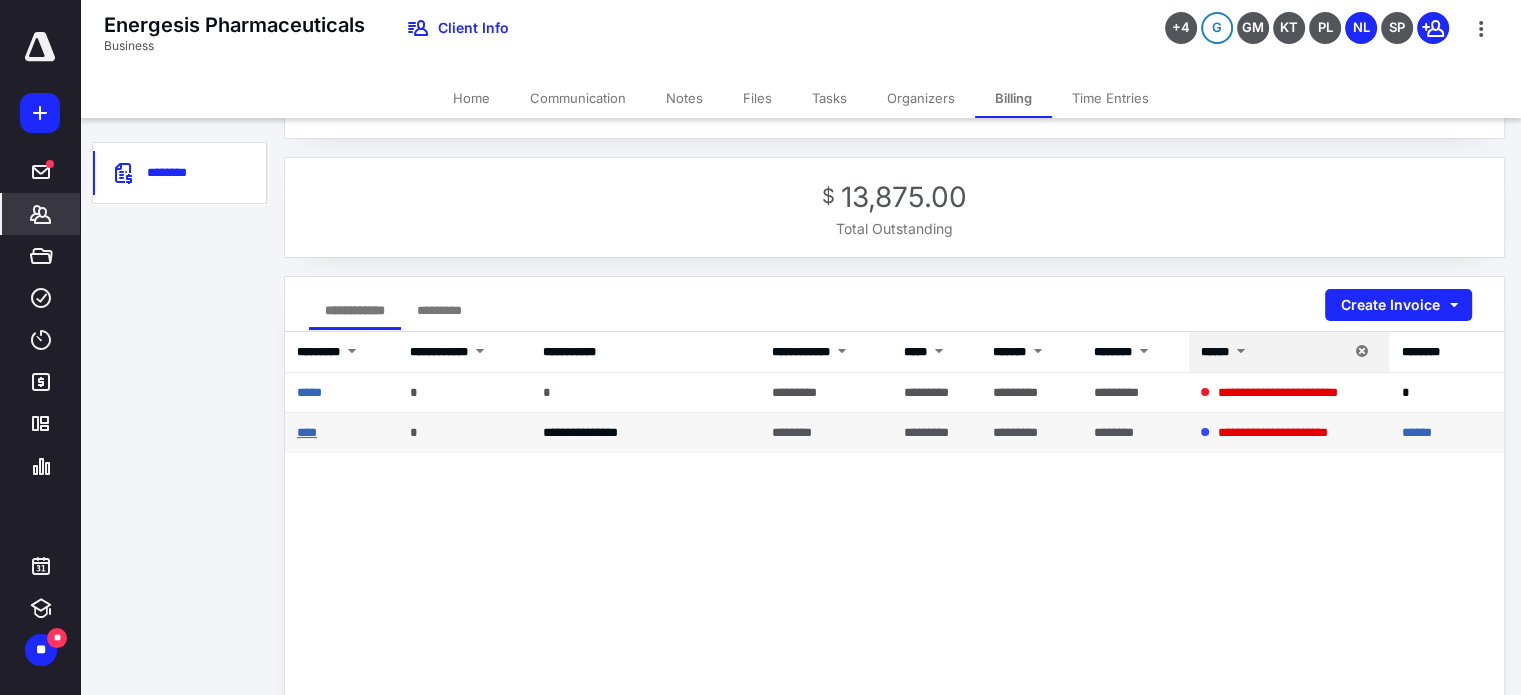 click on "****" at bounding box center (307, 432) 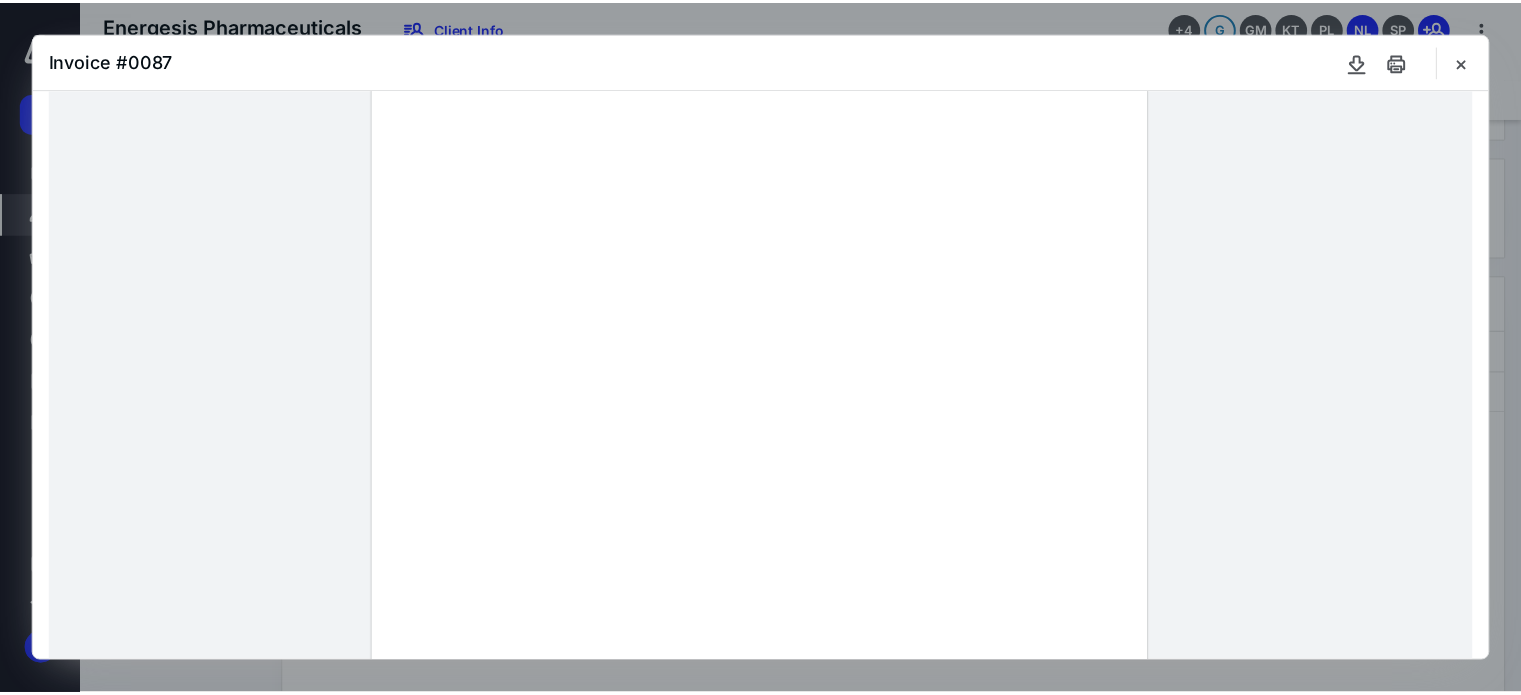 scroll, scrollTop: 0, scrollLeft: 0, axis: both 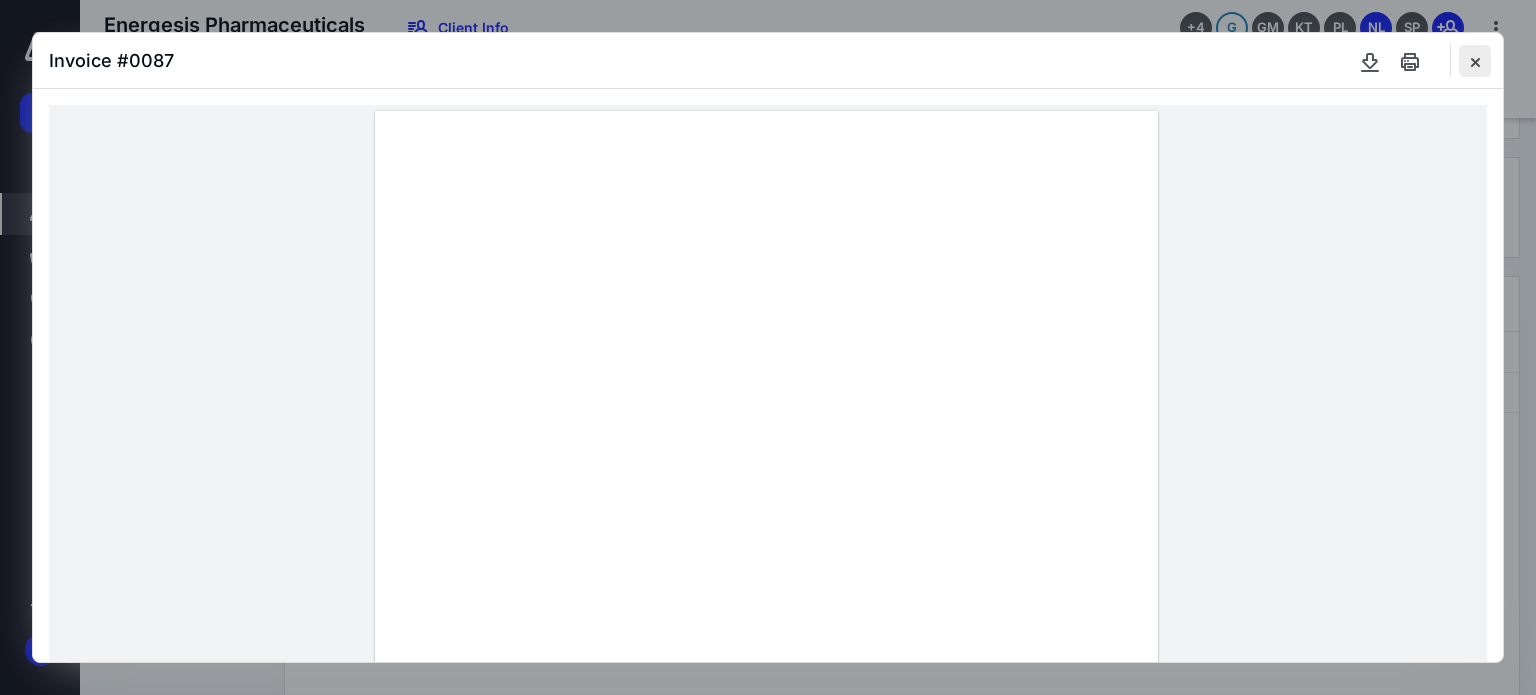 click at bounding box center (1475, 61) 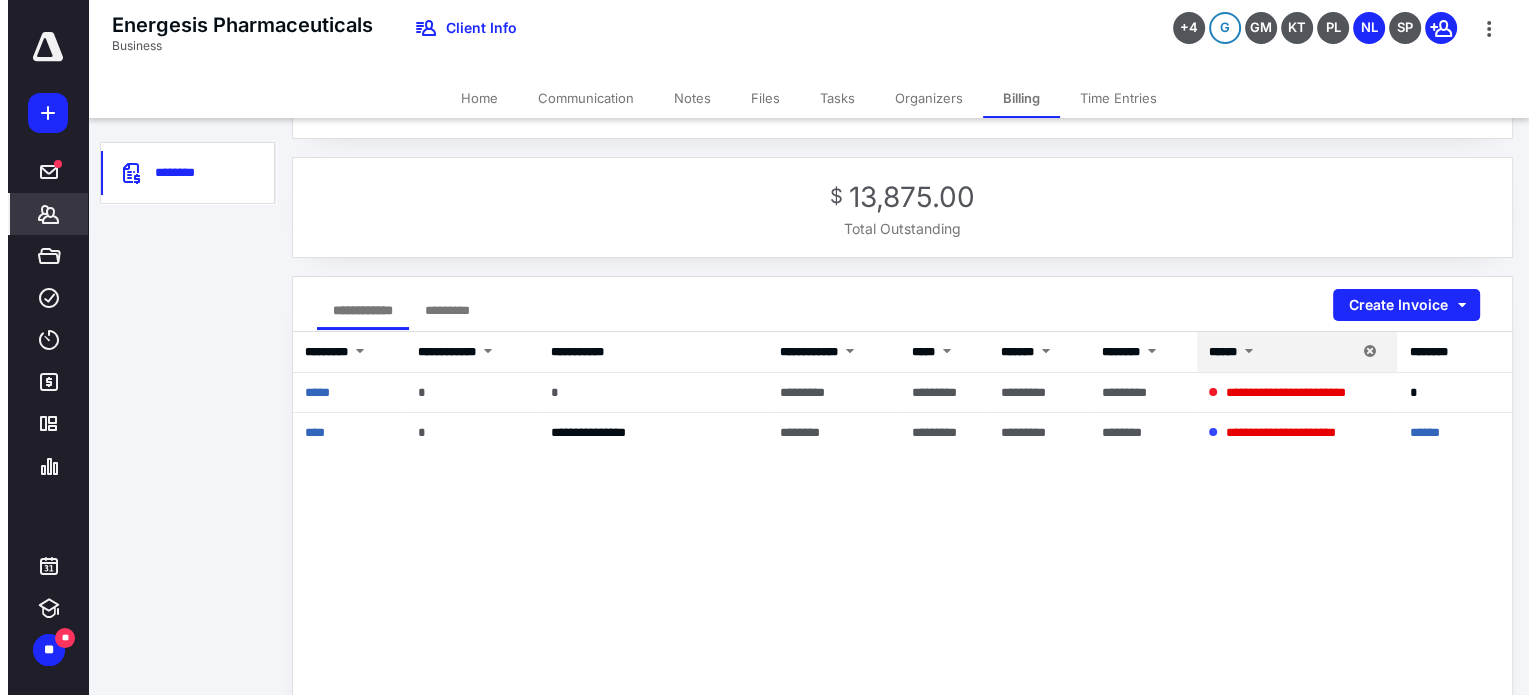 scroll, scrollTop: 168, scrollLeft: 0, axis: vertical 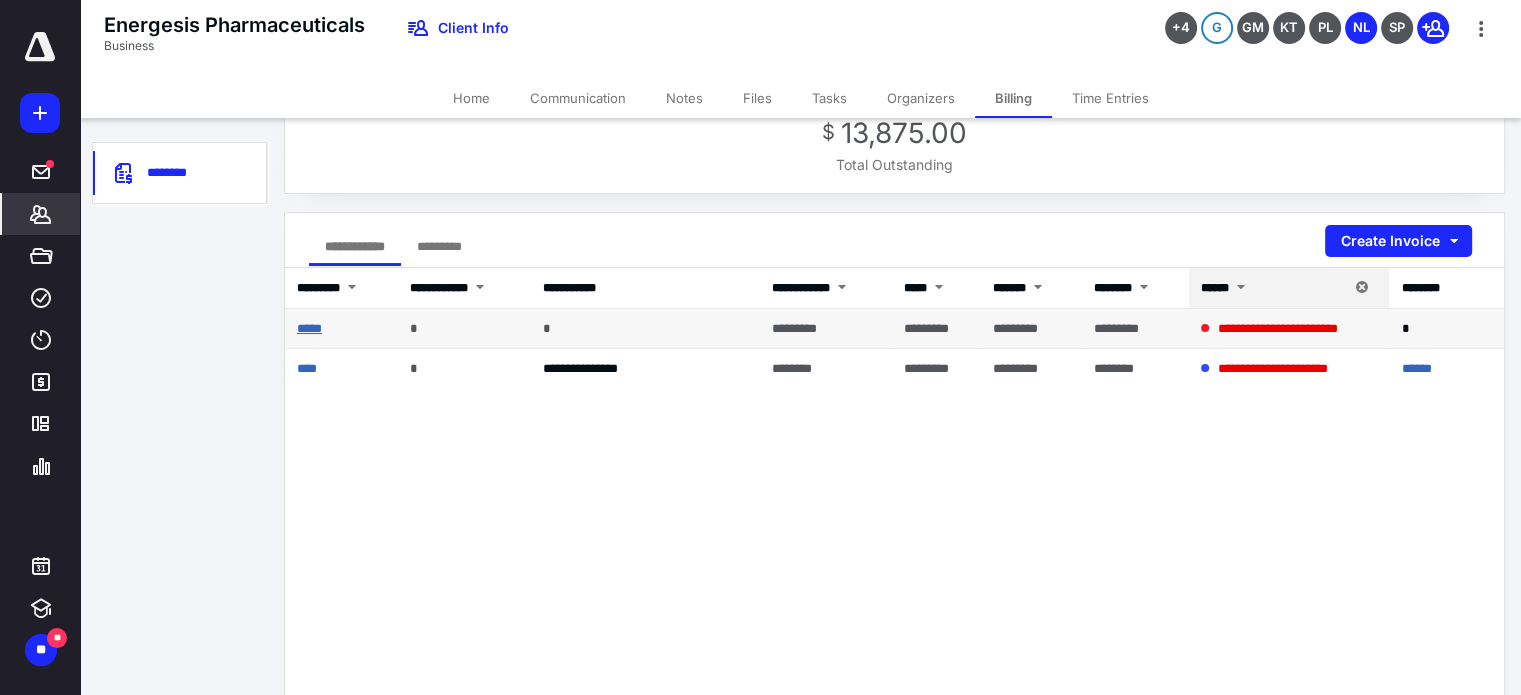click on "*****" at bounding box center [309, 328] 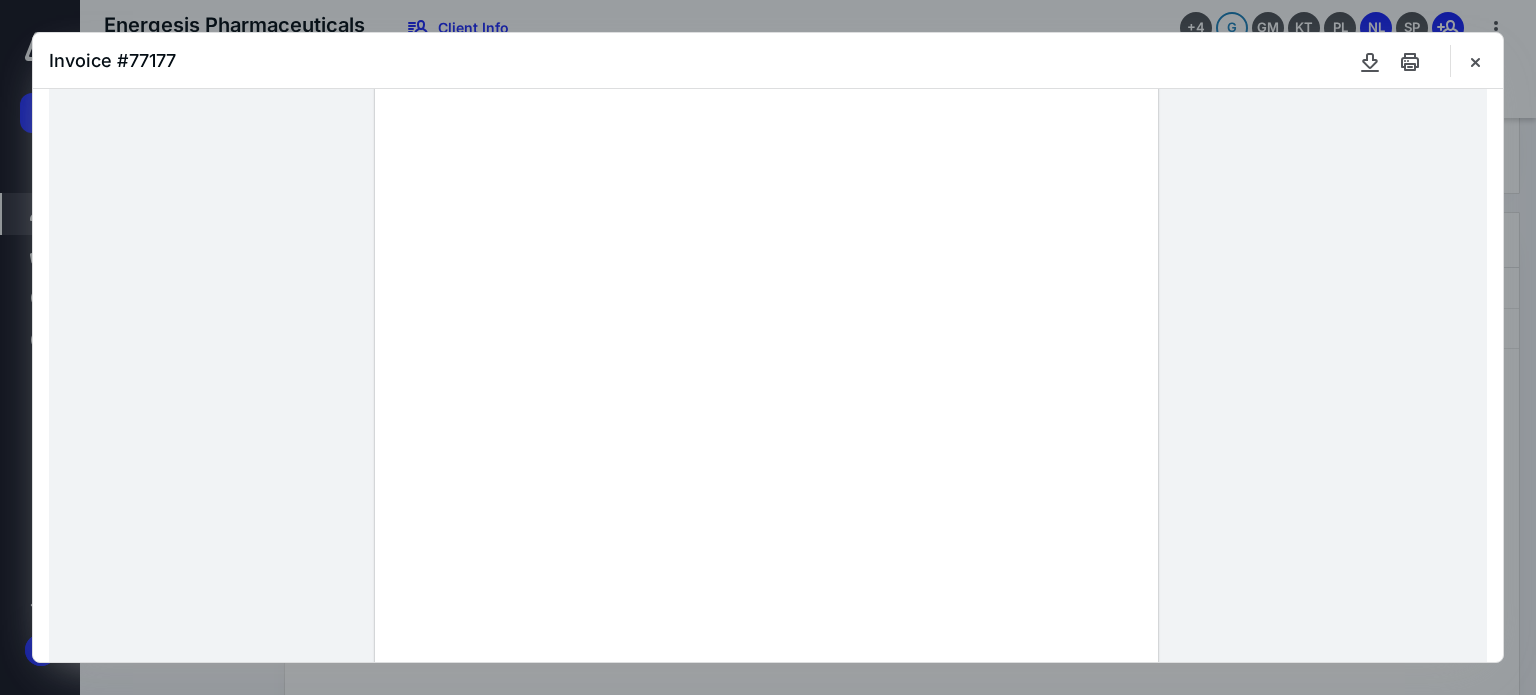 scroll, scrollTop: 168, scrollLeft: 0, axis: vertical 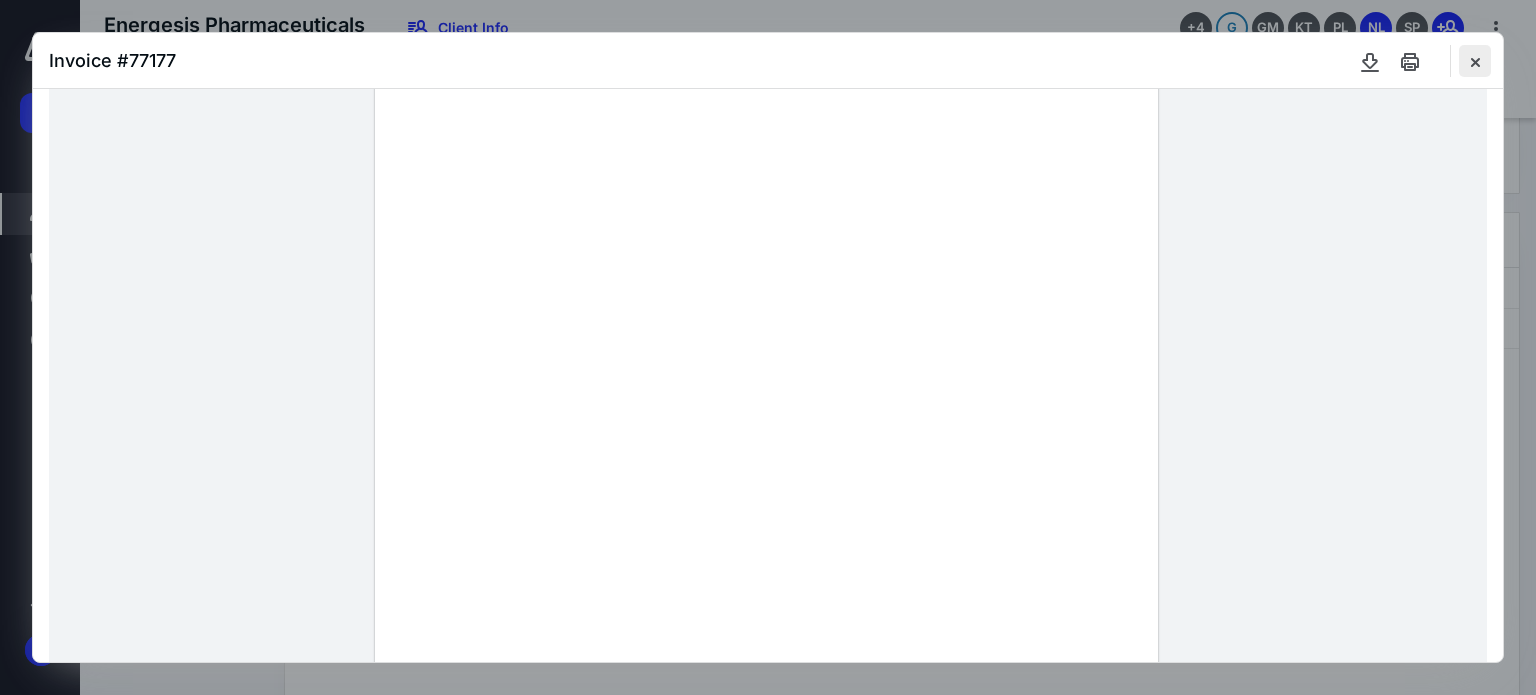 click at bounding box center [1475, 61] 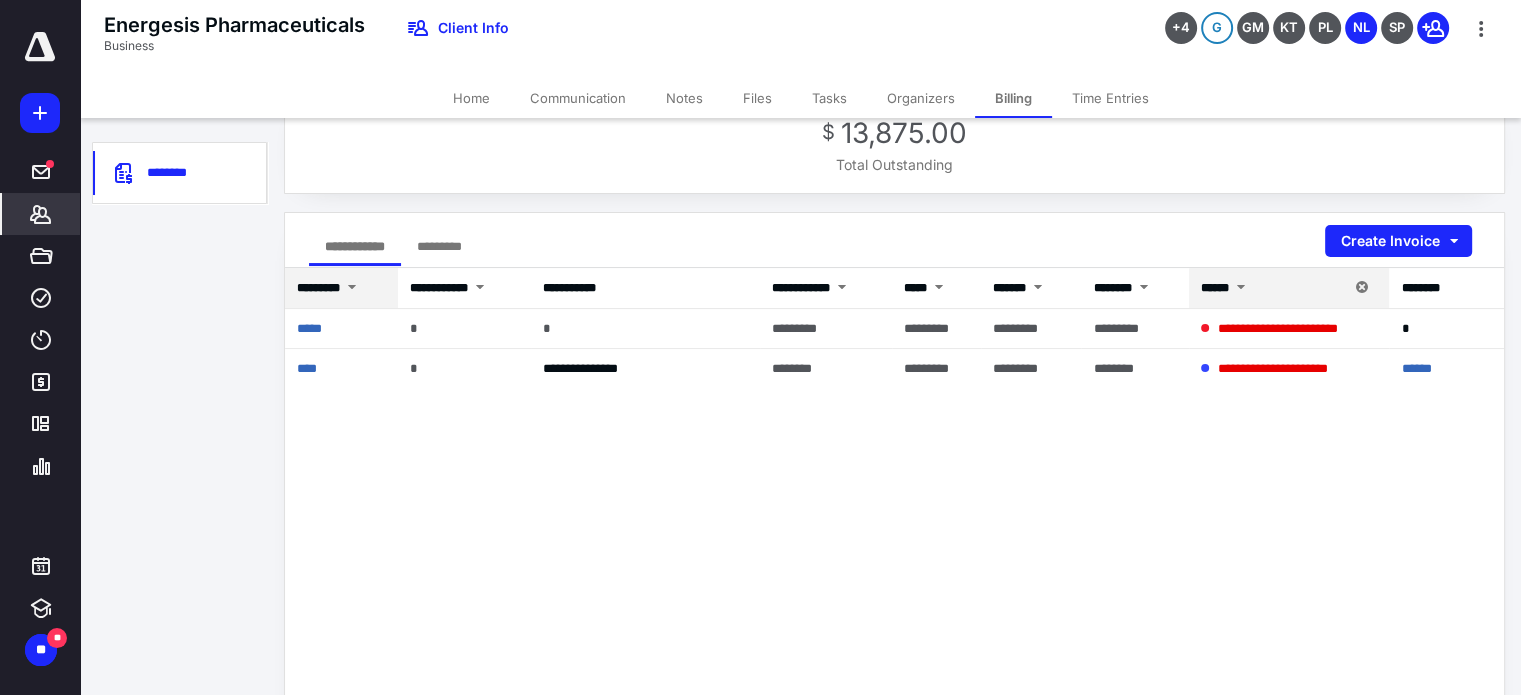 scroll, scrollTop: 0, scrollLeft: 0, axis: both 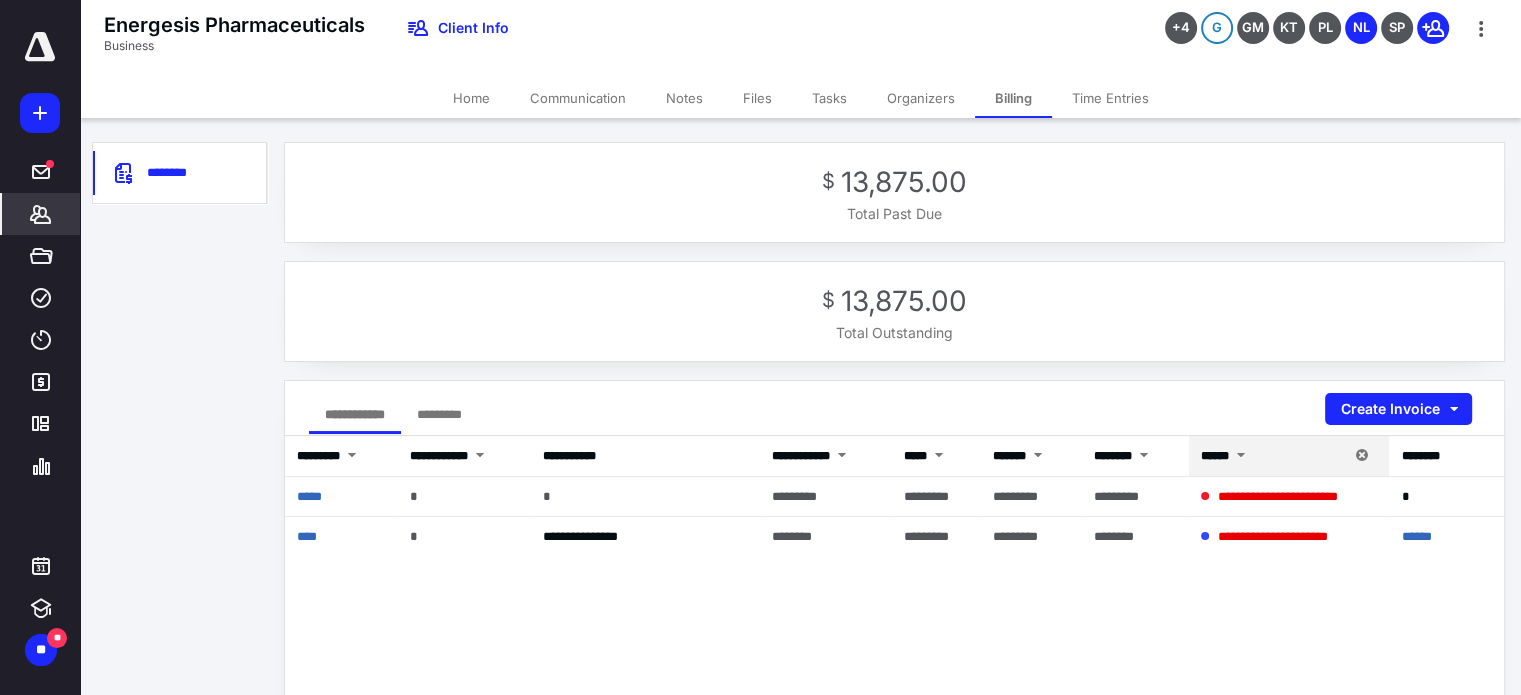 click on "Home" at bounding box center (471, 98) 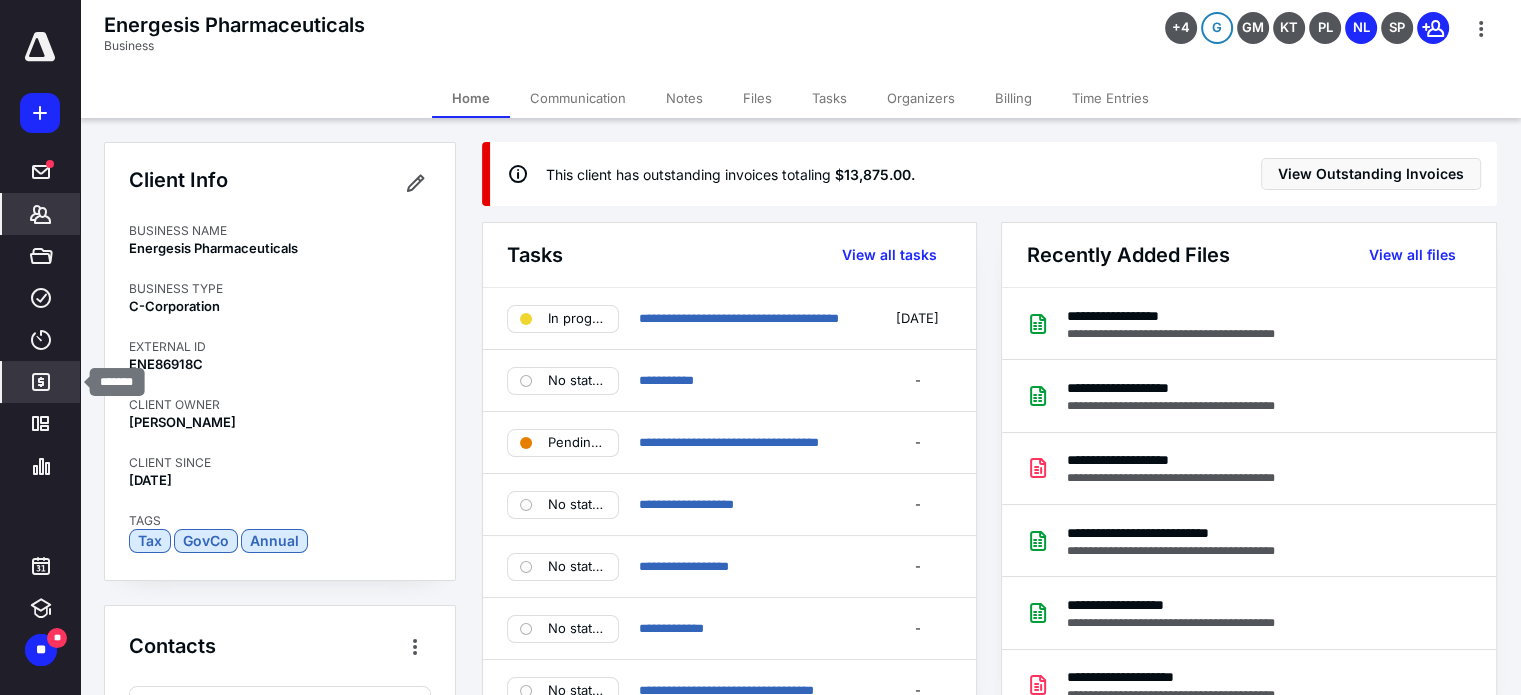 click on "*******" at bounding box center [41, 382] 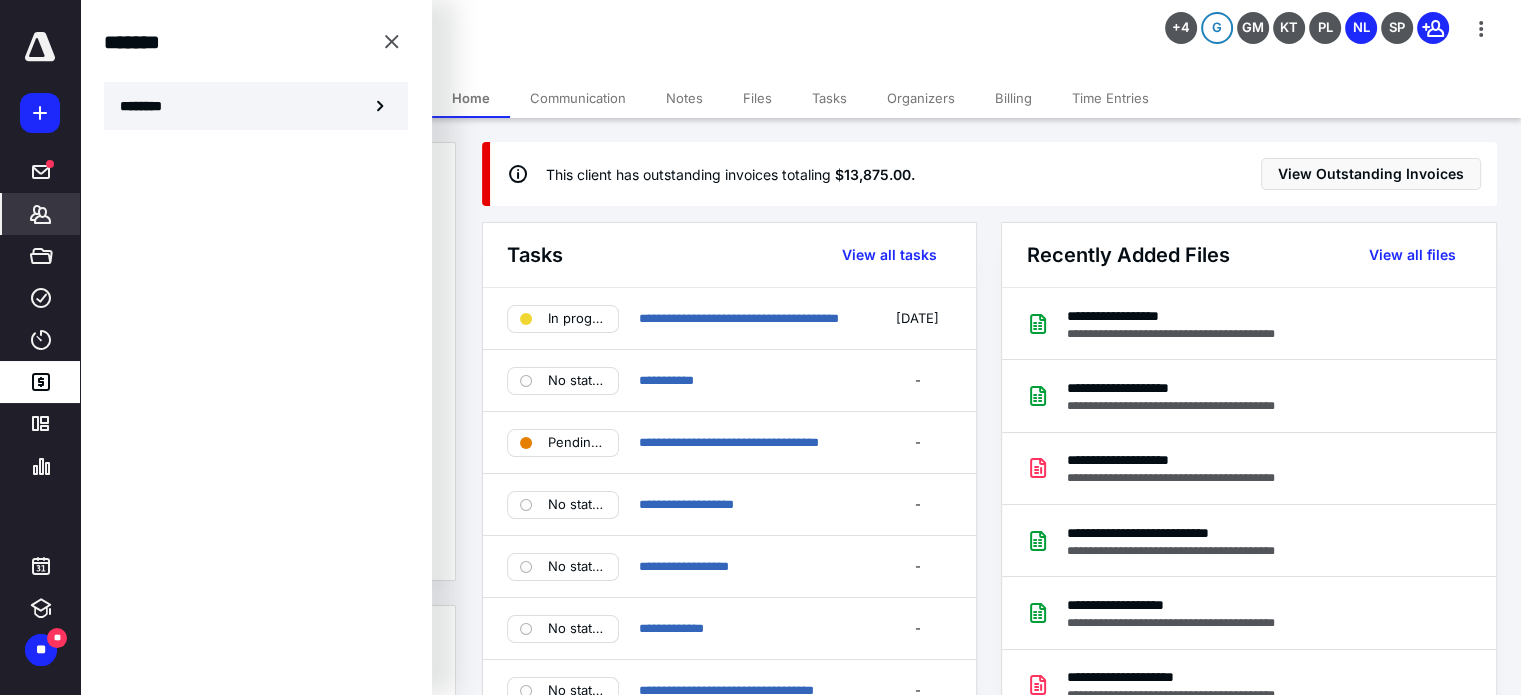 click on "********" at bounding box center (256, 106) 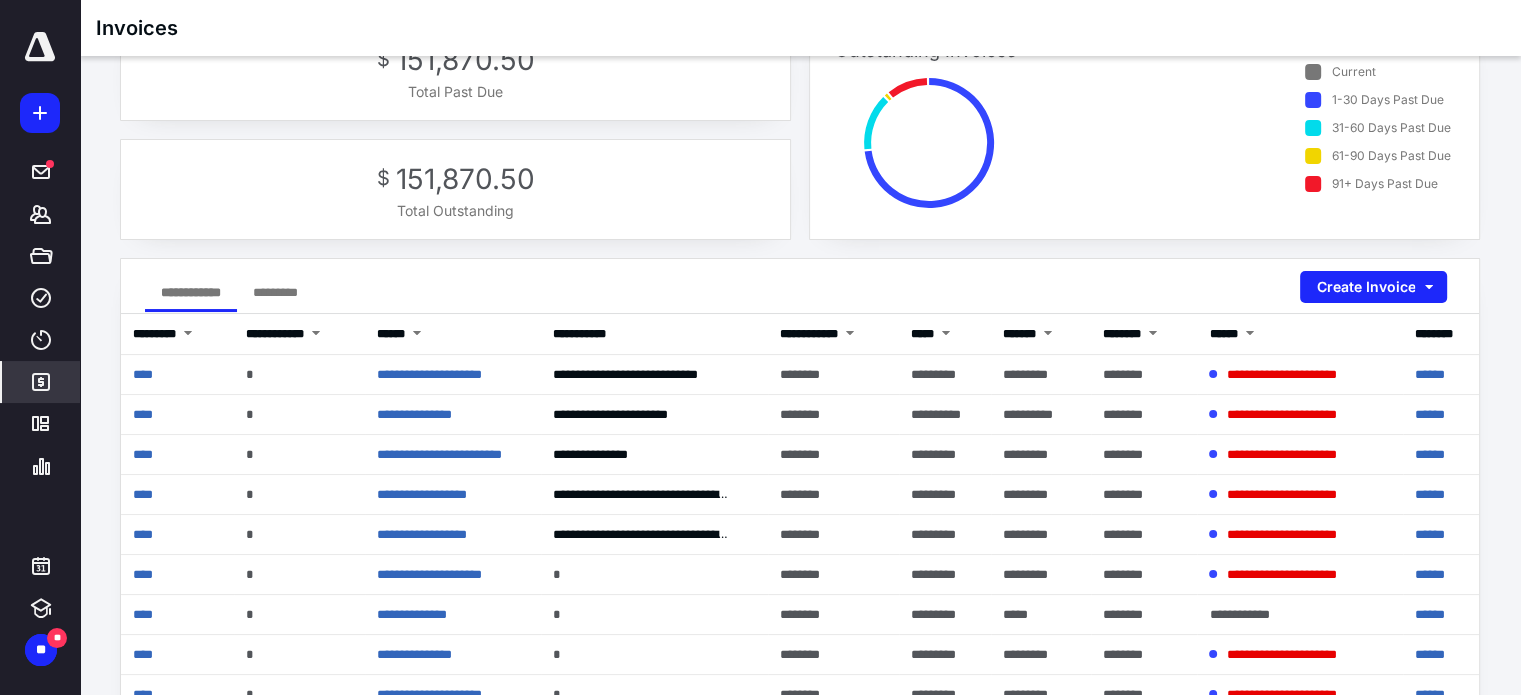 scroll, scrollTop: 0, scrollLeft: 0, axis: both 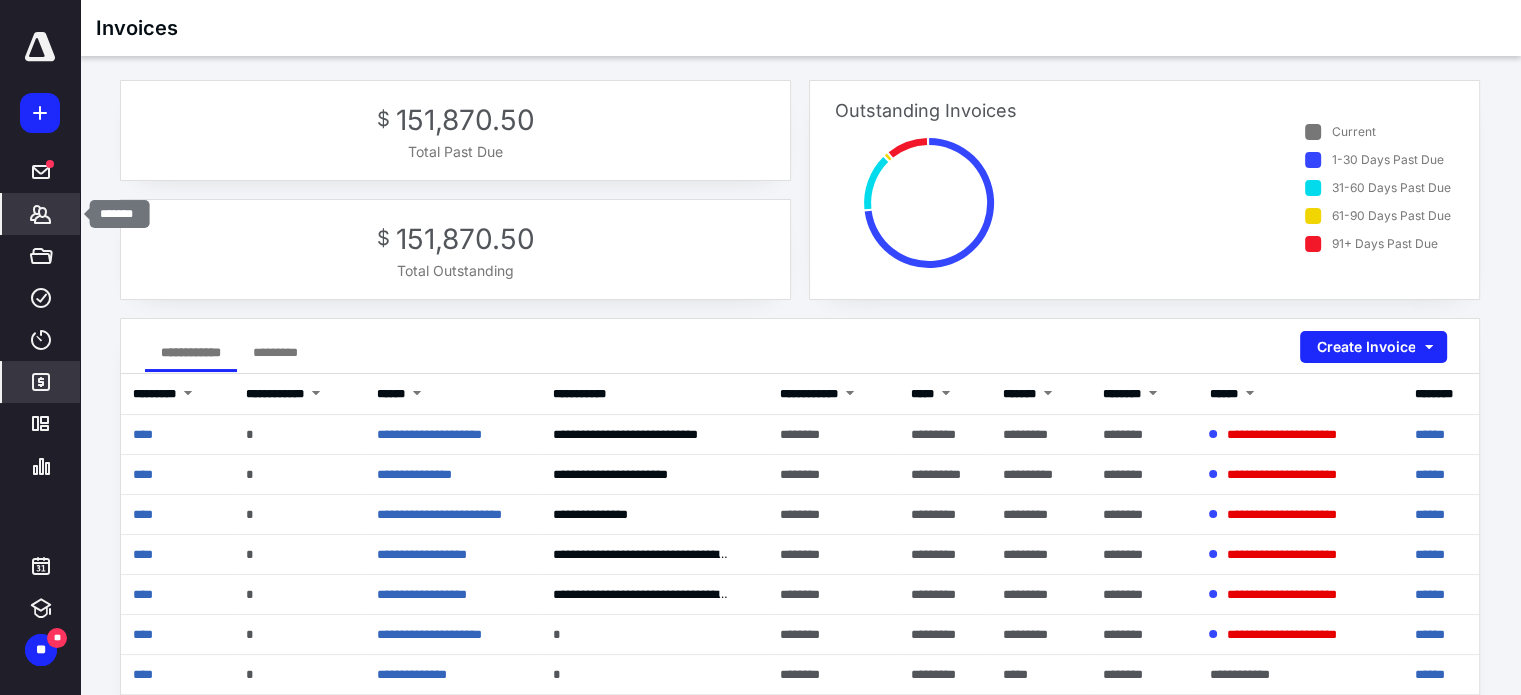 click on "*******" at bounding box center (41, 214) 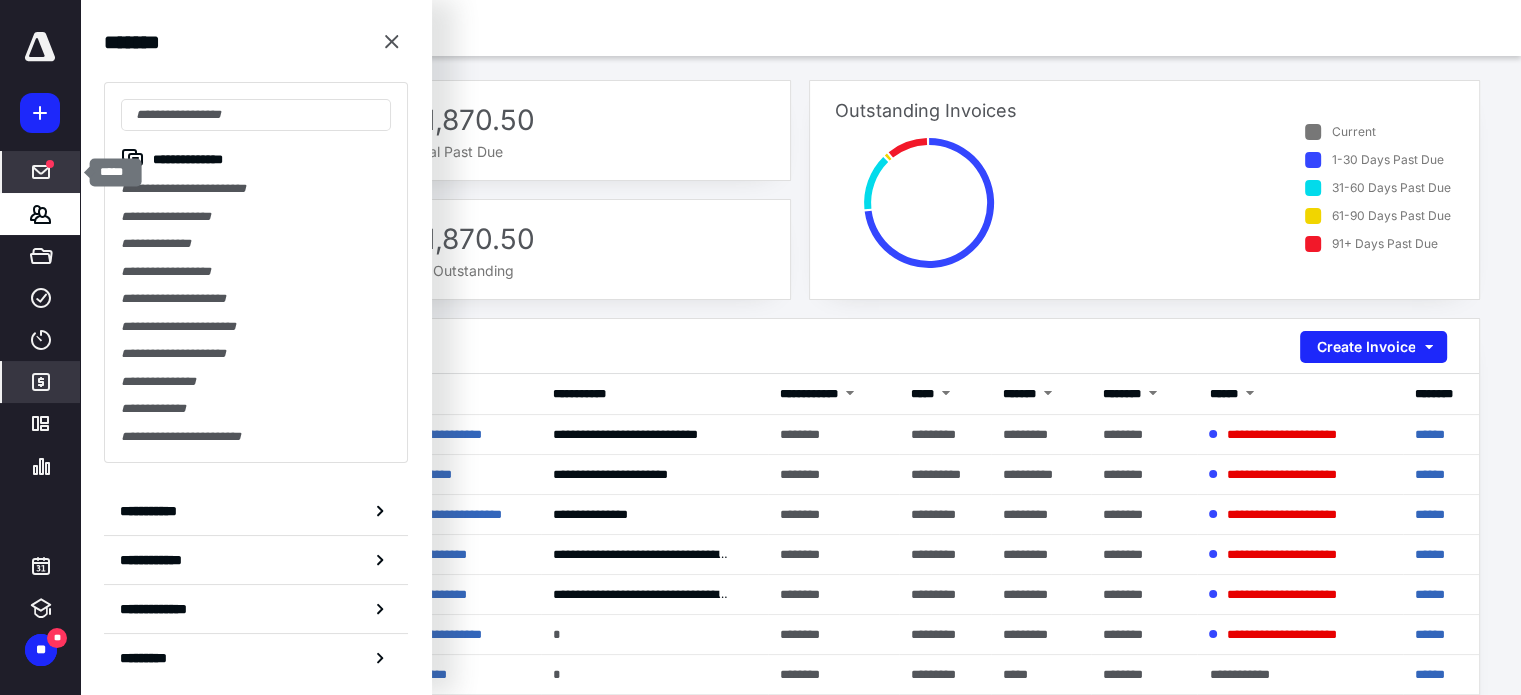 click at bounding box center [41, 172] 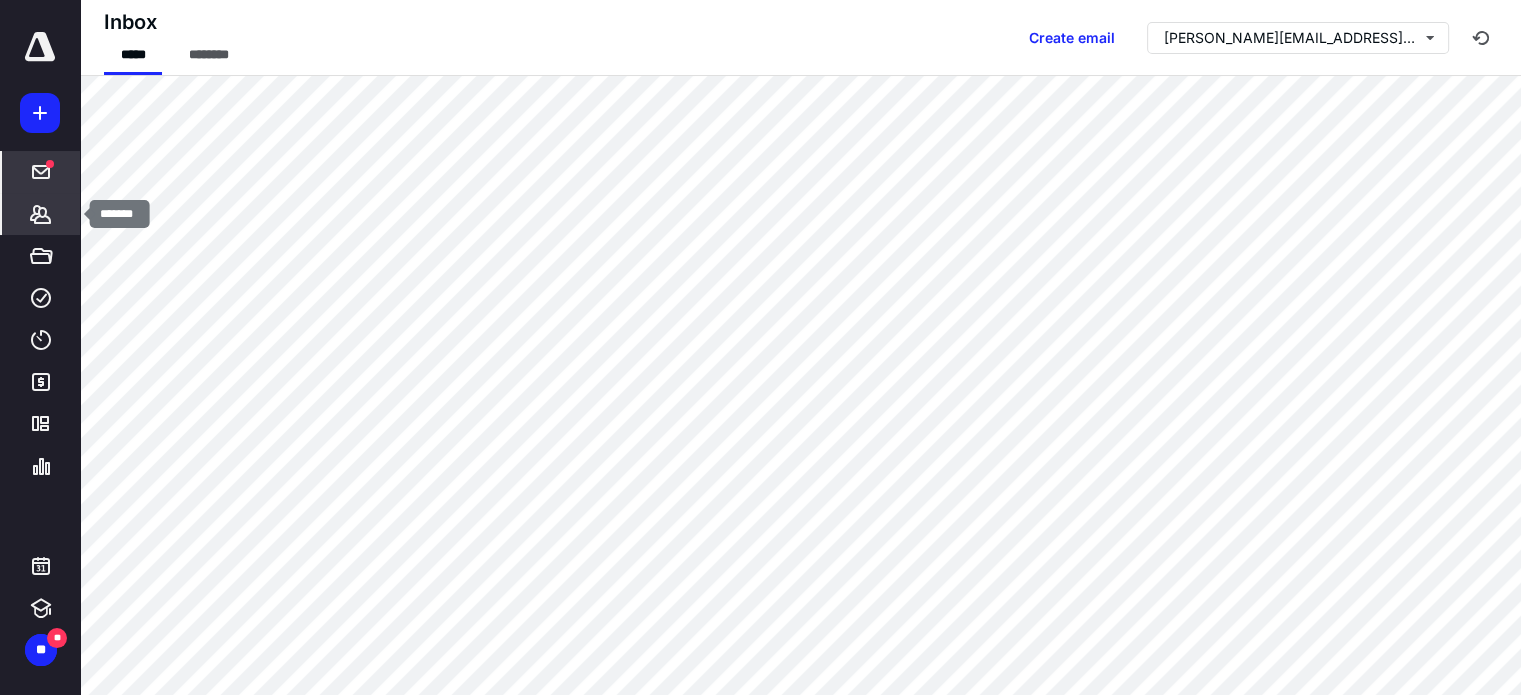 click on "*******" at bounding box center [41, 214] 